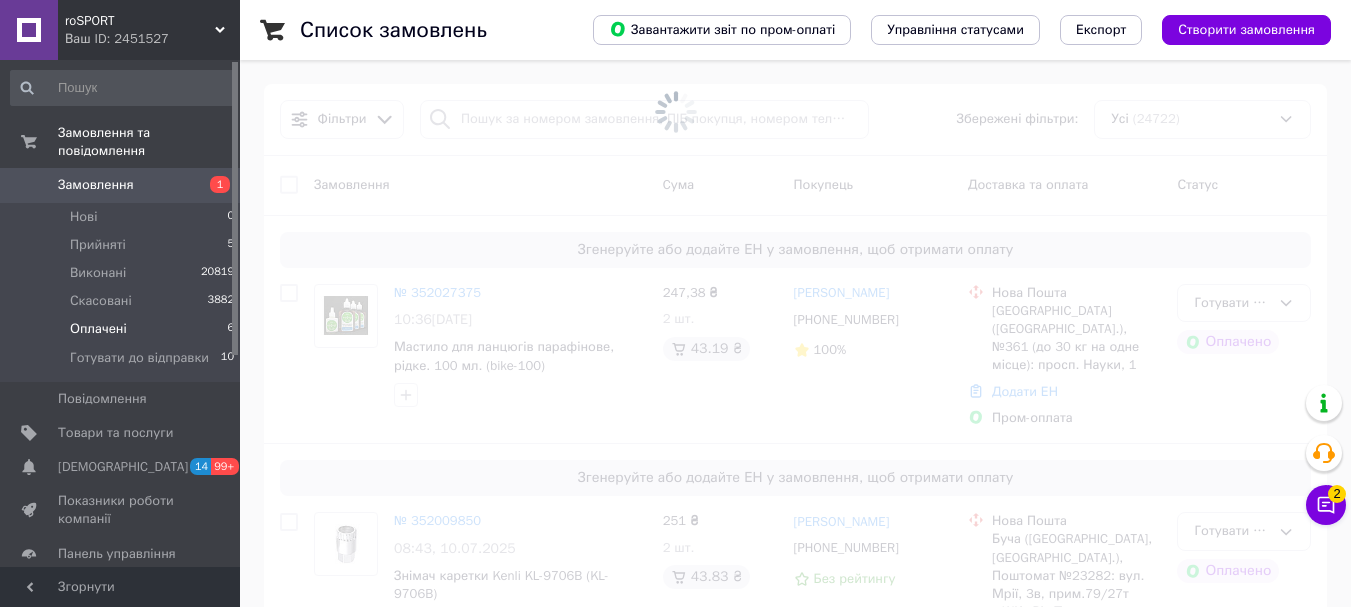 scroll, scrollTop: 0, scrollLeft: 0, axis: both 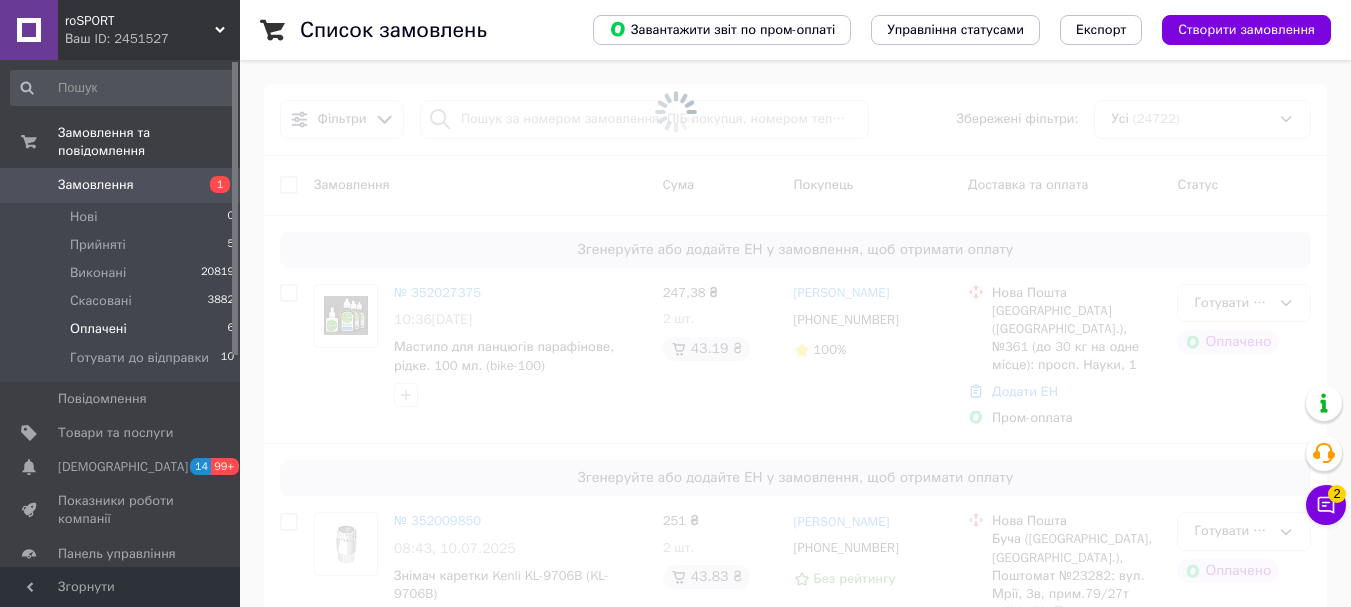 click at bounding box center [675, 112] 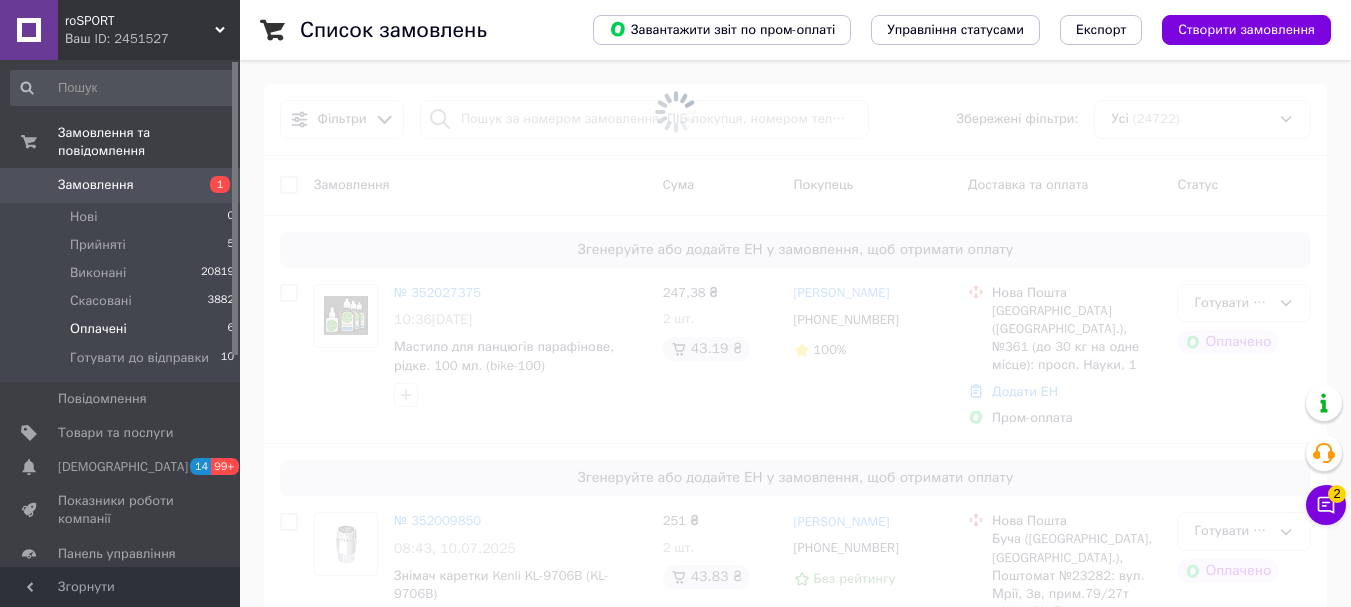 click at bounding box center (675, 112) 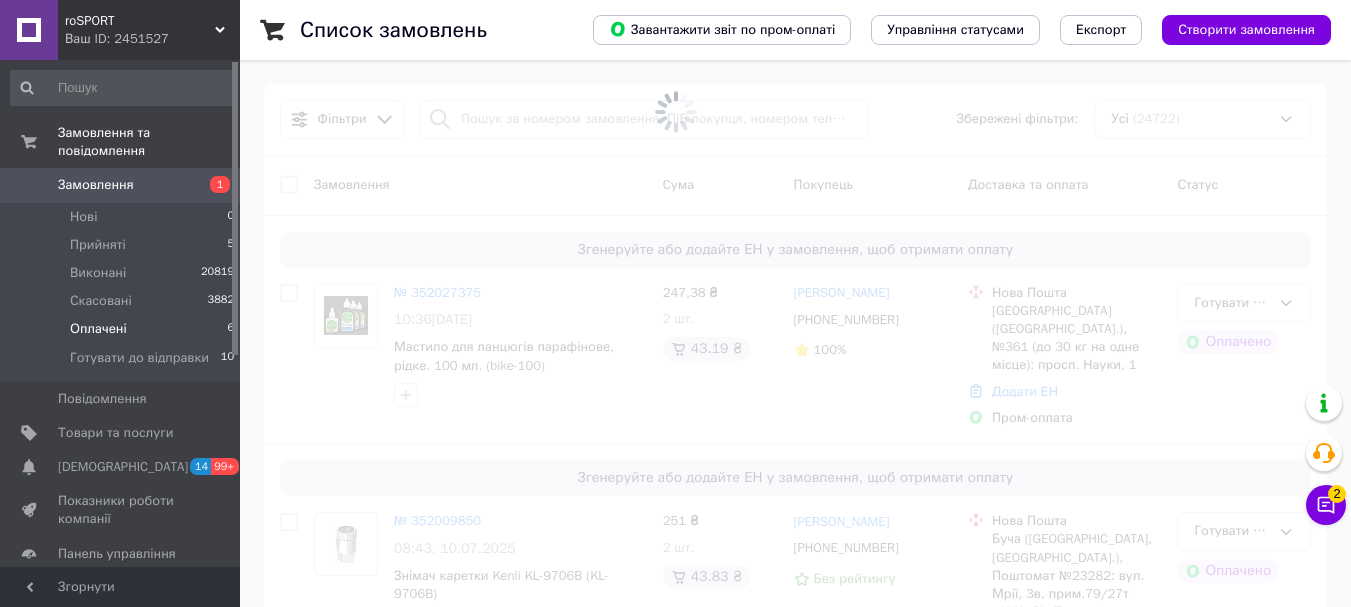 click at bounding box center (675, 112) 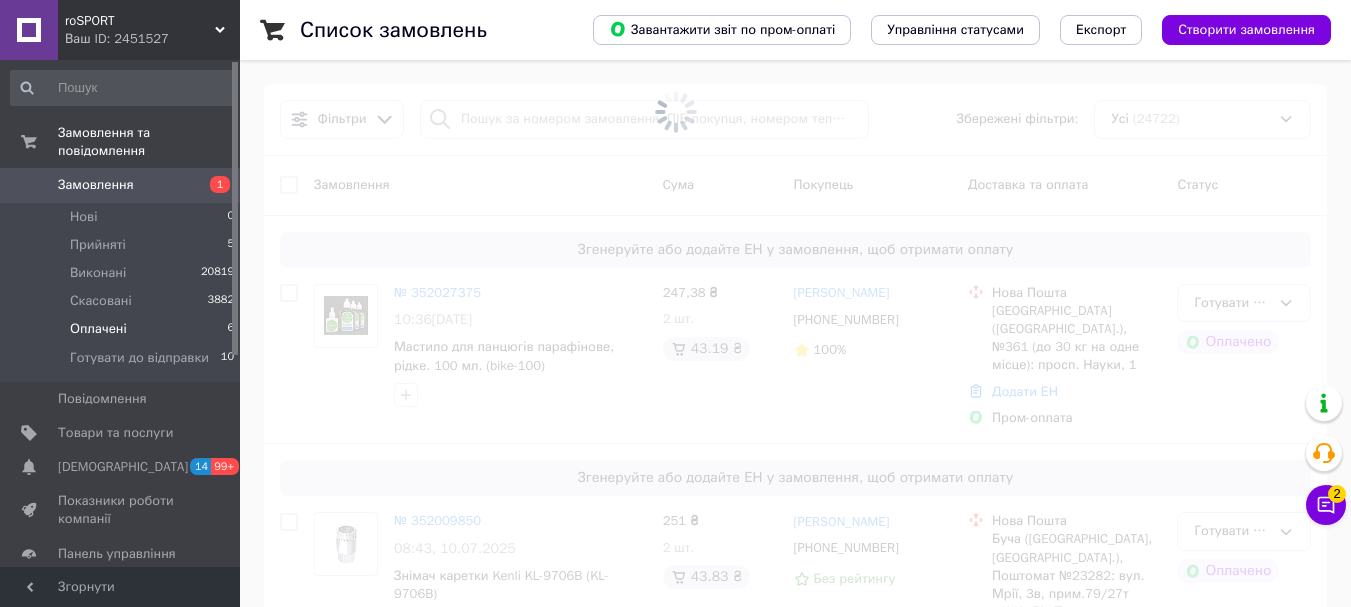 click at bounding box center (675, 112) 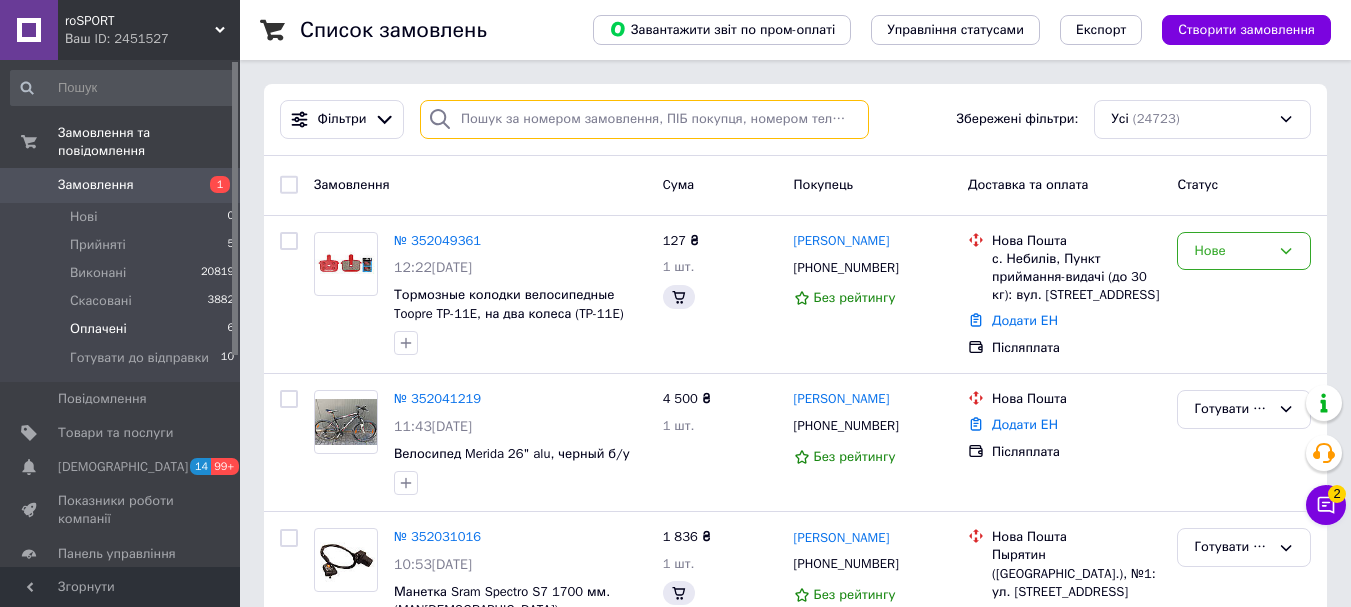 click at bounding box center (644, 119) 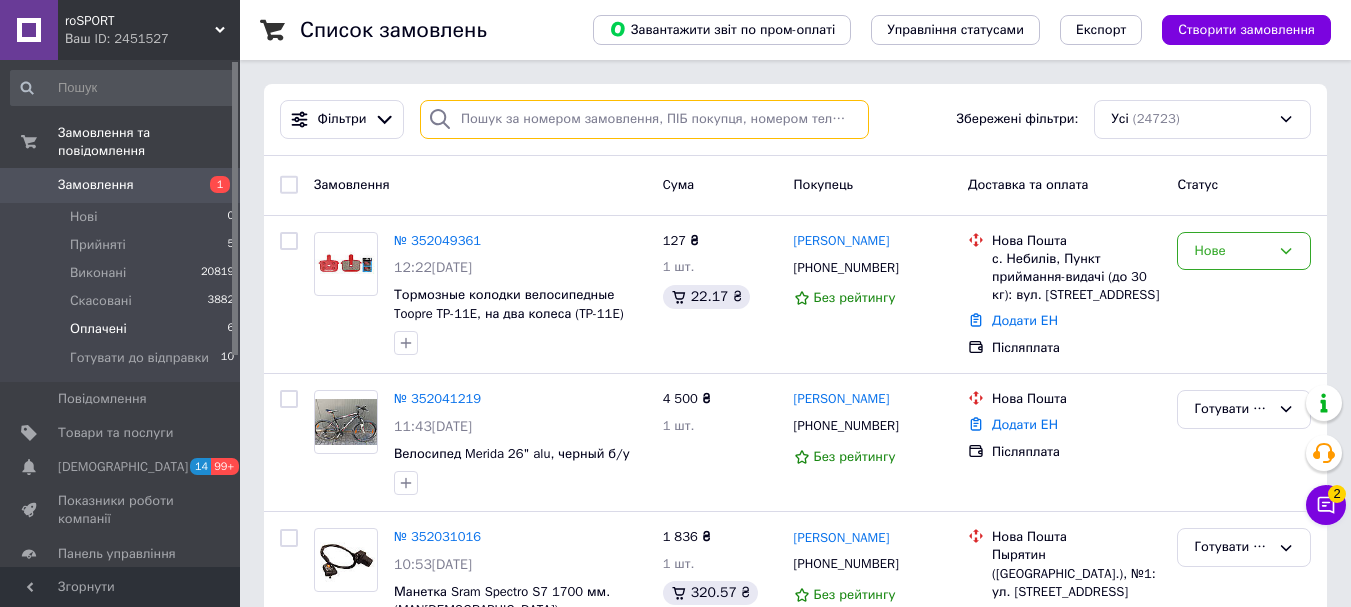 paste on "351378256" 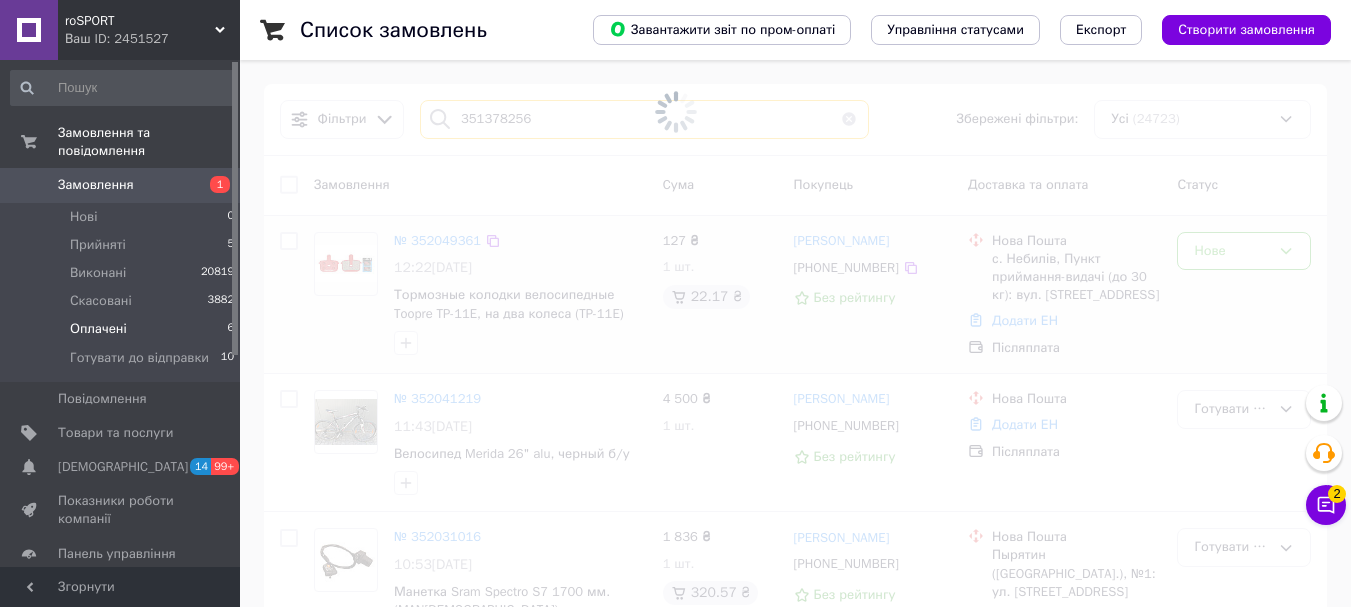 type on "351378256" 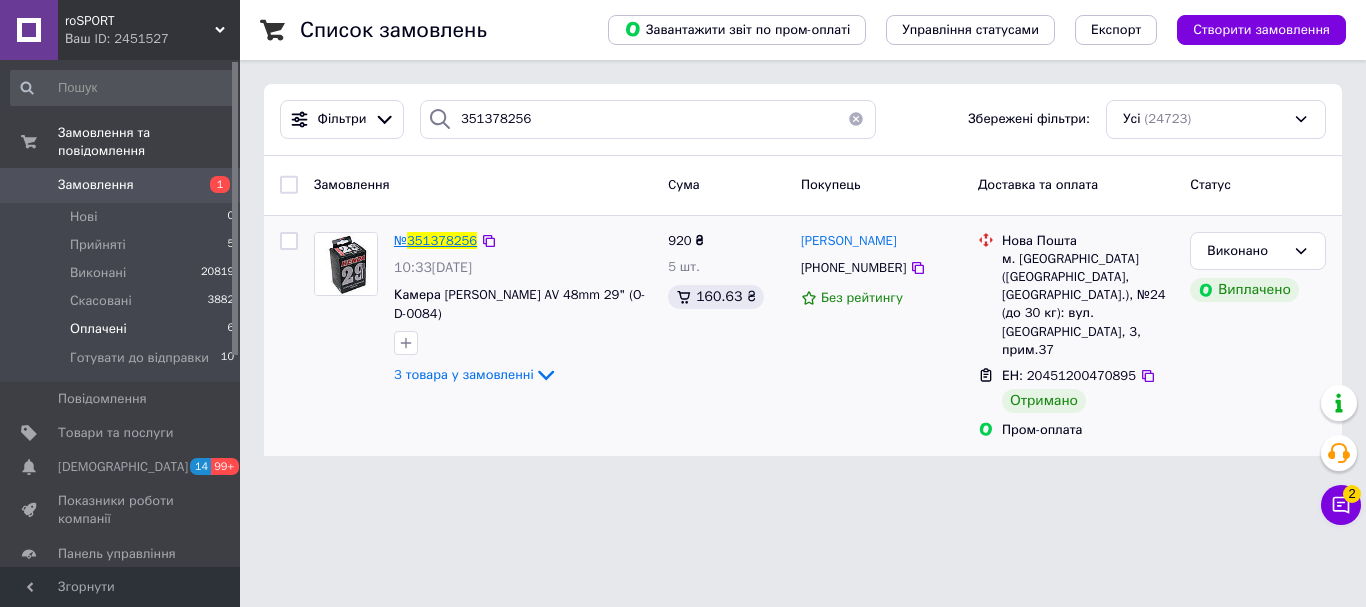 click on "351378256" at bounding box center (442, 240) 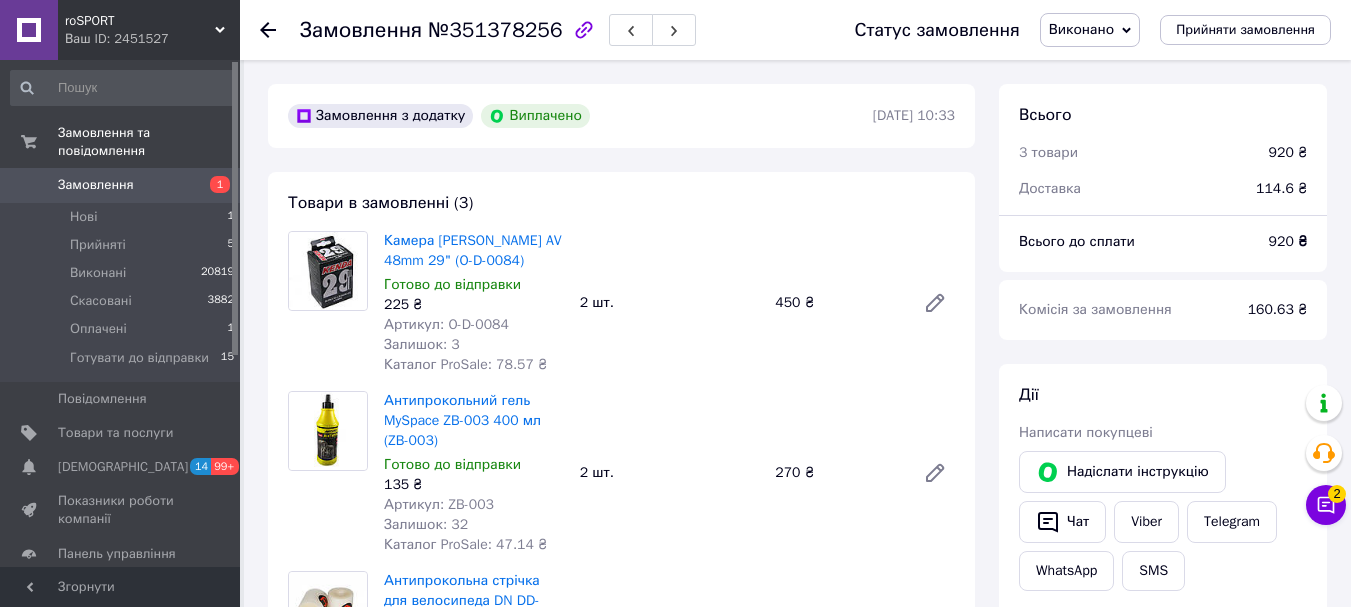 scroll, scrollTop: 108, scrollLeft: 0, axis: vertical 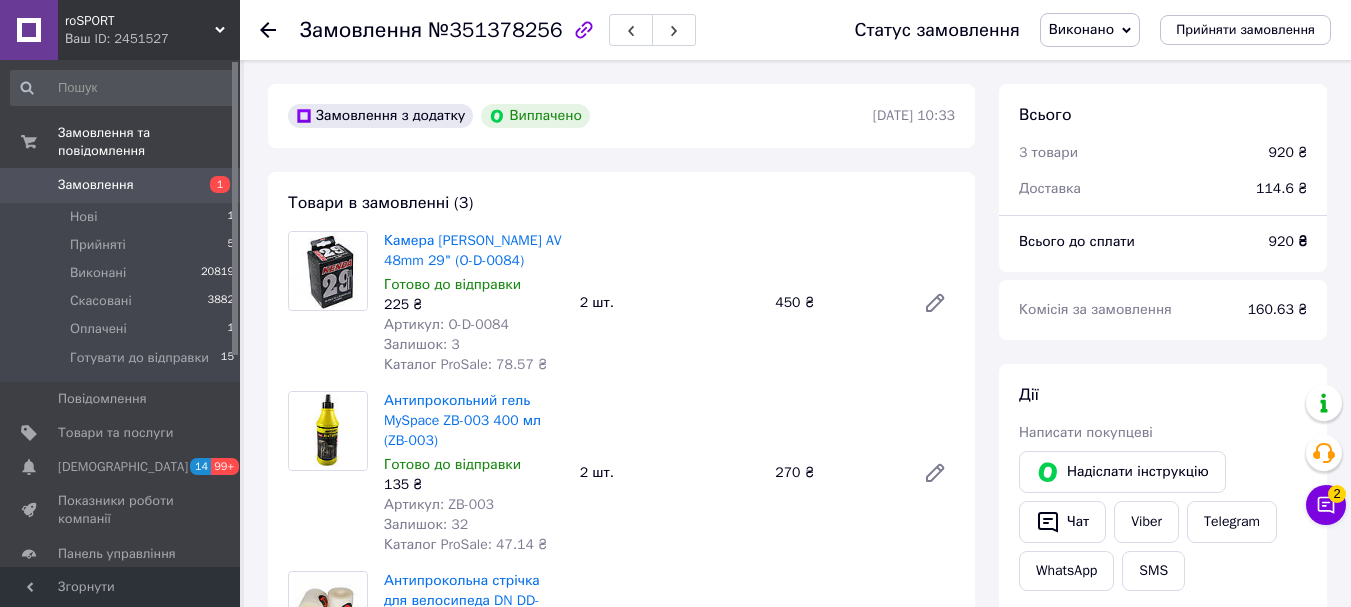 drag, startPoint x: 1268, startPoint y: 239, endPoint x: 1319, endPoint y: 240, distance: 51.009804 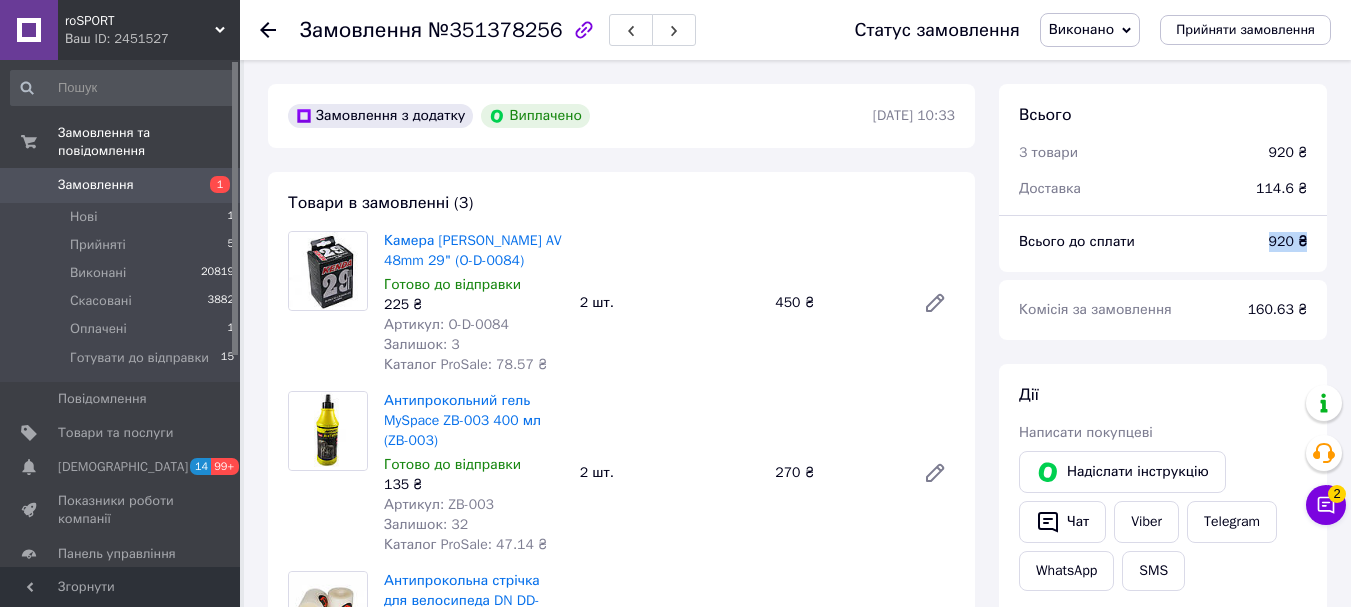 click on "Всього до сплати 920 ₴" at bounding box center [1163, 252] 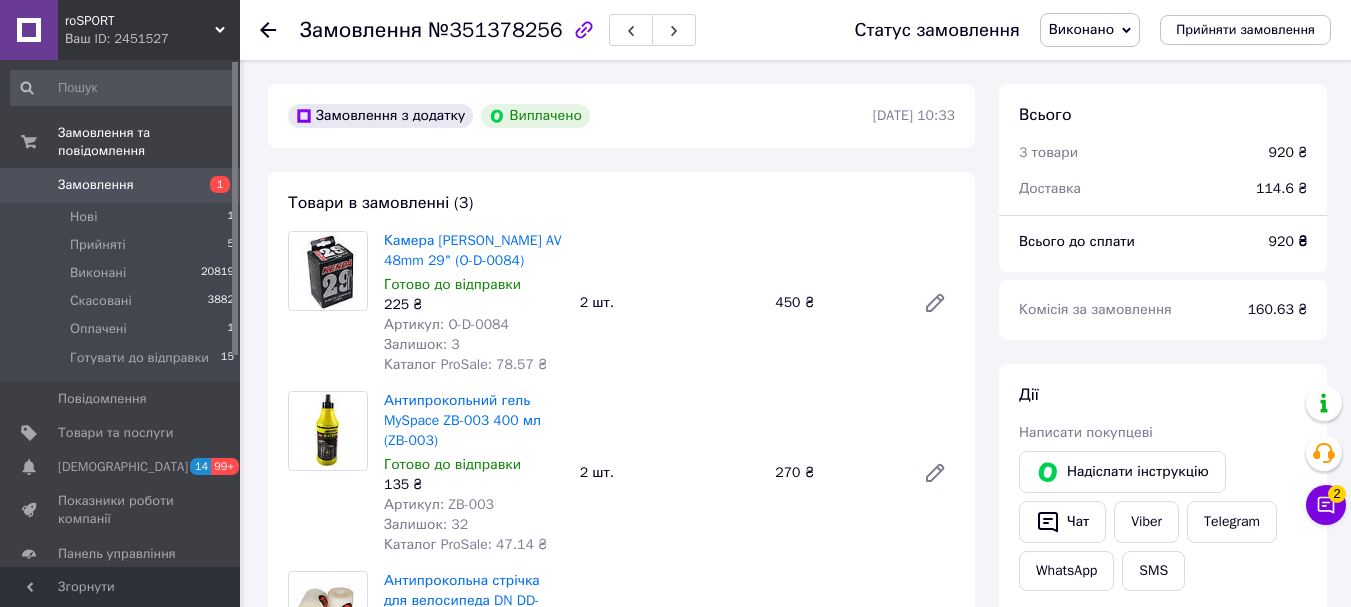 click on "Всього до сплати 920 ₴" at bounding box center (1163, 252) 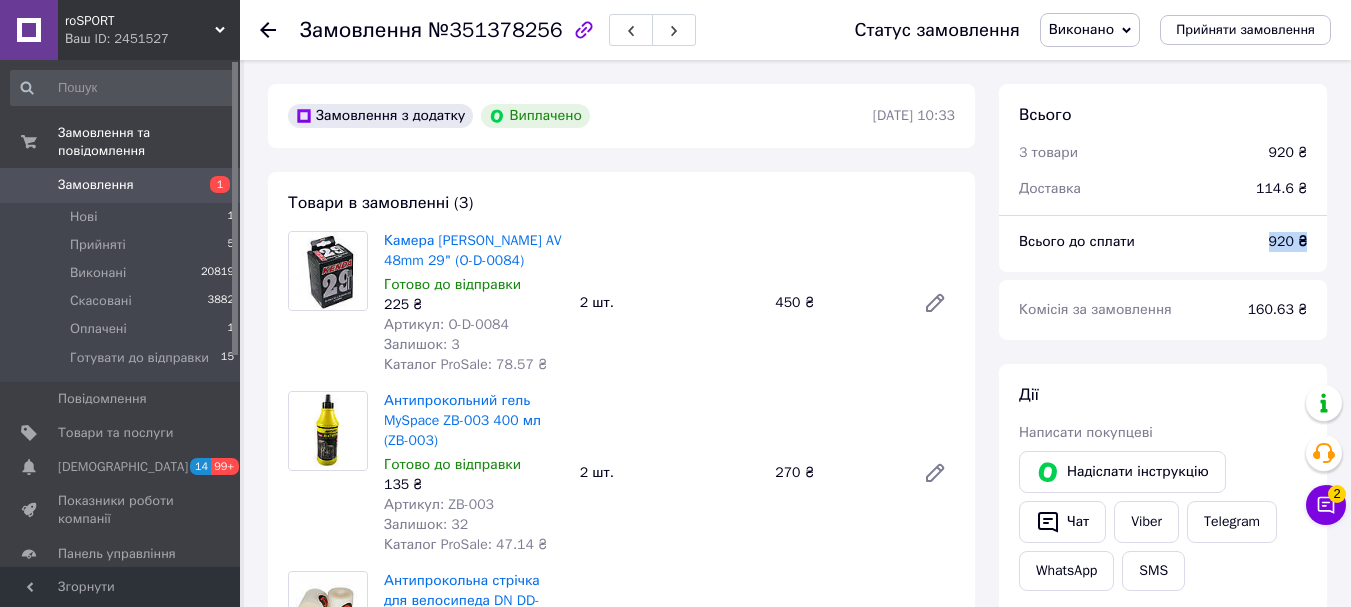 drag, startPoint x: 1272, startPoint y: 236, endPoint x: 1311, endPoint y: 244, distance: 39.812057 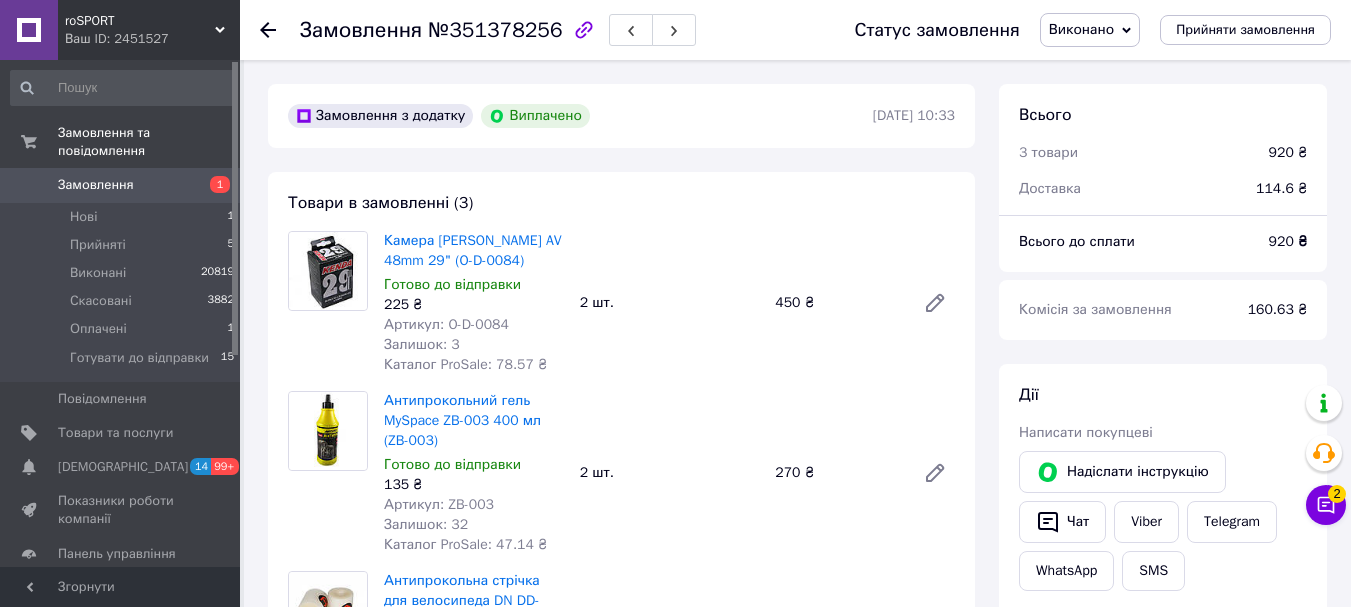click on "920 ₴" at bounding box center [1288, 241] 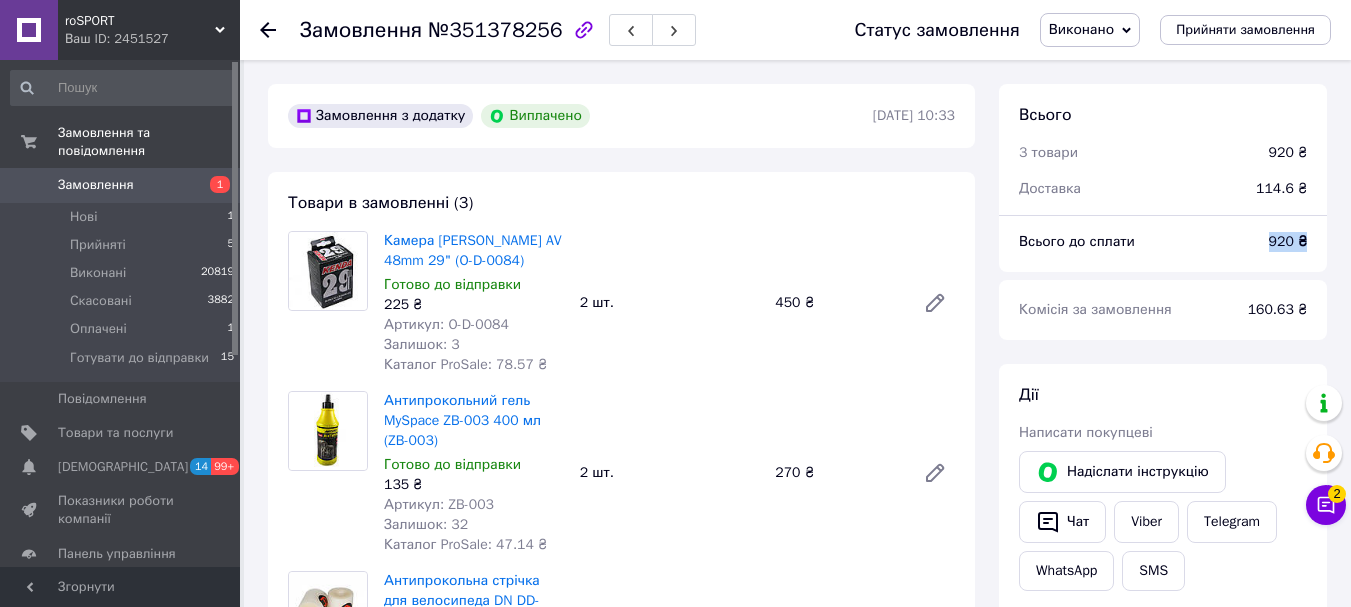 drag, startPoint x: 1271, startPoint y: 238, endPoint x: 1314, endPoint y: 245, distance: 43.56604 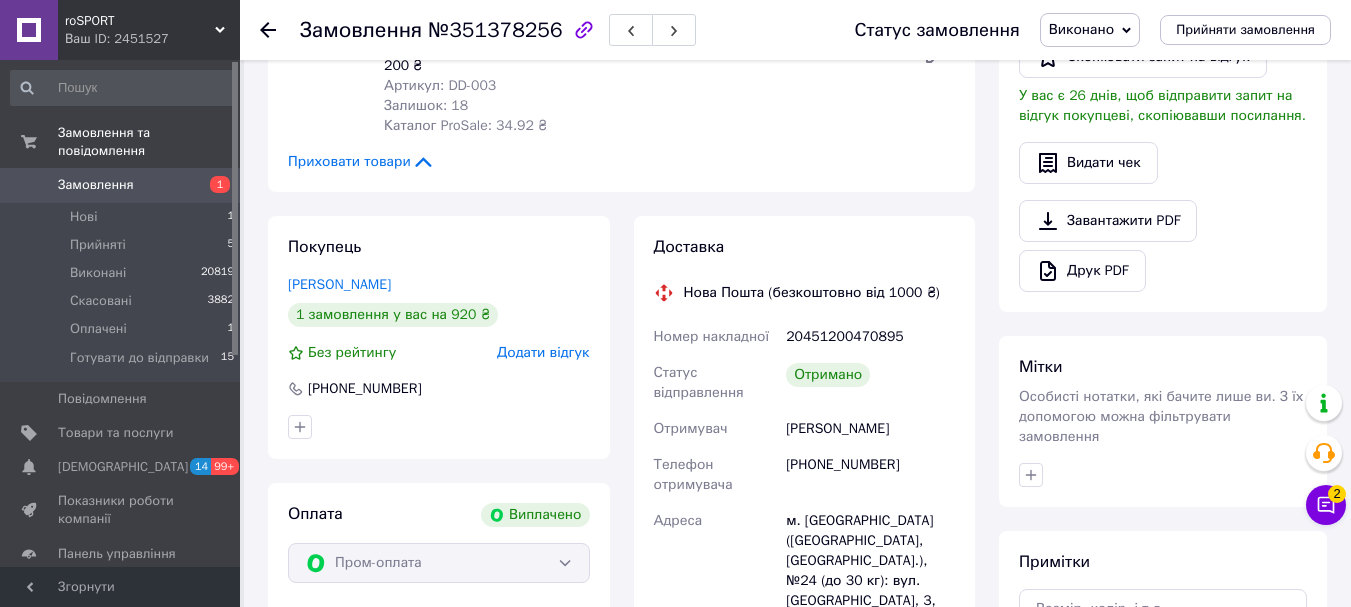 scroll, scrollTop: 600, scrollLeft: 0, axis: vertical 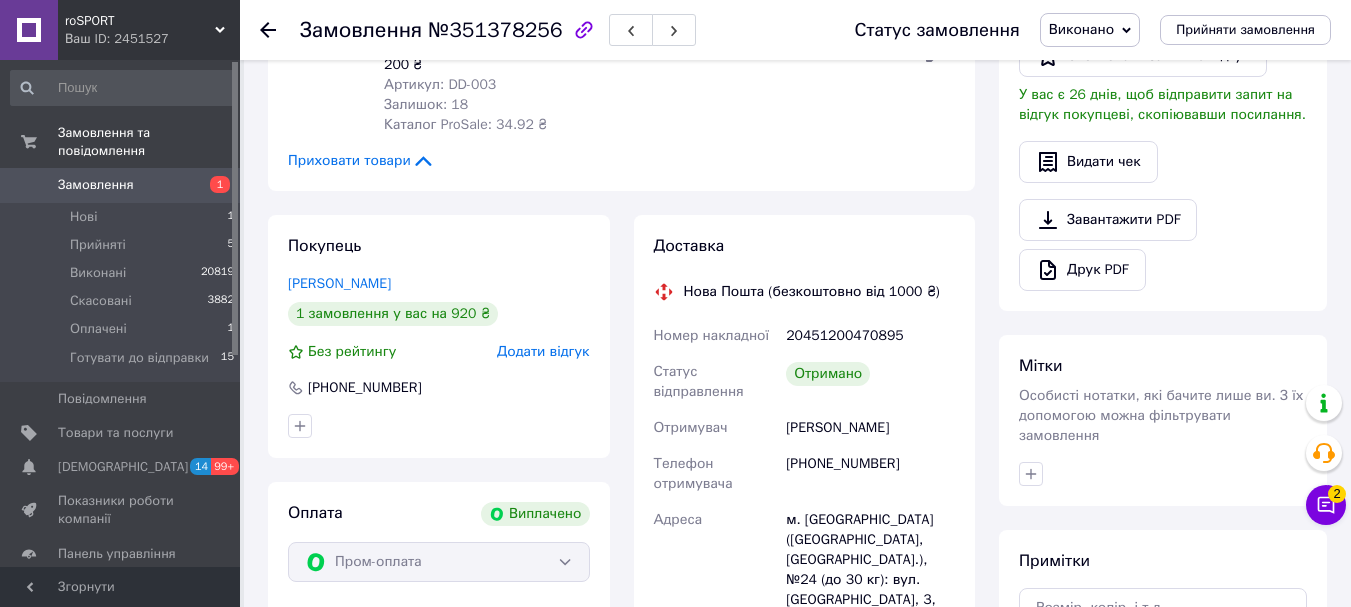 click on "20451200470895" at bounding box center [870, 336] 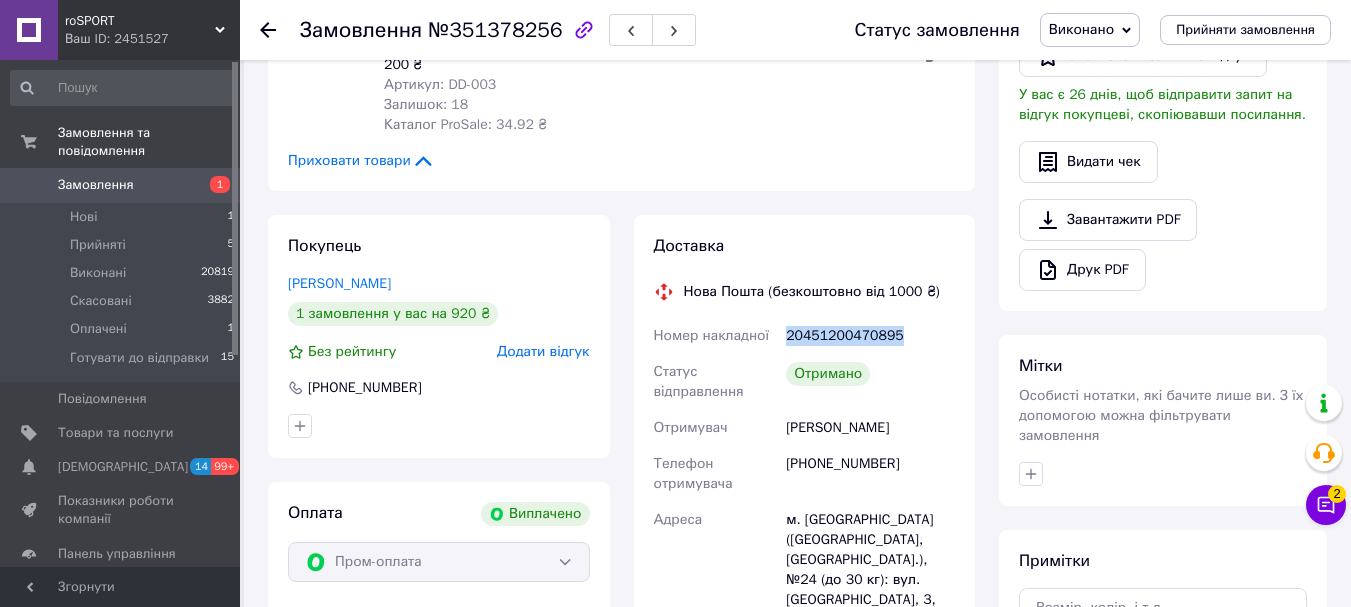 click on "20451200470895" at bounding box center (870, 336) 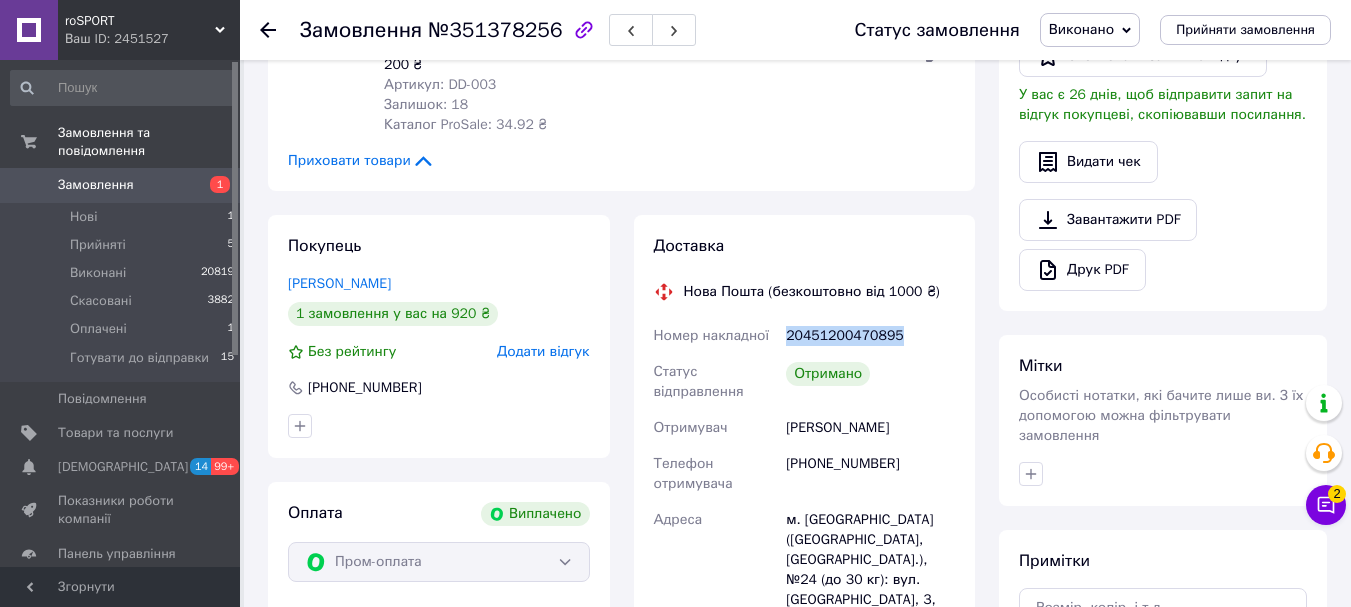 scroll, scrollTop: 400, scrollLeft: 0, axis: vertical 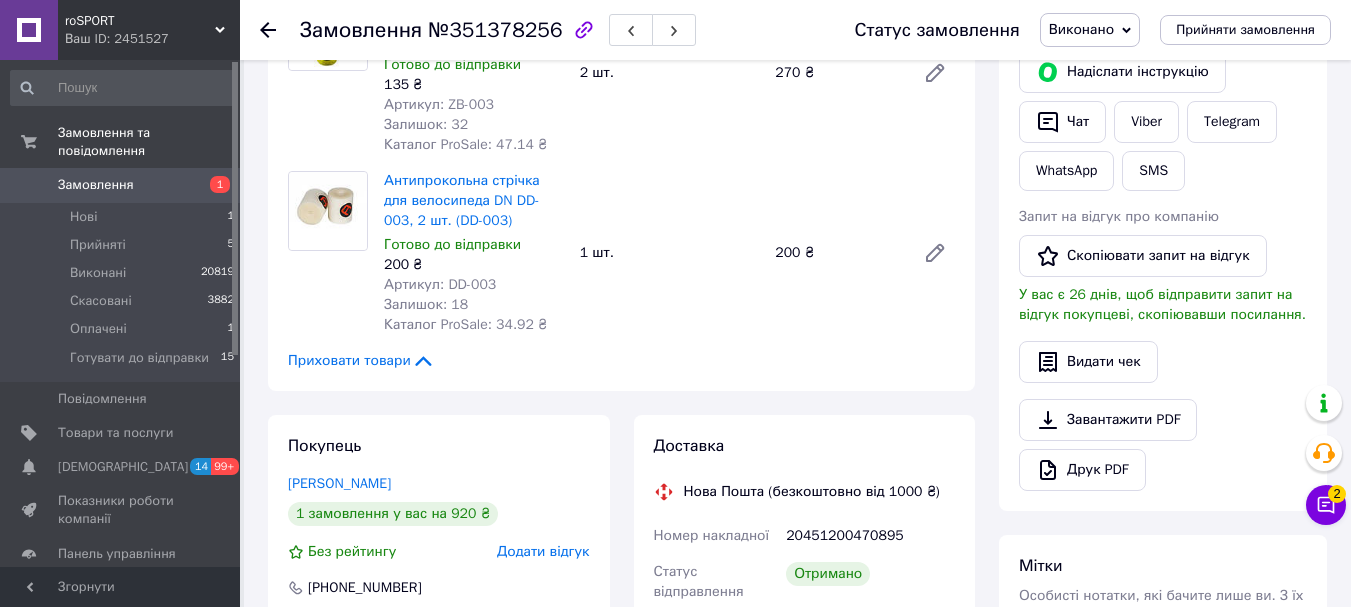 click on "№351378256" at bounding box center (495, 30) 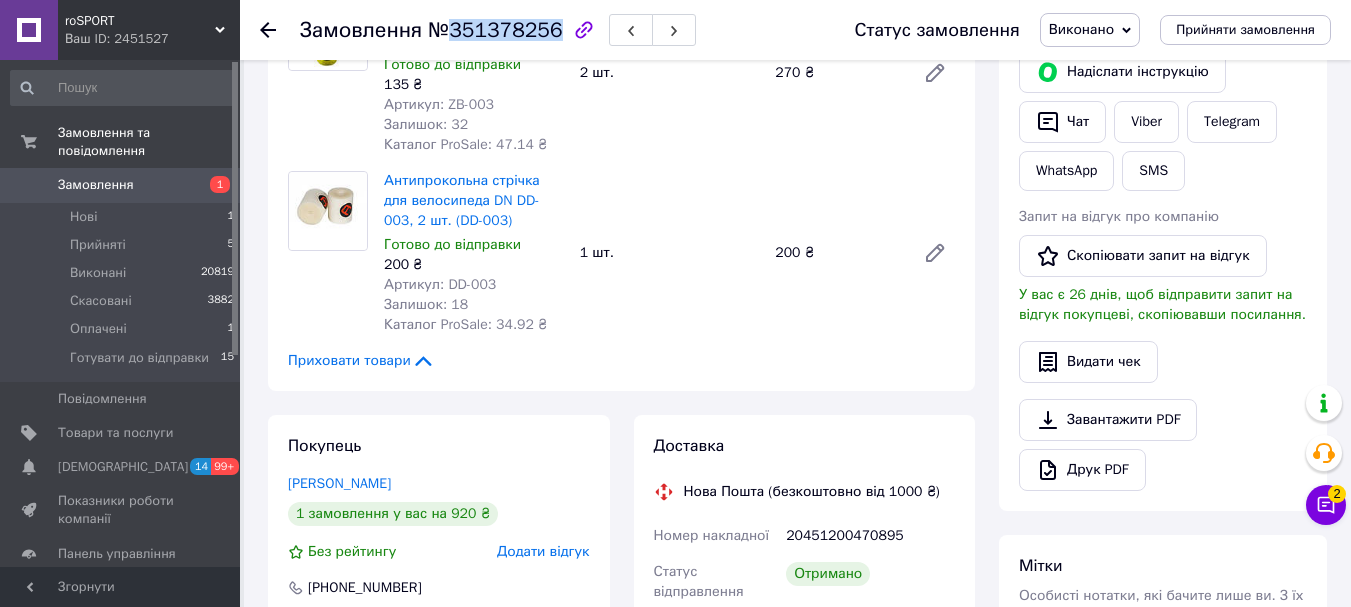 click on "№351378256" at bounding box center [495, 30] 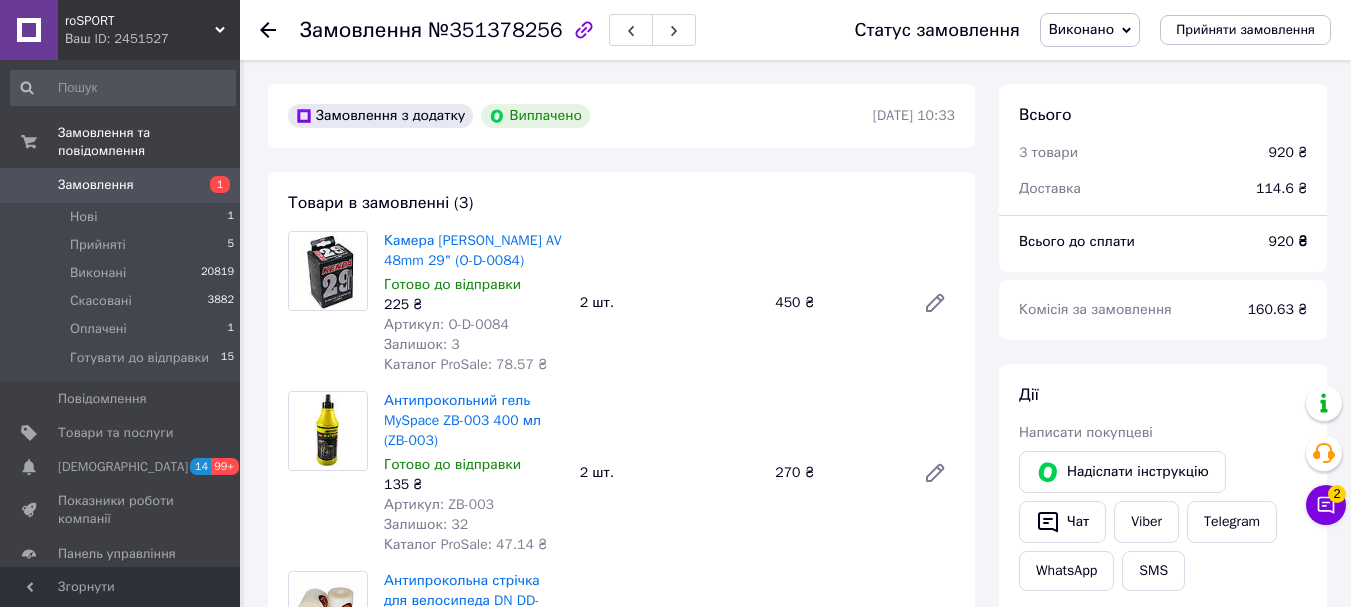 scroll, scrollTop: 307, scrollLeft: 0, axis: vertical 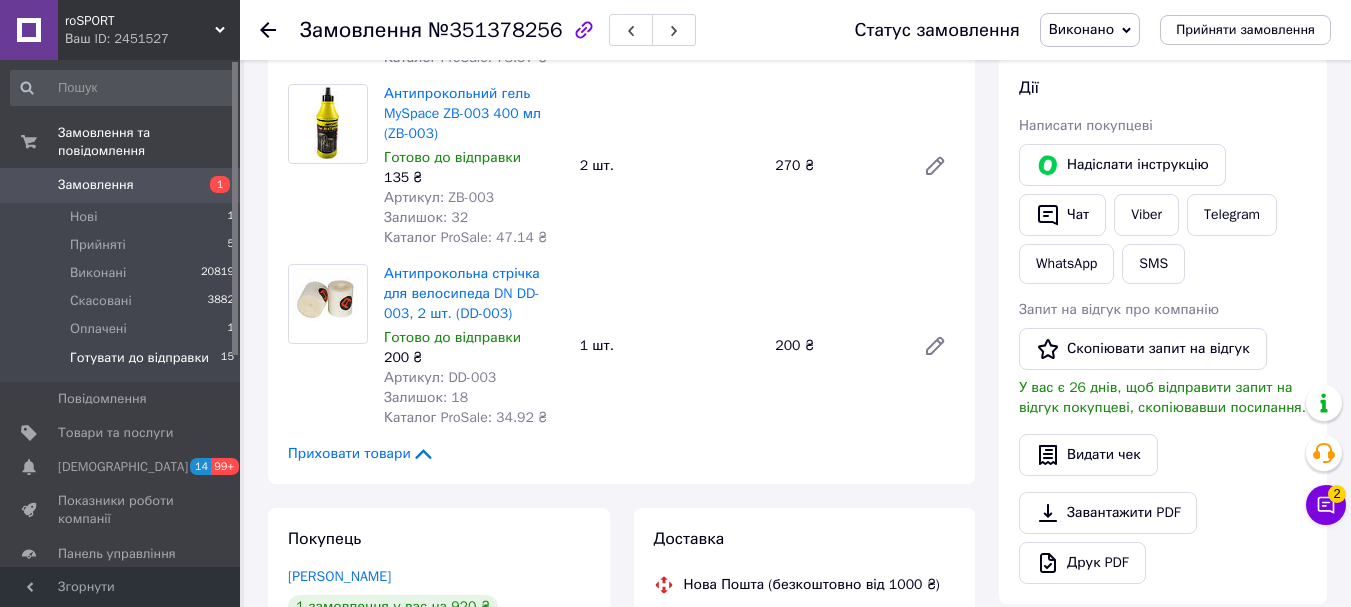 click on "Готувати до відправки 15" at bounding box center [123, 363] 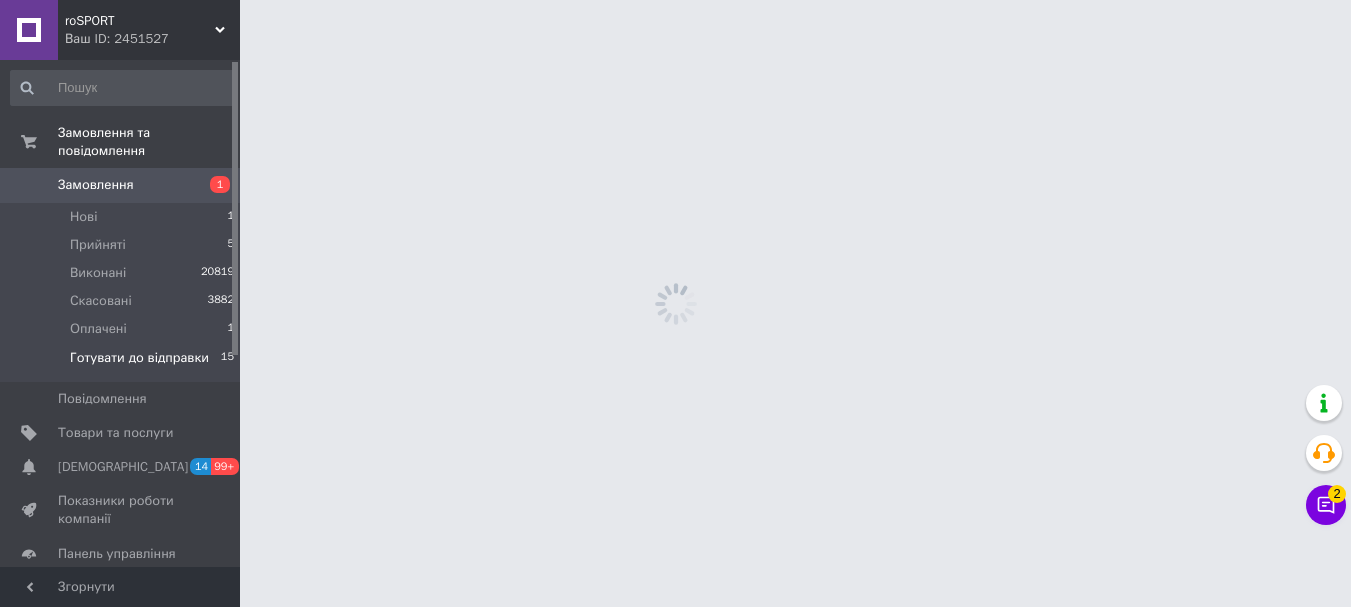 scroll, scrollTop: 0, scrollLeft: 0, axis: both 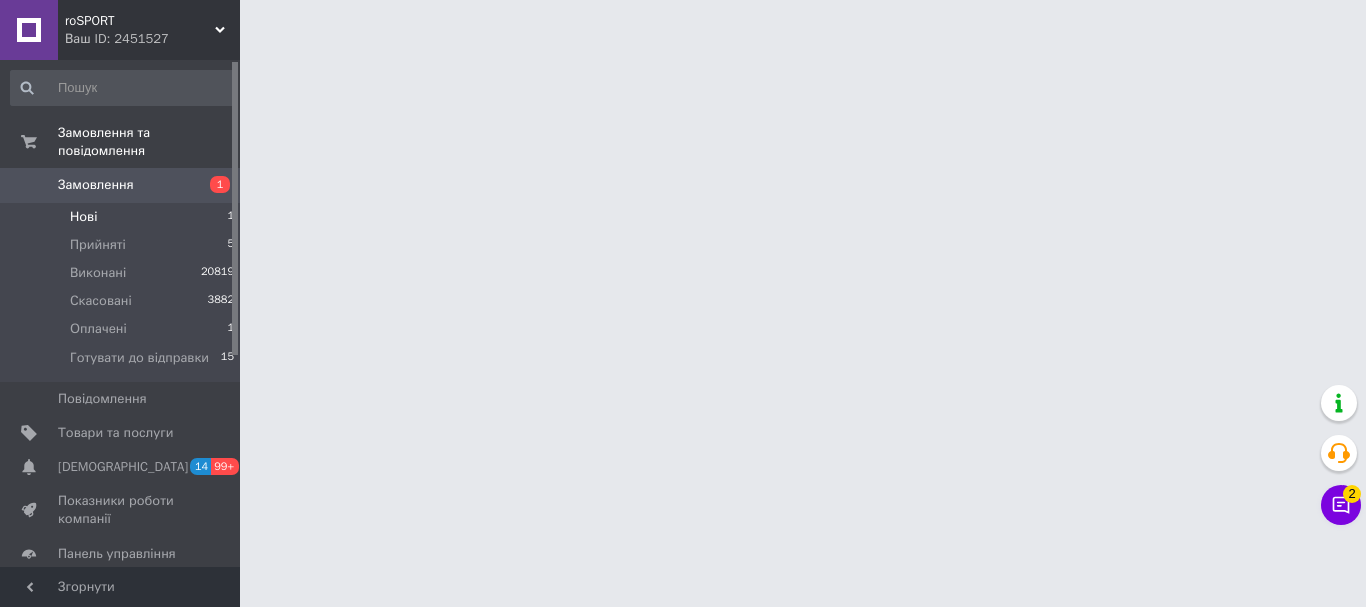 click on "1" at bounding box center [230, 217] 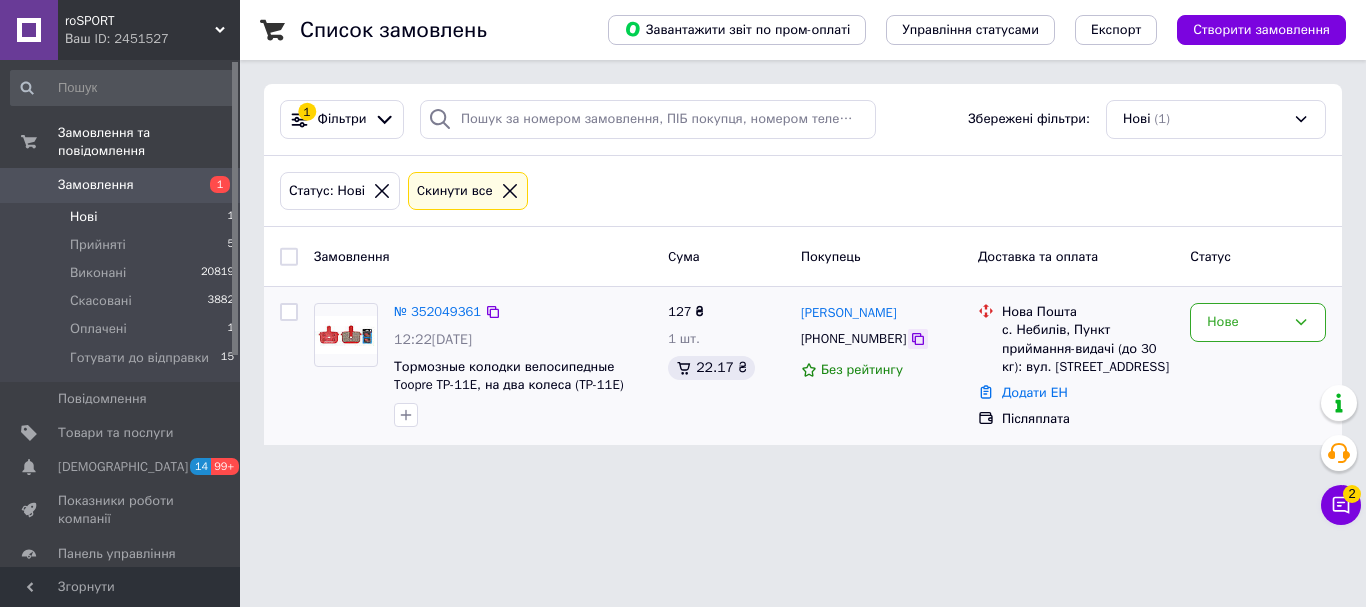 click 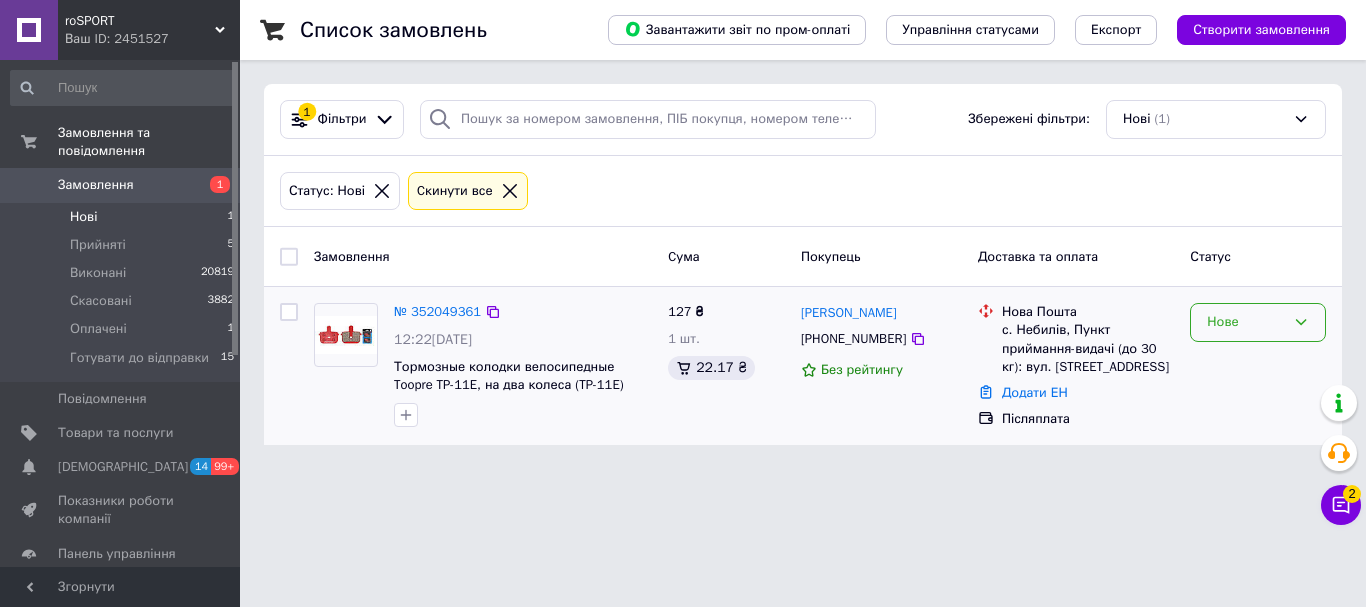click on "Нове" at bounding box center [1246, 322] 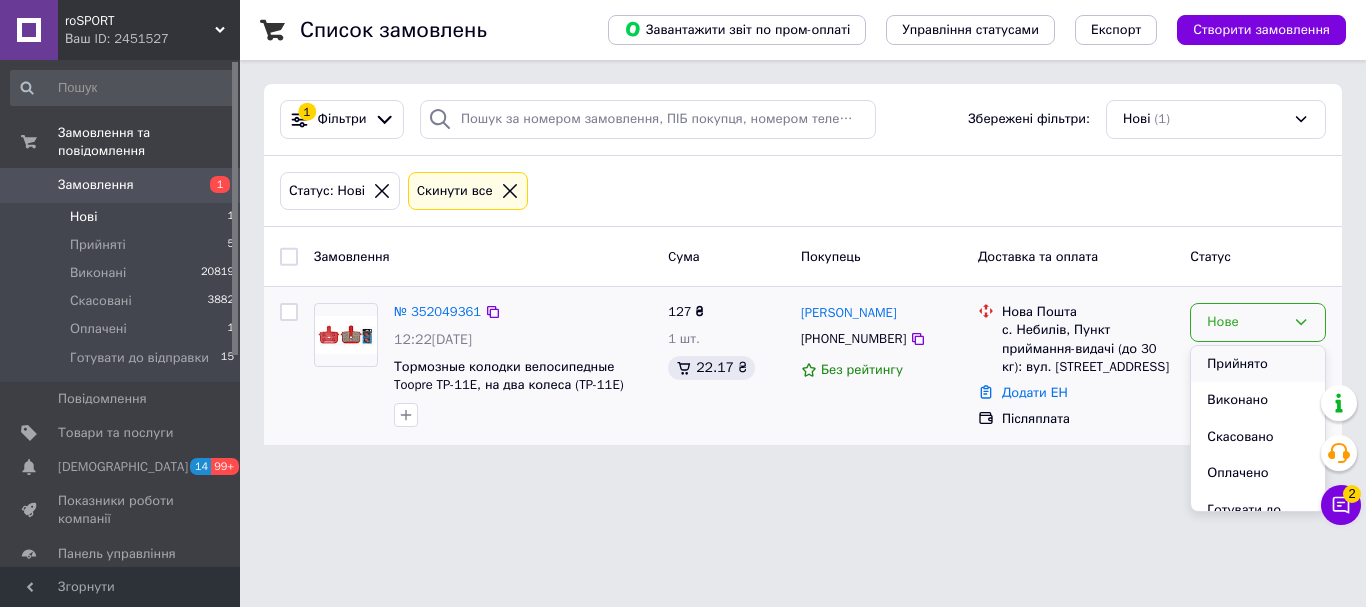 click on "Прийнято" at bounding box center (1258, 364) 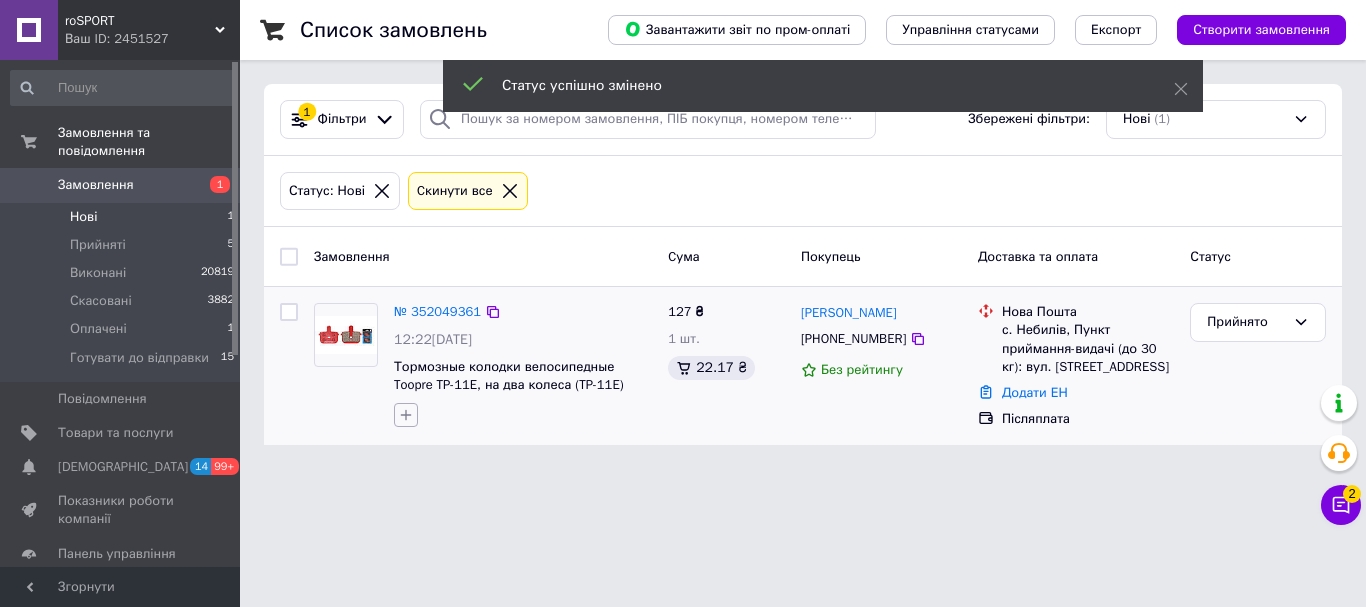 click 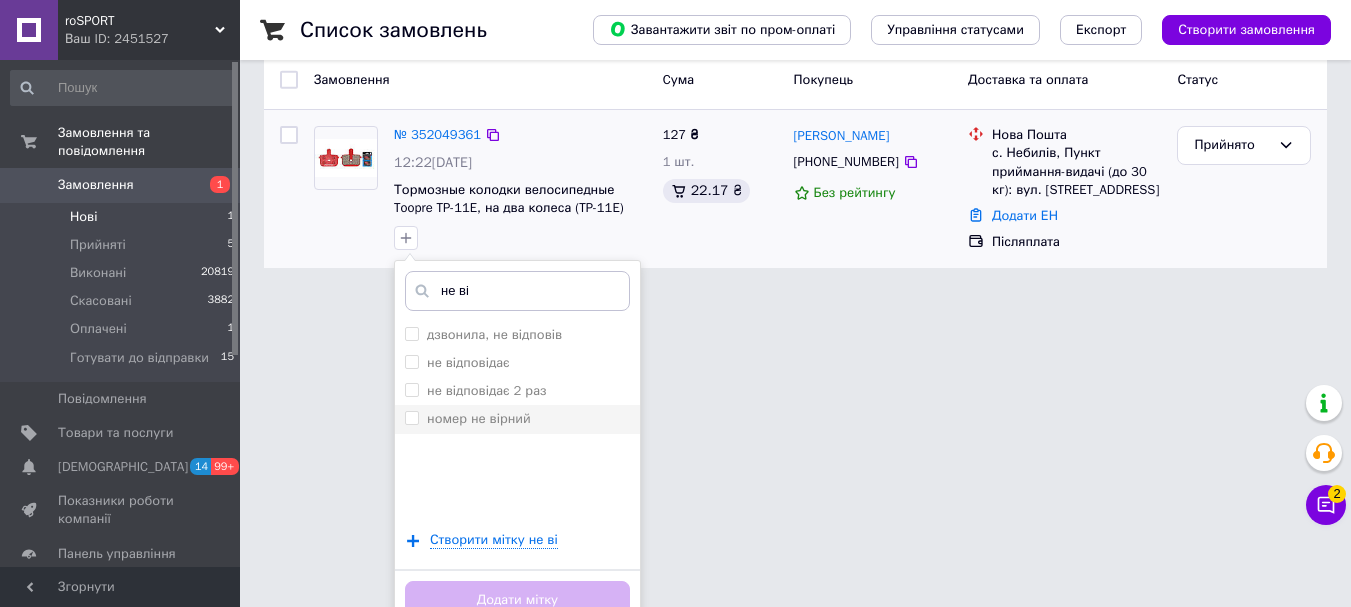 scroll, scrollTop: 200, scrollLeft: 0, axis: vertical 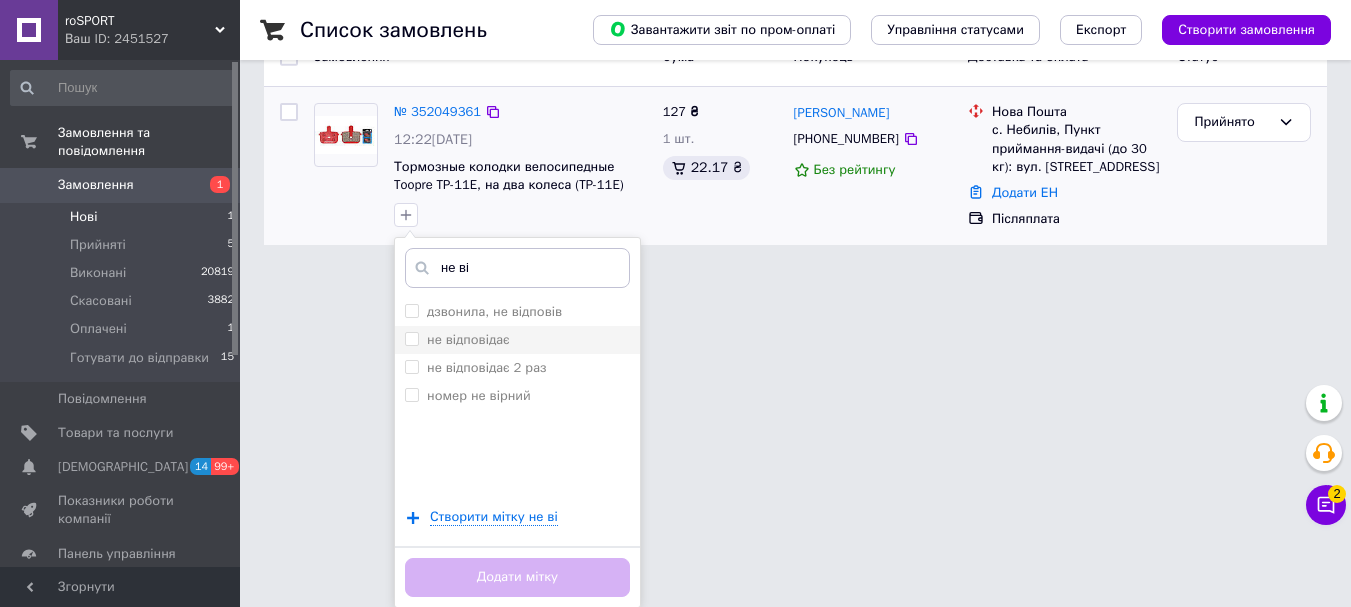 type on "не ві" 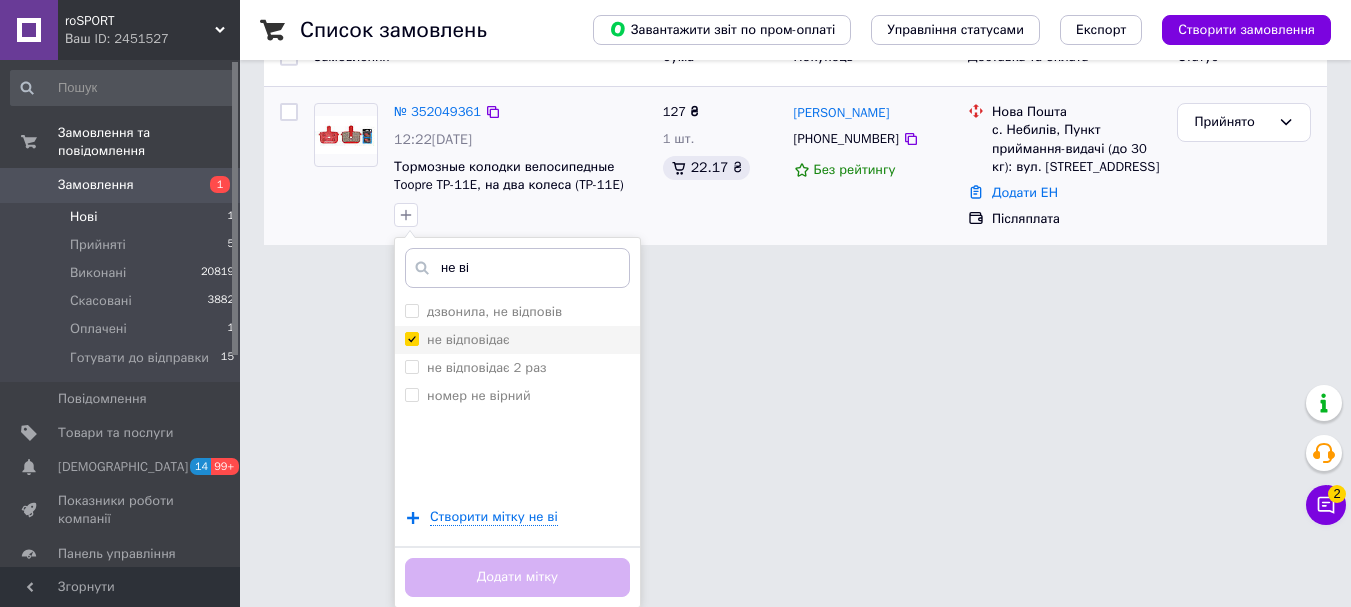 checkbox on "true" 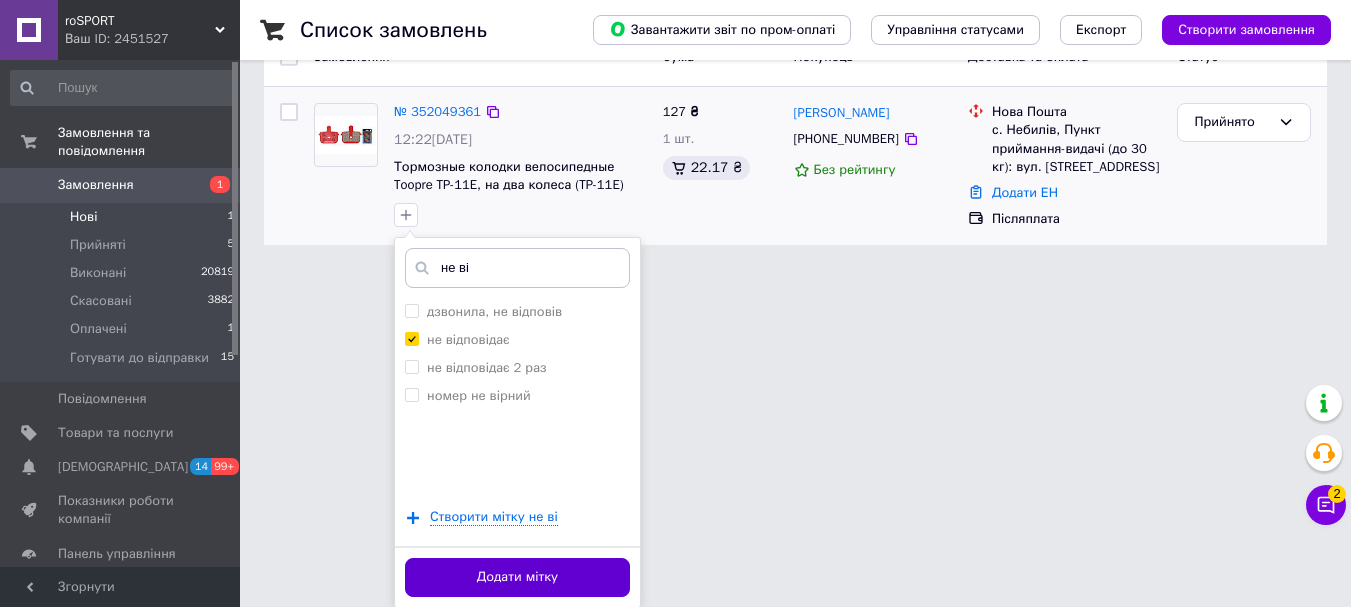 click on "Додати мітку" at bounding box center (517, 577) 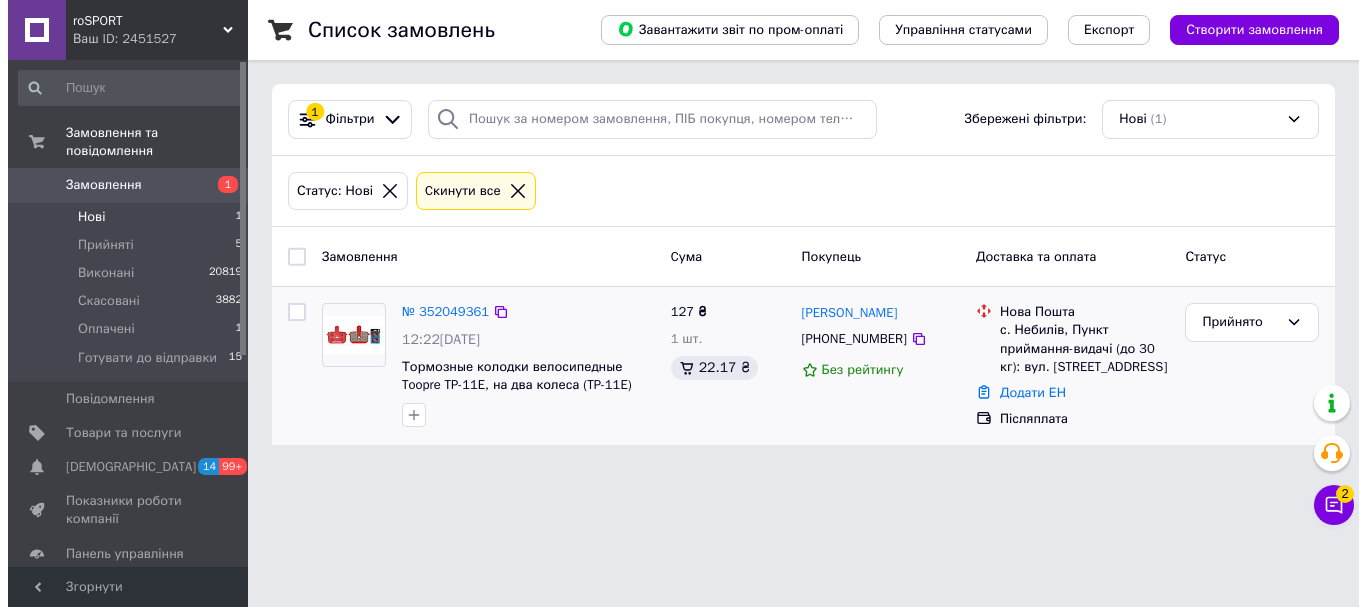 scroll, scrollTop: 0, scrollLeft: 0, axis: both 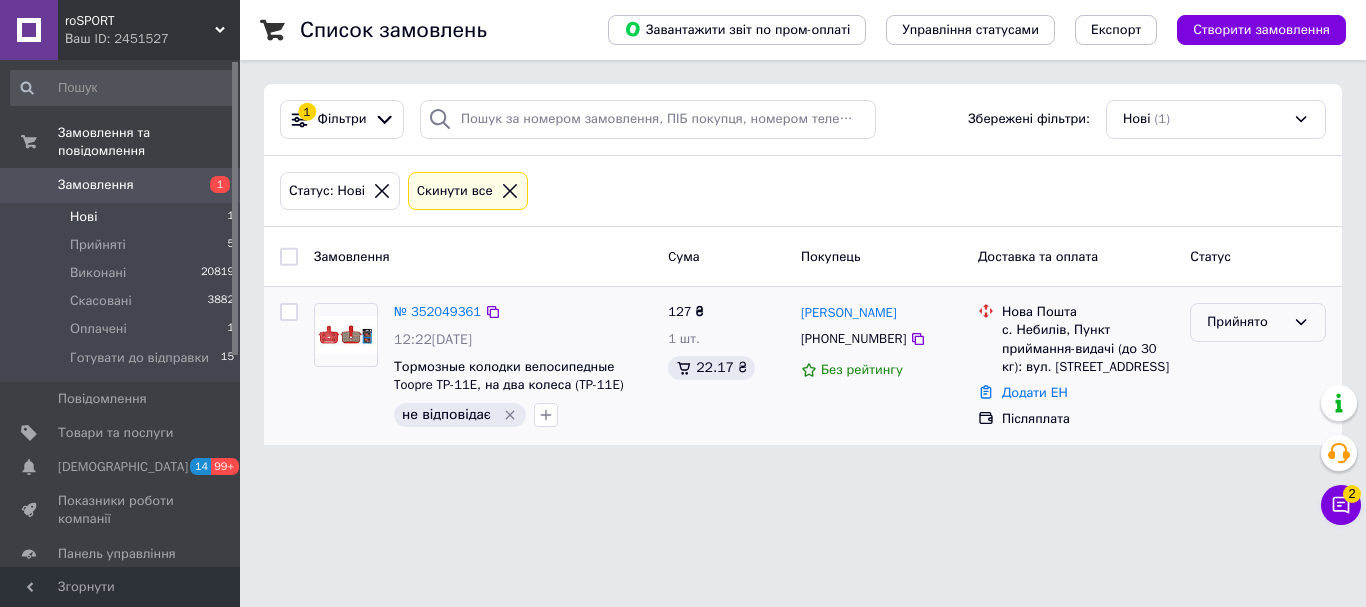 click on "Прийнято" at bounding box center [1246, 322] 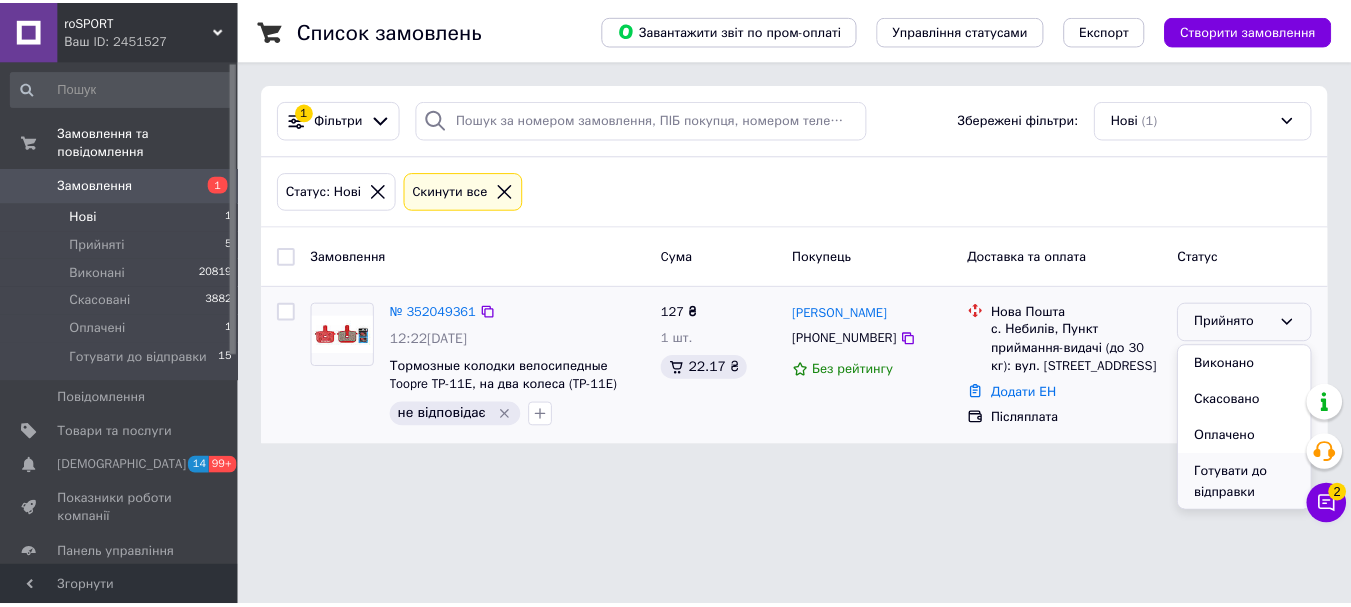scroll, scrollTop: 1, scrollLeft: 0, axis: vertical 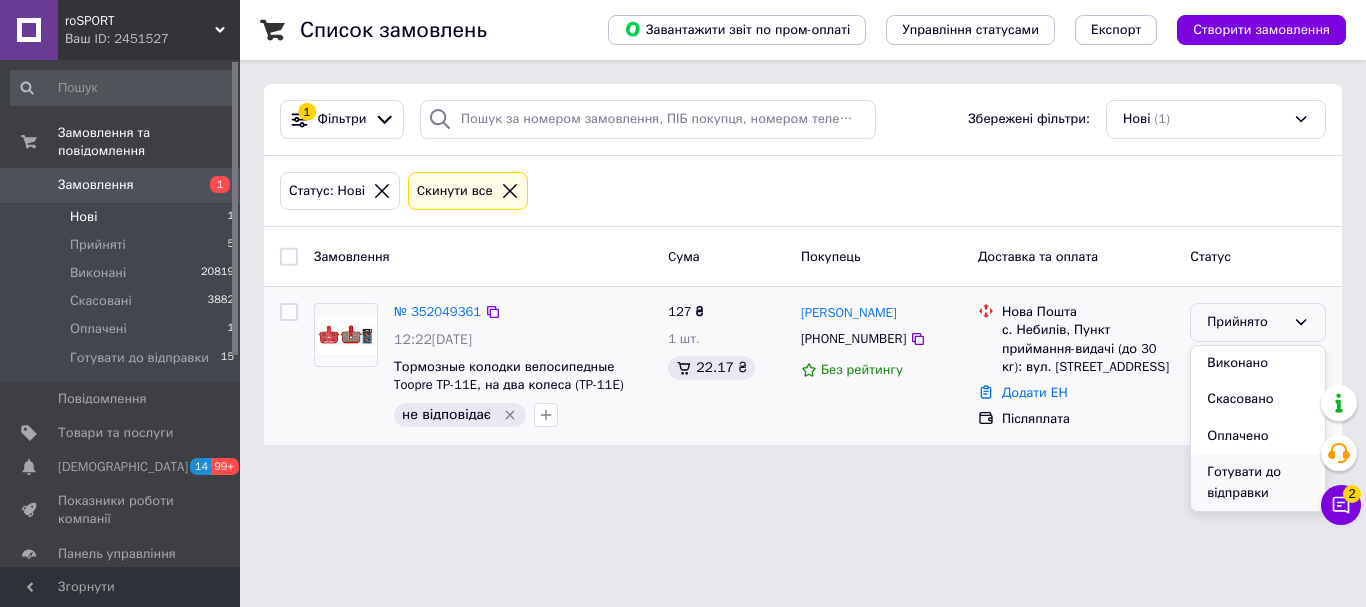 click on "Готувати до відправки" at bounding box center [1258, 482] 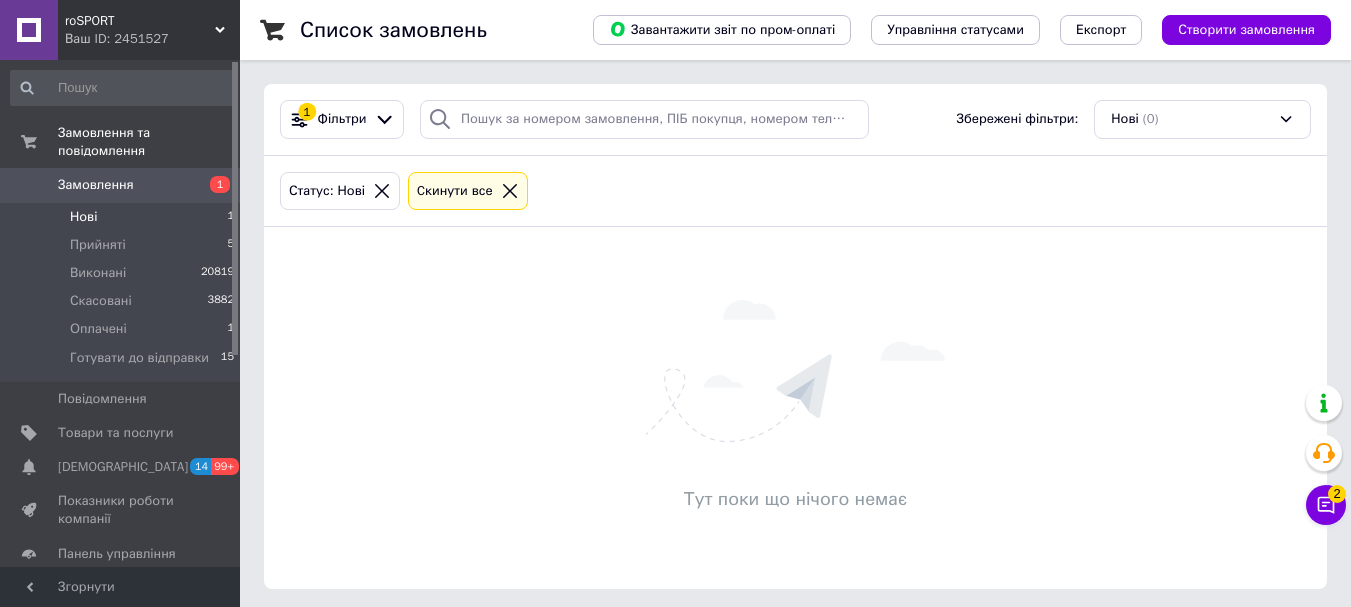 click on "Нові 1" at bounding box center (123, 217) 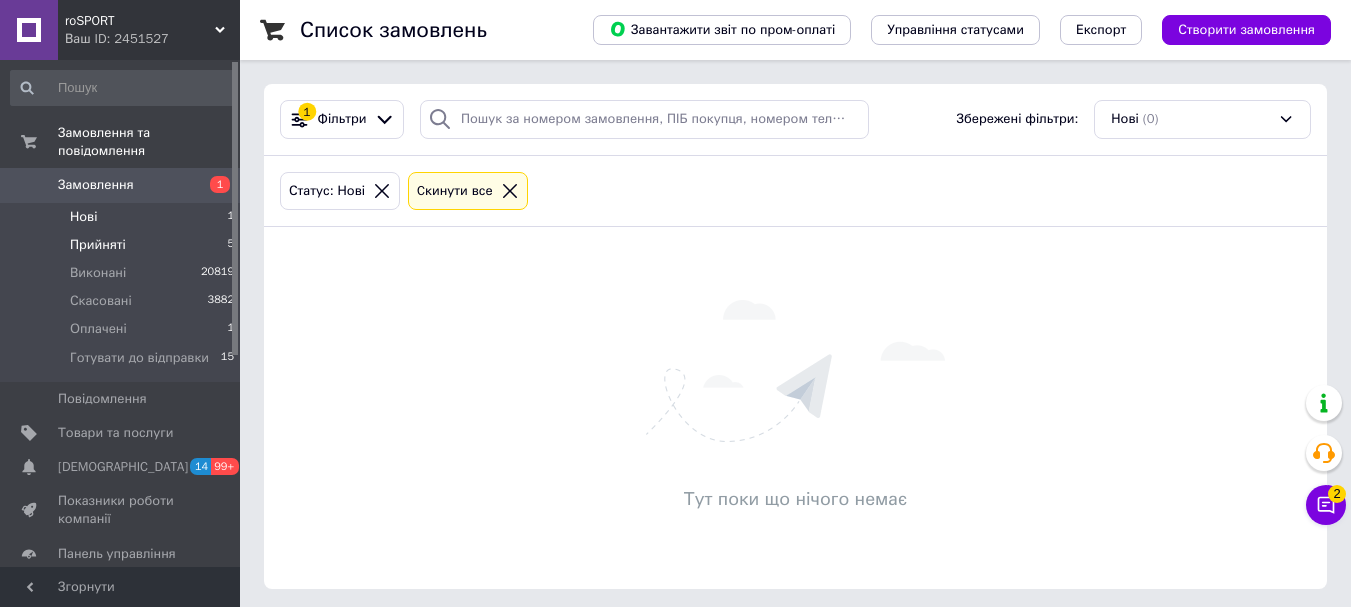 click on "Прийняті 5" at bounding box center (123, 245) 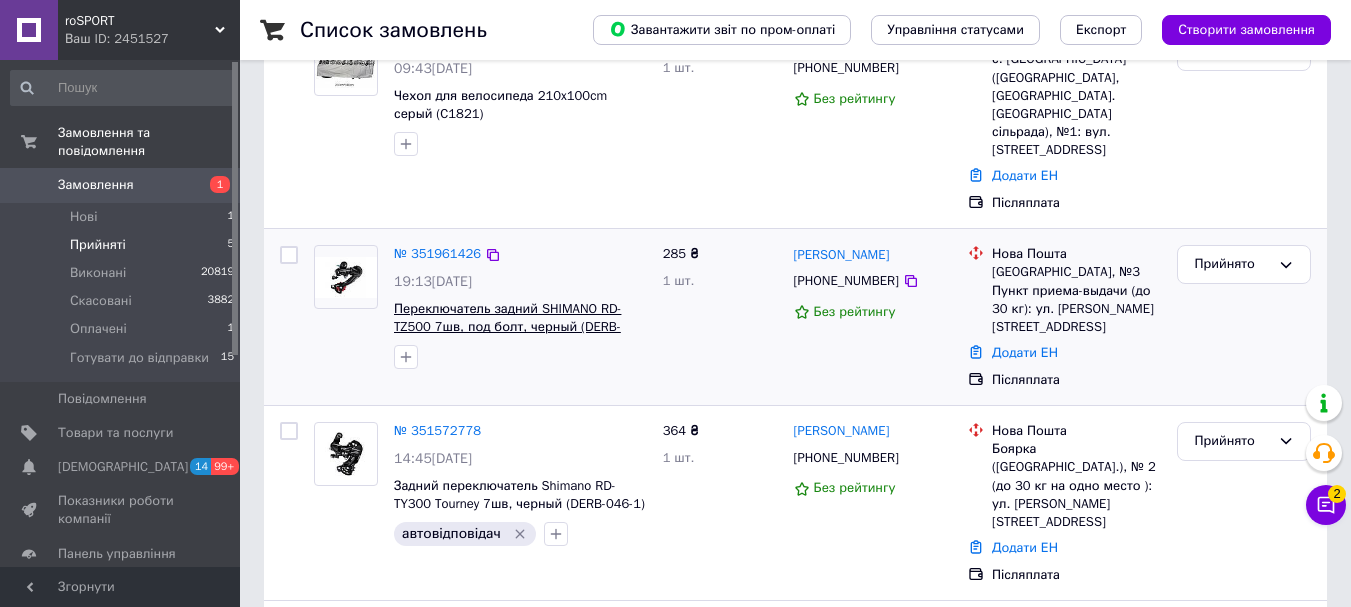 scroll, scrollTop: 100, scrollLeft: 0, axis: vertical 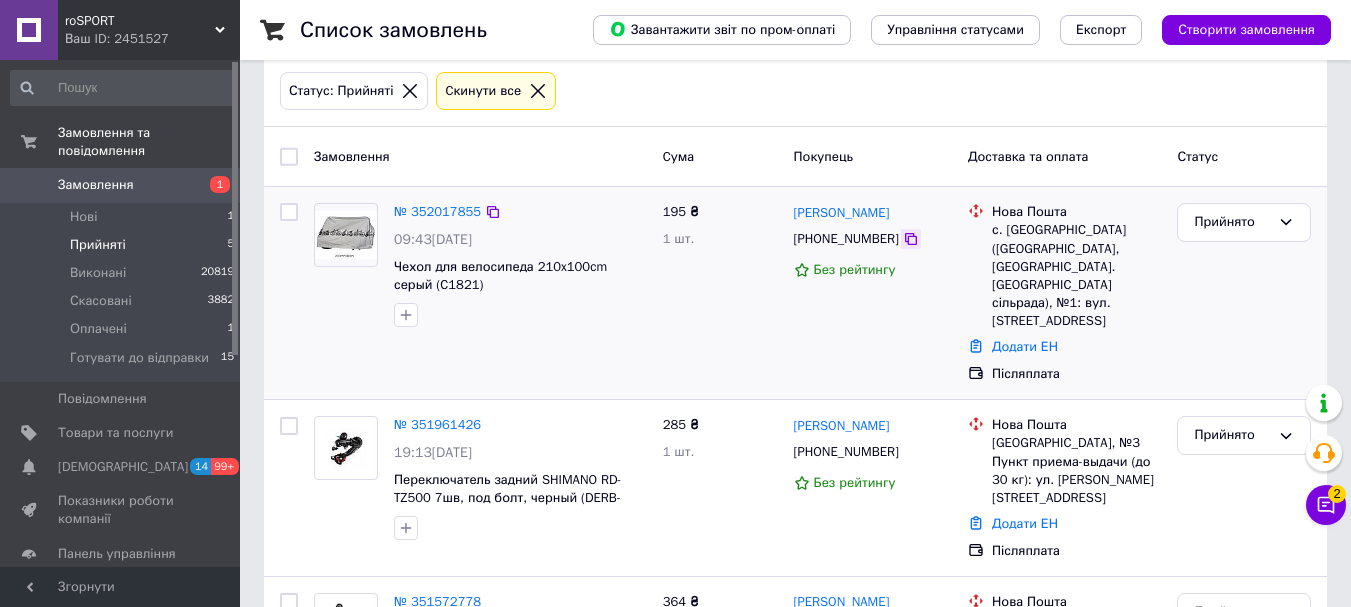 click 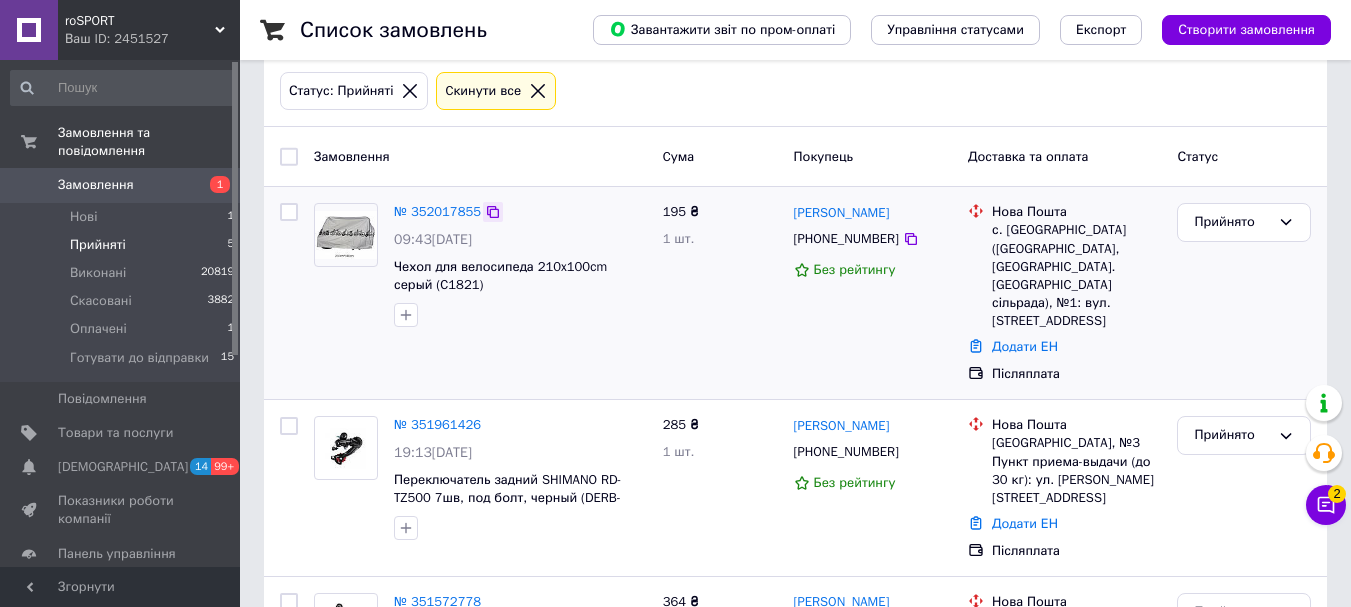 click 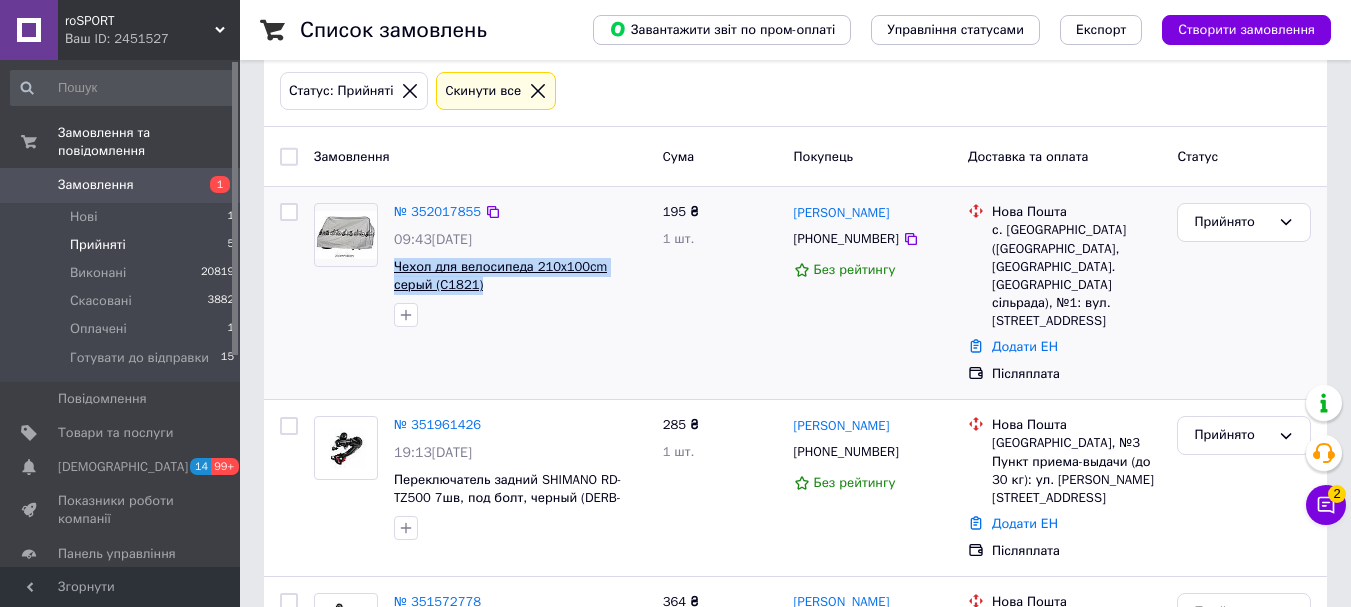 drag, startPoint x: 456, startPoint y: 279, endPoint x: 398, endPoint y: 265, distance: 59.665737 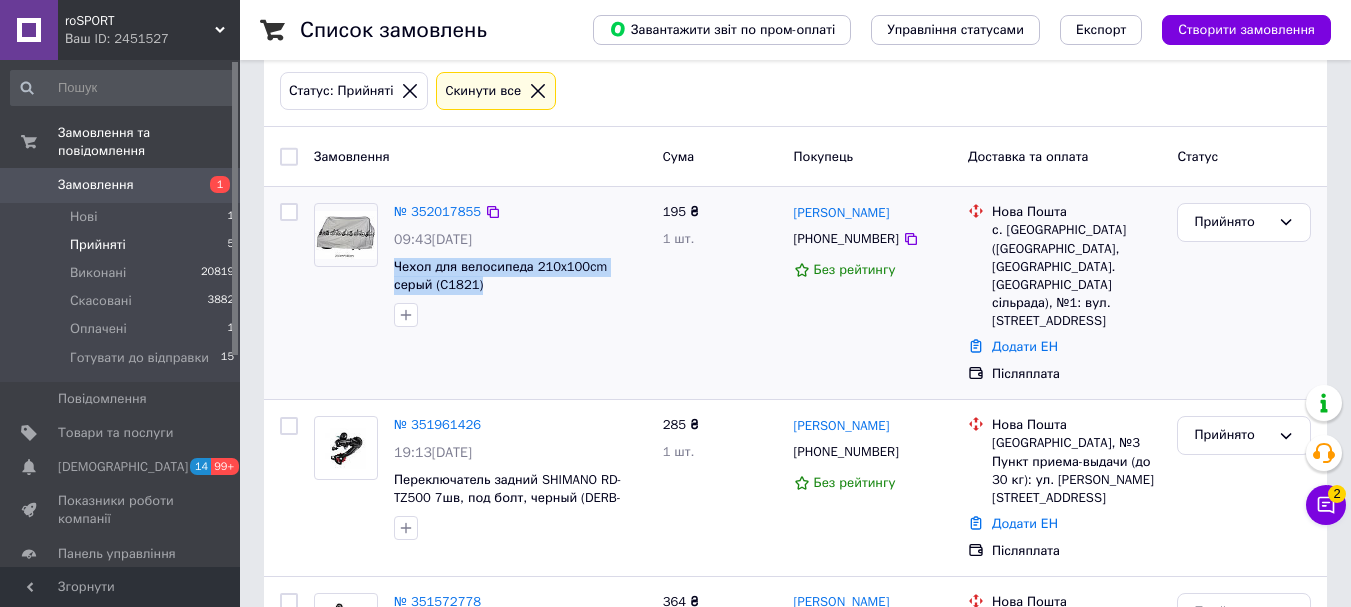 copy on "Чехол для велосипеда 210x100cm серый (C1821)" 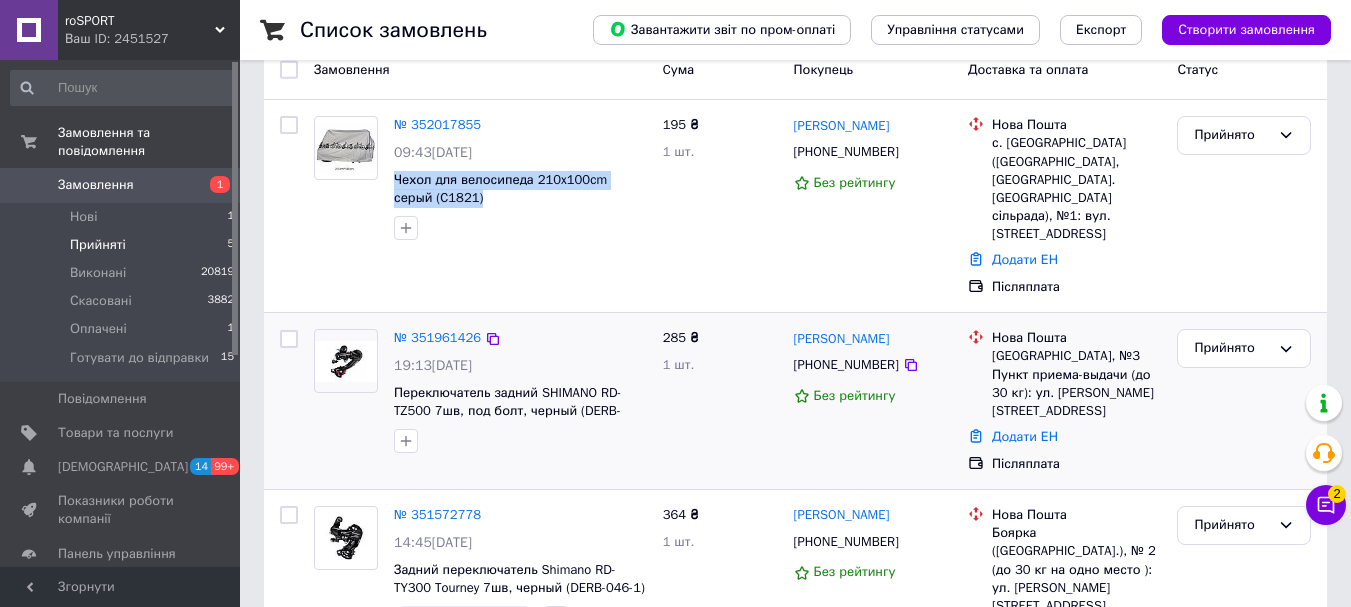 scroll, scrollTop: 300, scrollLeft: 0, axis: vertical 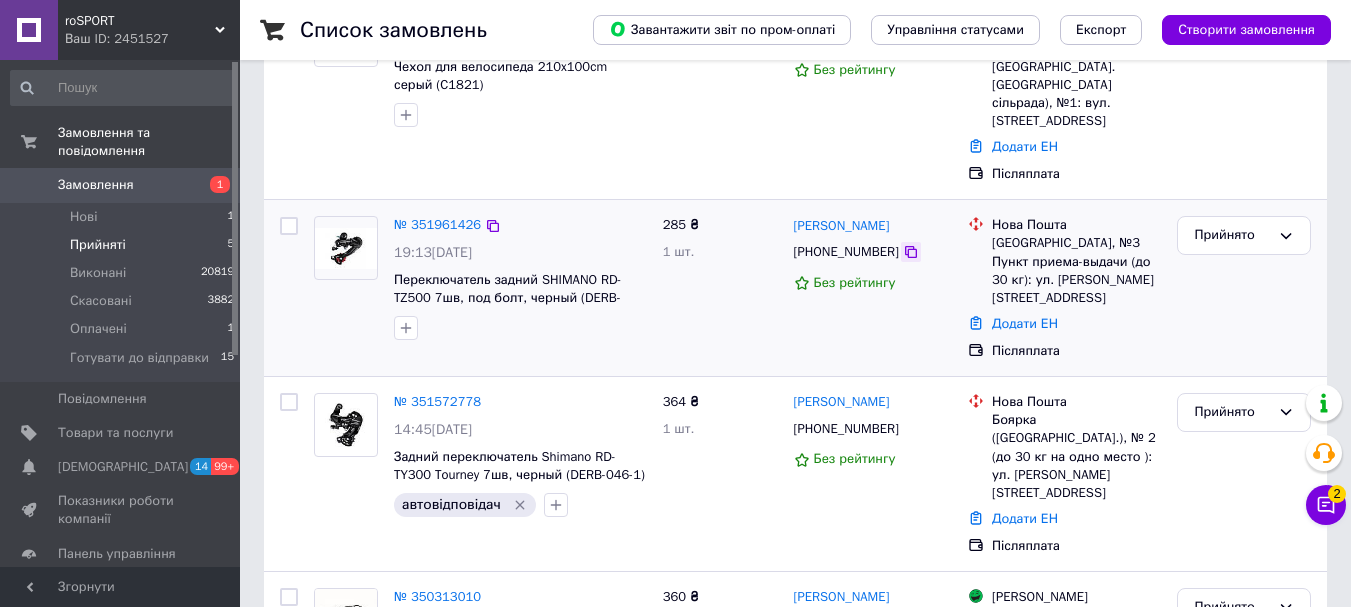 click 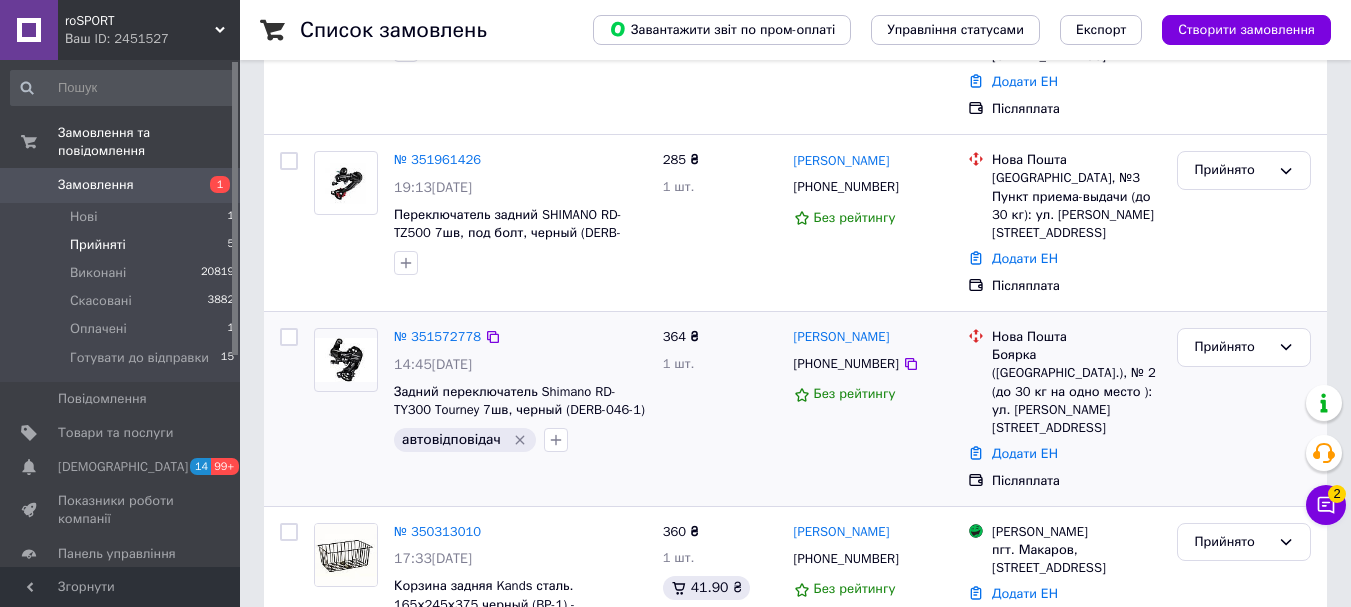 scroll, scrollTop: 400, scrollLeft: 0, axis: vertical 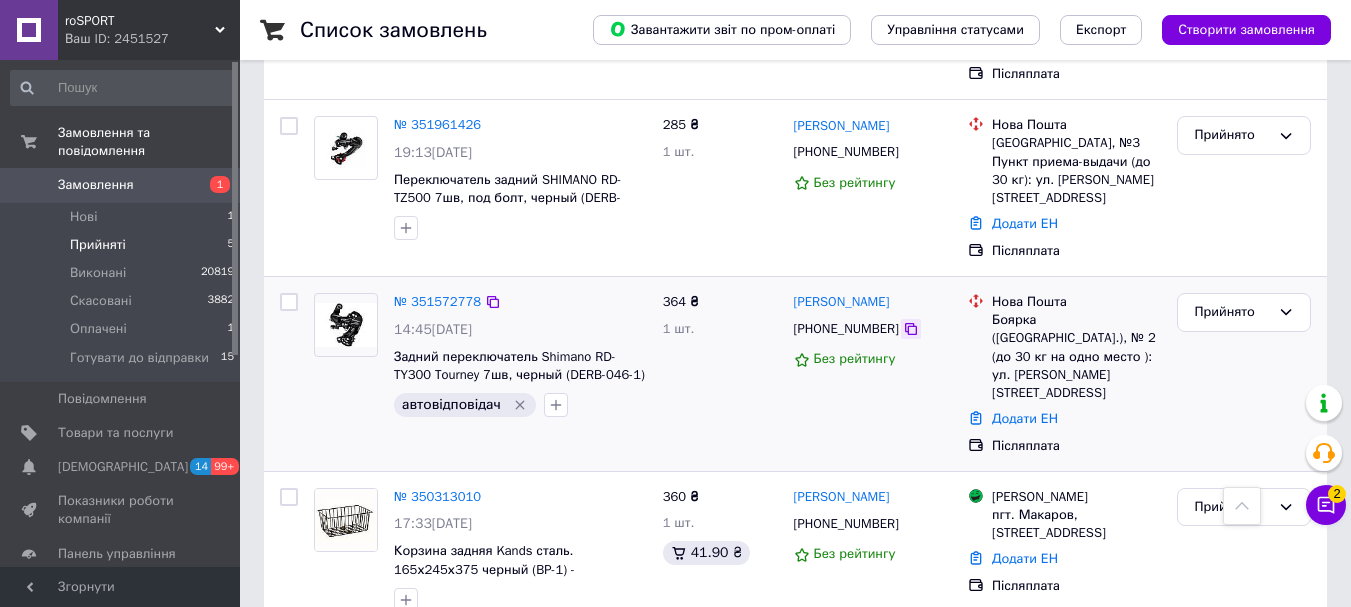 click 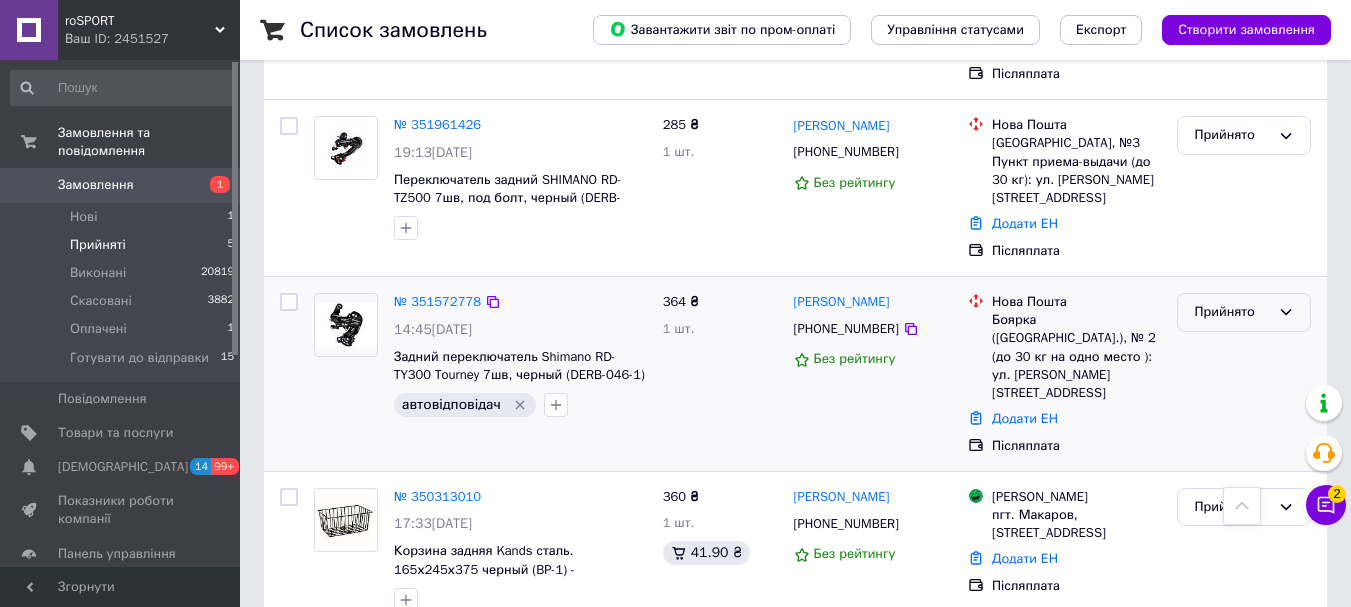 click on "Прийнято" at bounding box center (1232, 312) 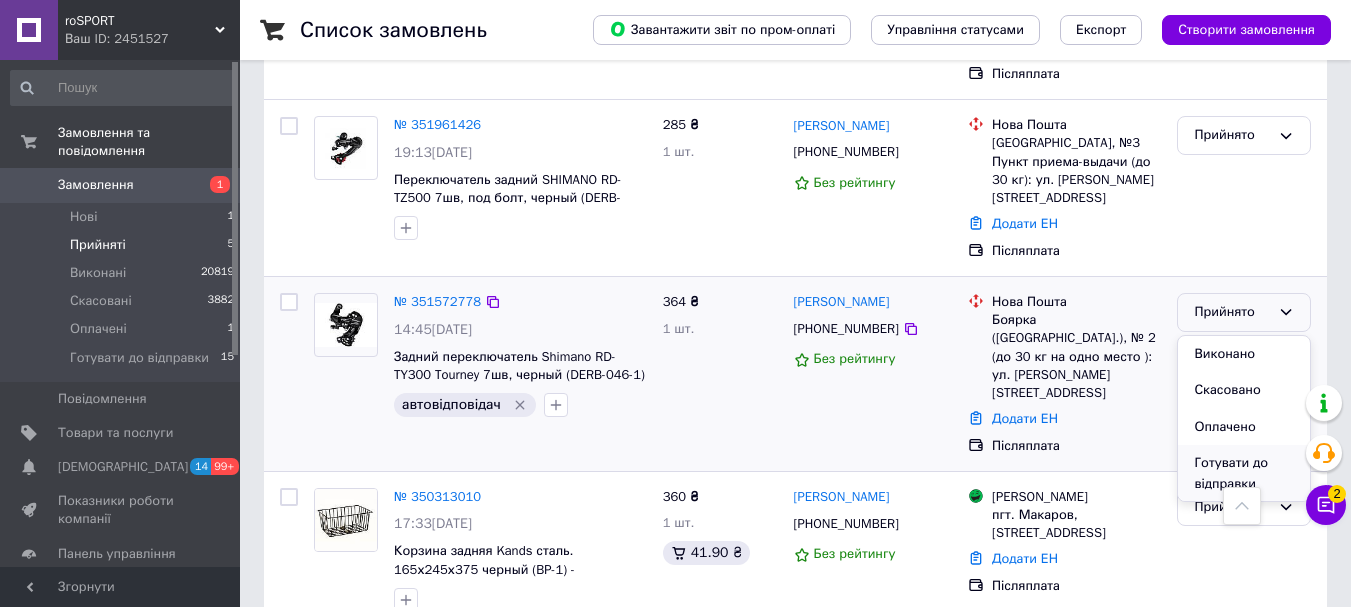 click on "Готувати до відправки" at bounding box center (1244, 473) 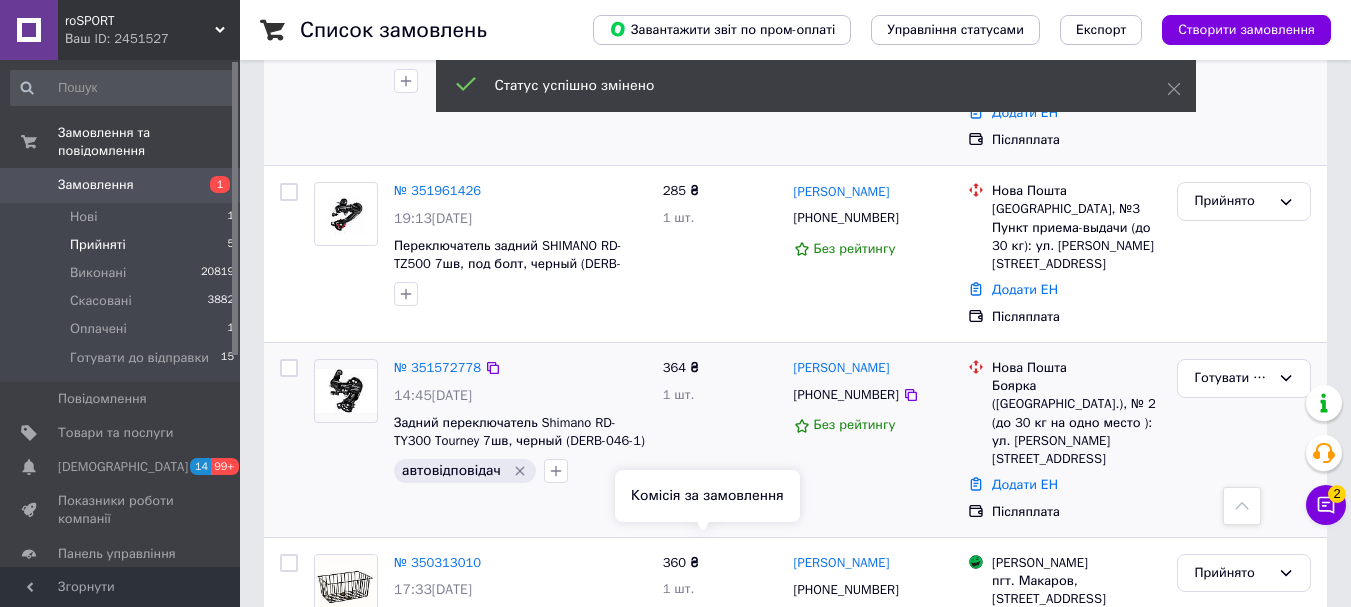 scroll, scrollTop: 30, scrollLeft: 0, axis: vertical 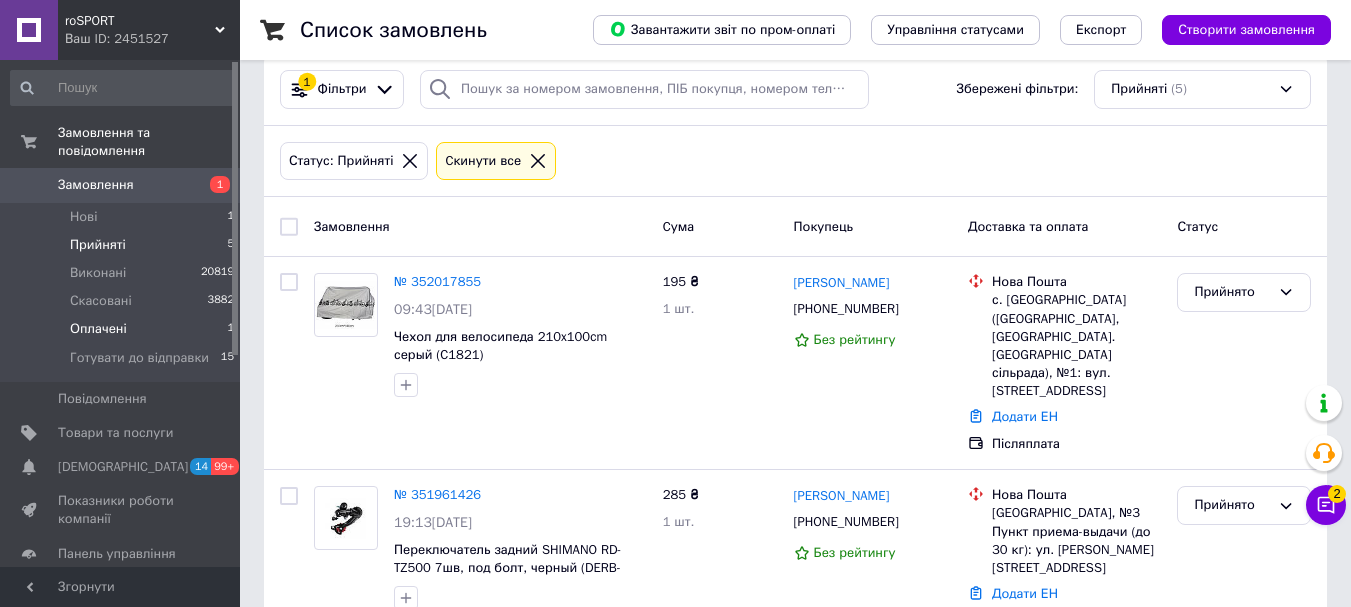 click on "Оплачені 1" at bounding box center (123, 329) 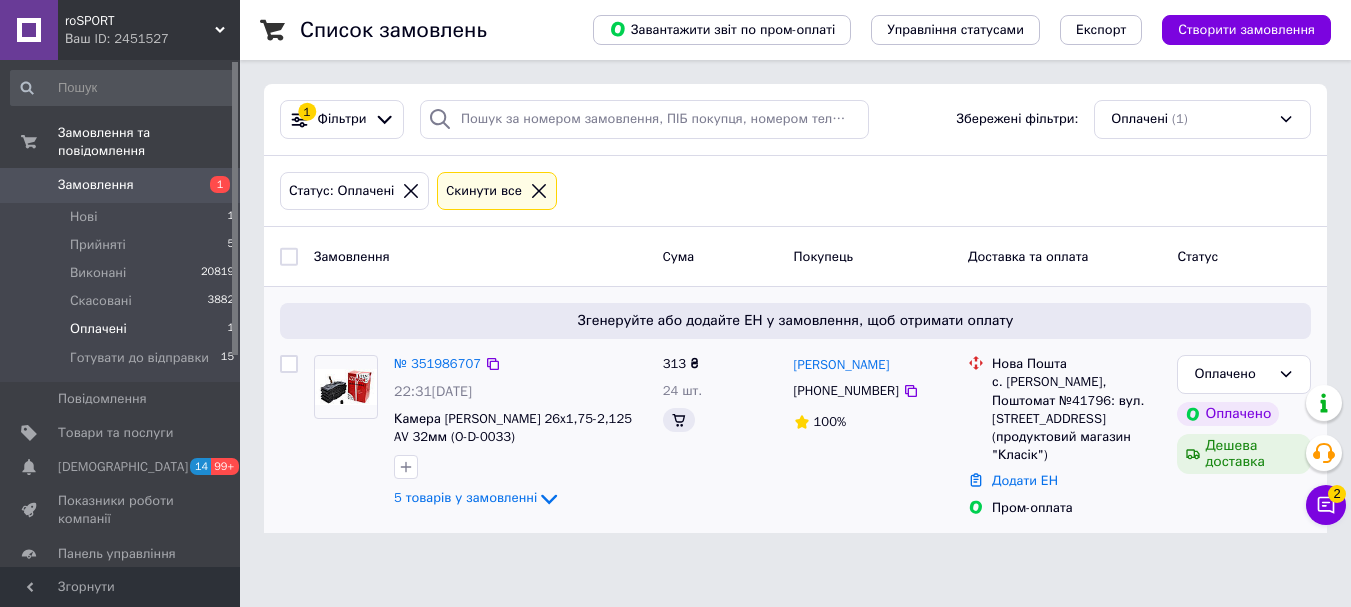 scroll, scrollTop: 0, scrollLeft: 0, axis: both 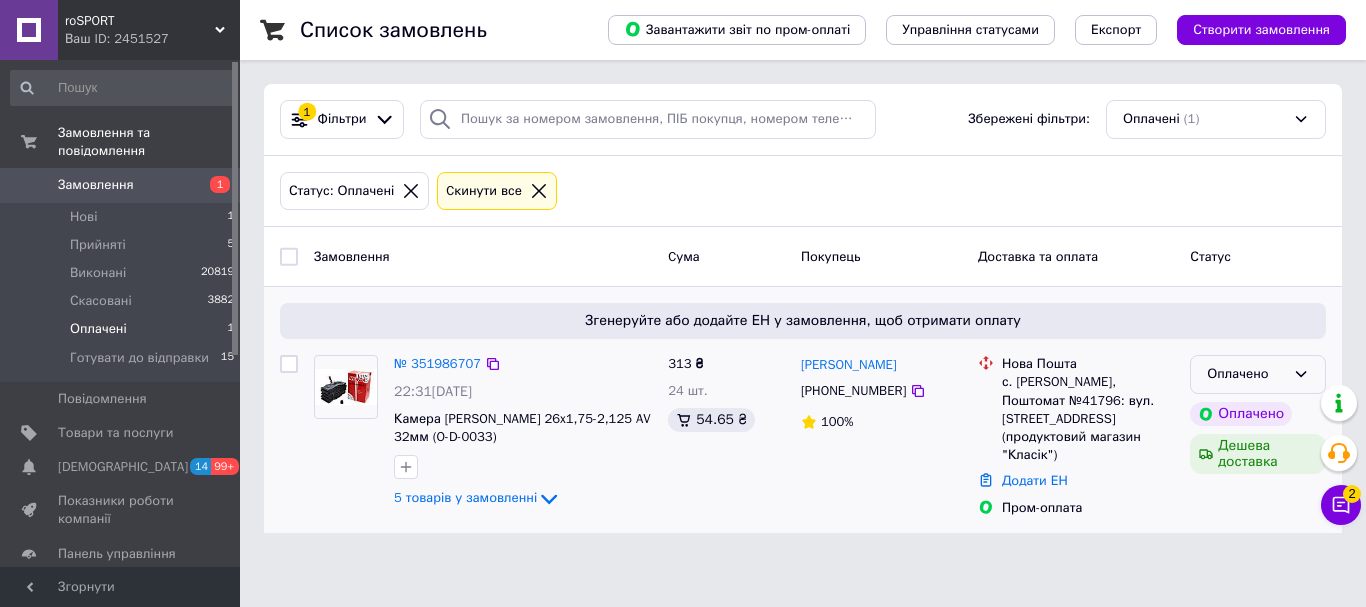 click 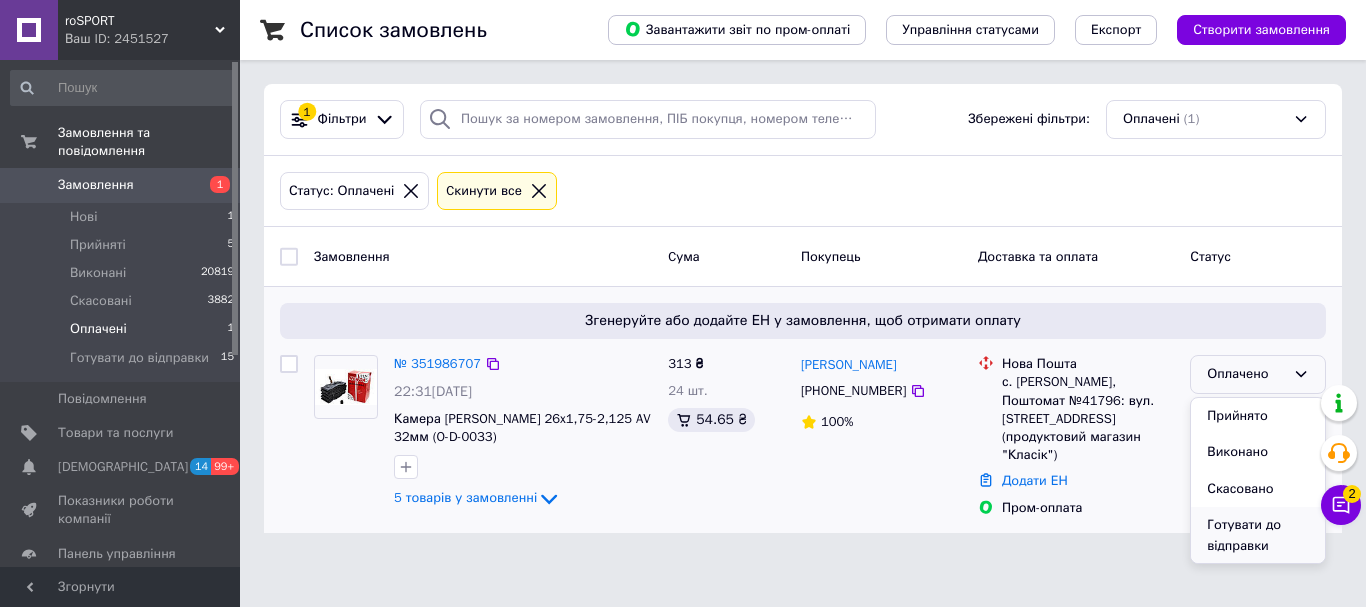 click on "Готувати до відправки" at bounding box center [1258, 535] 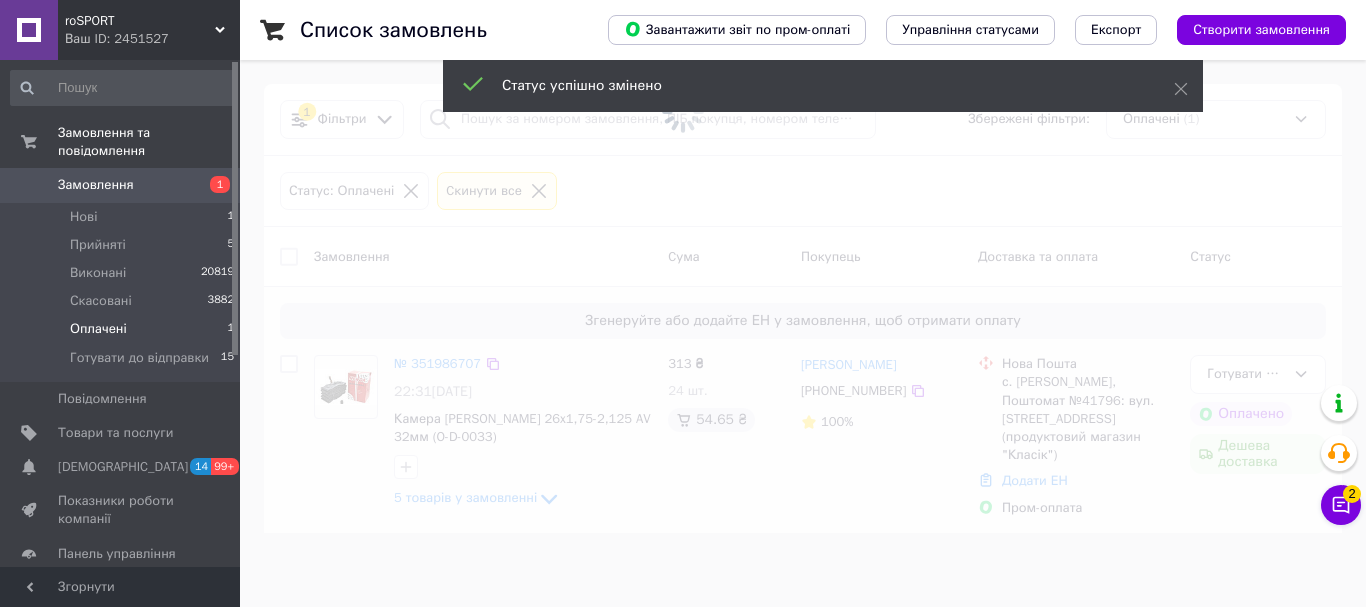 click at bounding box center (683, 303) 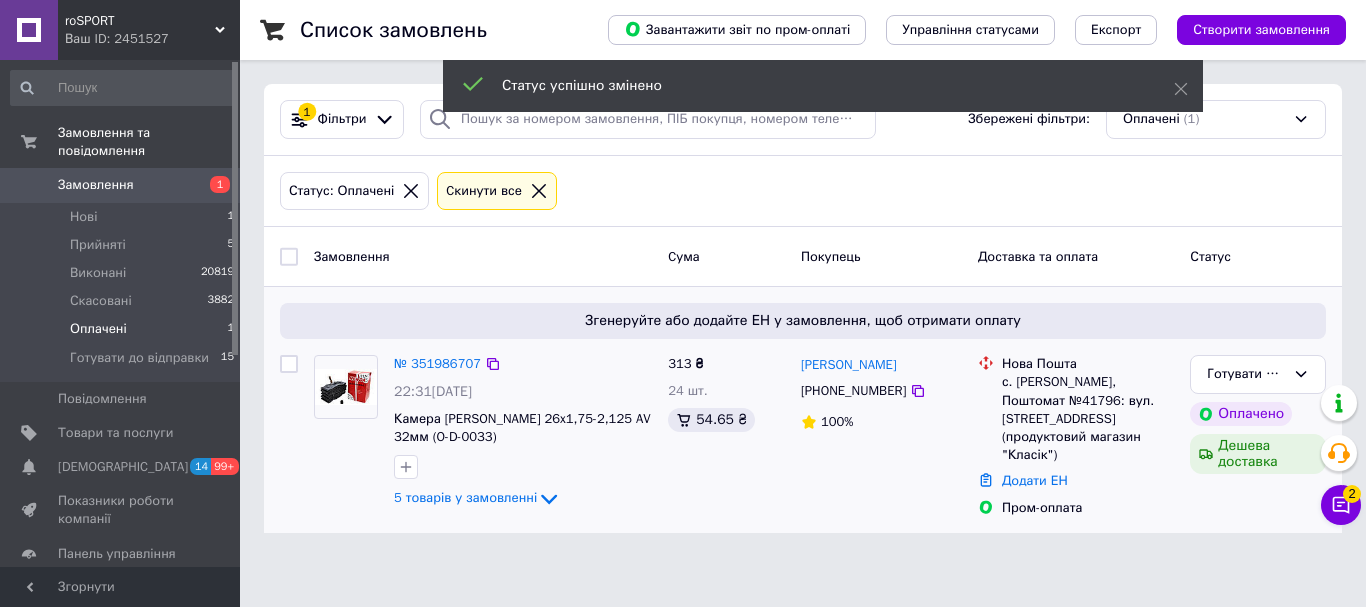 click on "№ 351986707" at bounding box center (437, 363) 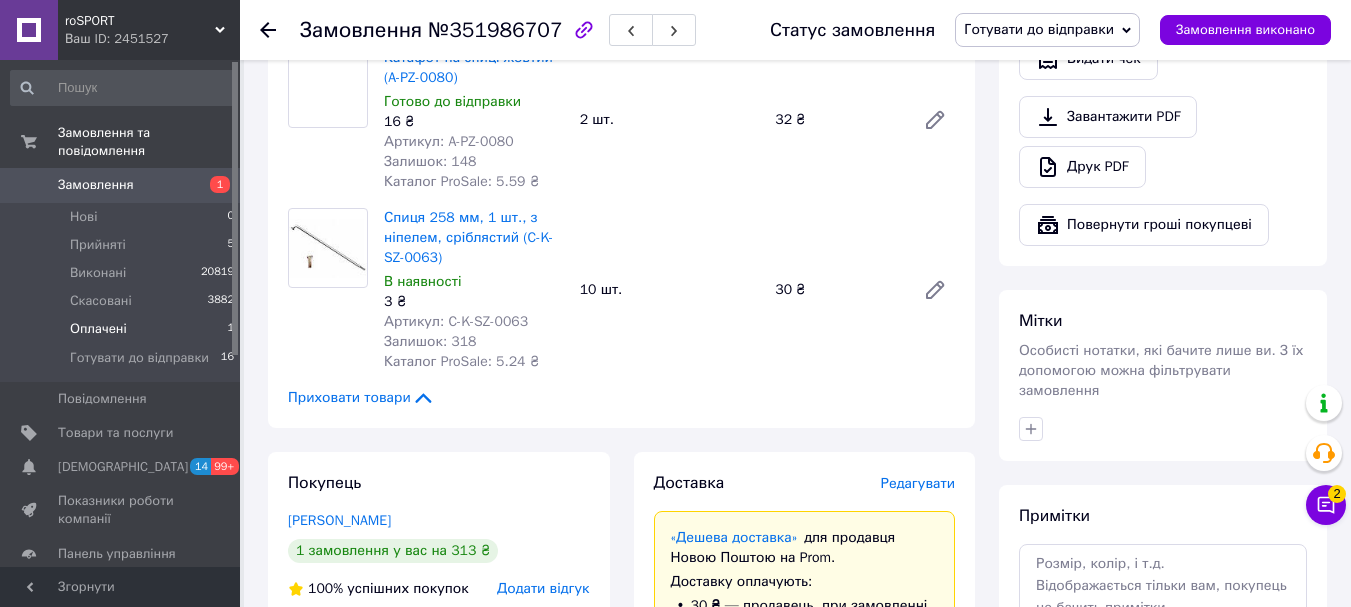 scroll, scrollTop: 800, scrollLeft: 0, axis: vertical 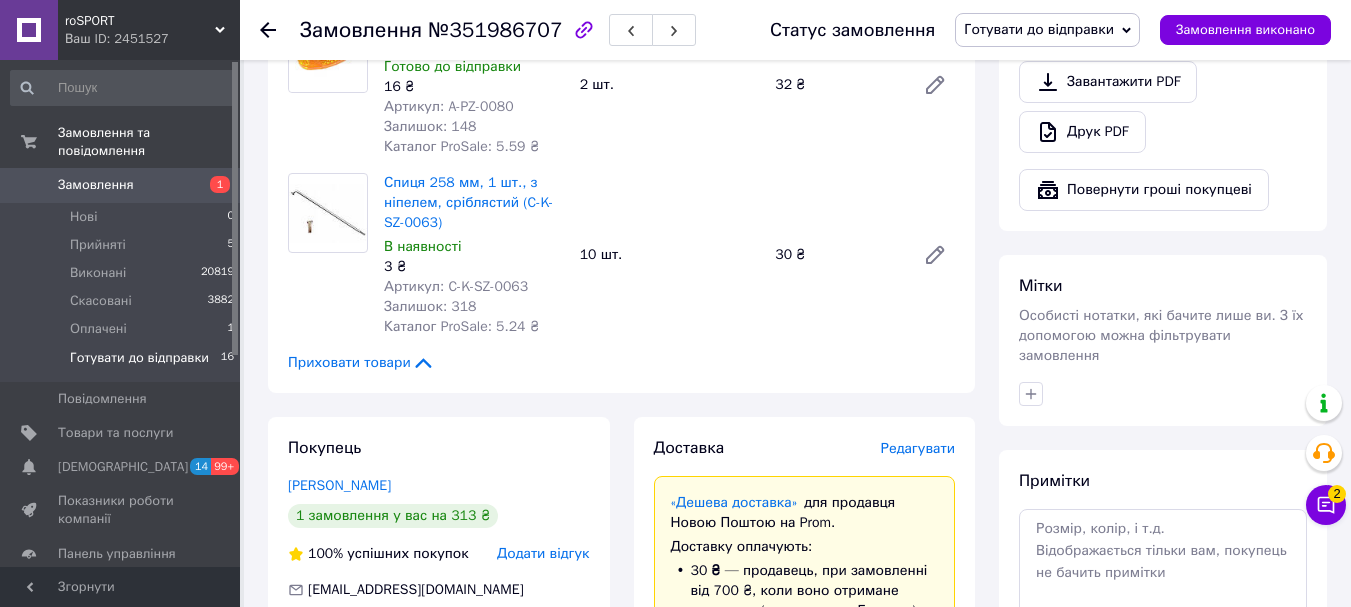click on "Готувати до відправки" at bounding box center (139, 358) 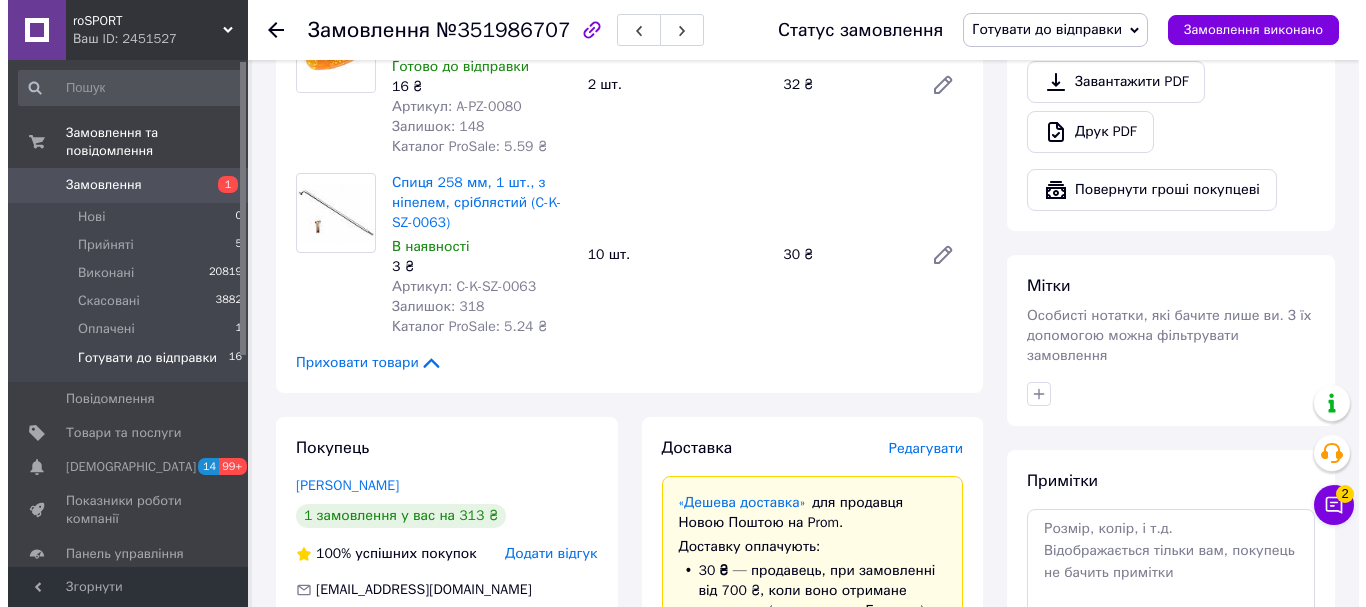 scroll, scrollTop: 0, scrollLeft: 0, axis: both 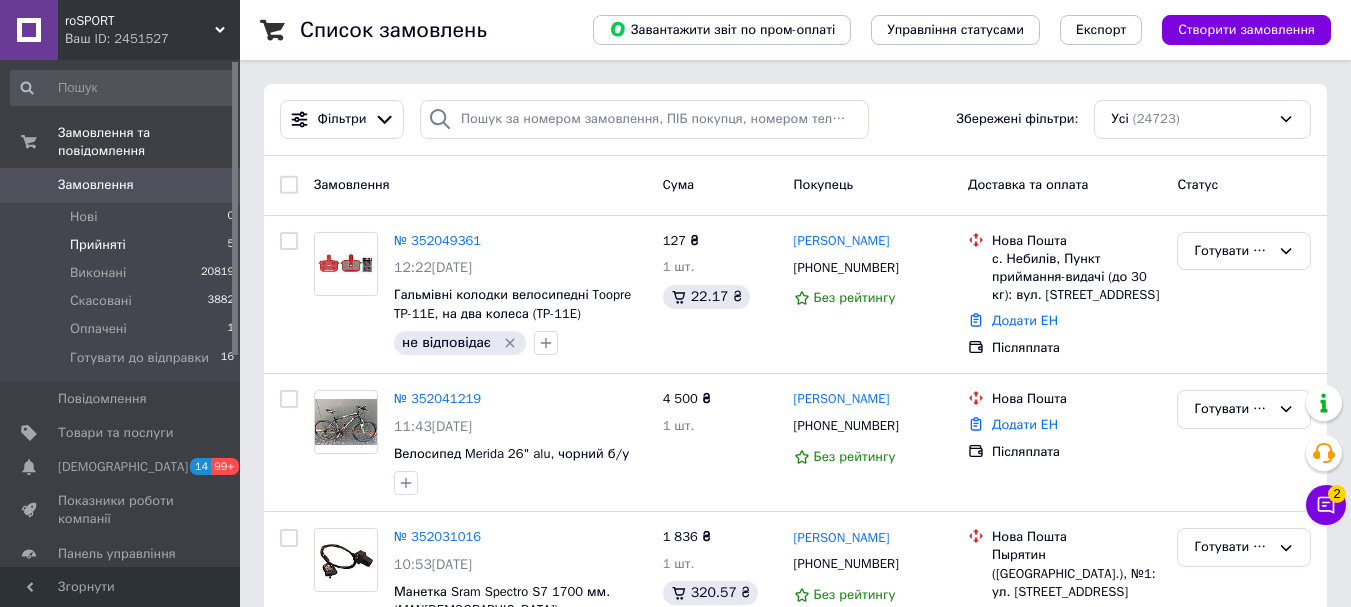 click on "Прийняті 5" at bounding box center (123, 245) 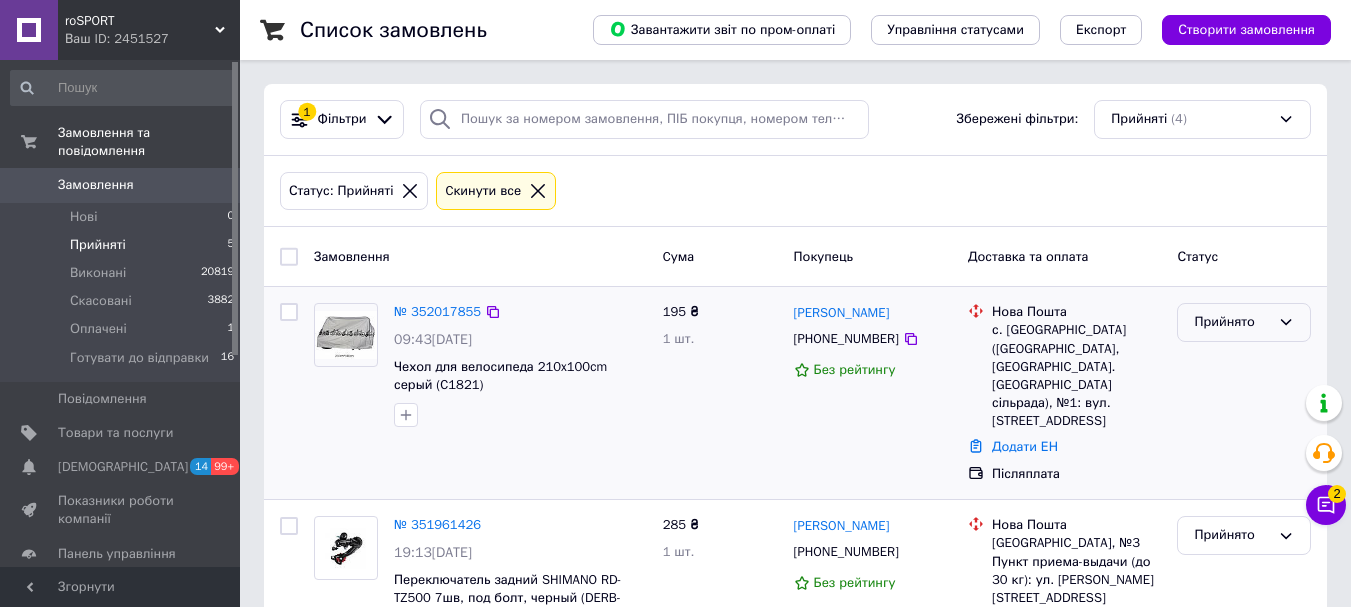 click on "Прийнято" at bounding box center [1232, 322] 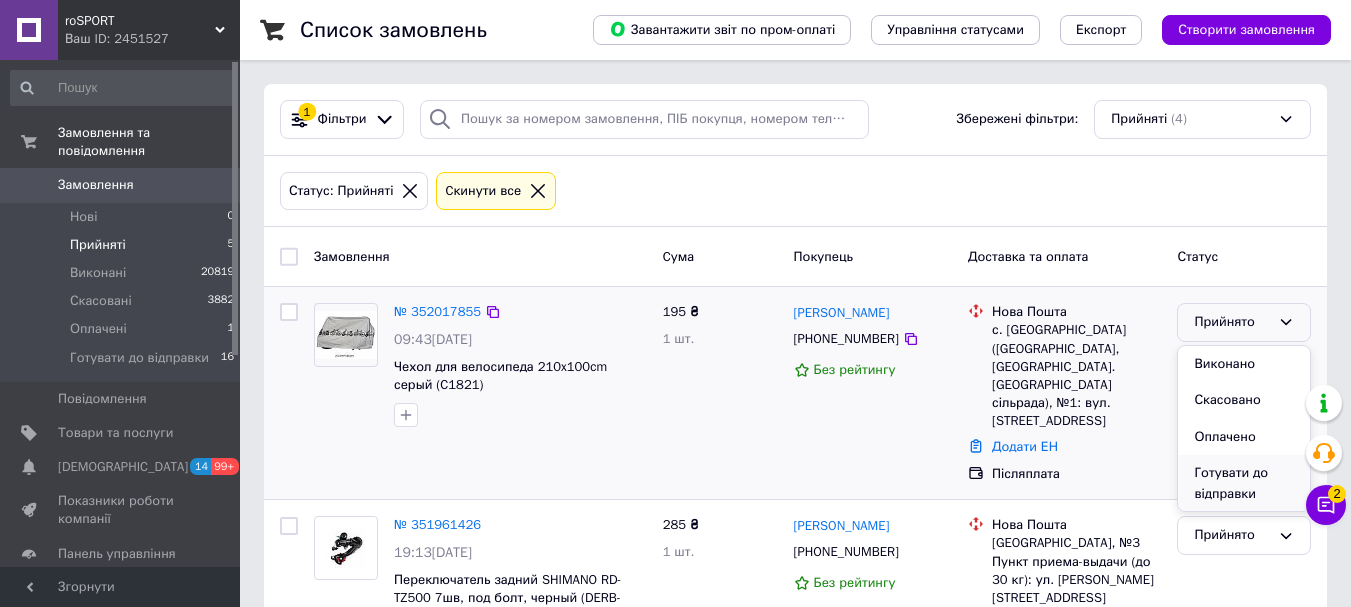 scroll, scrollTop: 1, scrollLeft: 0, axis: vertical 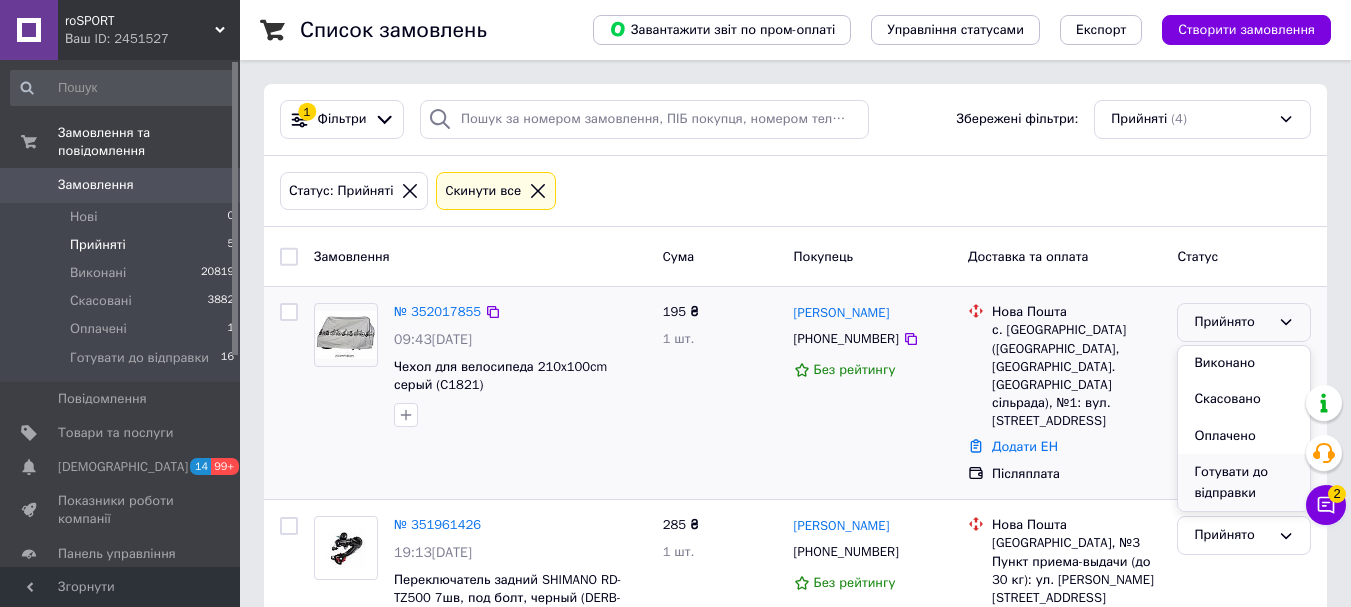 click on "Готувати до відправки" at bounding box center (1244, 482) 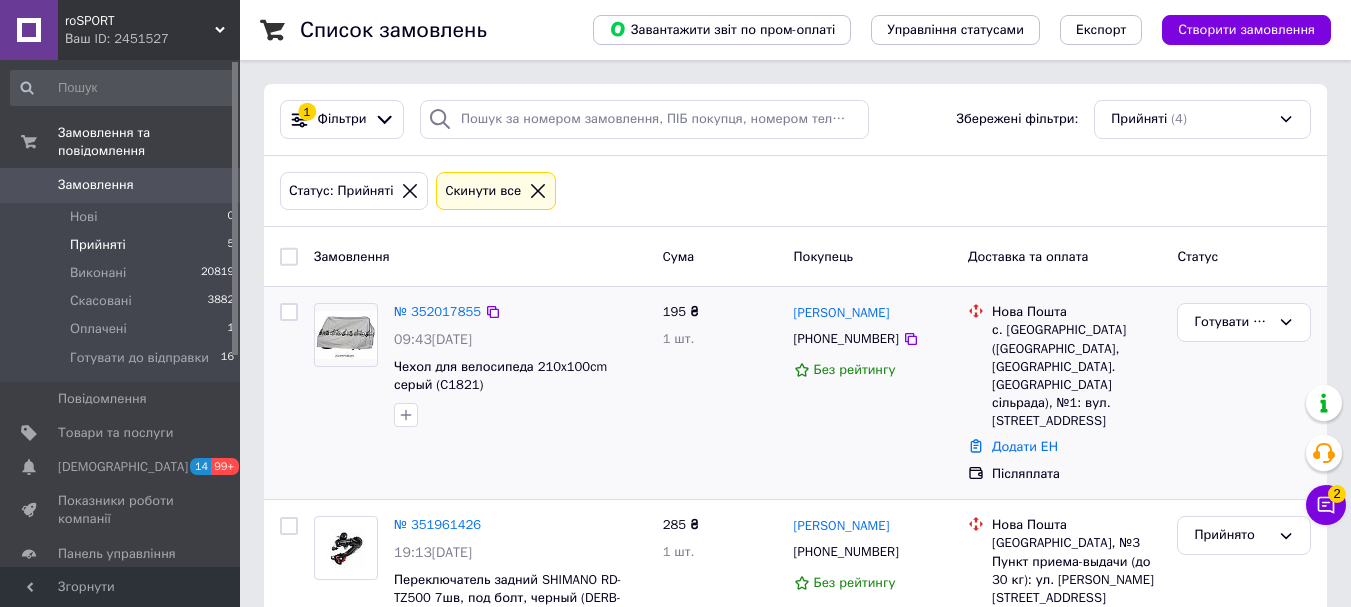 click on "Прийняті 5" at bounding box center [123, 245] 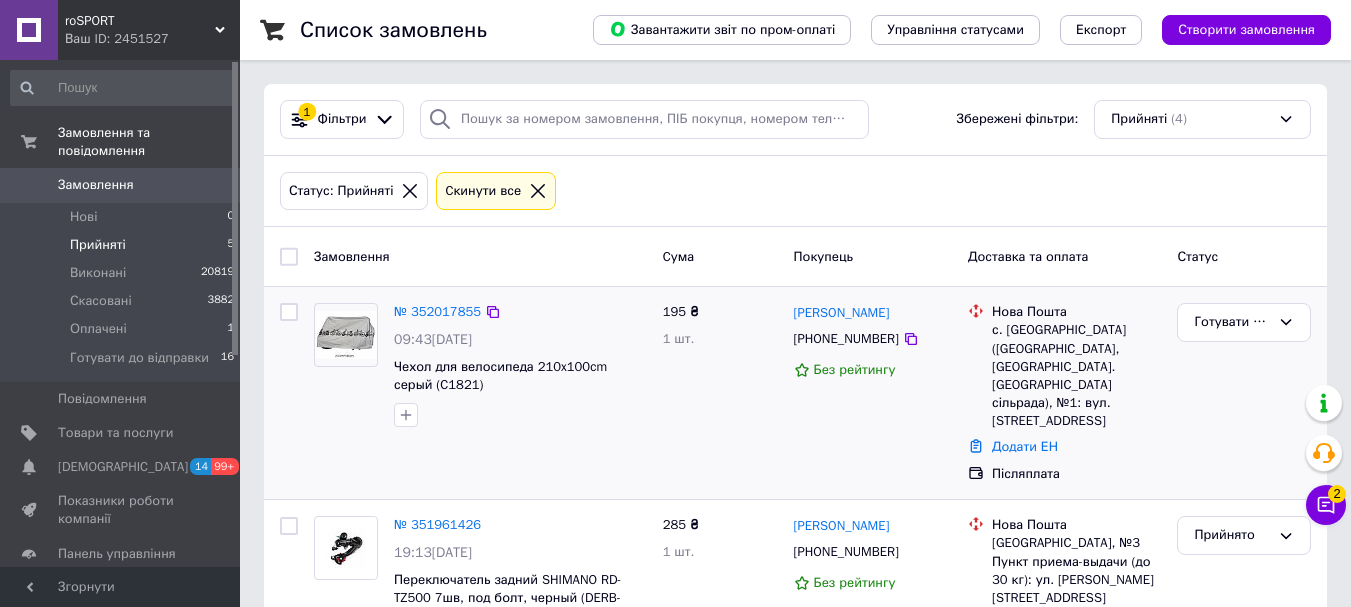 click 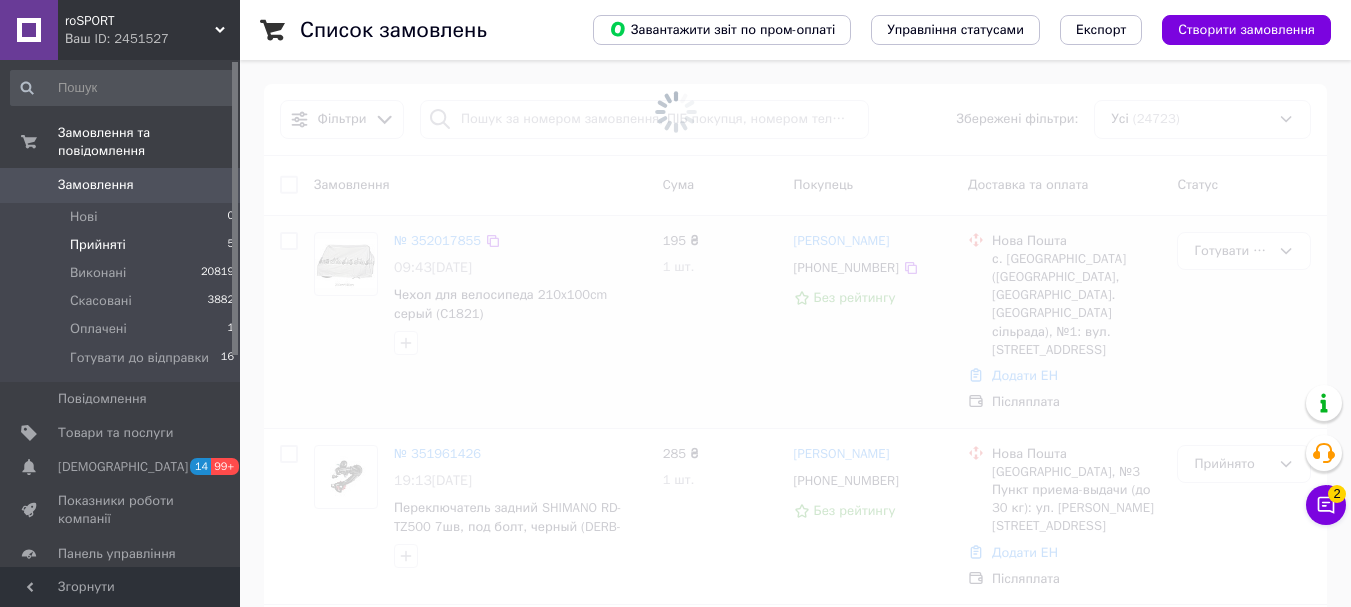 click at bounding box center (675, 112) 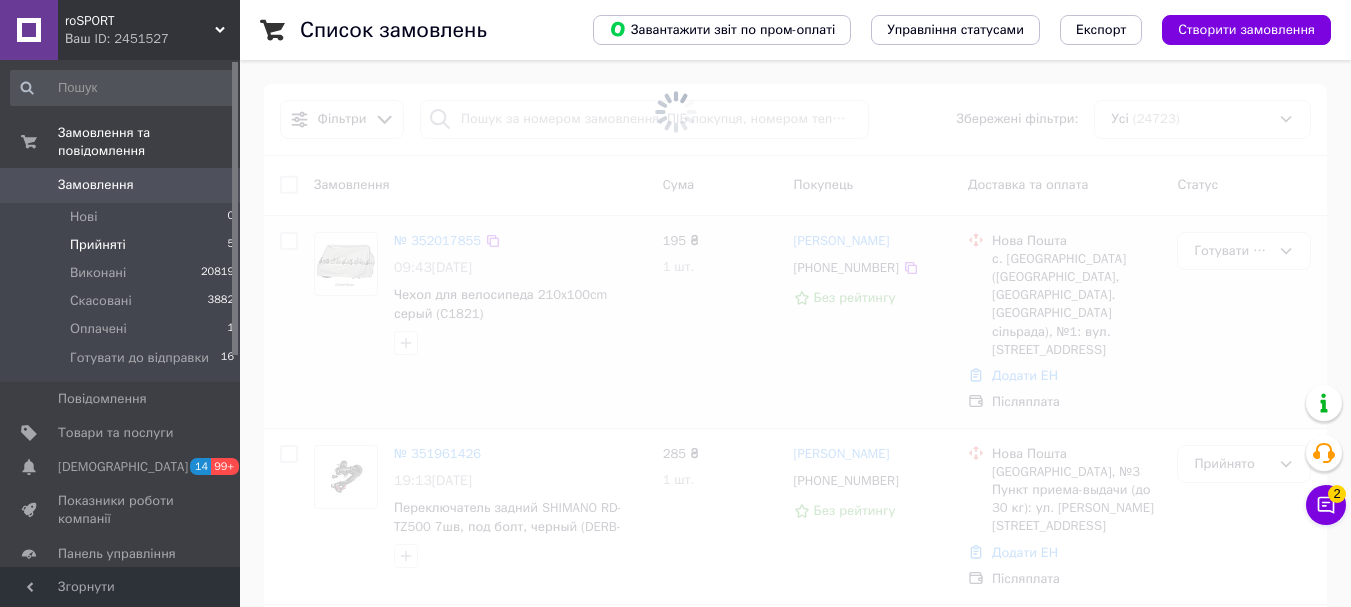 click at bounding box center [675, 112] 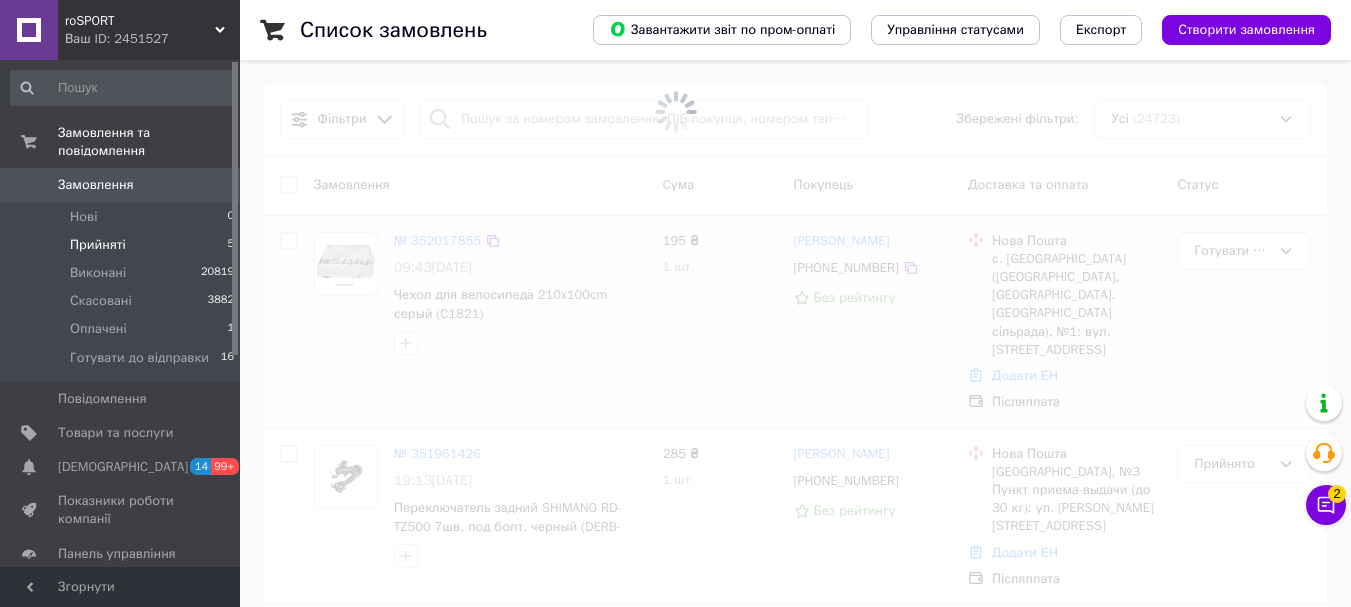 click at bounding box center [675, 112] 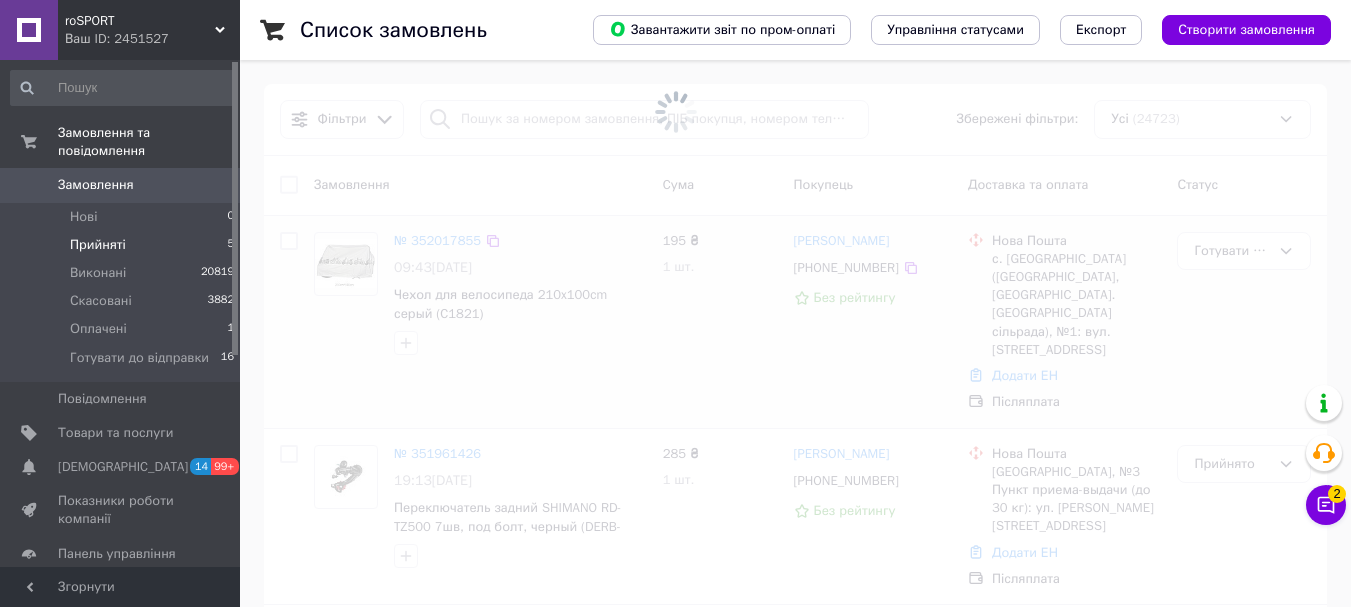 click at bounding box center (675, 112) 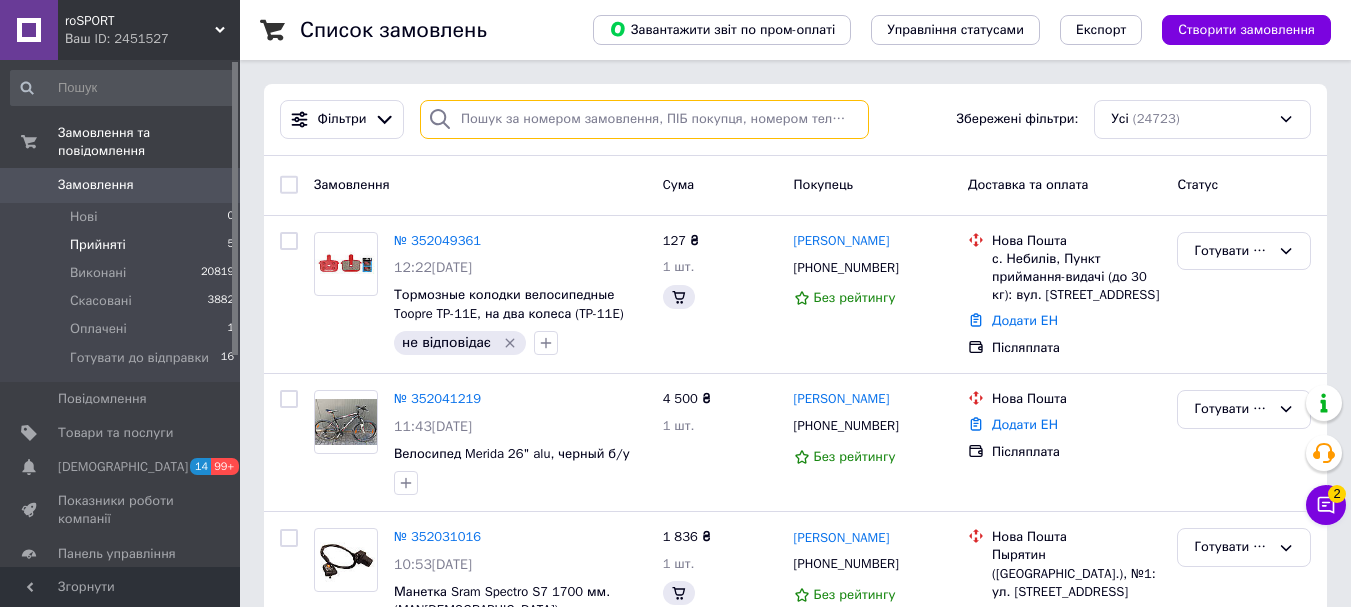 click at bounding box center (644, 119) 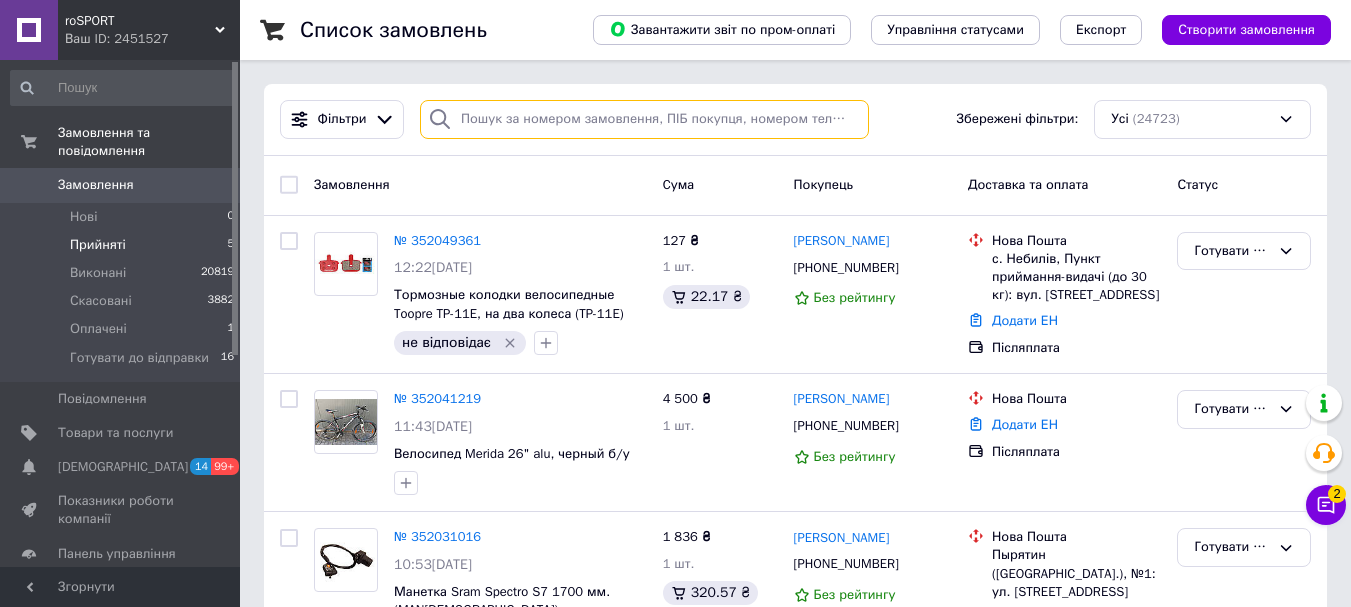 click at bounding box center [644, 119] 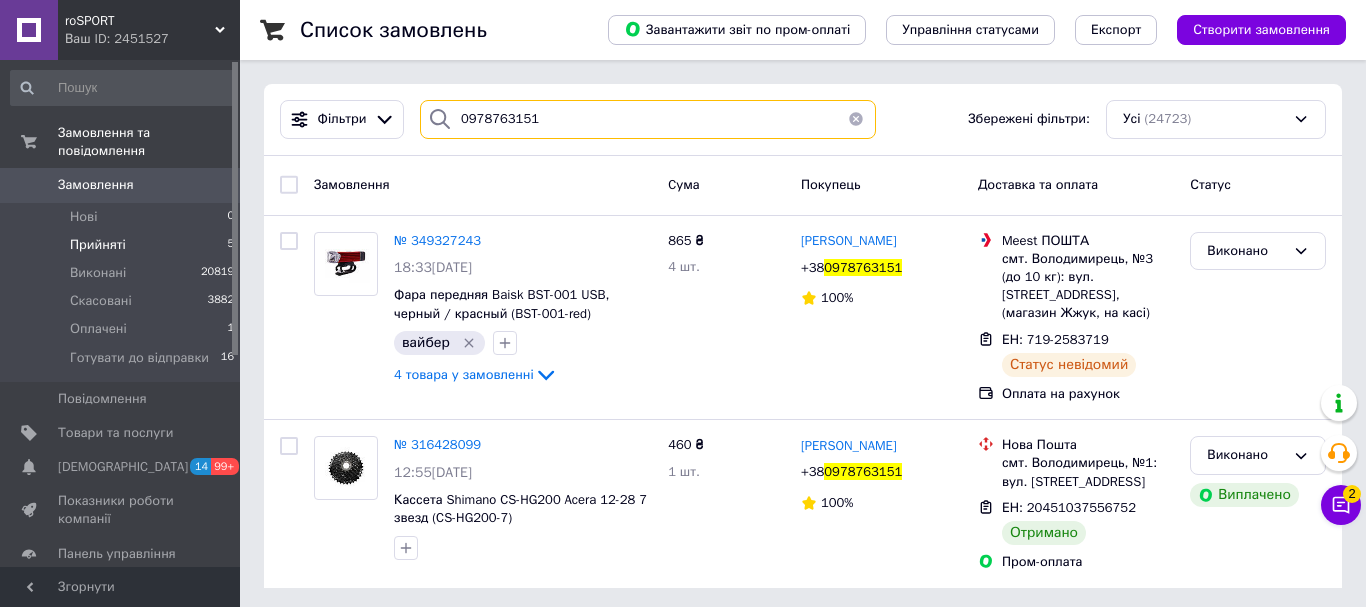 type on "0978763151" 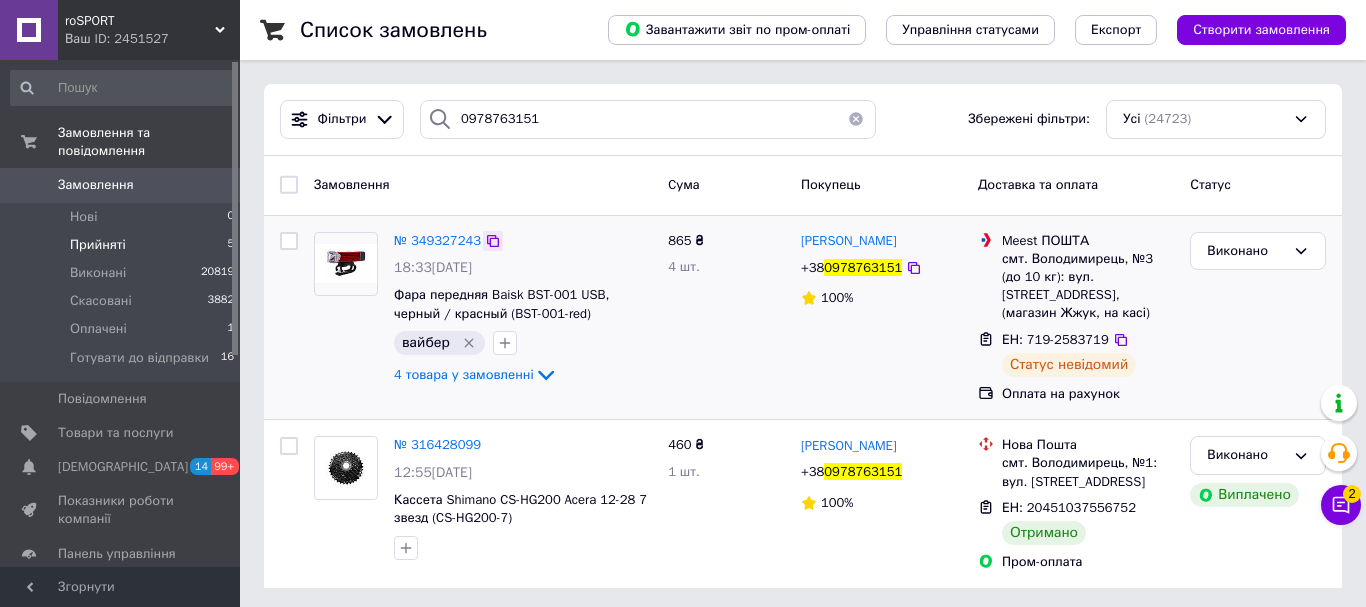 click 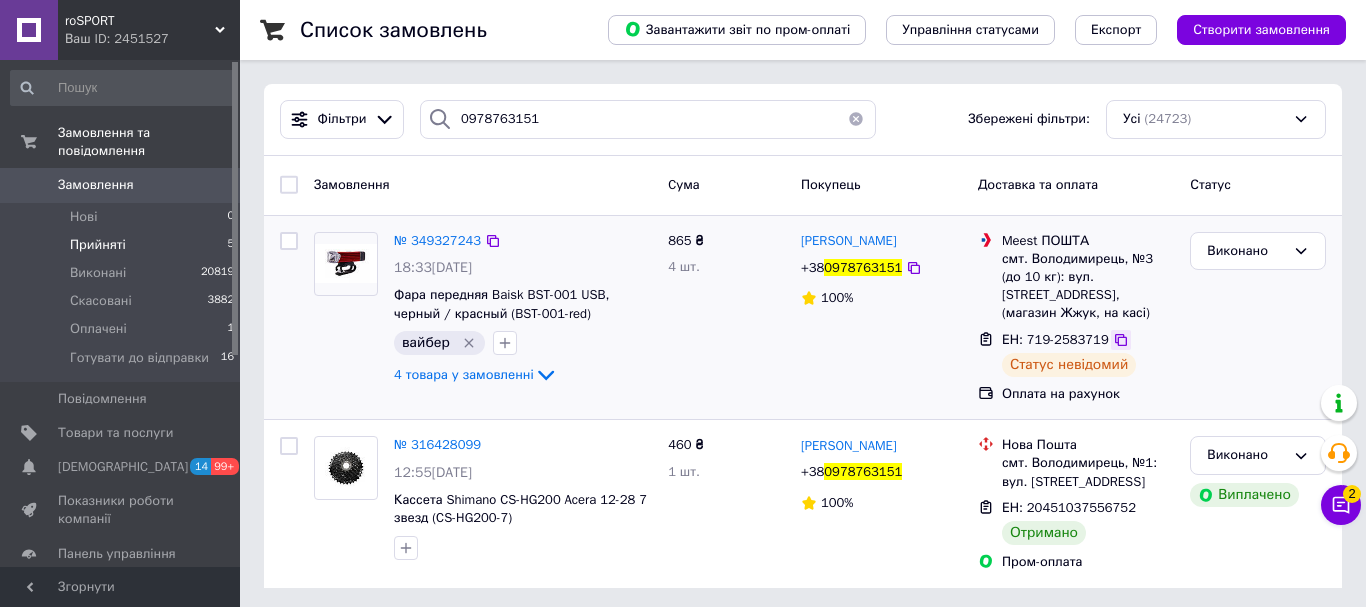 click 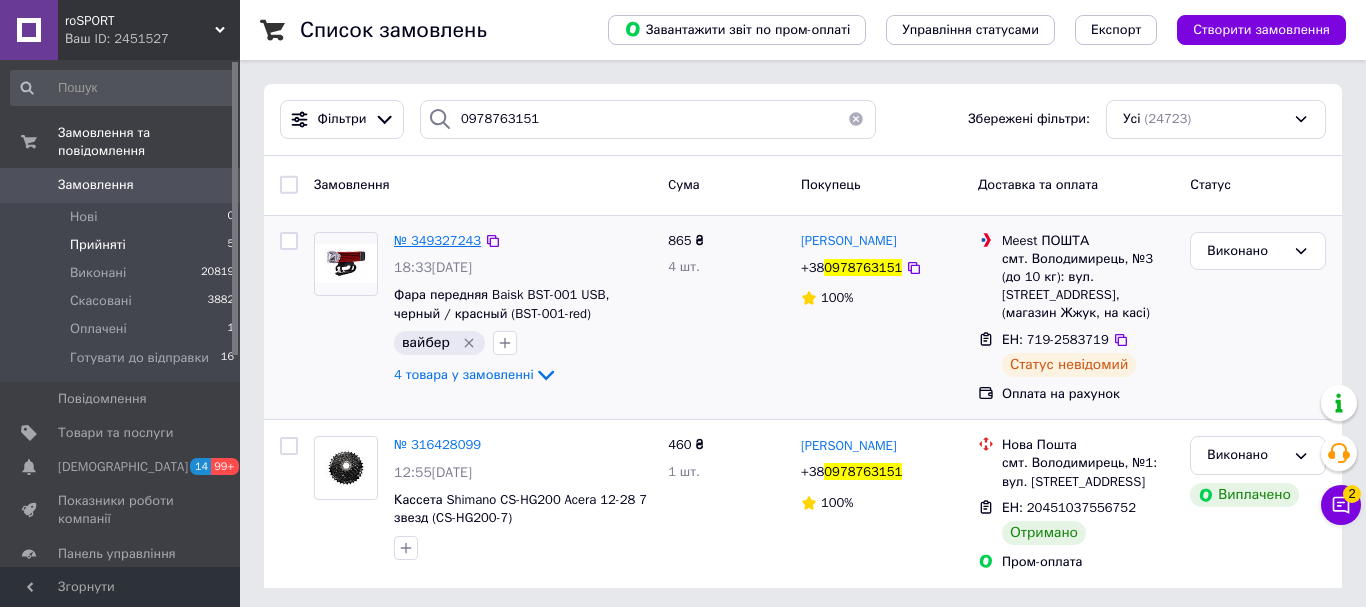 click on "№ 349327243" at bounding box center (437, 240) 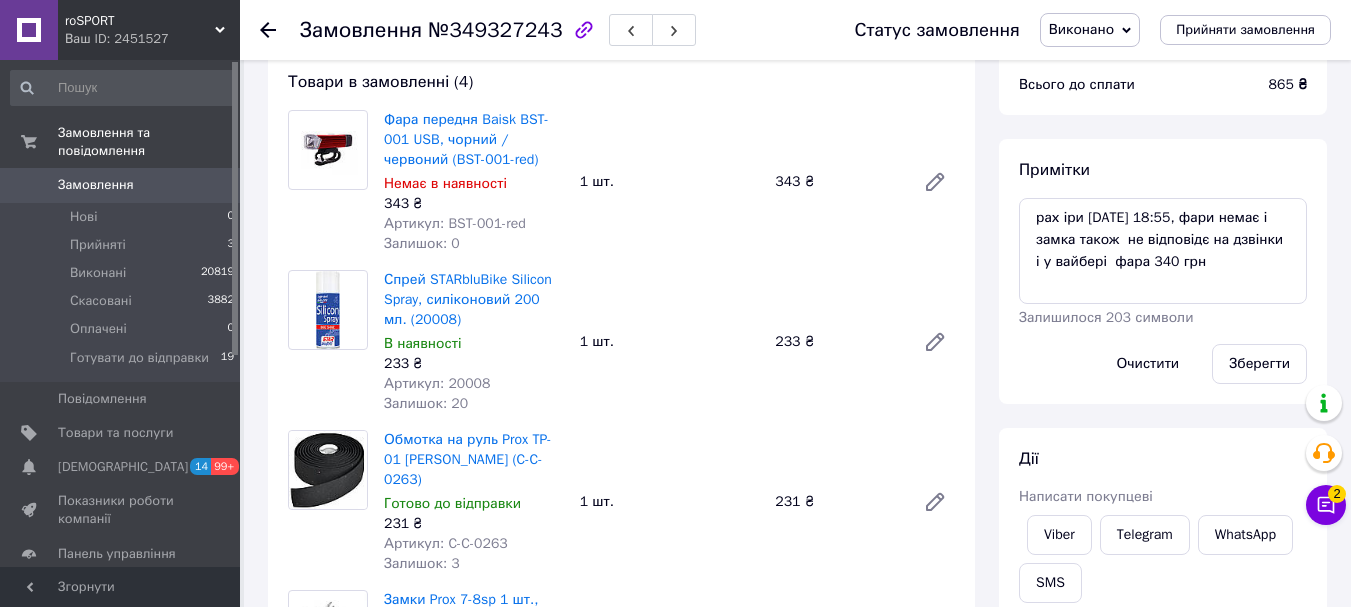 scroll, scrollTop: 198, scrollLeft: 0, axis: vertical 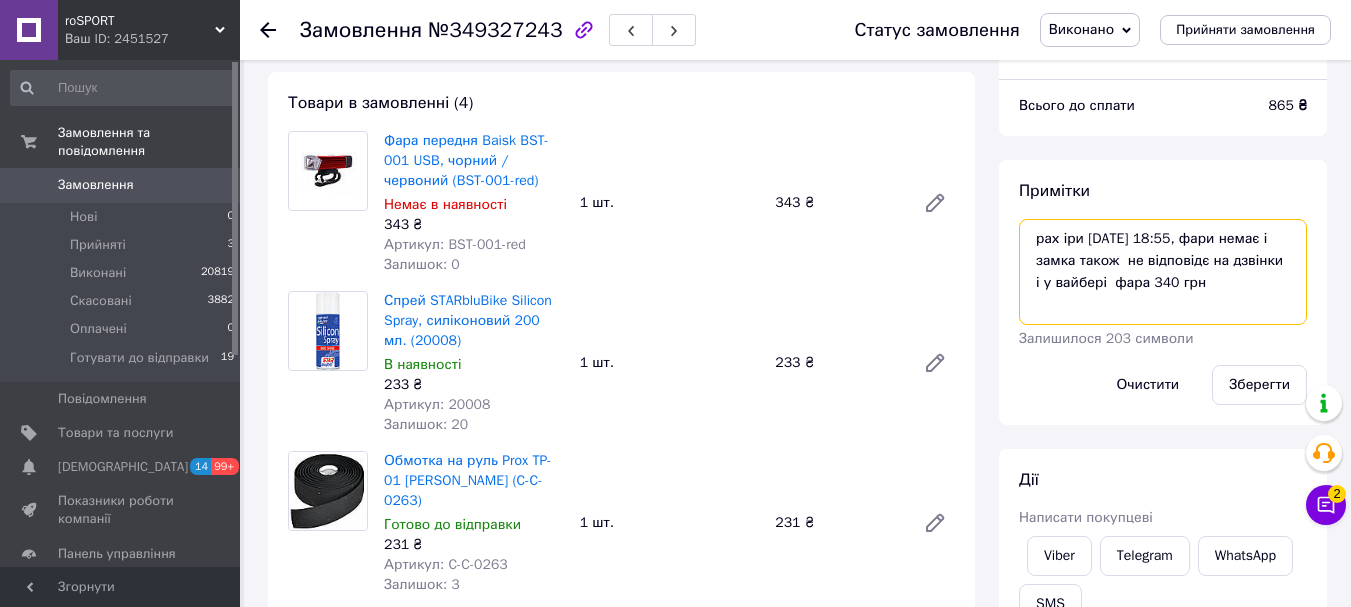 drag, startPoint x: 1078, startPoint y: 283, endPoint x: 1196, endPoint y: 275, distance: 118.270874 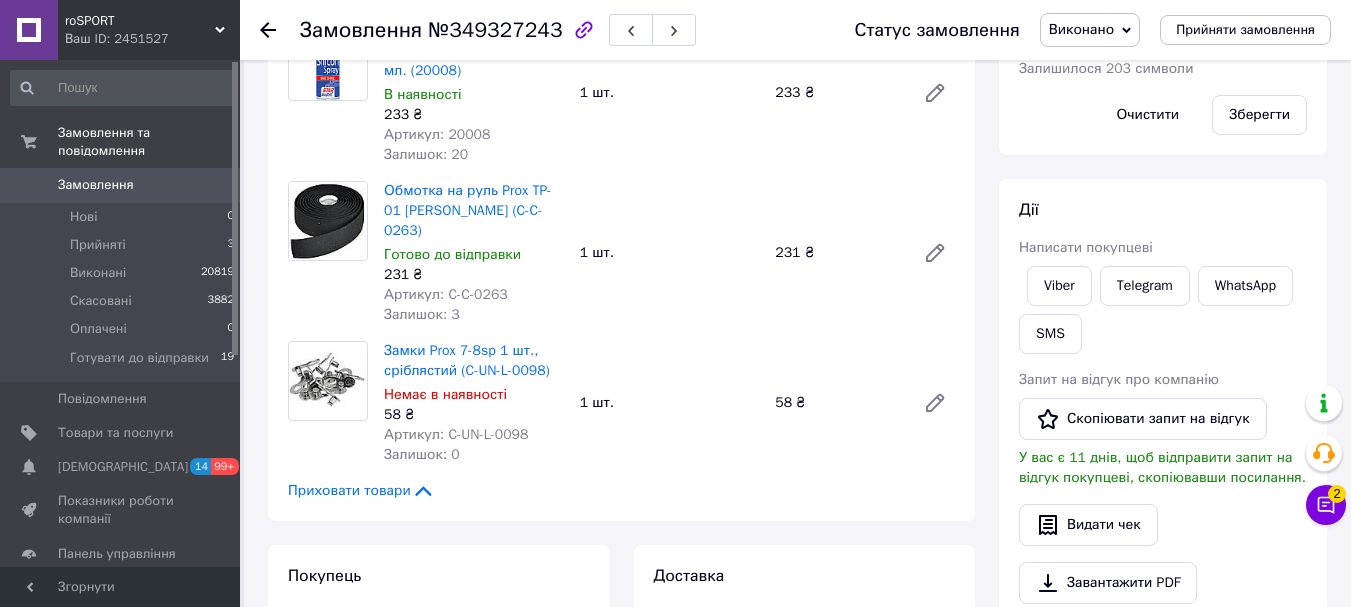 scroll, scrollTop: 400, scrollLeft: 0, axis: vertical 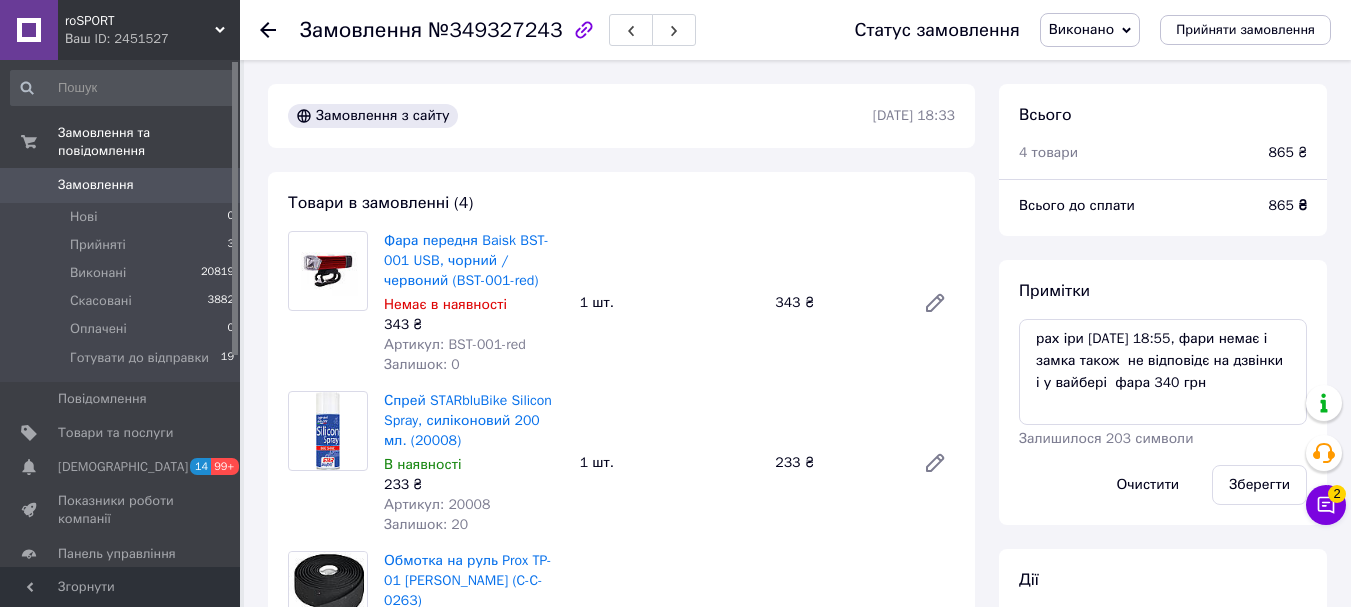click 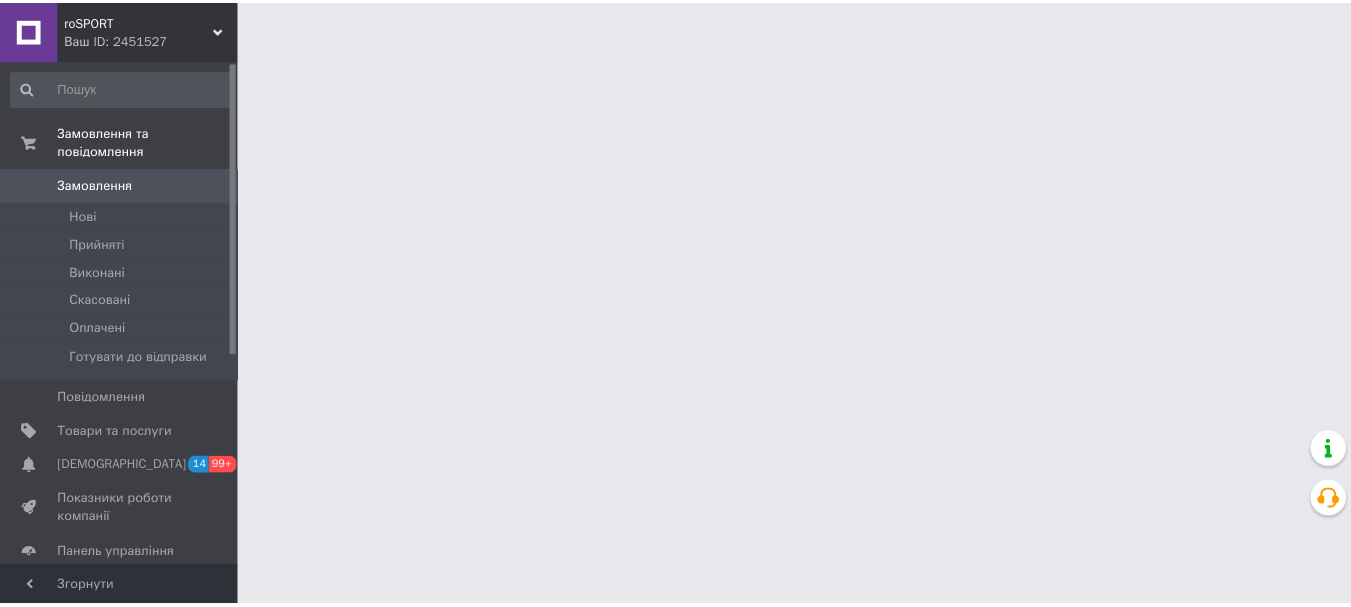 scroll, scrollTop: 0, scrollLeft: 0, axis: both 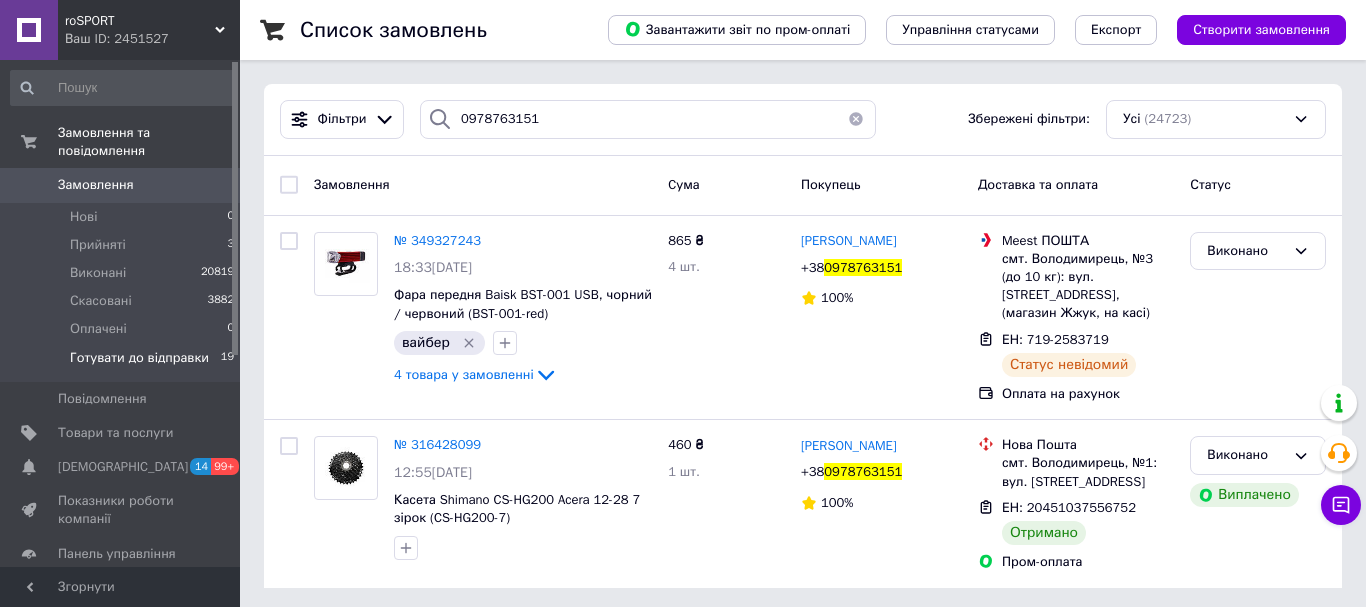 click on "Готувати до відправки" at bounding box center [139, 358] 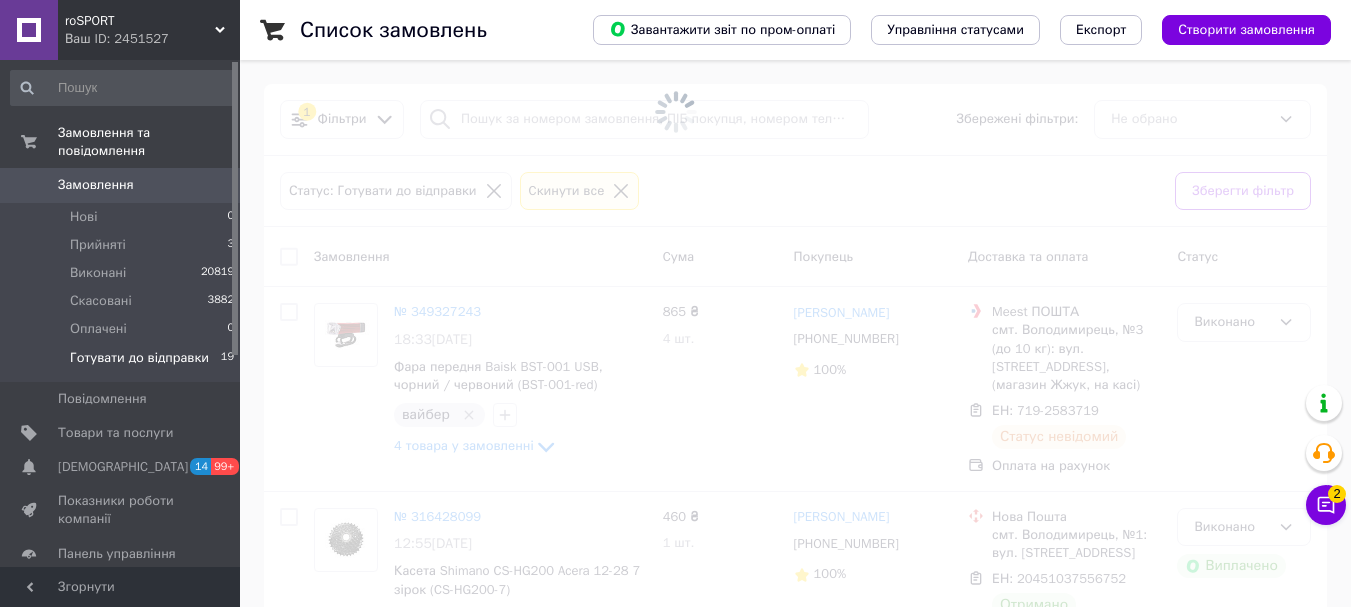 click 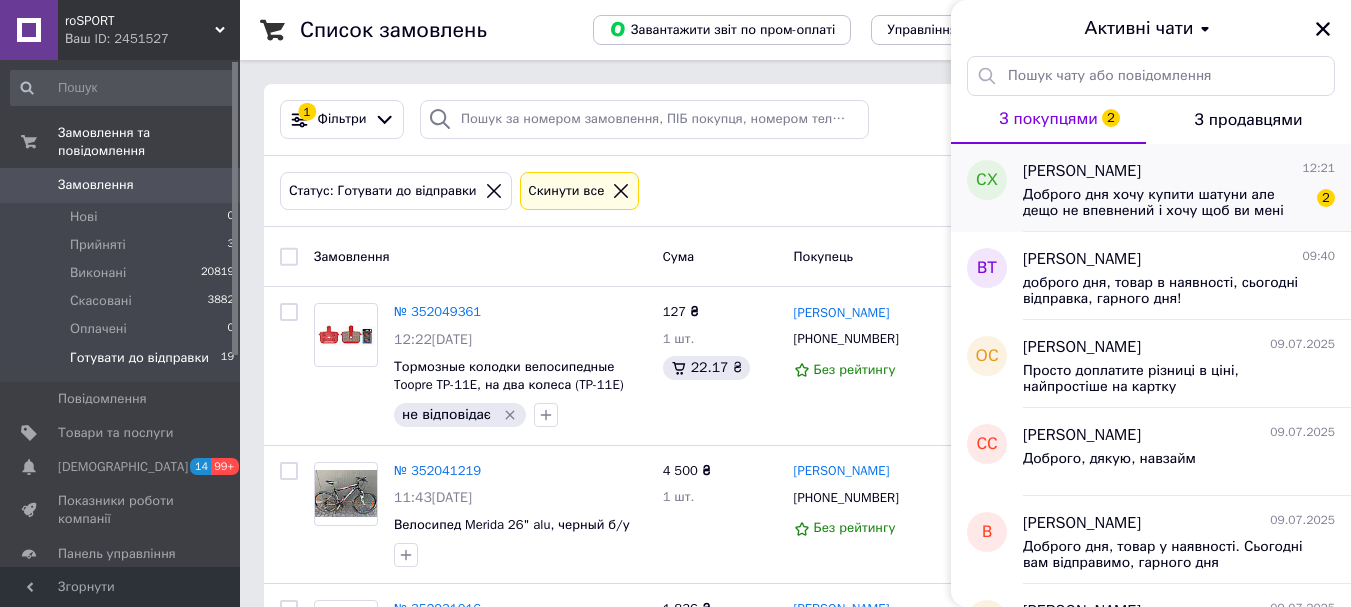 click on "[PERSON_NAME] 12:21 Доброго дня хочу купити шатуни але дещо не впевнений і хочу щоб ви мені порадили 2" at bounding box center [1187, 188] 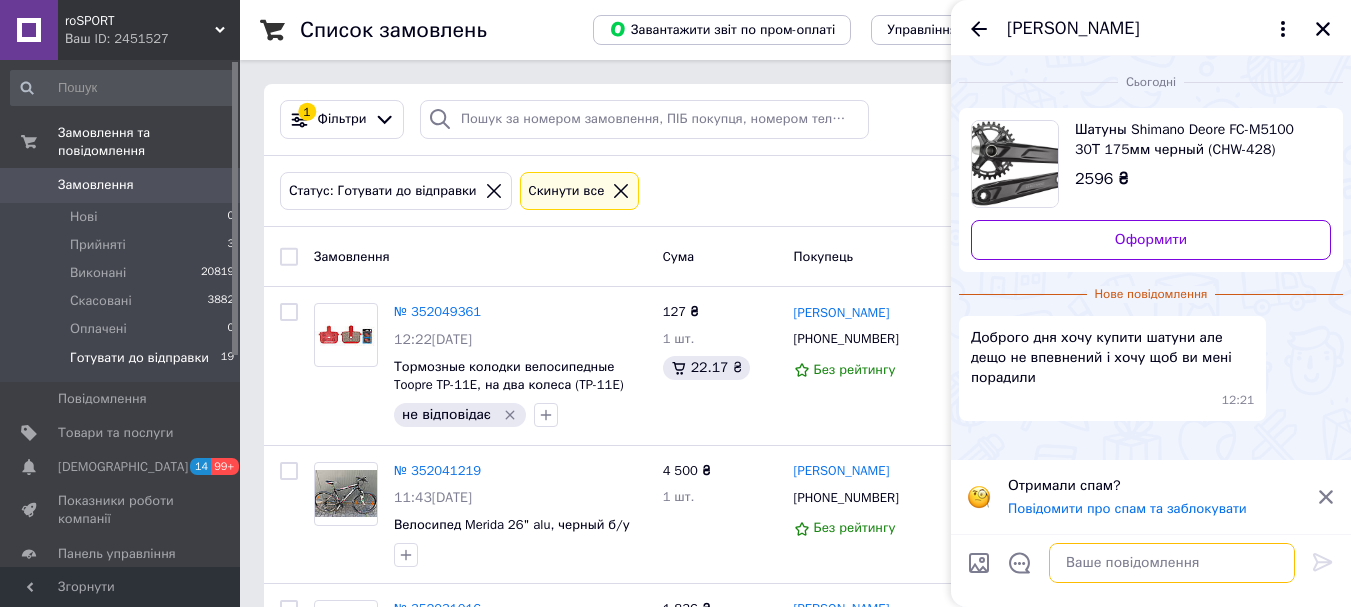 click at bounding box center [1172, 563] 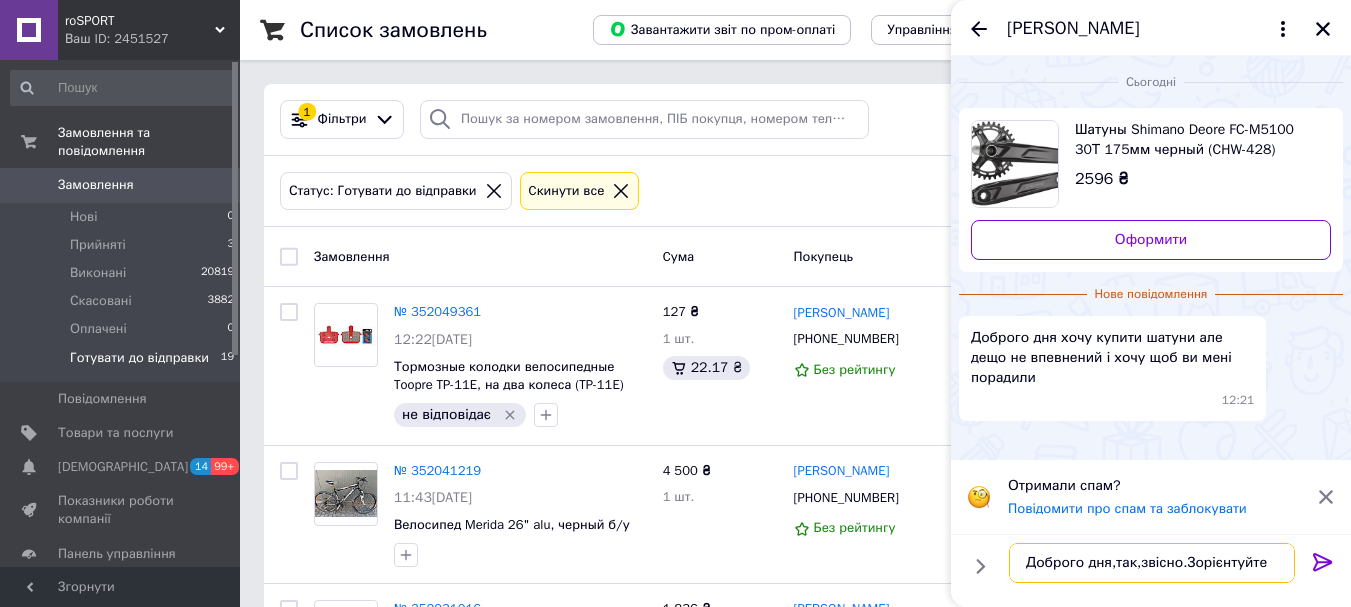 scroll, scrollTop: 2, scrollLeft: 0, axis: vertical 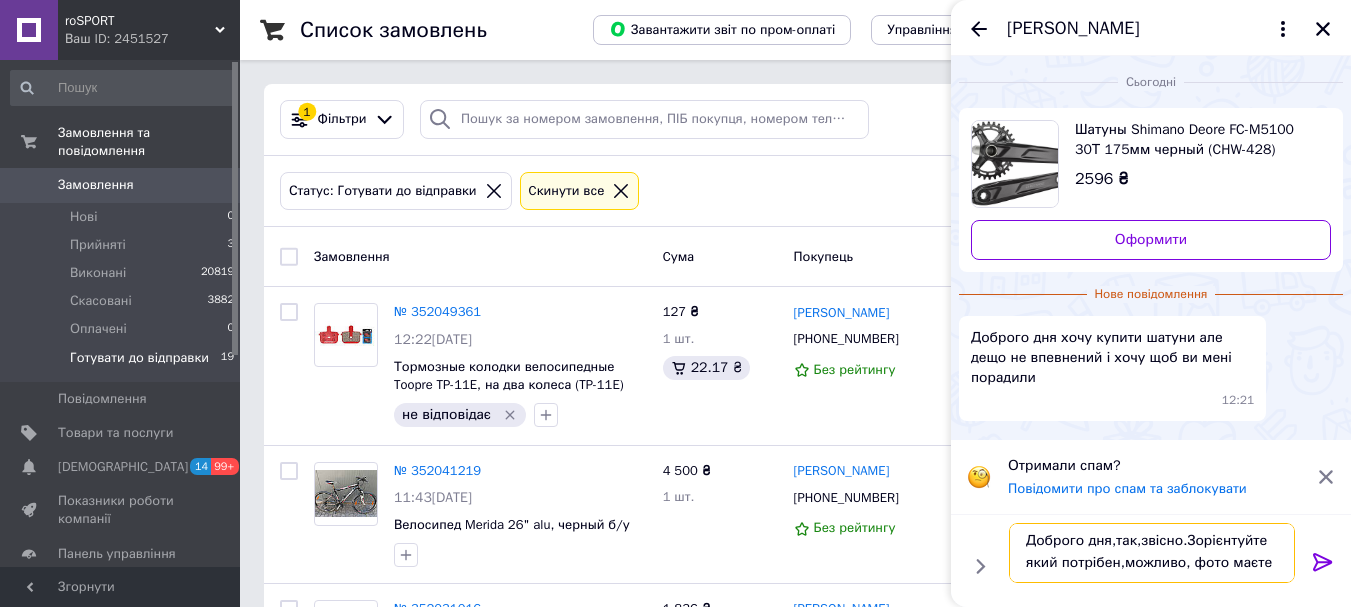 type on "Доброго дня,так,звісно.Зорієнтуйте який потрібен,можливо, фото маєте" 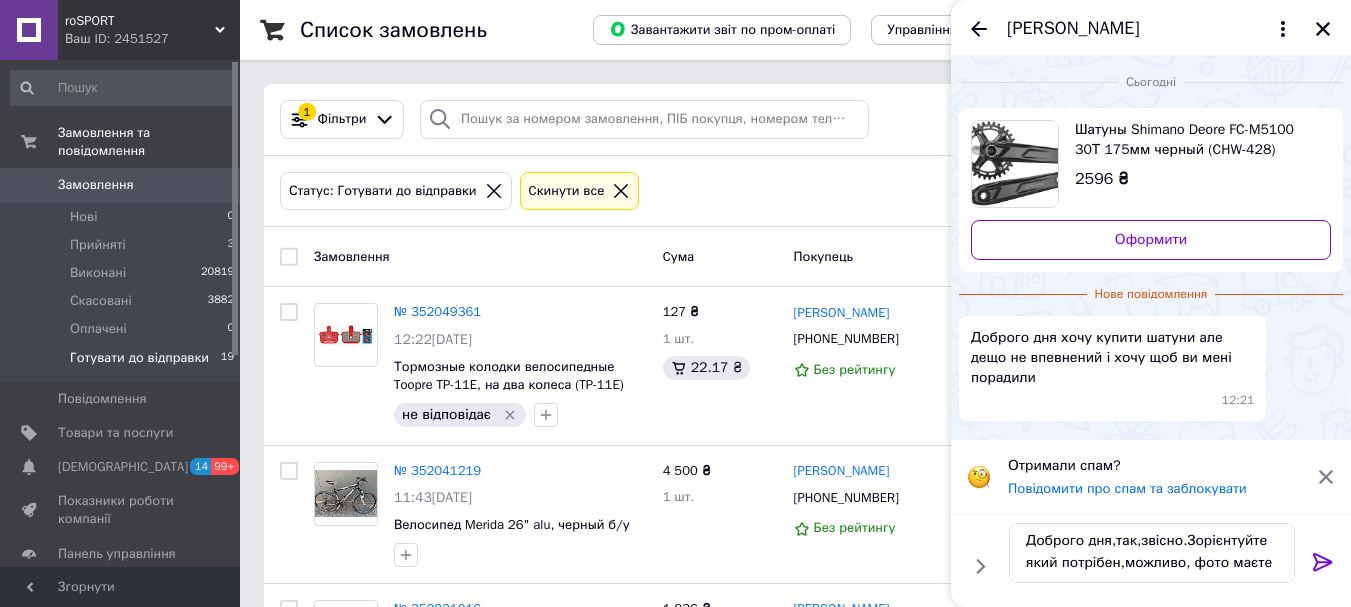 click 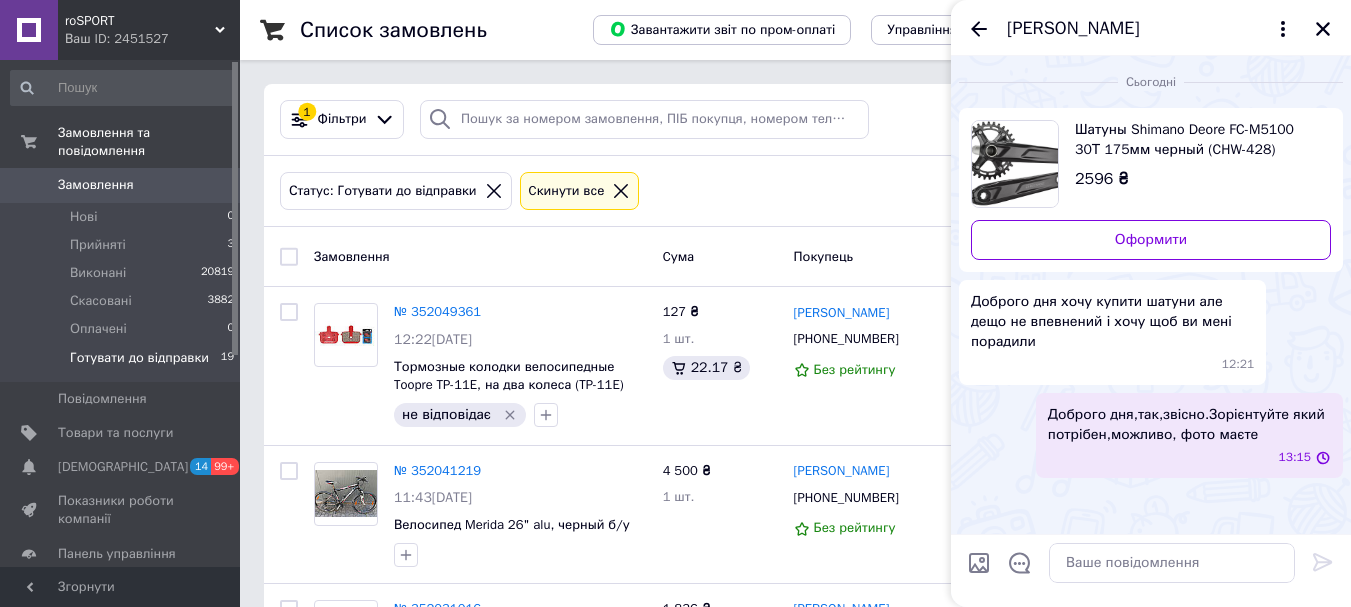 scroll, scrollTop: 0, scrollLeft: 0, axis: both 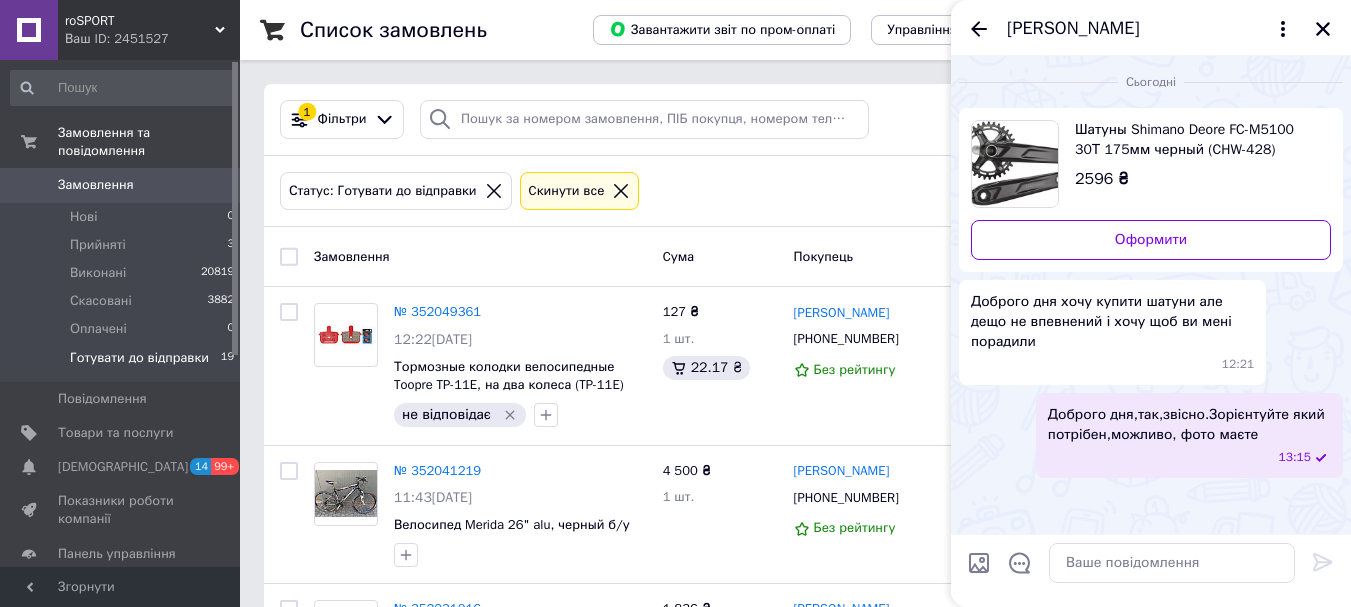 click on "[PERSON_NAME]" at bounding box center [1151, 28] 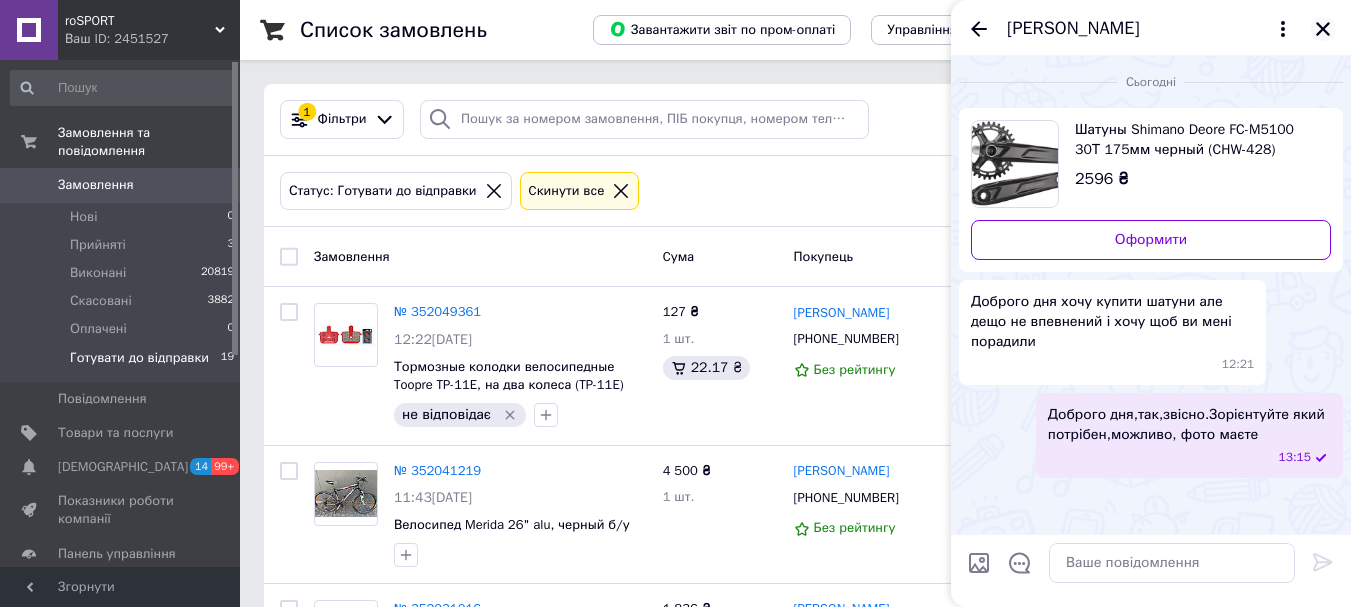 click 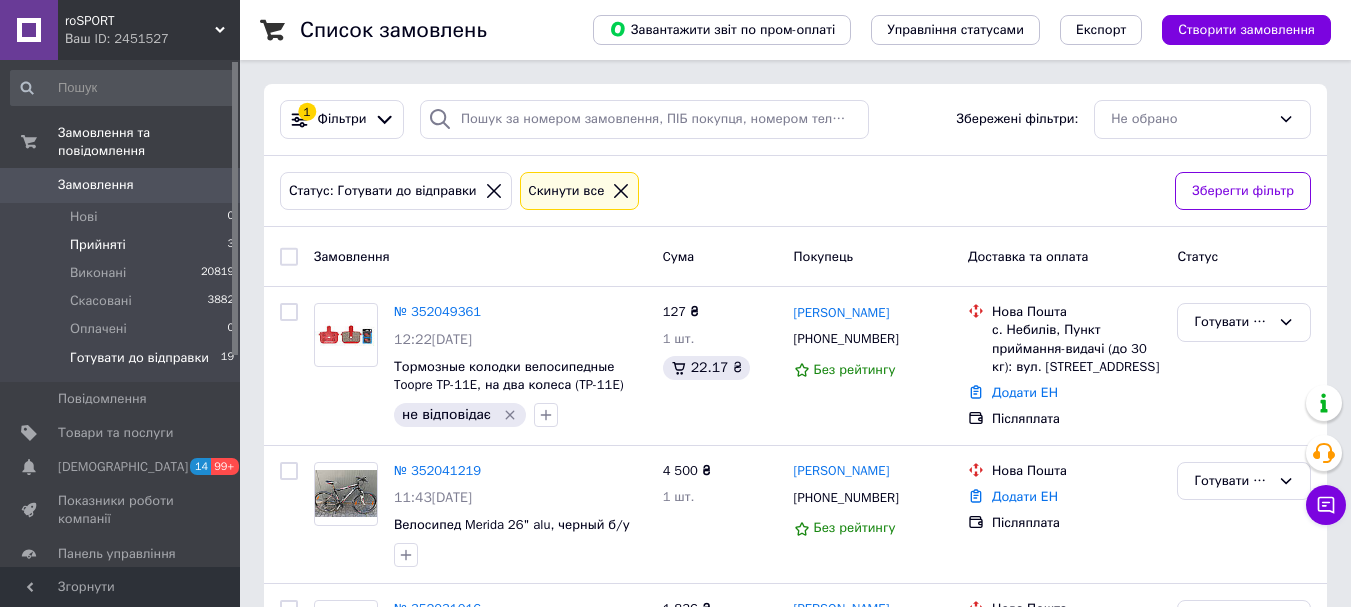 click on "Прийняті 3" at bounding box center (123, 245) 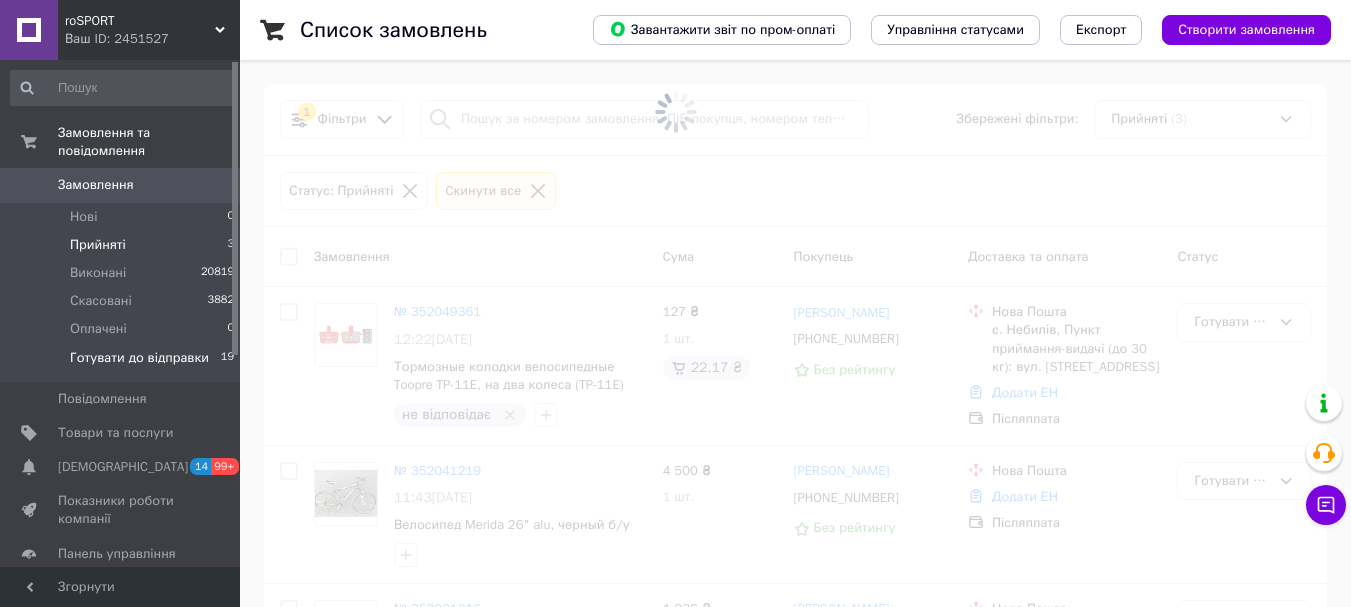 click on "Готувати до відправки" at bounding box center (139, 358) 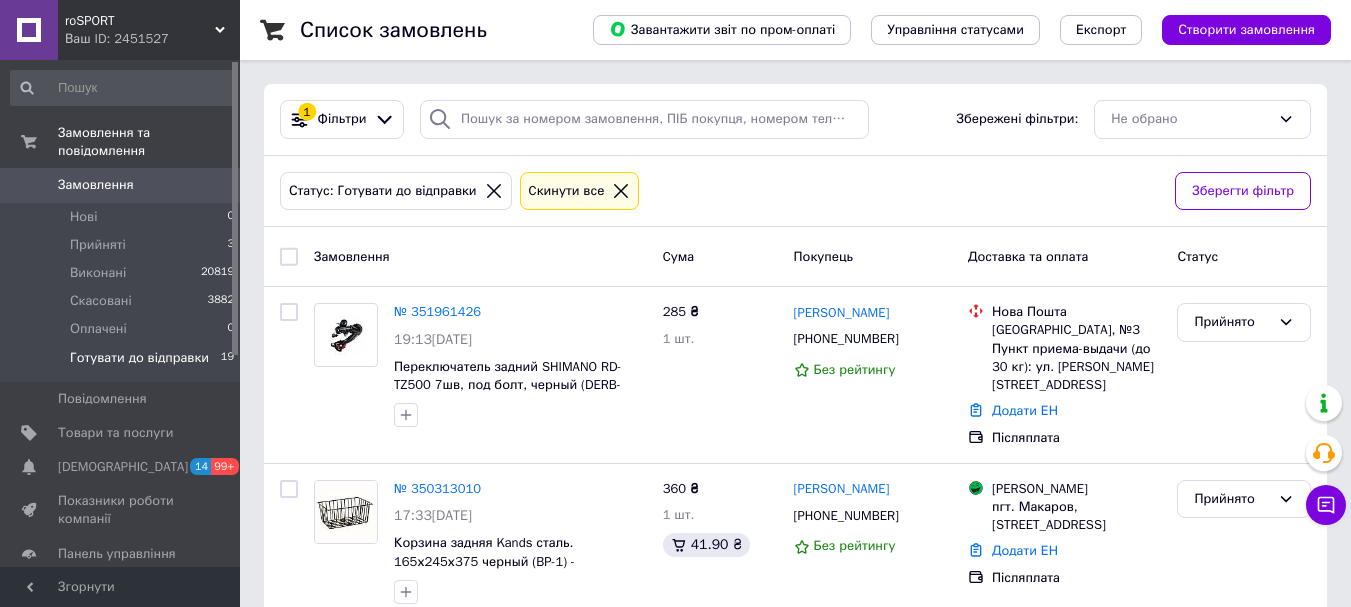 click on "Готувати до відправки" at bounding box center (139, 358) 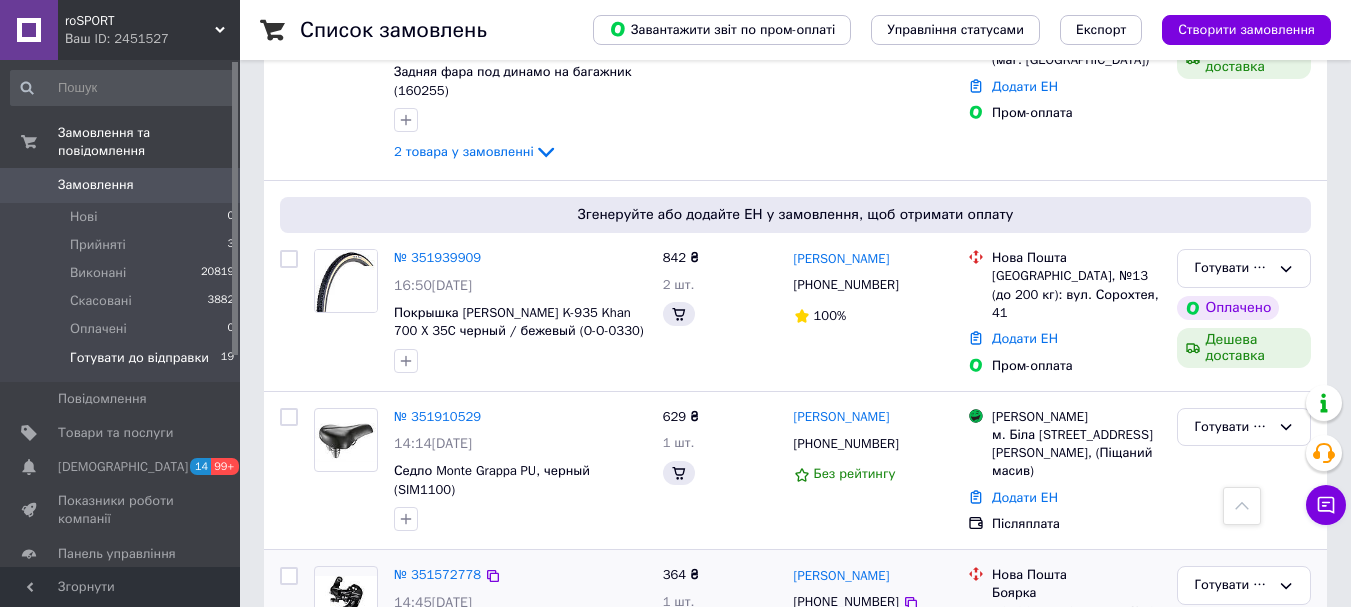 scroll, scrollTop: 0, scrollLeft: 0, axis: both 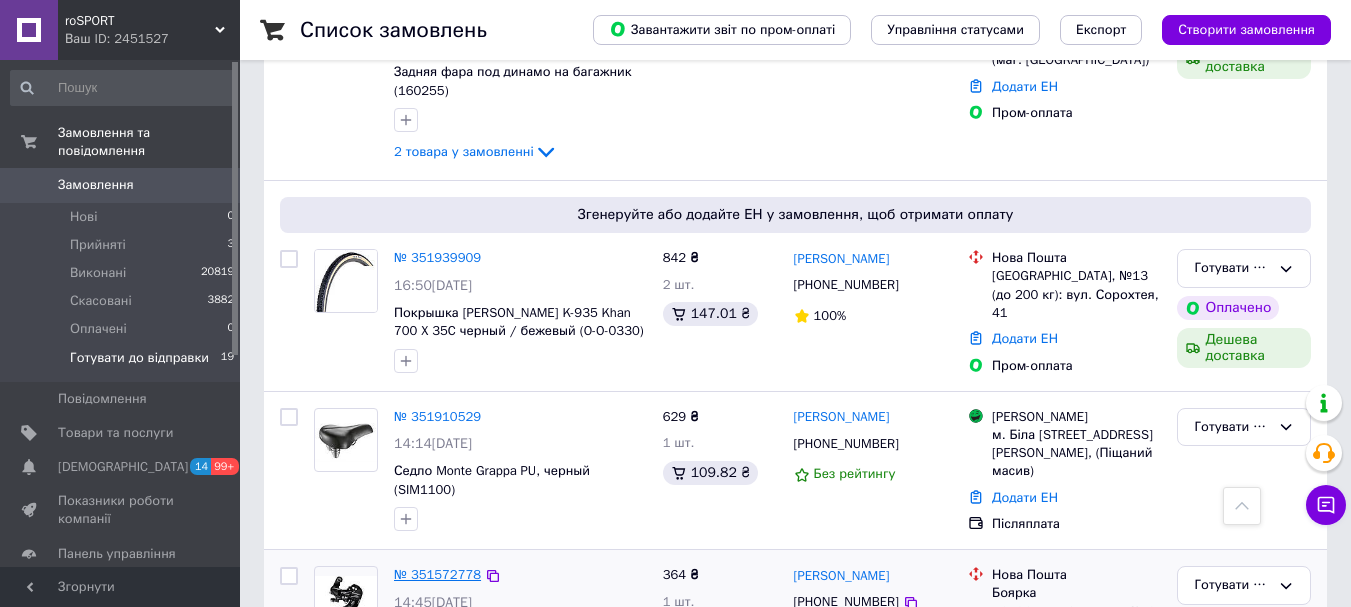 click on "№ 351572778" at bounding box center [437, 574] 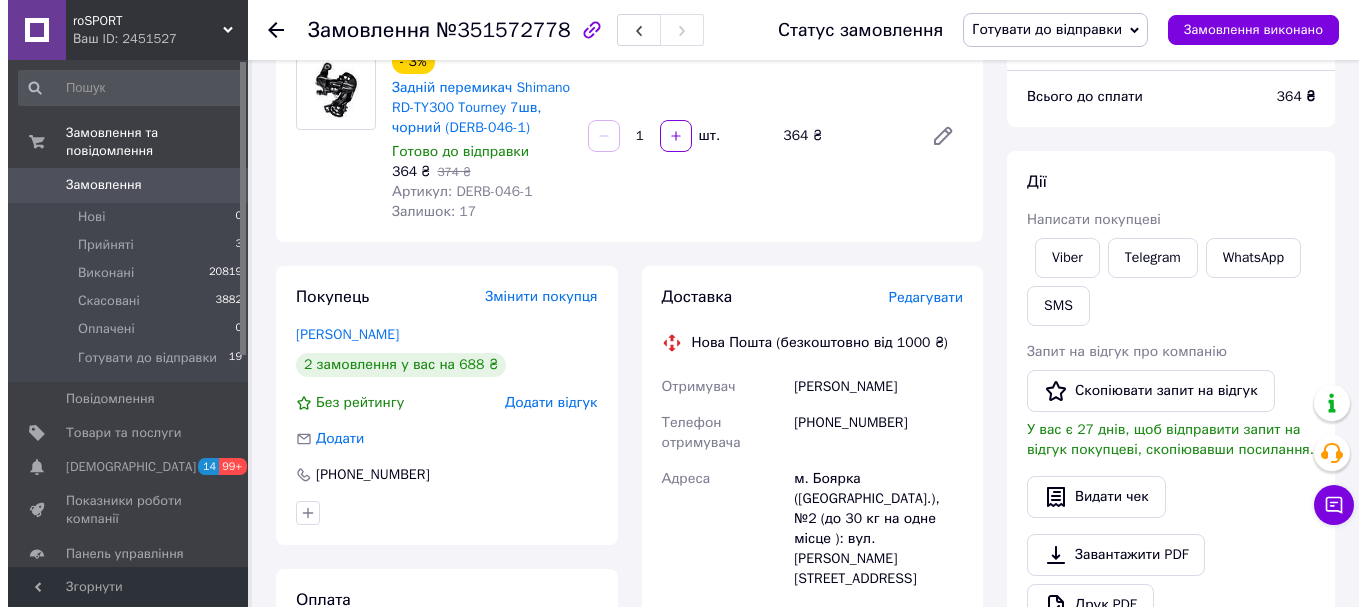 scroll, scrollTop: 100, scrollLeft: 0, axis: vertical 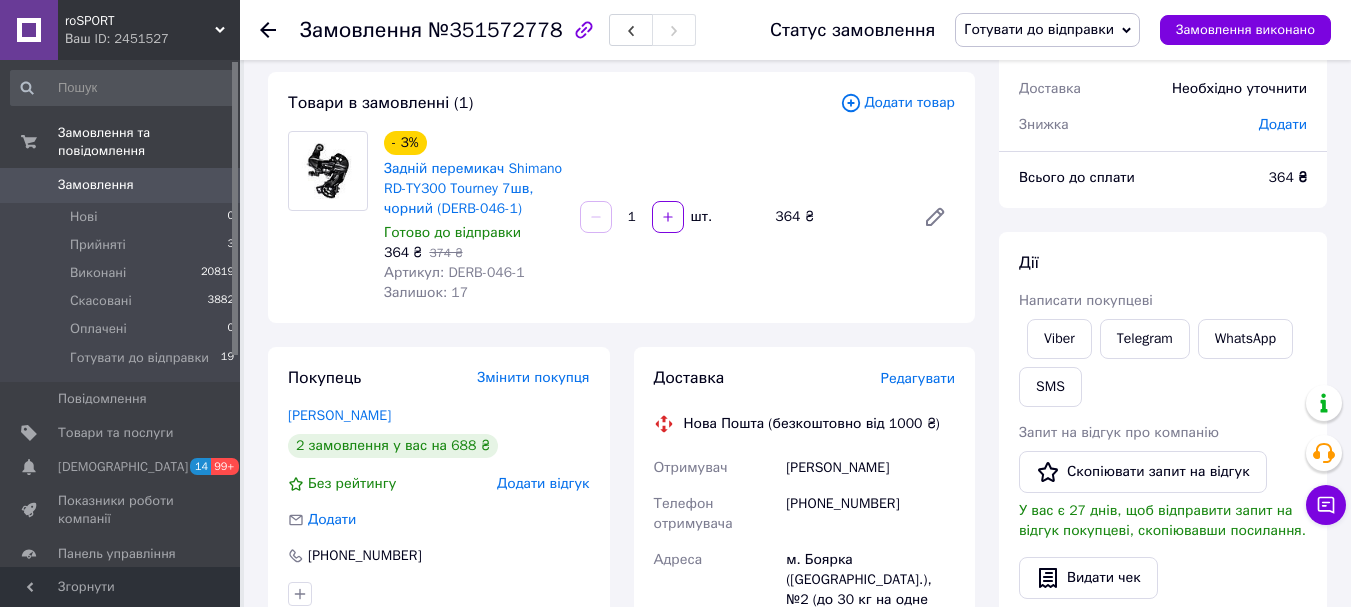 click on "Редагувати" at bounding box center [918, 378] 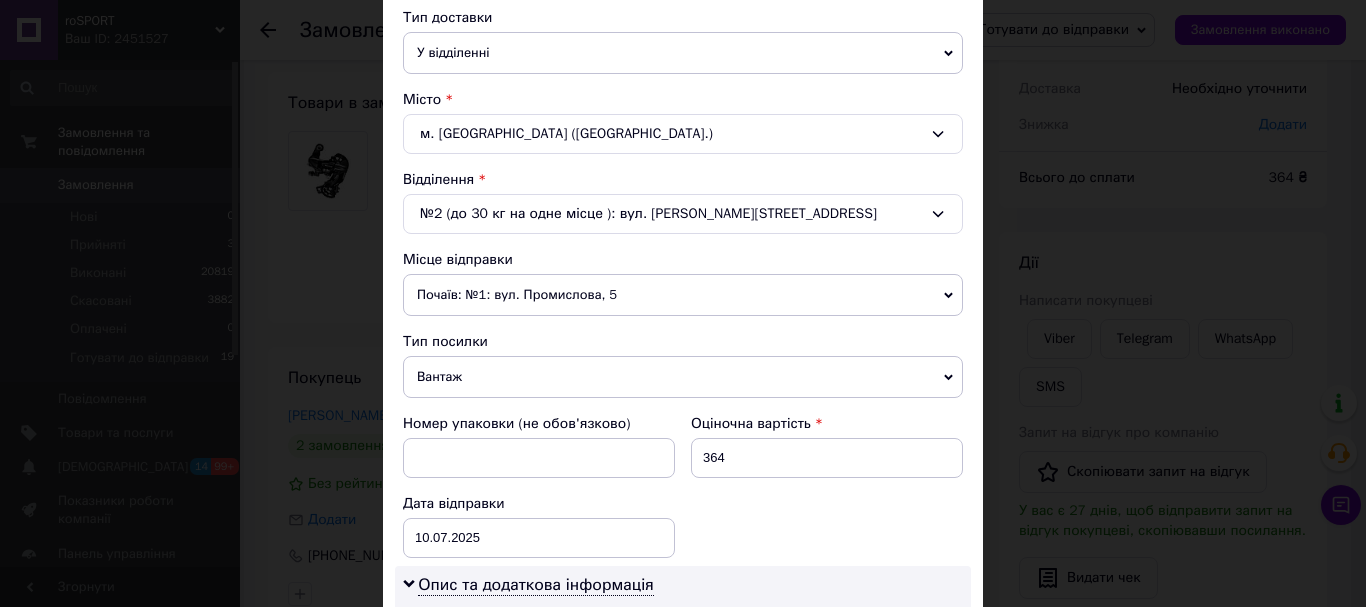 scroll, scrollTop: 500, scrollLeft: 0, axis: vertical 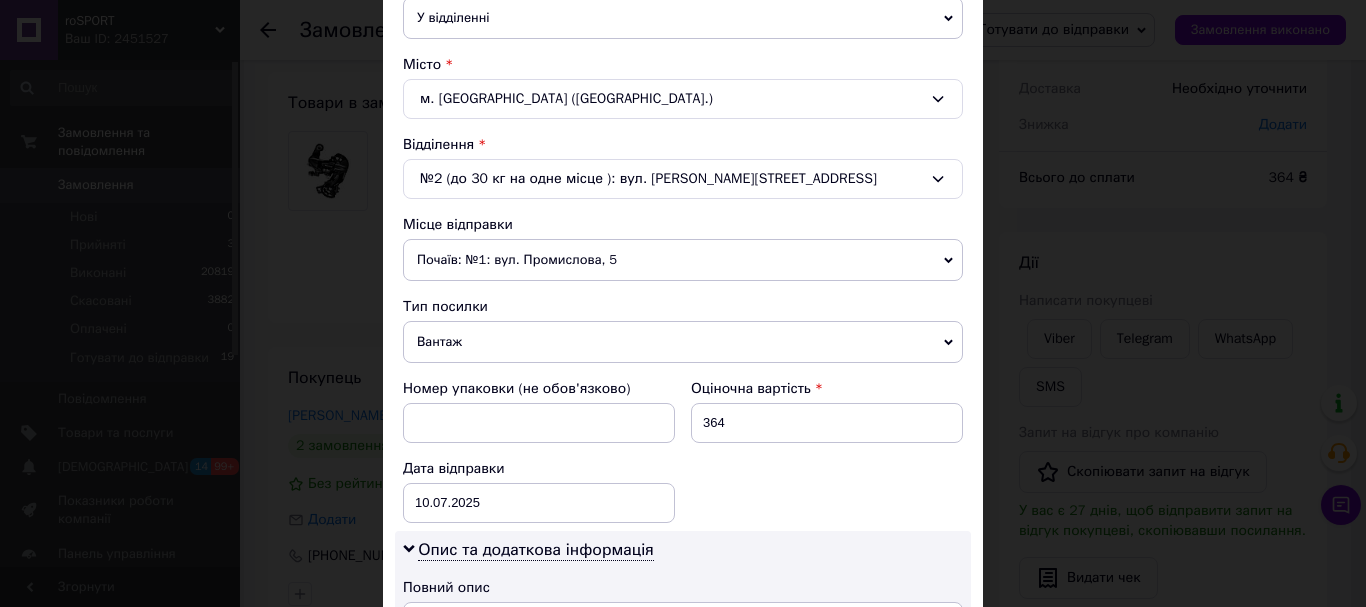 click on "Вантаж" at bounding box center [683, 342] 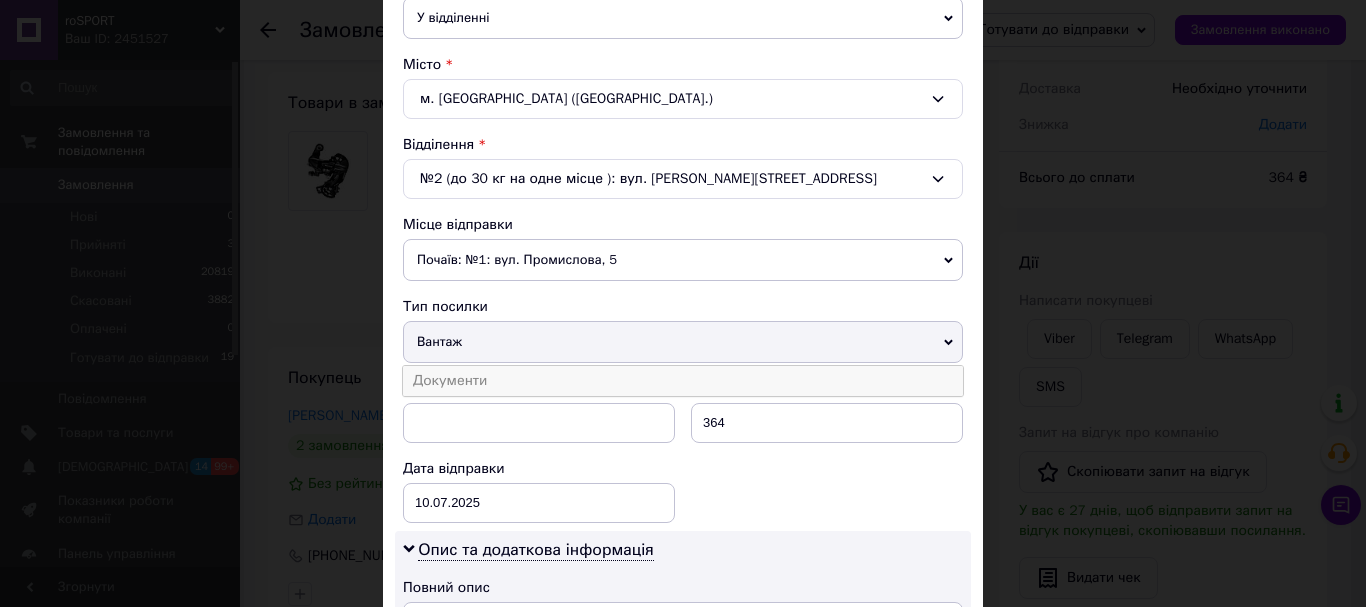 click on "Документи" at bounding box center (683, 381) 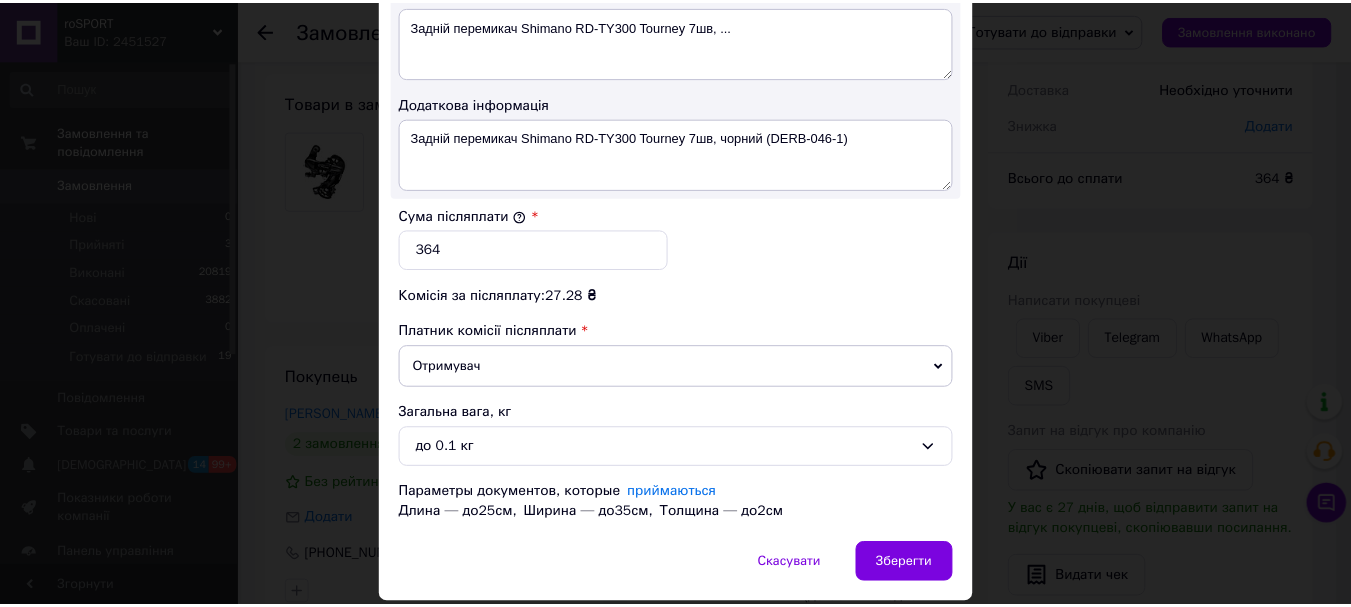 scroll, scrollTop: 1163, scrollLeft: 0, axis: vertical 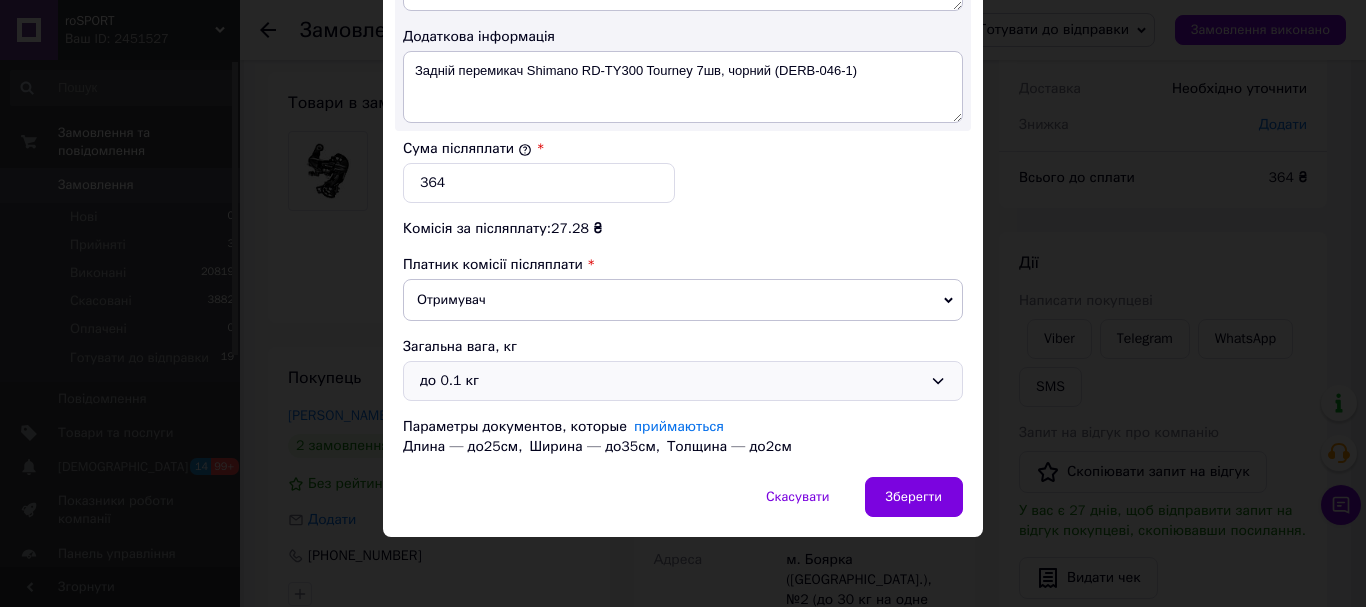 click on "до 0.1 кг" at bounding box center [671, 381] 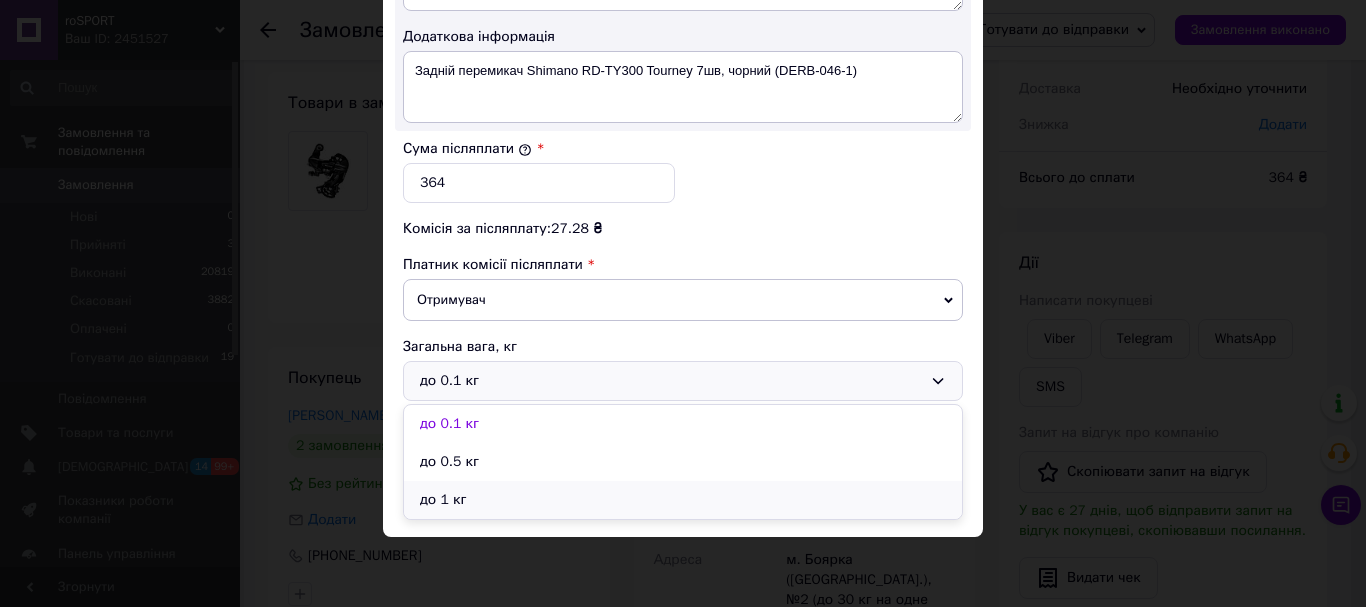 click on "до 1 кг" at bounding box center [683, 500] 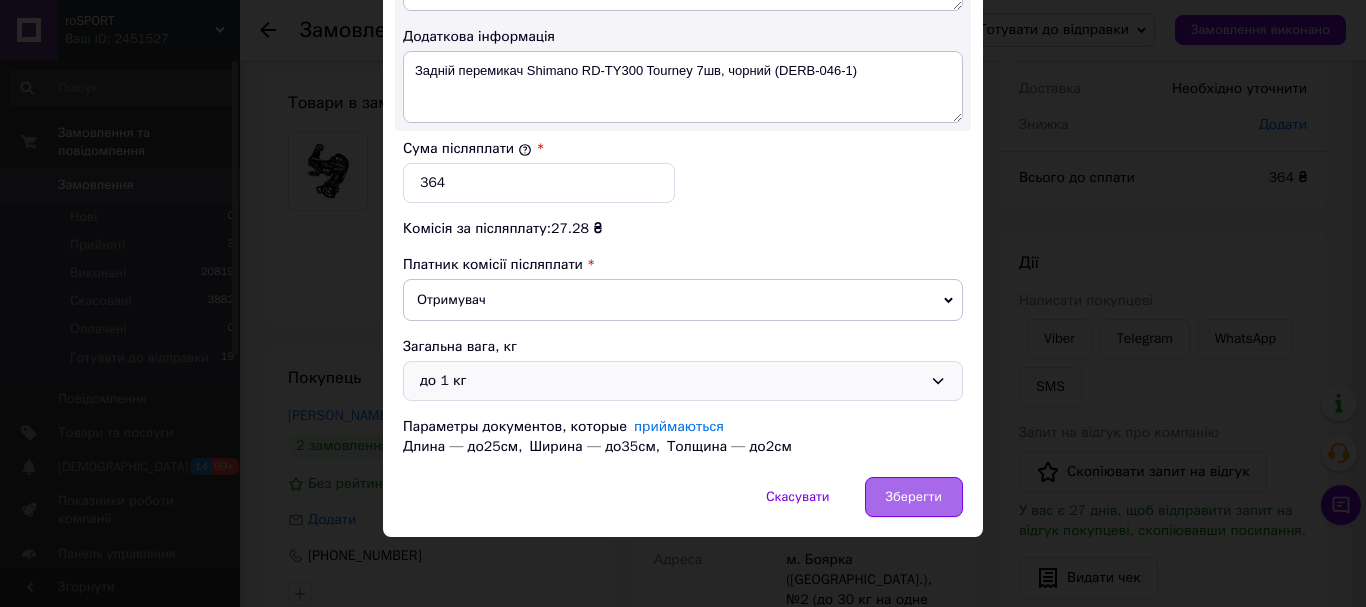 click on "Зберегти" at bounding box center [914, 497] 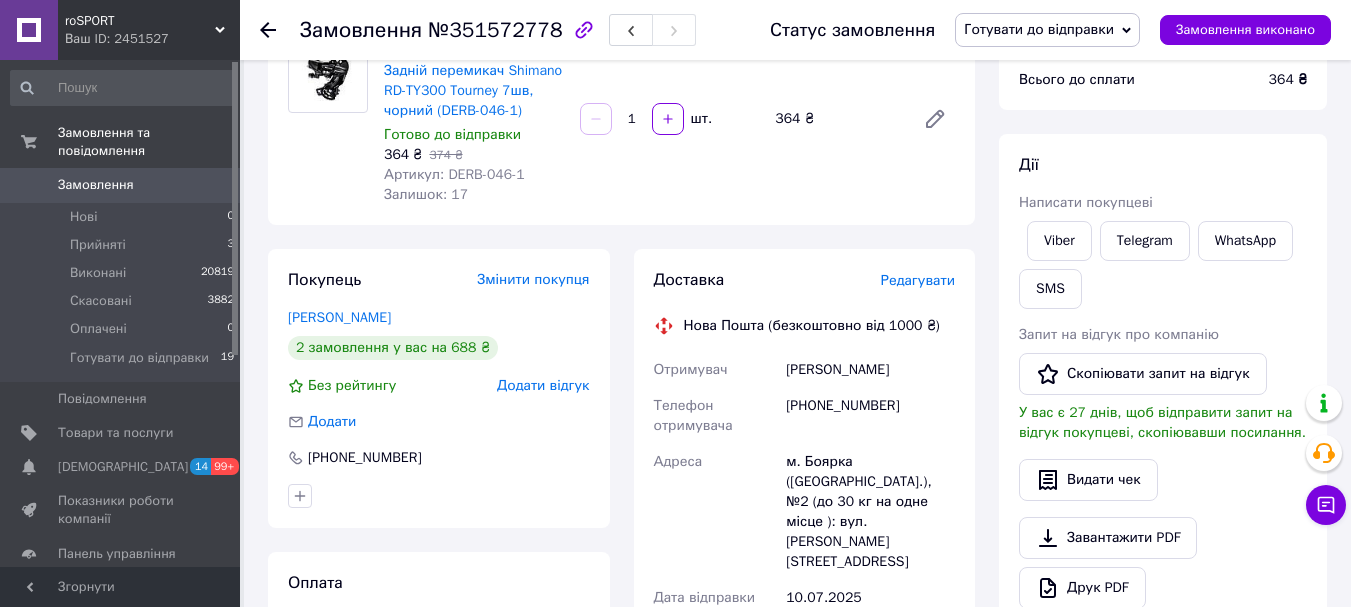 scroll, scrollTop: 200, scrollLeft: 0, axis: vertical 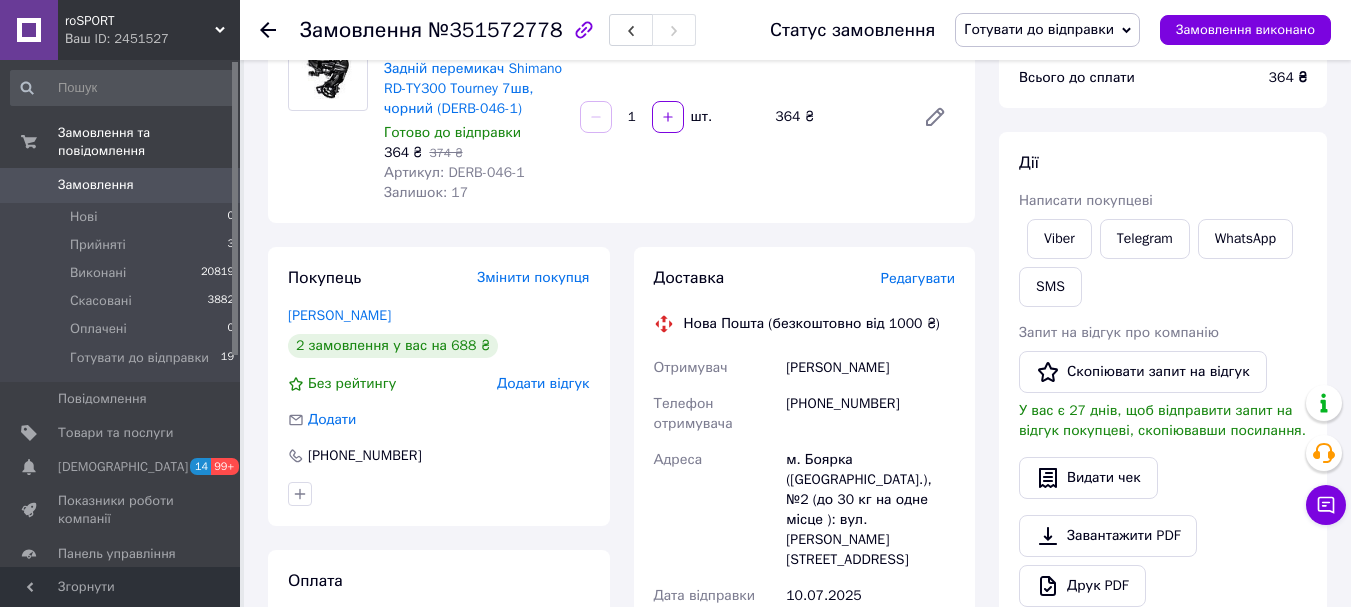 click on "Редагувати" at bounding box center [918, 278] 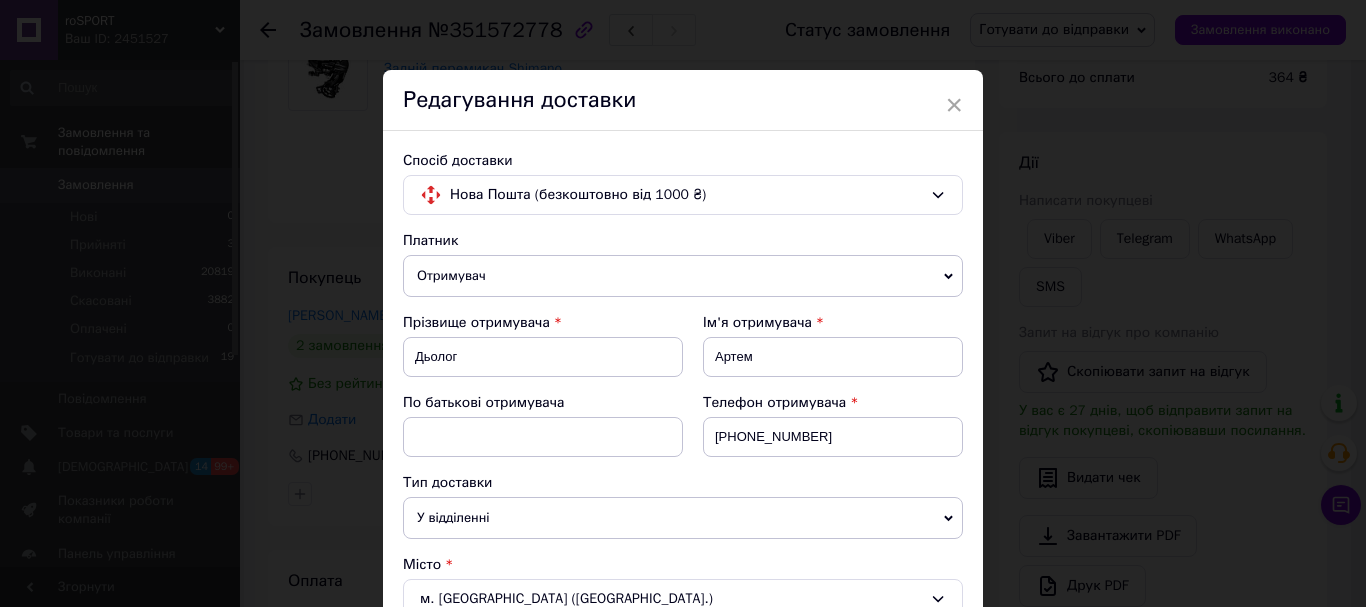click on "× Редагування доставки Спосіб доставки Нова Пошта (безкоштовно від 1000 ₴) Платник Отримувач Відправник Прізвище отримувача Дьолог Ім'я отримувача Артем По батькові отримувача Телефон отримувача +380638751304 Тип доставки У відділенні Кур'єром В поштоматі Місто м. Боярка (Київська обл.) Відділення №2 (до 30 кг на одне місце ): вул. Богдана Хмельницького, 98 Місце відправки Почаїв: №1: вул. Промислова, 5 Немає збігів. Спробуйте змінити умови пошуку Додати ще місце відправки Тип посилки Документи Вантаж Номер упаковки (не обов'язково) Оціночна вартість 364 10.07.2025 < 2025 > < > 30" at bounding box center [683, 303] 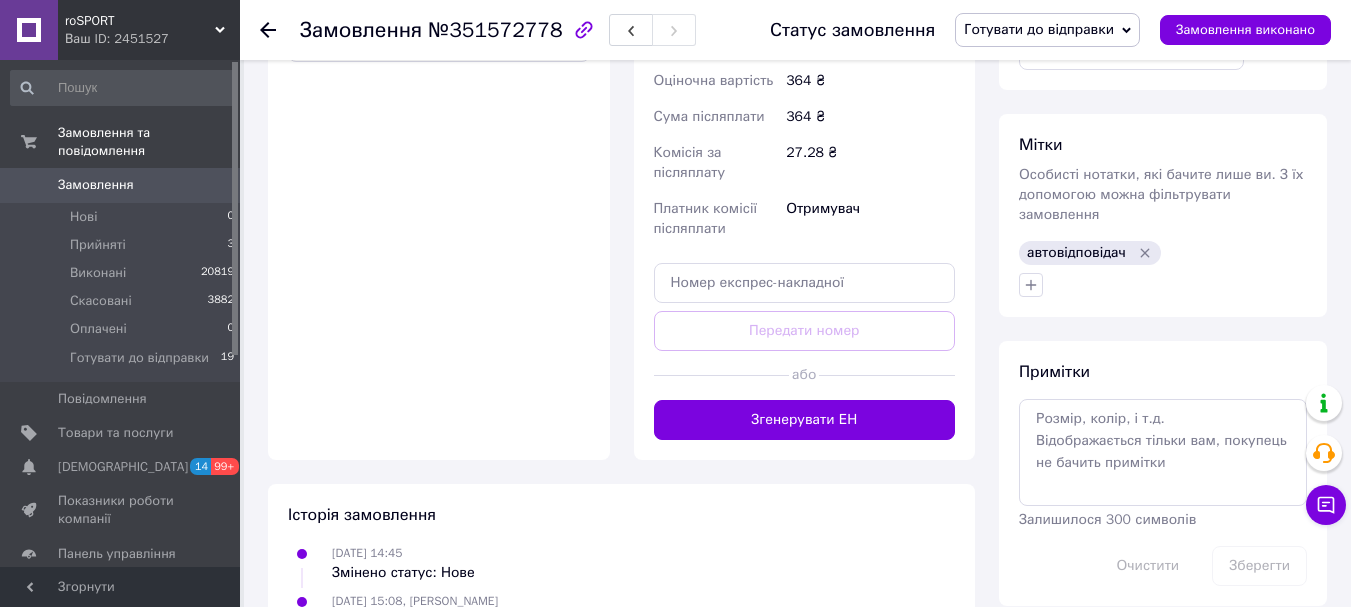 scroll, scrollTop: 800, scrollLeft: 0, axis: vertical 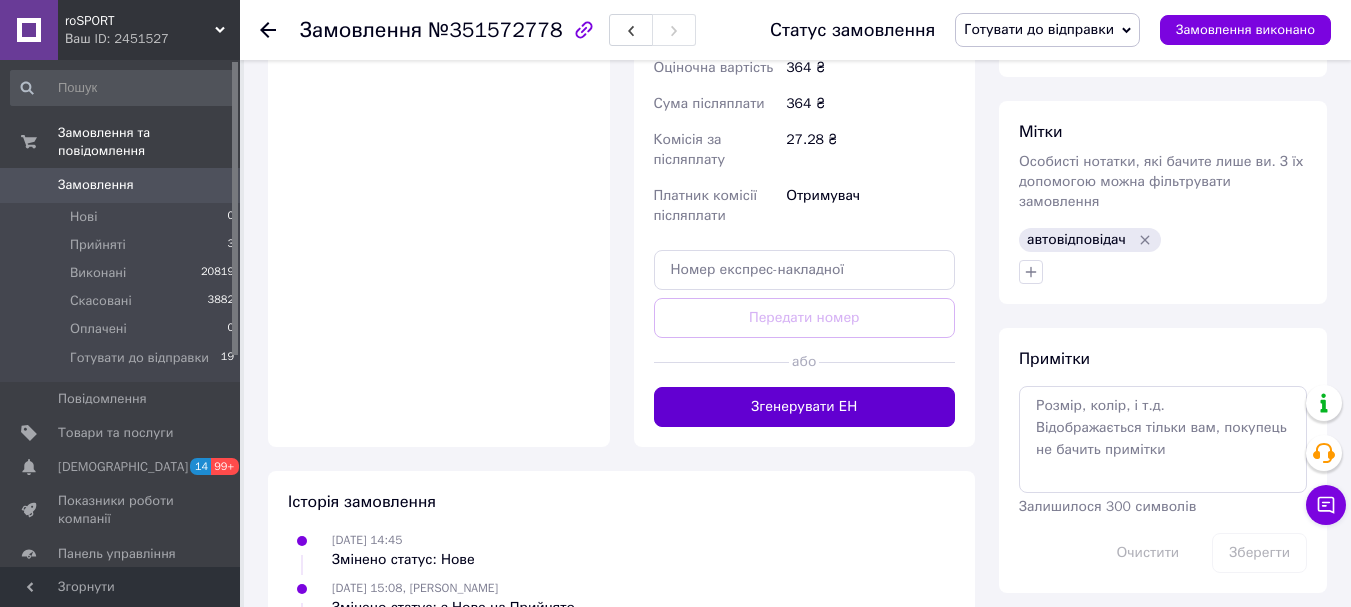 click on "Згенерувати ЕН" at bounding box center (805, 407) 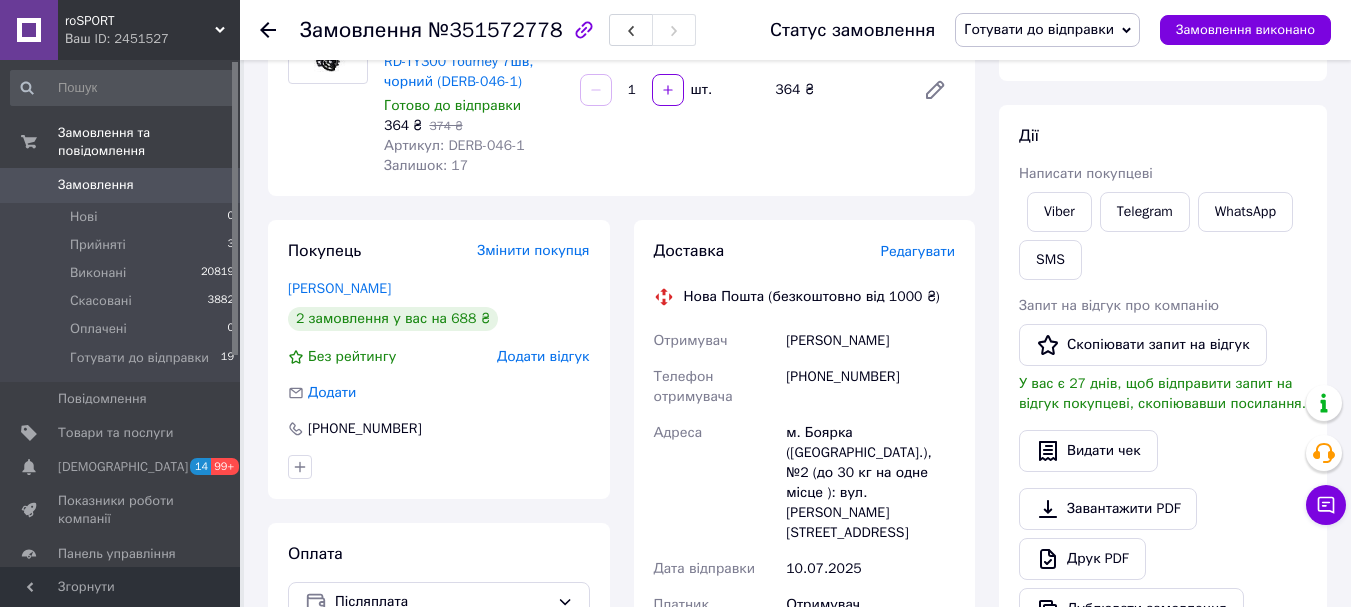 scroll, scrollTop: 200, scrollLeft: 0, axis: vertical 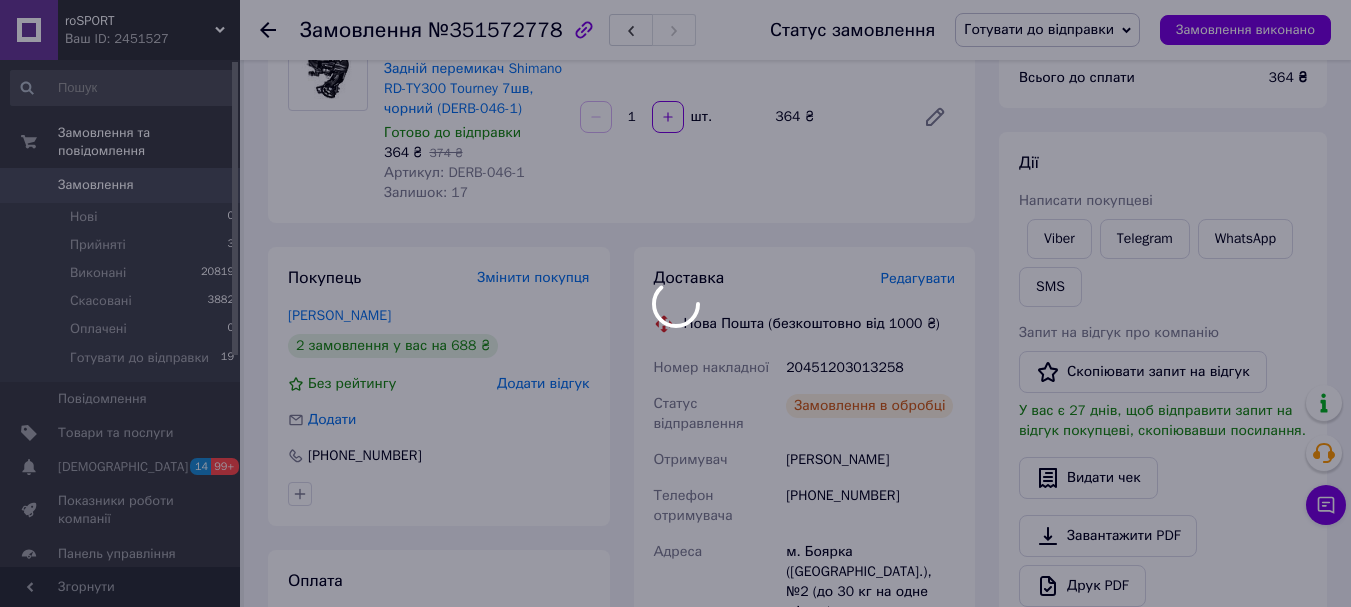 click at bounding box center [675, 303] 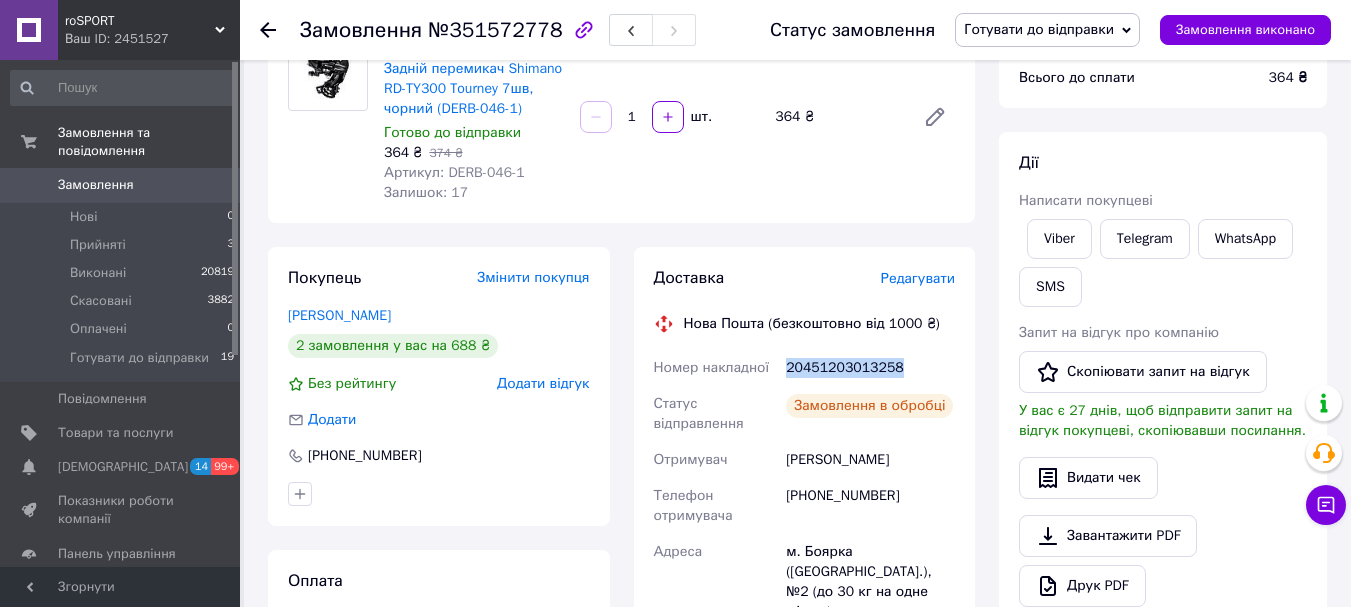click on "20451203013258" at bounding box center [870, 368] 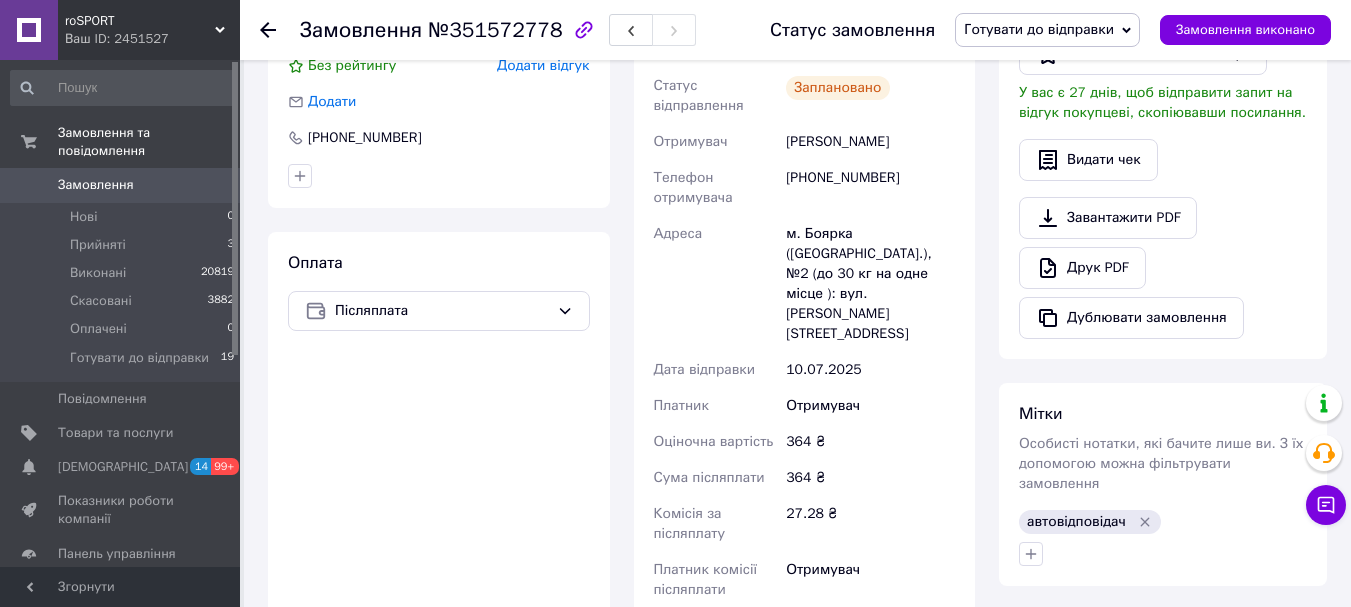 scroll, scrollTop: 700, scrollLeft: 0, axis: vertical 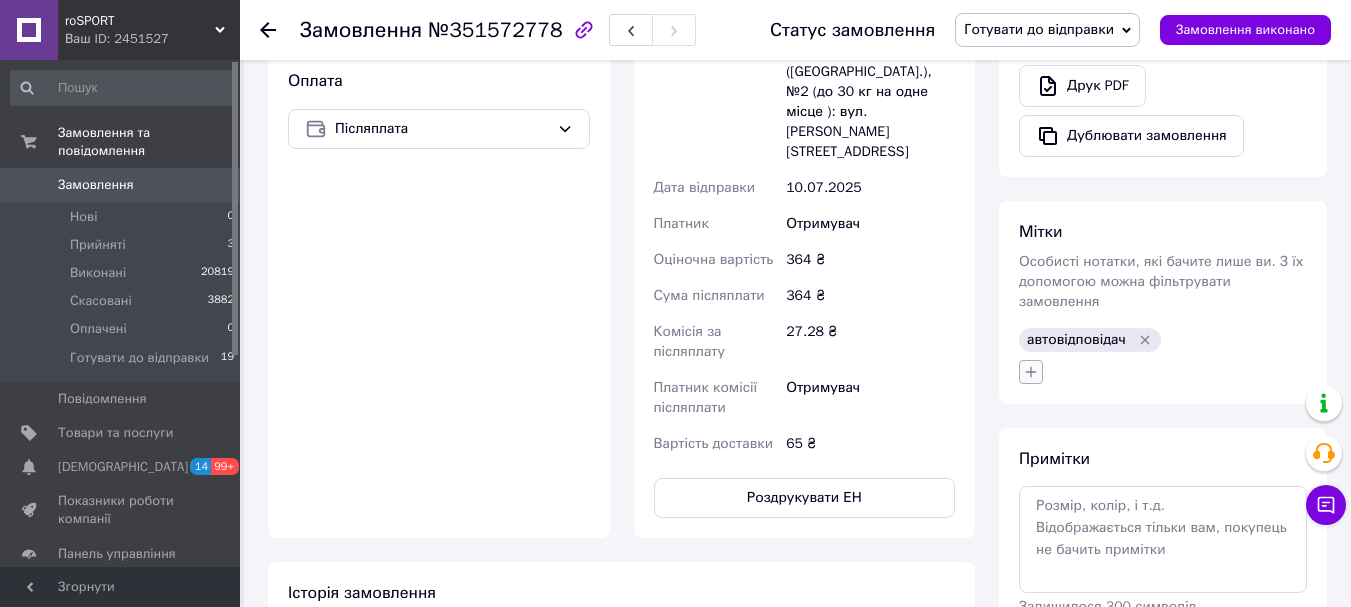 click at bounding box center (1031, 372) 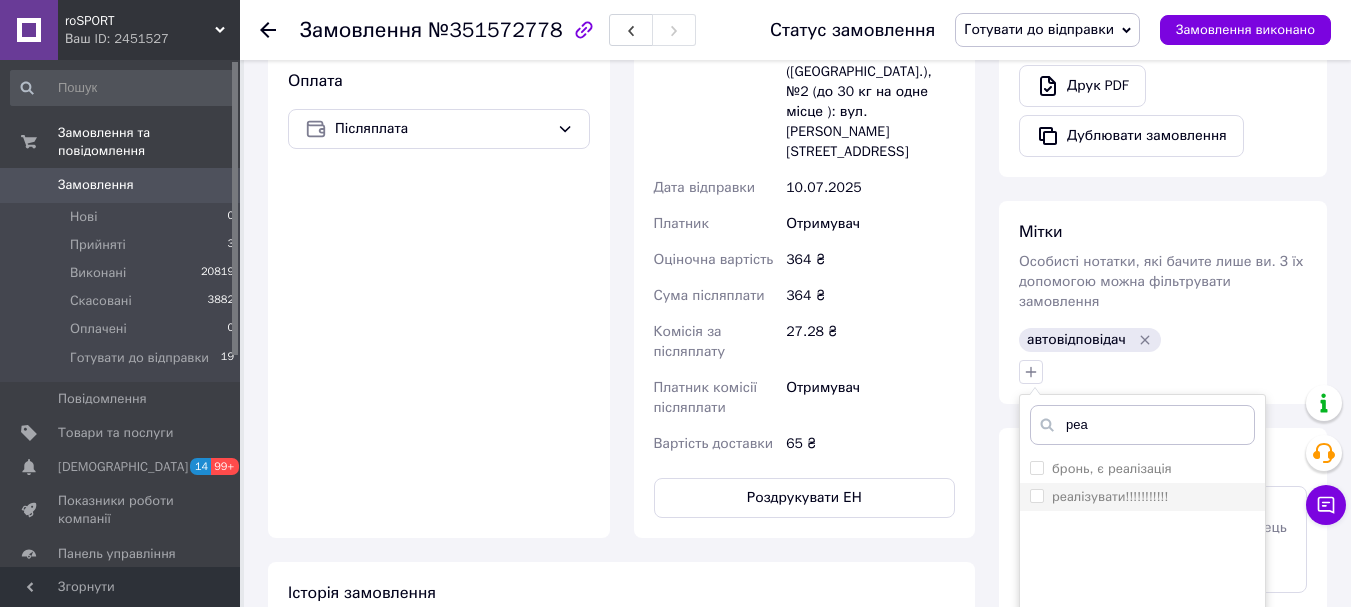 type on "реа" 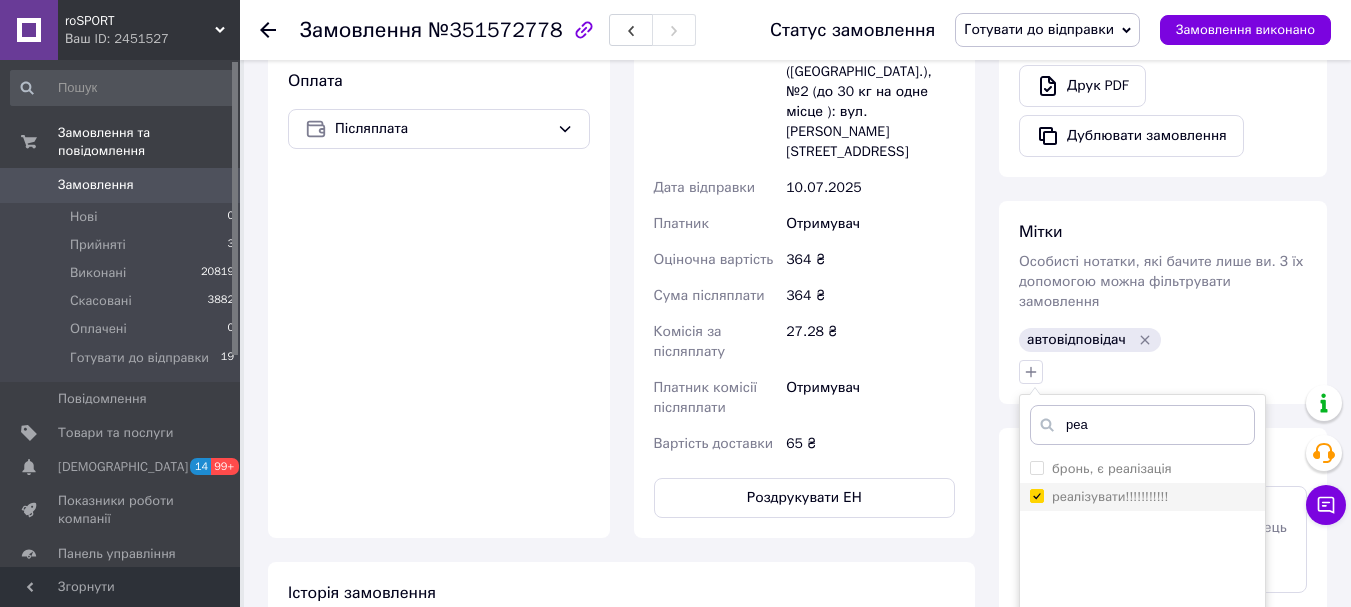 checkbox on "true" 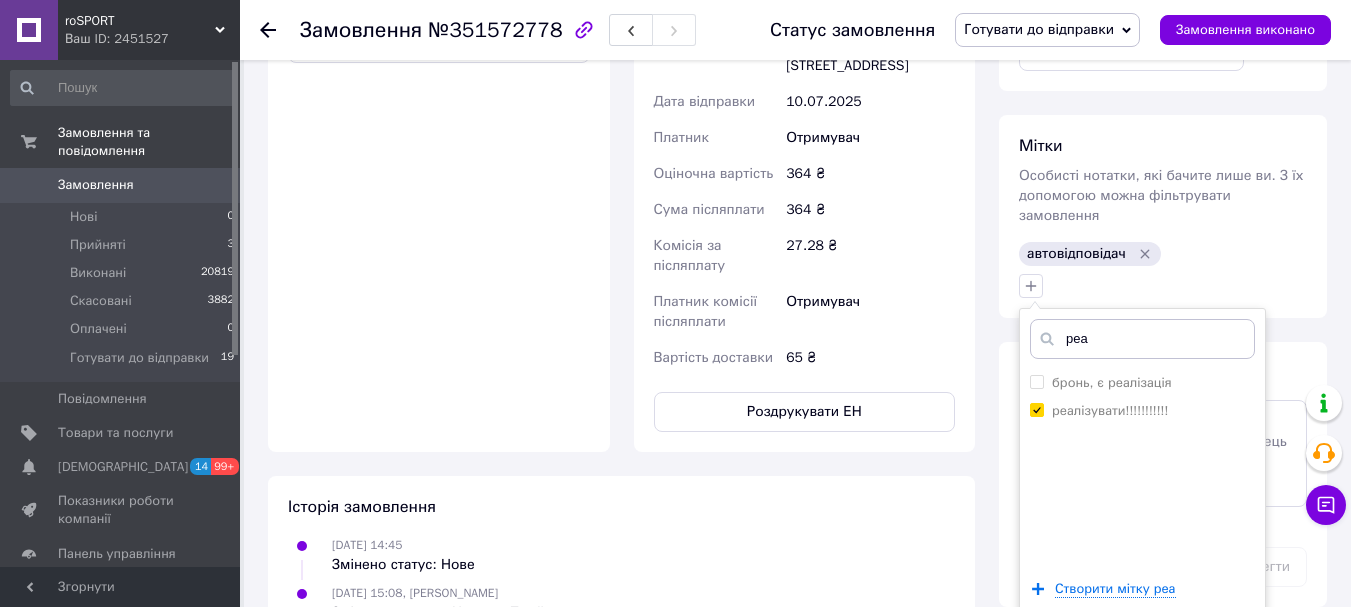 scroll, scrollTop: 900, scrollLeft: 0, axis: vertical 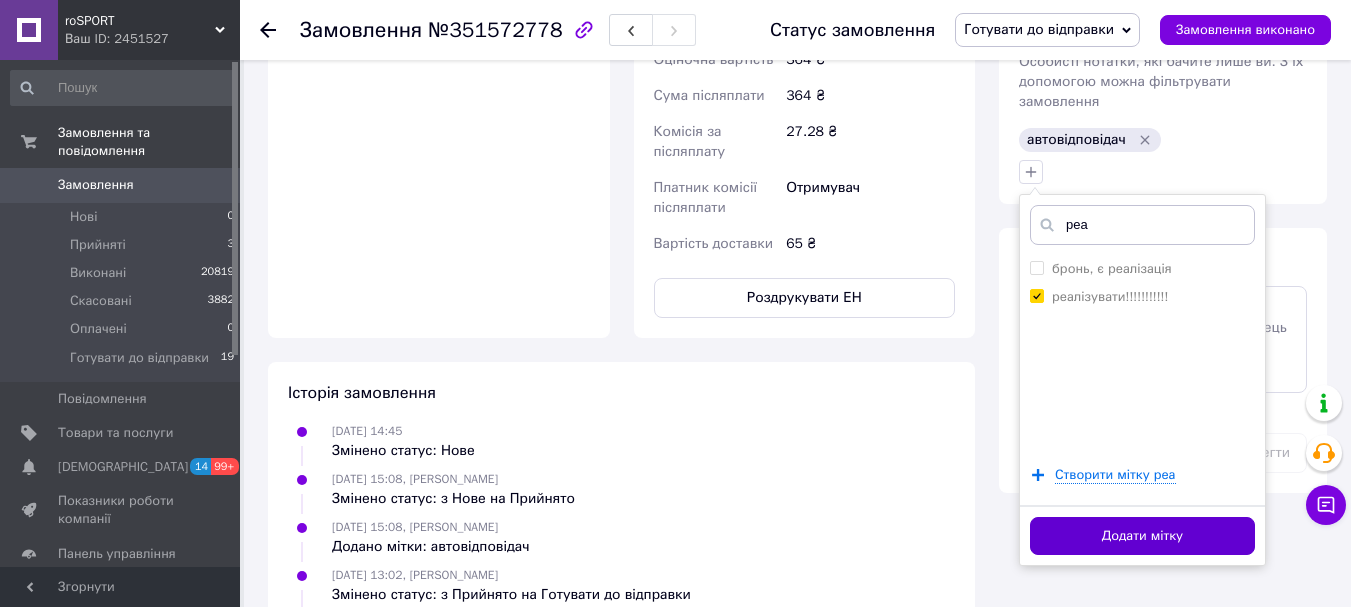 click on "Додати мітку" at bounding box center [1142, 536] 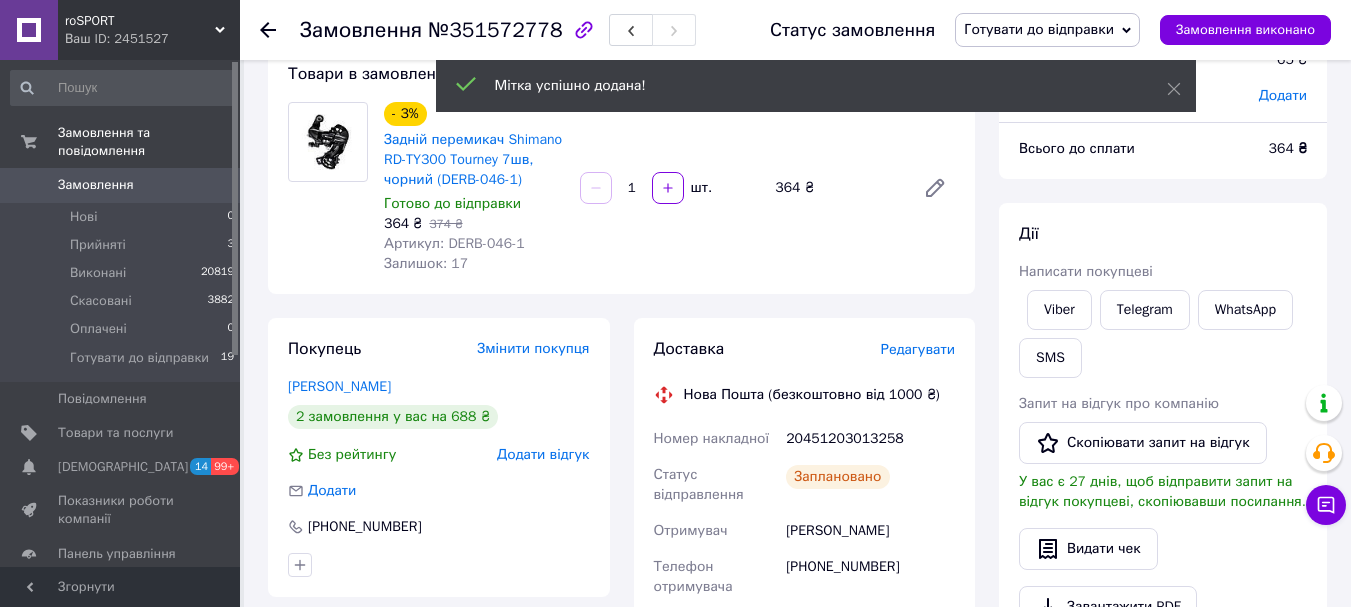 scroll, scrollTop: 100, scrollLeft: 0, axis: vertical 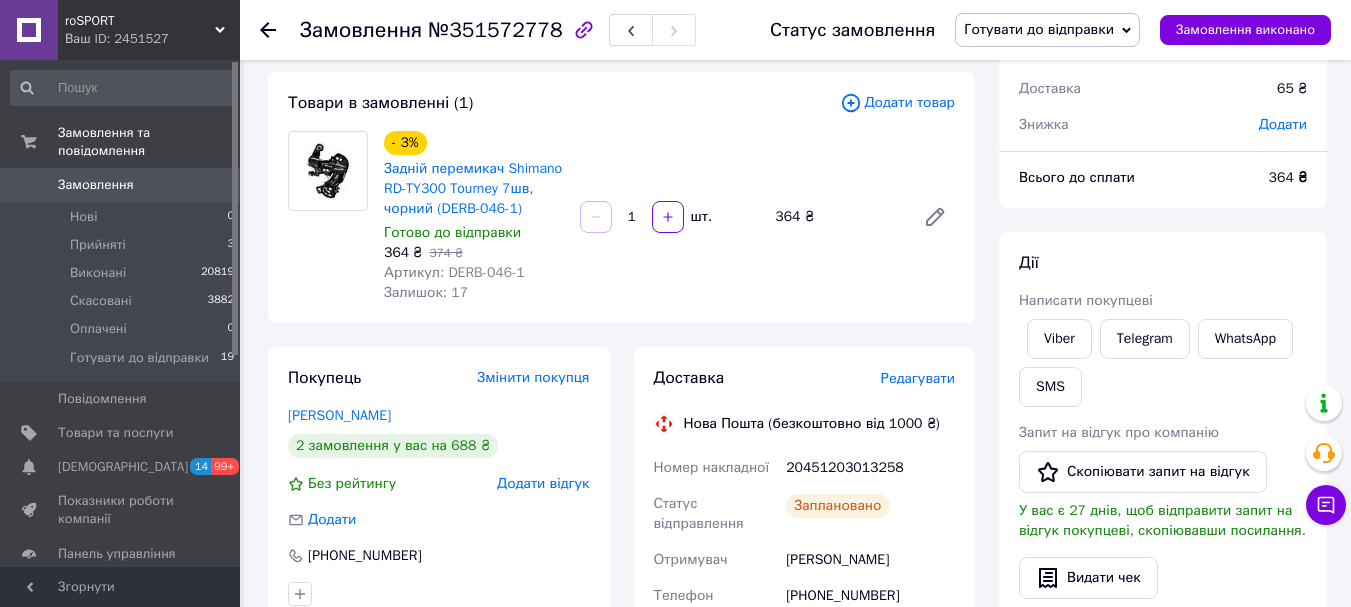 click at bounding box center [268, 30] 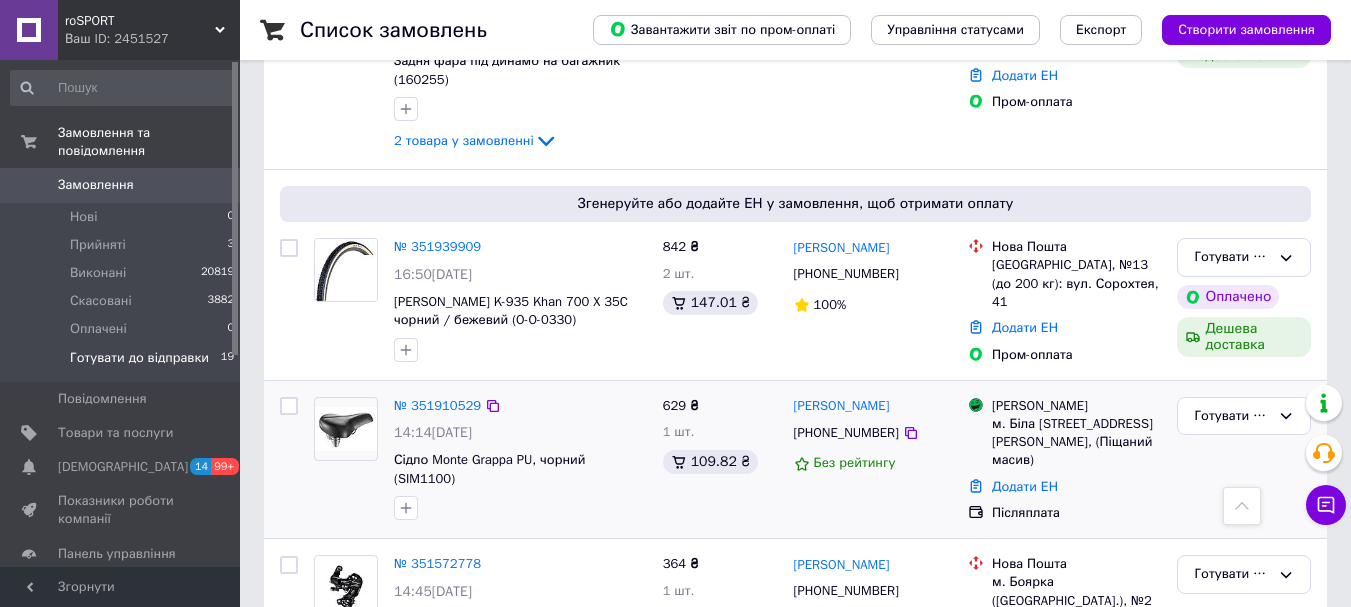 scroll, scrollTop: 3390, scrollLeft: 0, axis: vertical 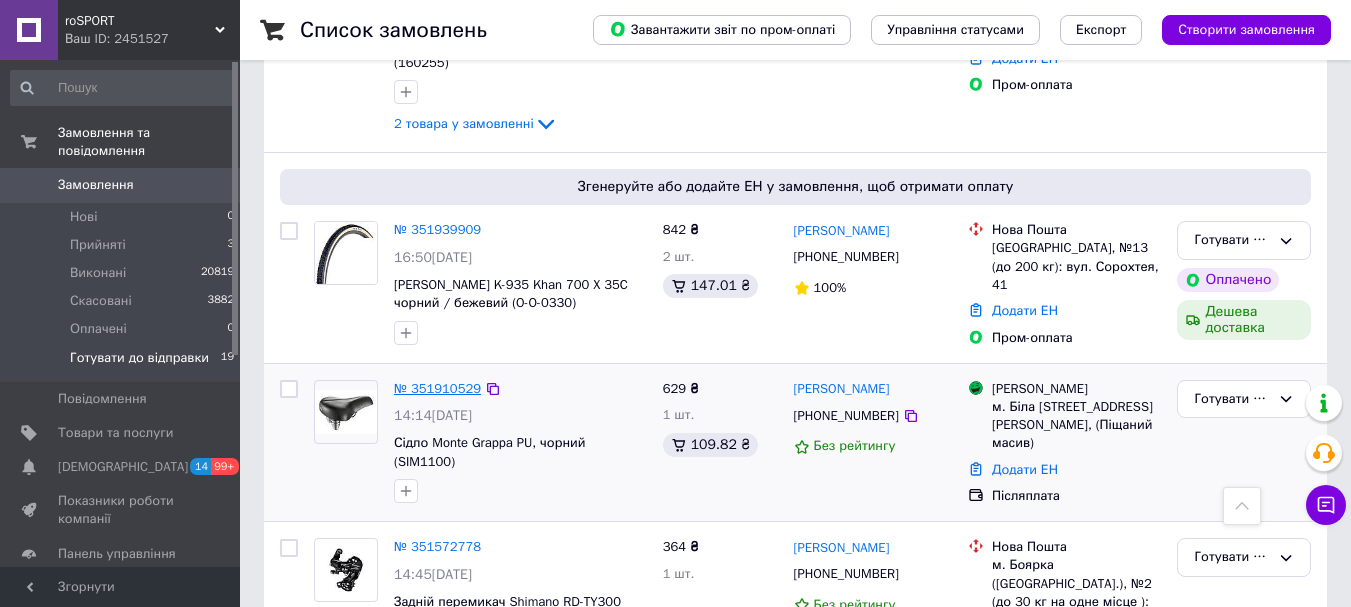 click on "№ 351910529" at bounding box center (437, 388) 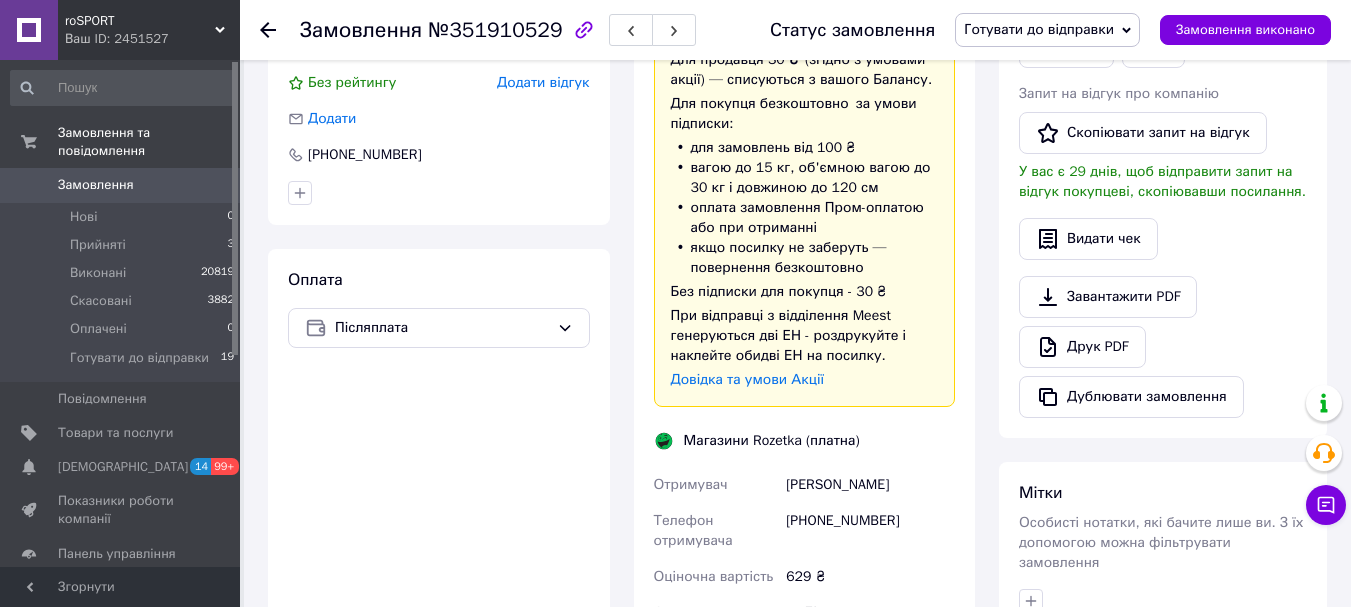 scroll, scrollTop: 600, scrollLeft: 0, axis: vertical 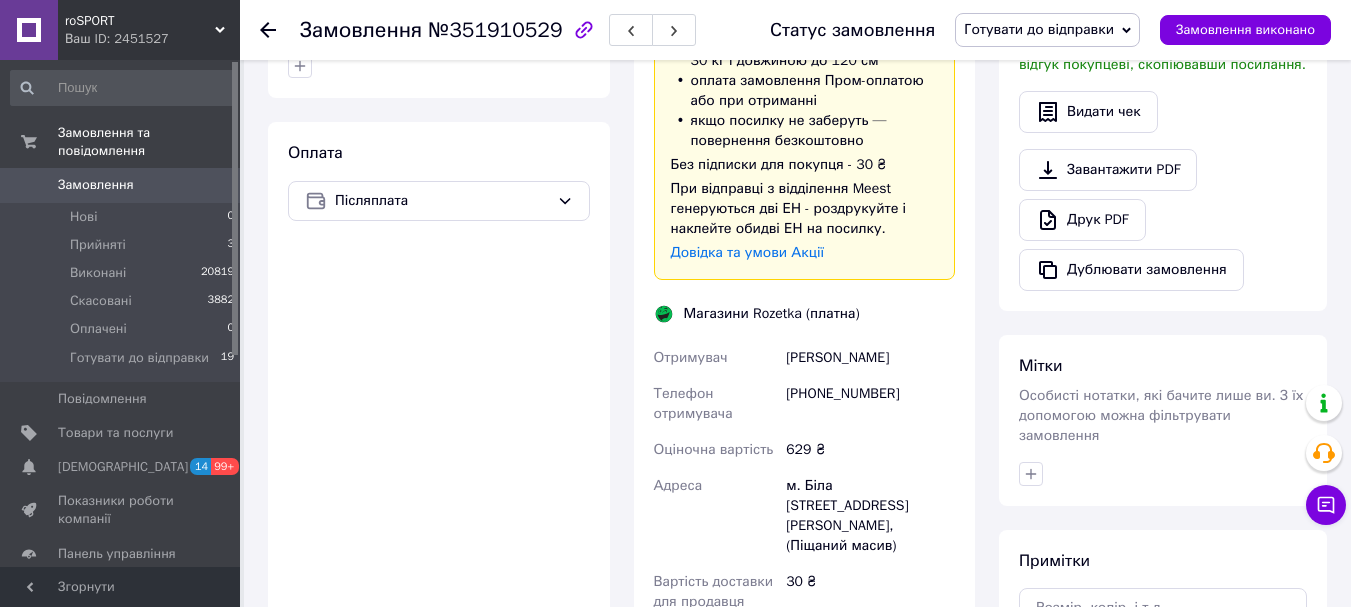 click 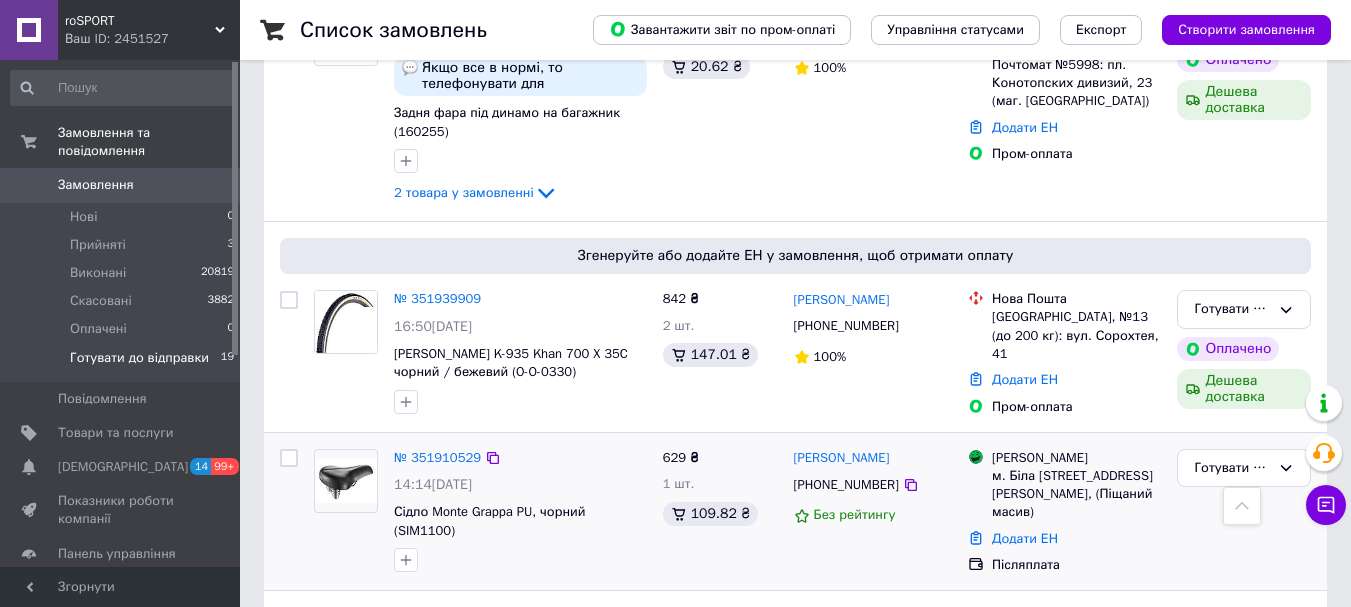 scroll, scrollTop: 3290, scrollLeft: 0, axis: vertical 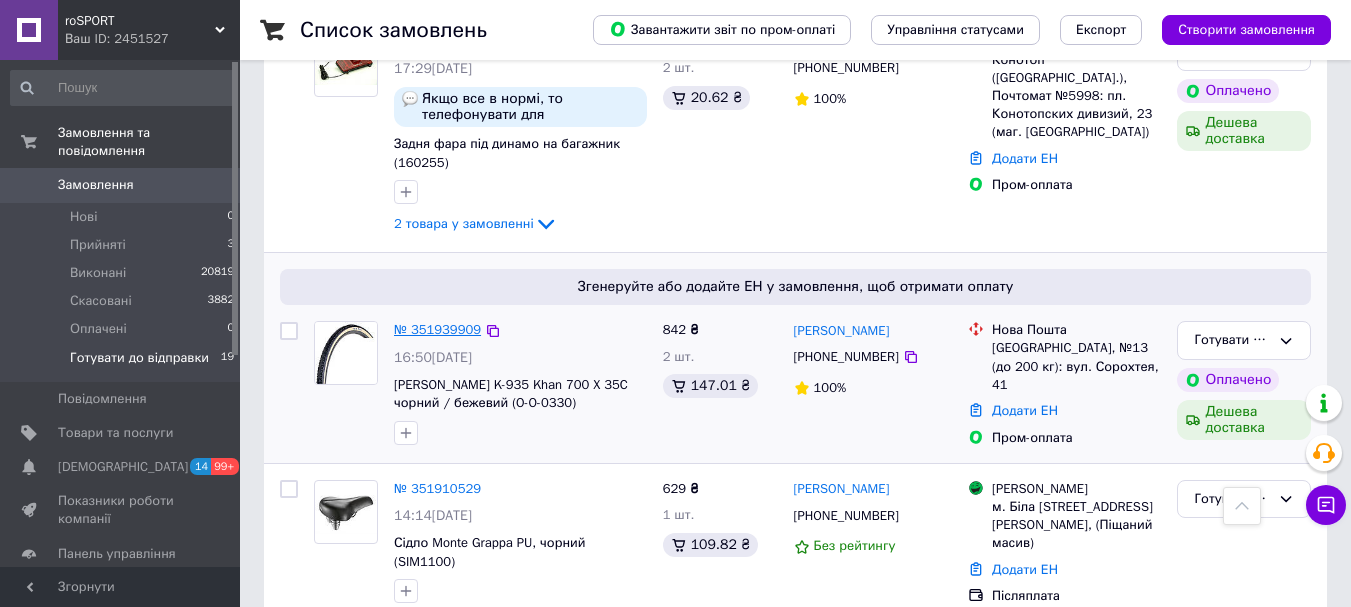 click on "№ 351939909" at bounding box center [437, 329] 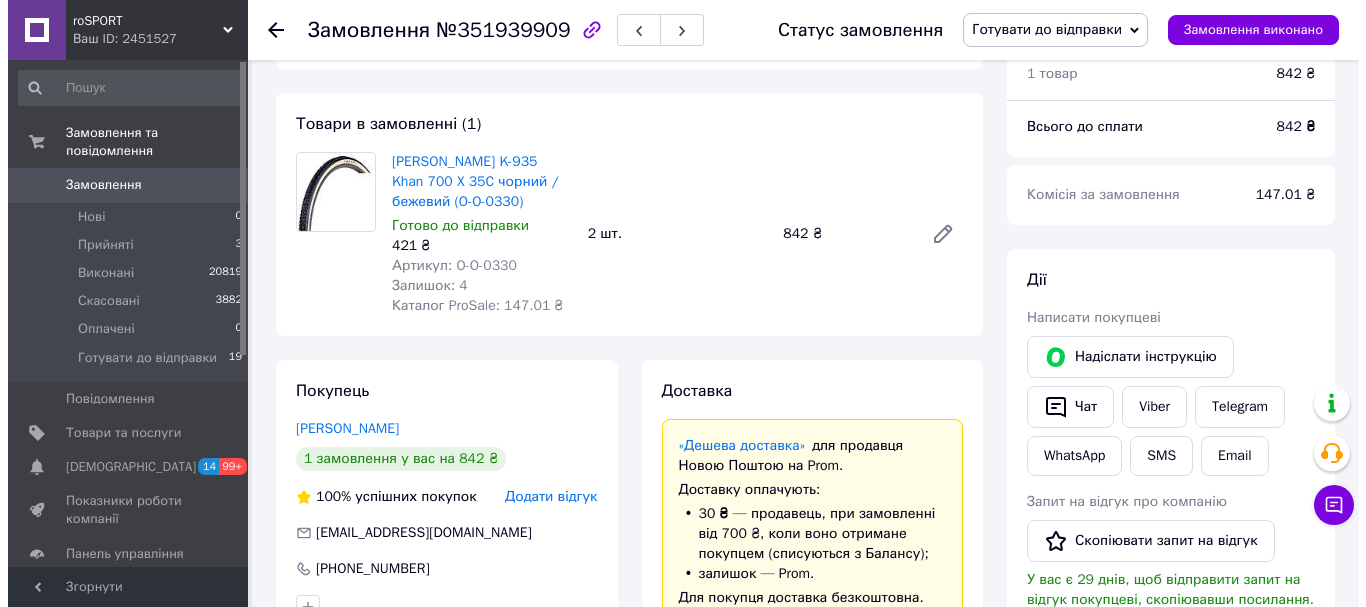 scroll, scrollTop: 300, scrollLeft: 0, axis: vertical 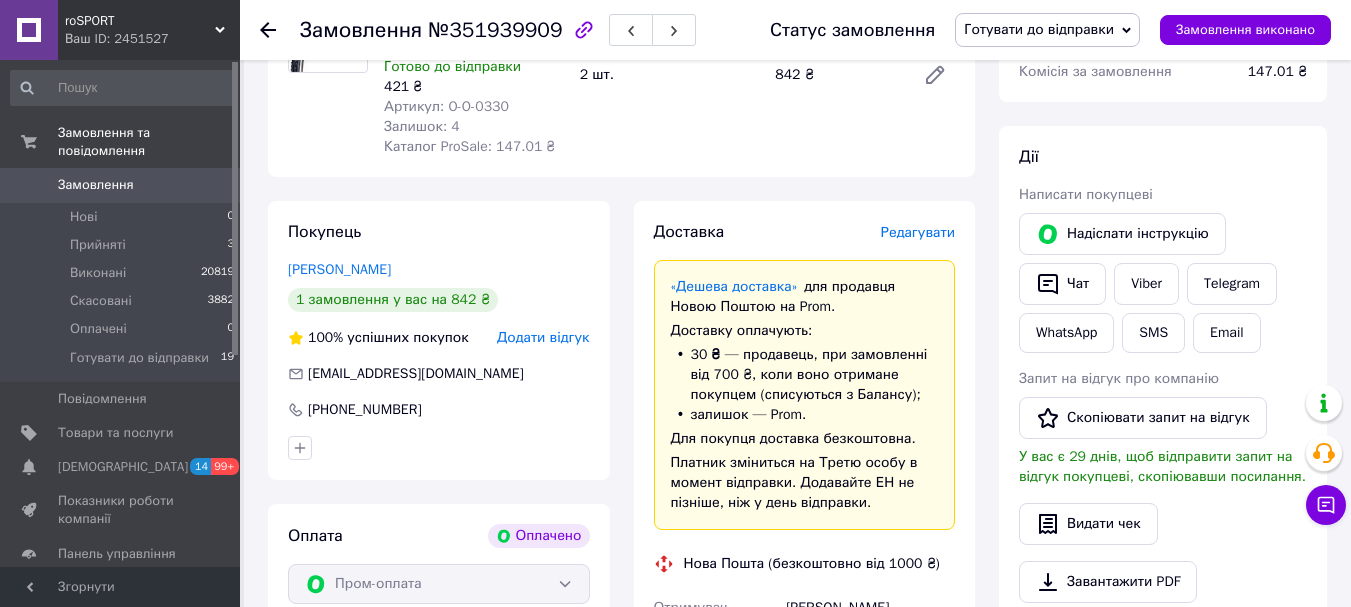 click on "Редагувати" at bounding box center (918, 232) 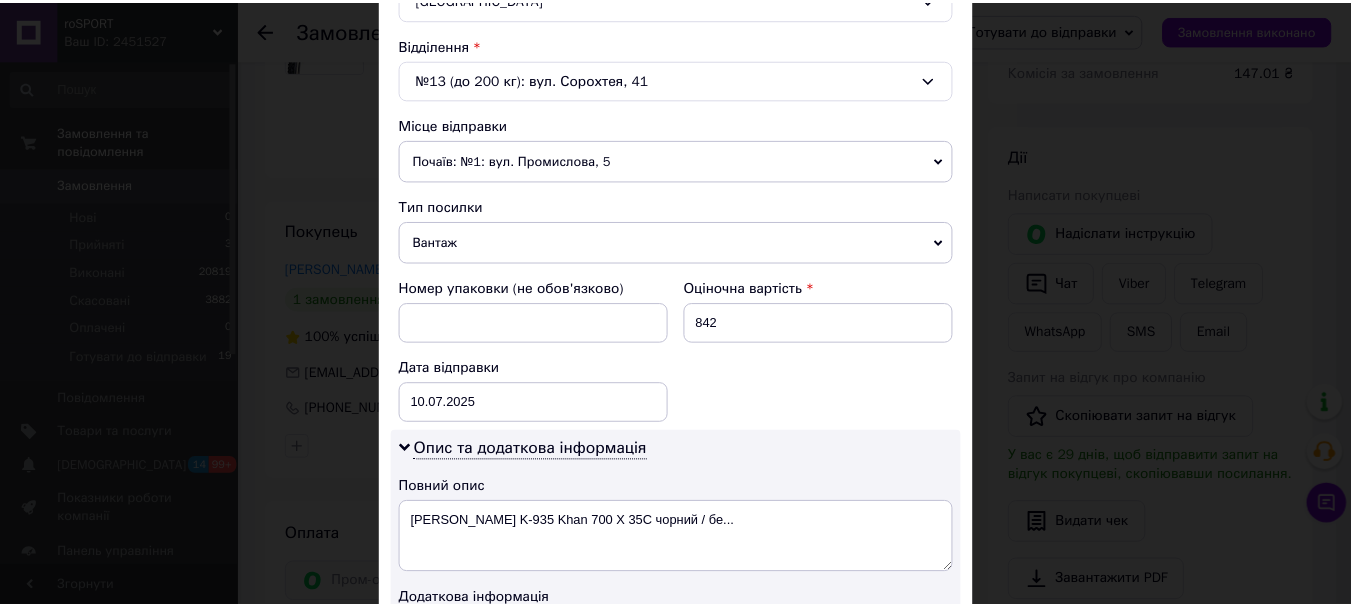 scroll, scrollTop: 945, scrollLeft: 0, axis: vertical 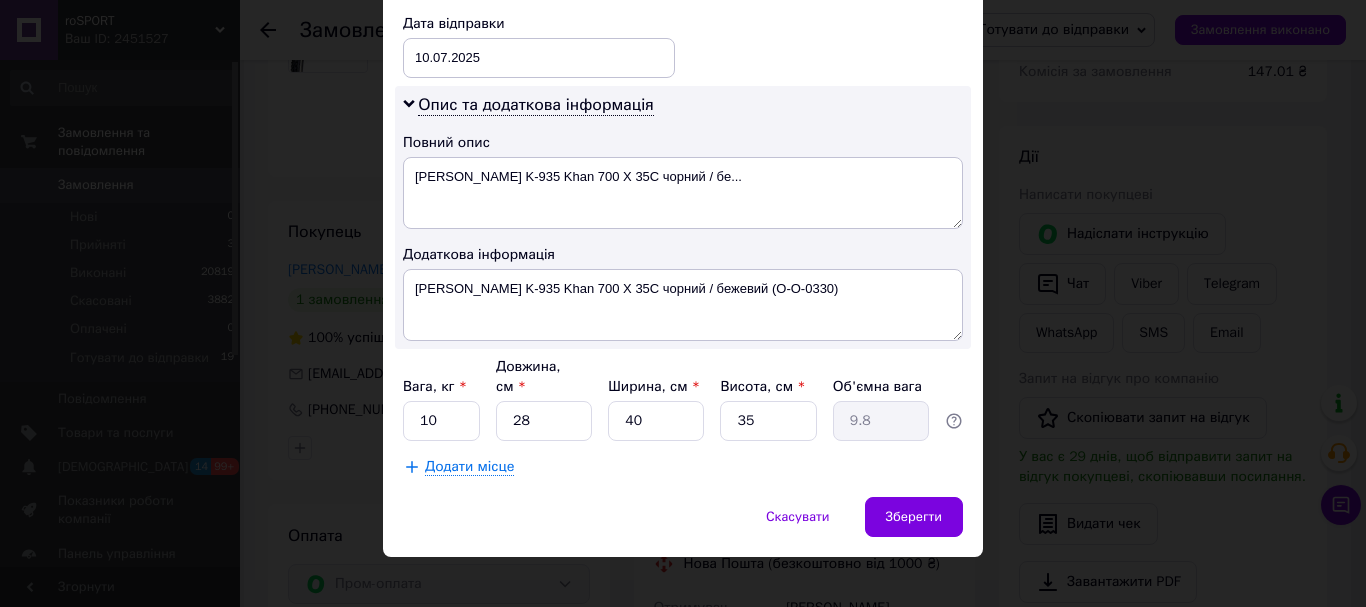 click on "Опис та додаткова інформація Повний опис Покришка Kenda K-935 Khan 700 X 35C чорний / бе... Додаткова інформація Покришка Kenda K-935 Khan 700 X 35C чорний / бежевий (O-O-0330)" at bounding box center (683, 217) 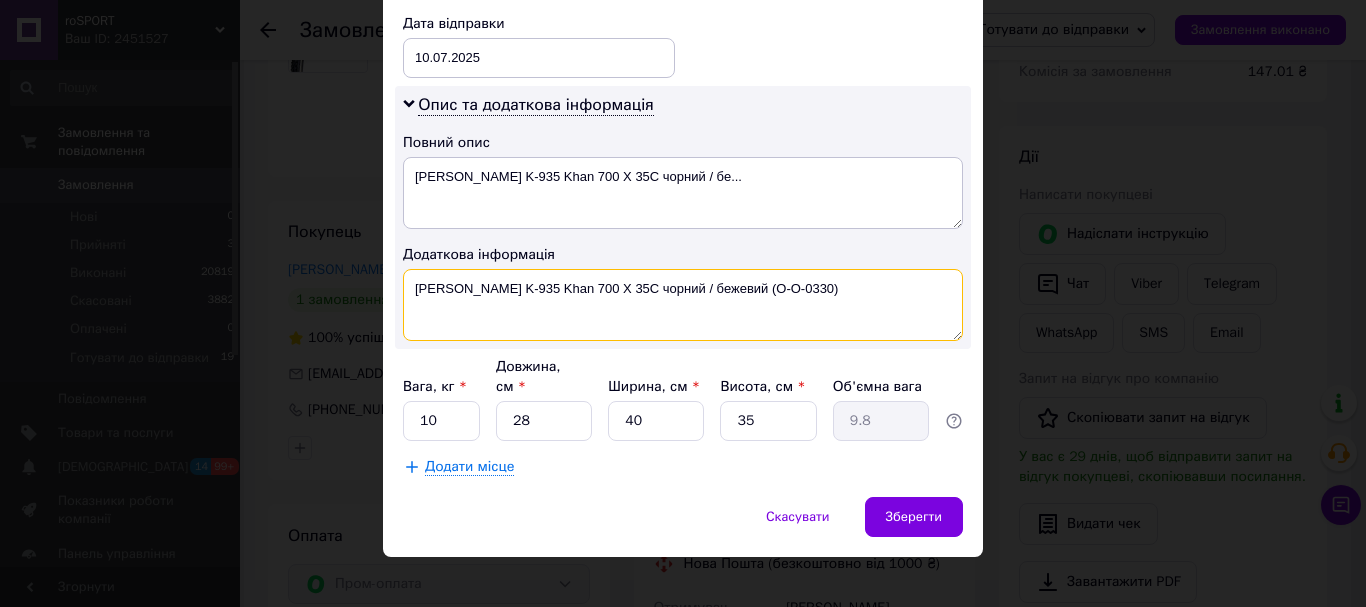 click on "[PERSON_NAME] K-935 Khan 700 X 35C чорний / бежевий (O-O-0330)" at bounding box center (683, 305) 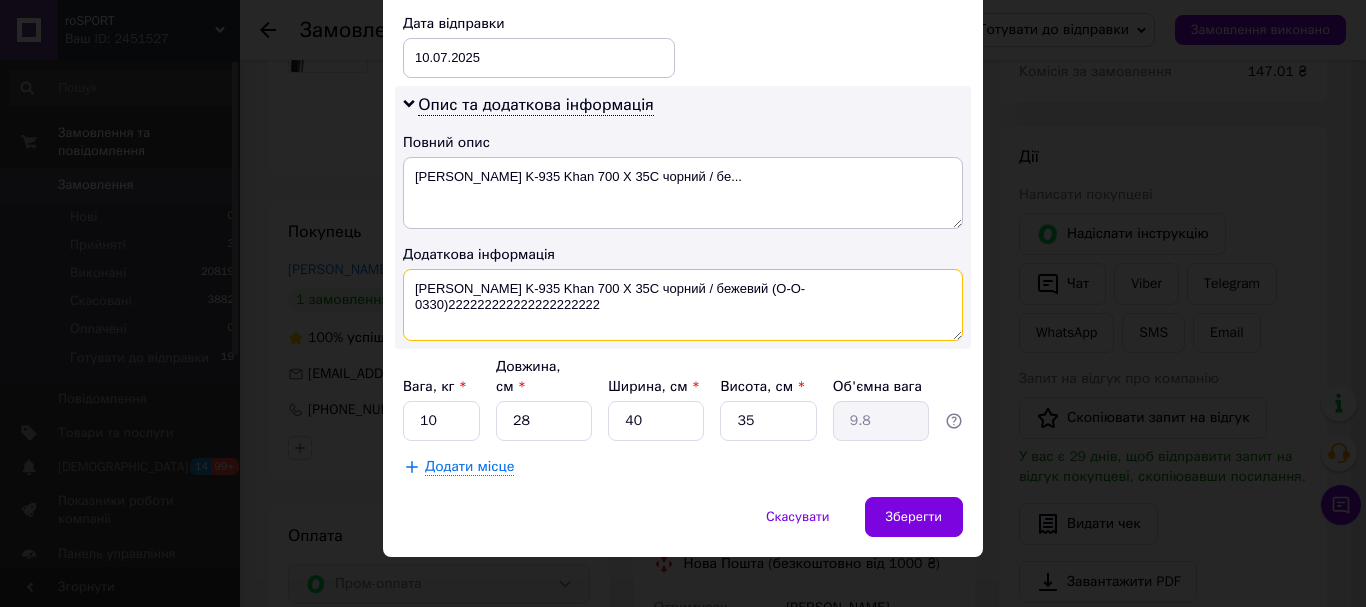 type on "Покришка Kenda K-935 Khan 700 X 35C чорний / бежевий (O-O-0330)222222222222222222222" 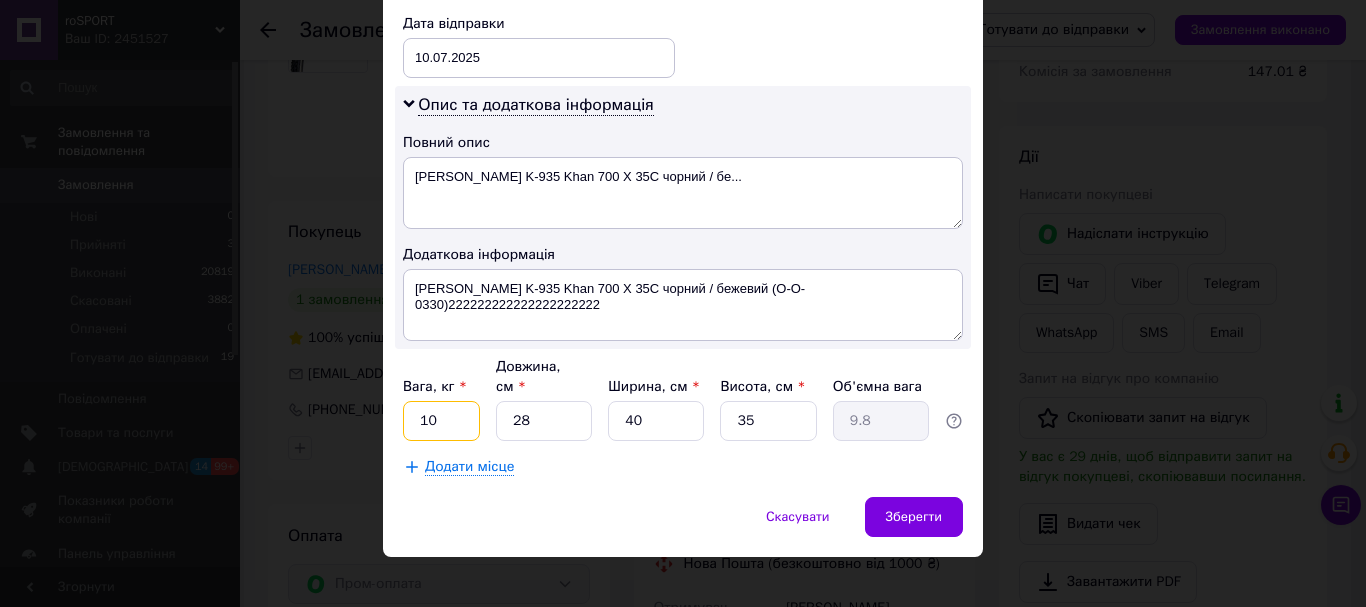 click on "10" at bounding box center (441, 421) 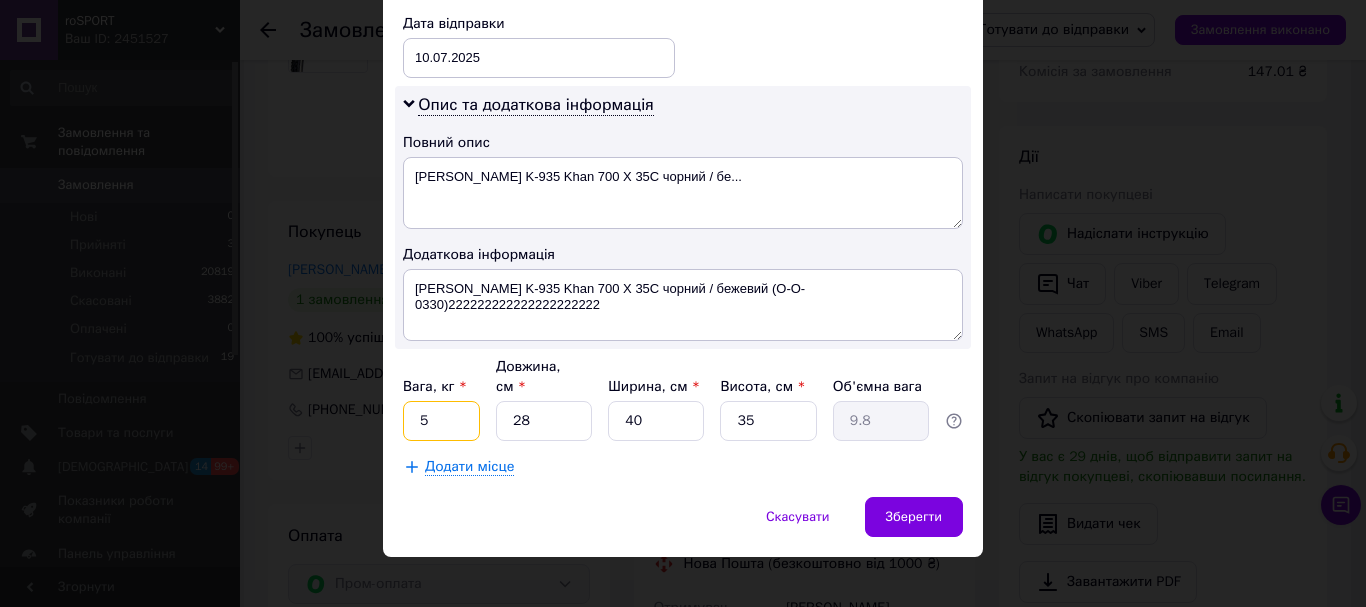 type on "5" 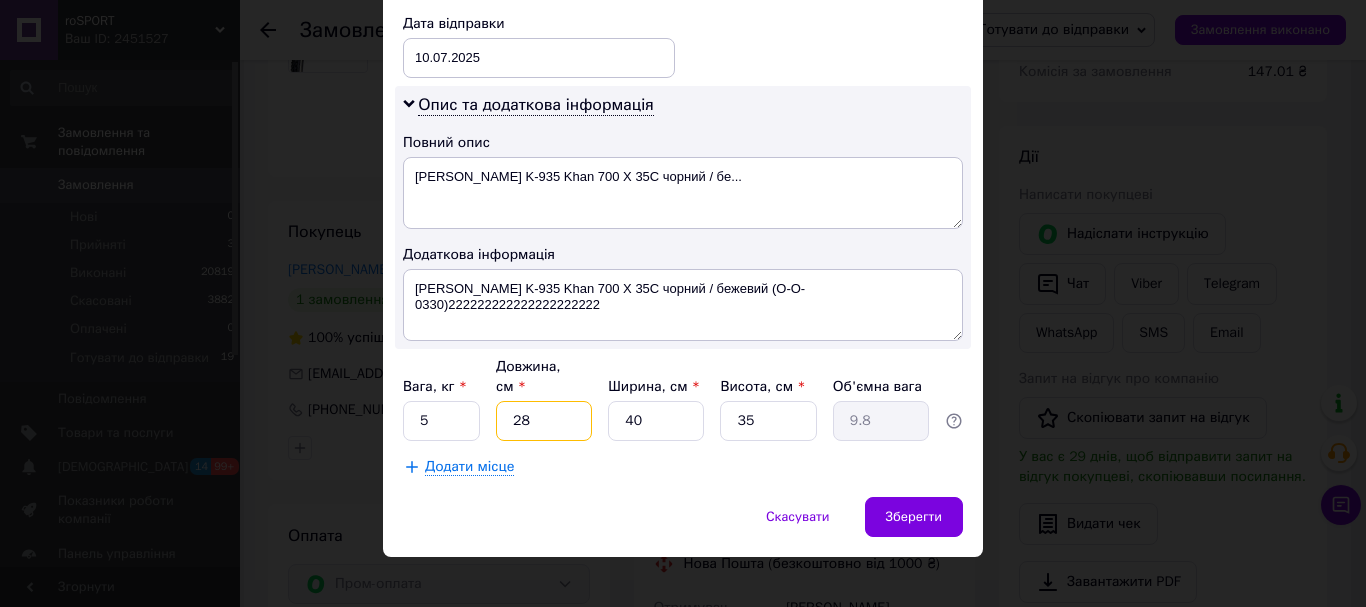 click on "28" at bounding box center [544, 421] 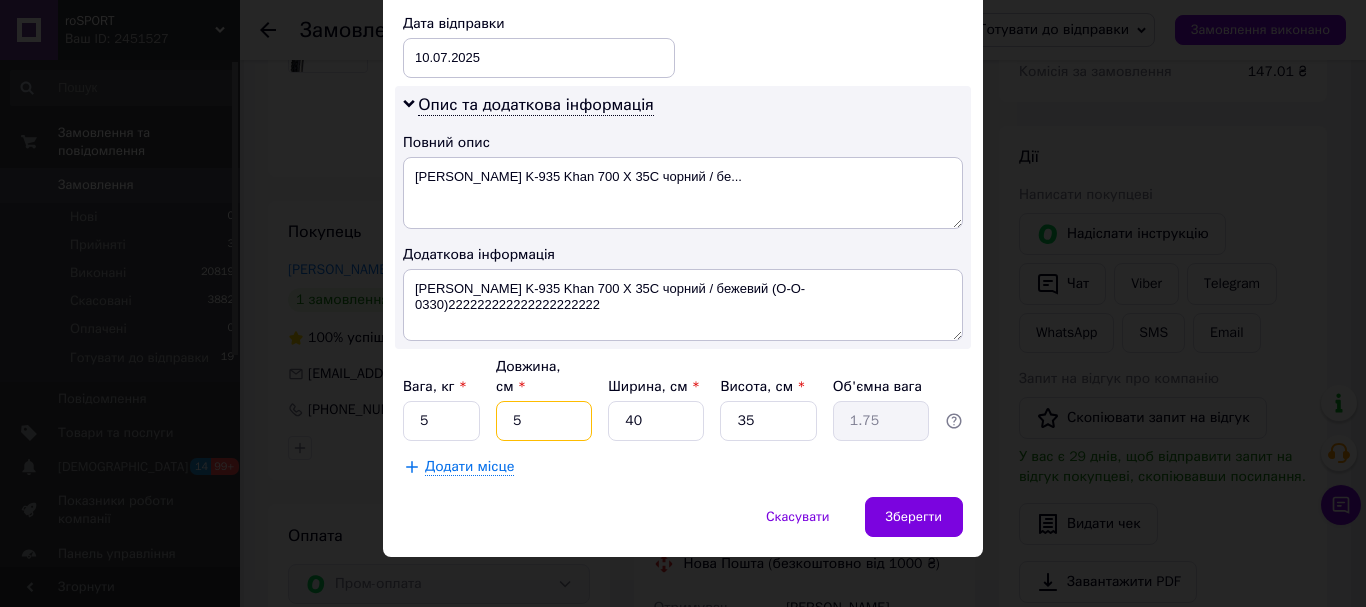 type on "50" 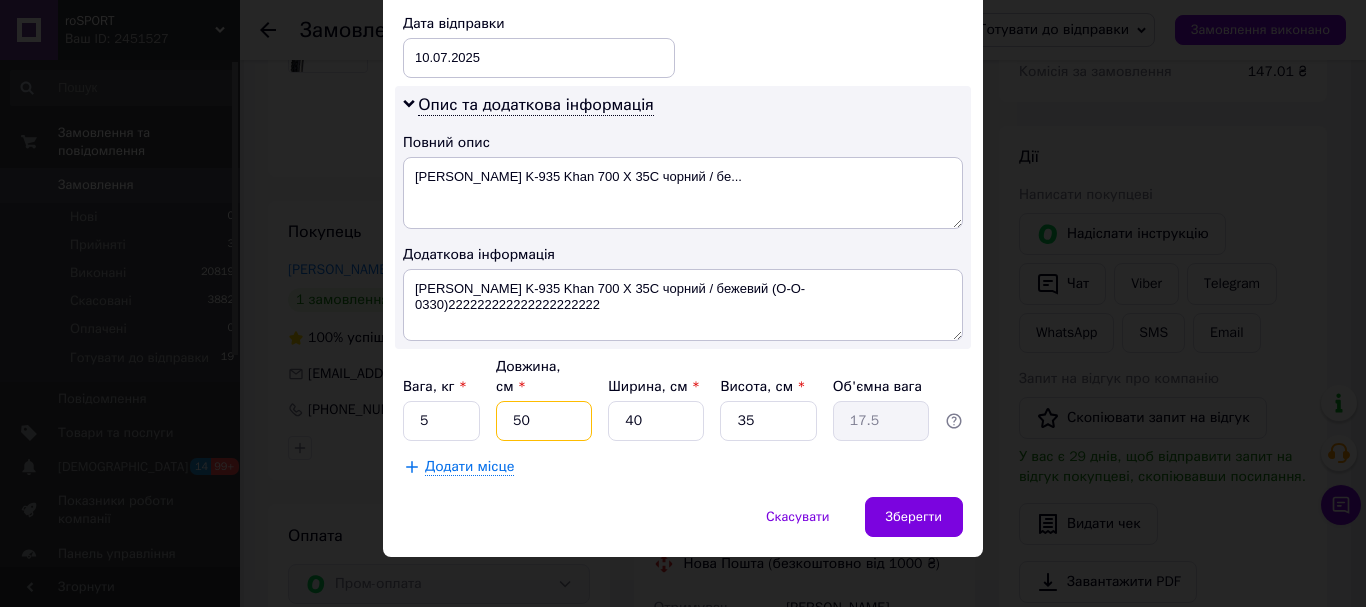 type on "50" 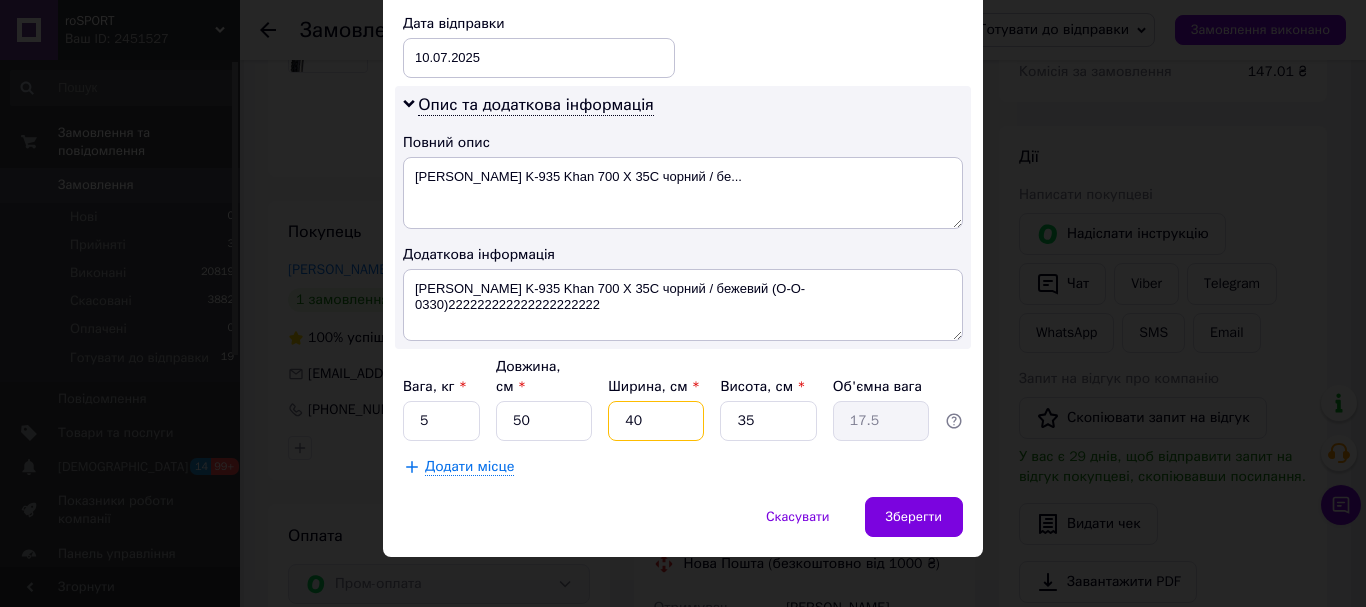 click on "40" at bounding box center (656, 421) 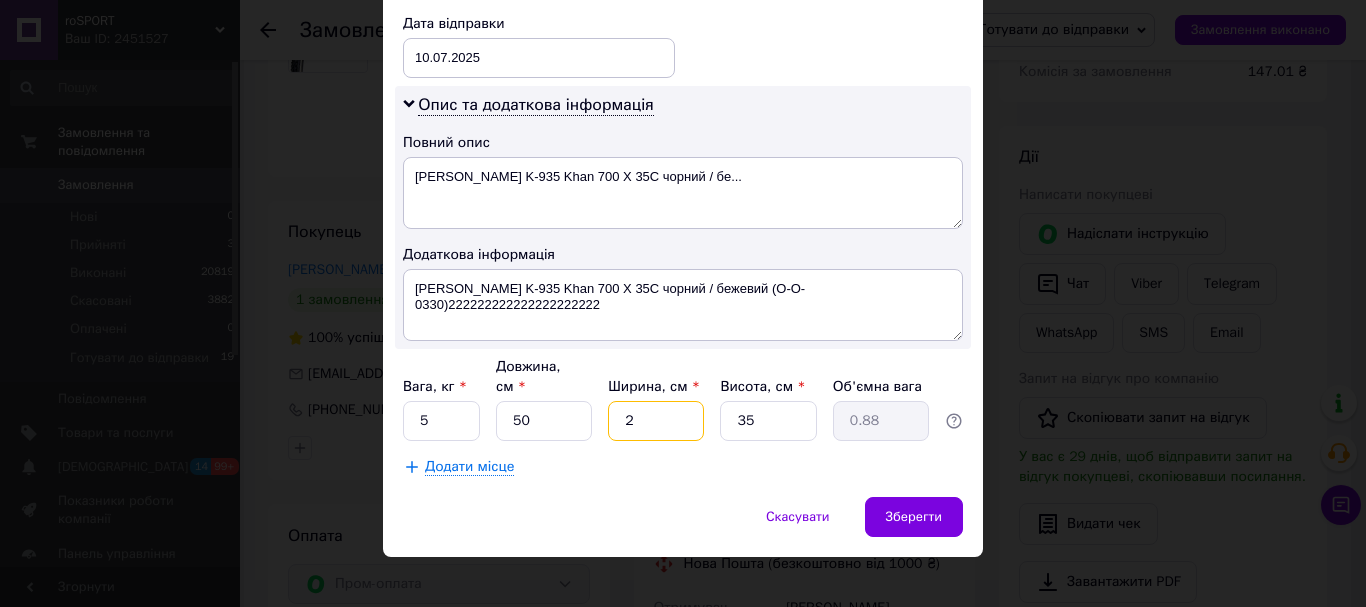 type on "20" 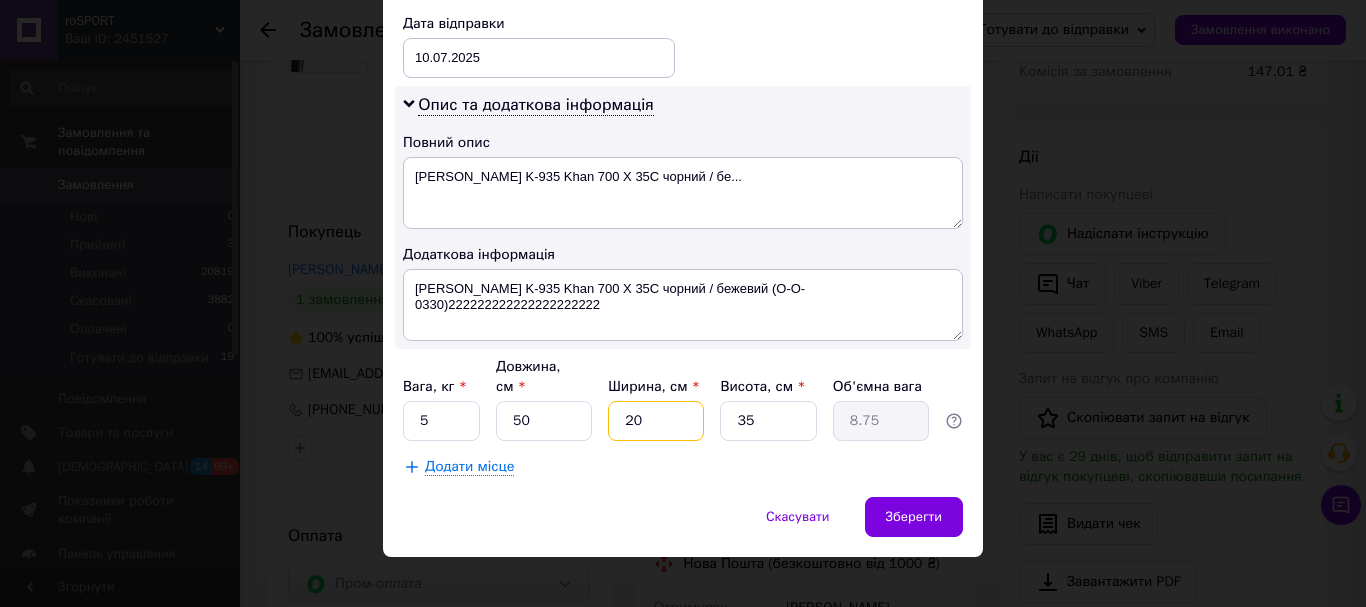 type on "20" 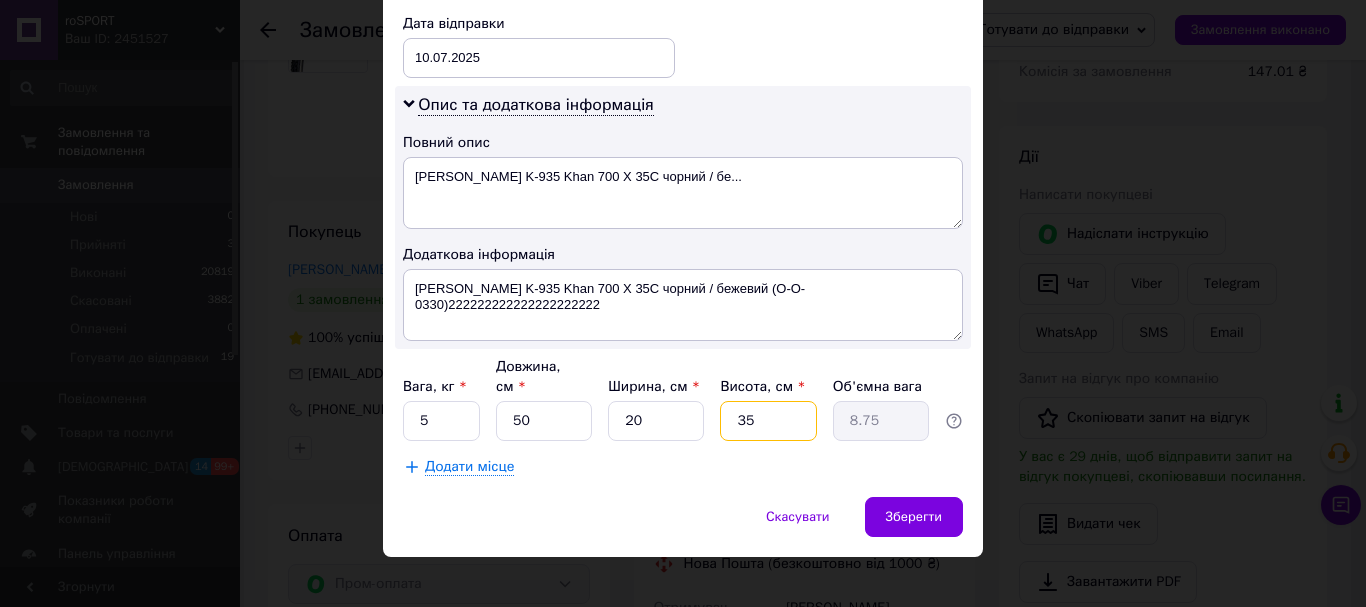 click on "35" at bounding box center (768, 421) 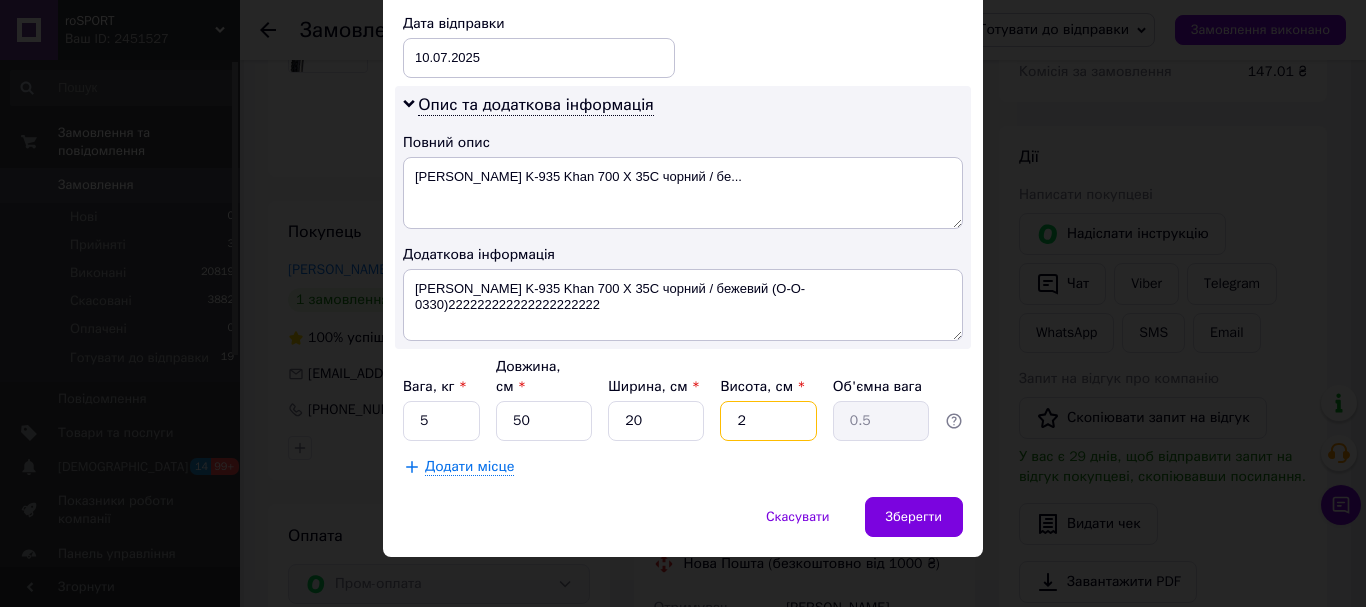 type on "20" 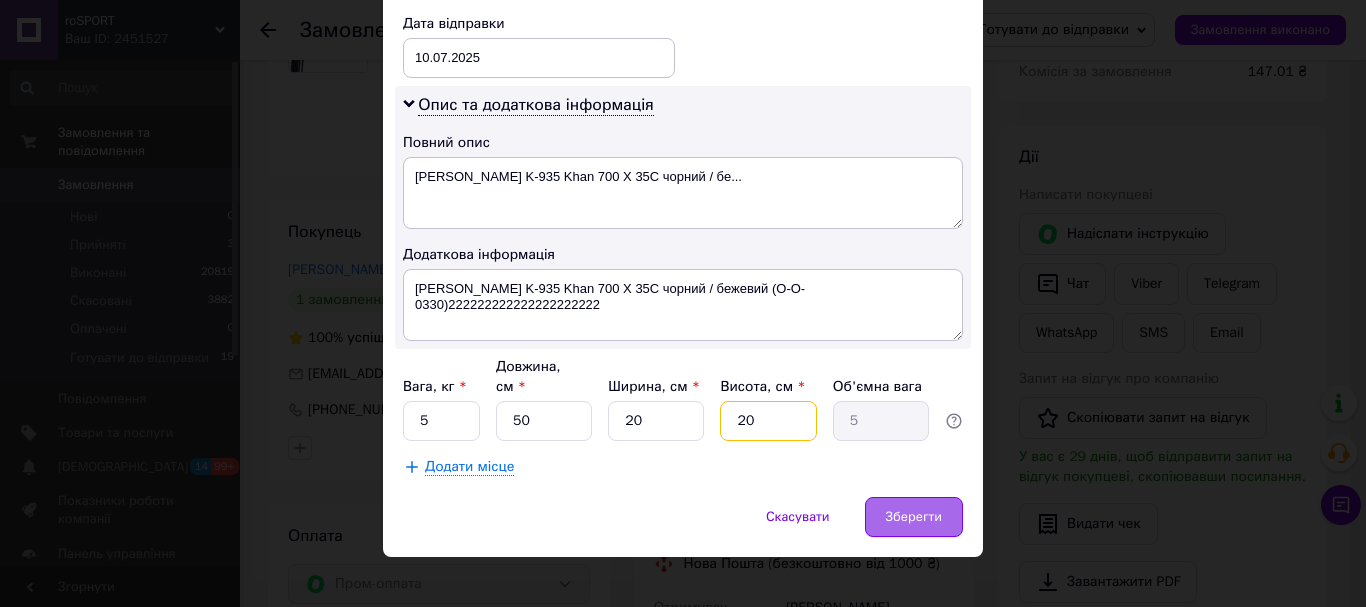 type on "20" 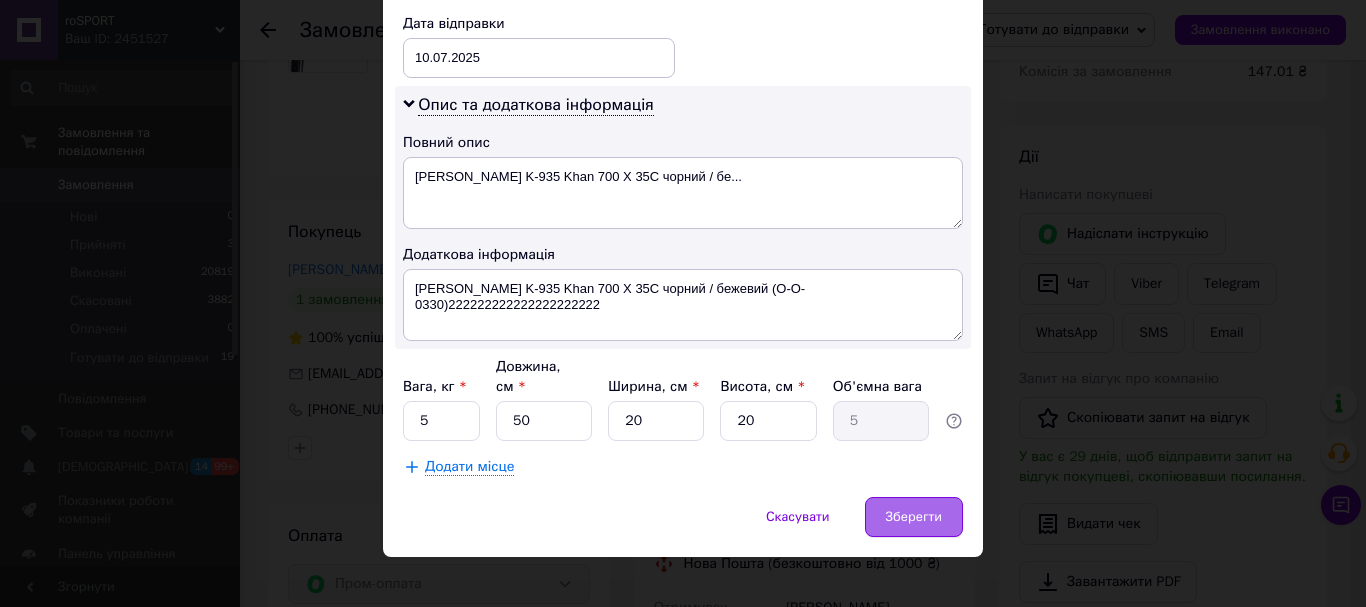 click on "Зберегти" at bounding box center (914, 517) 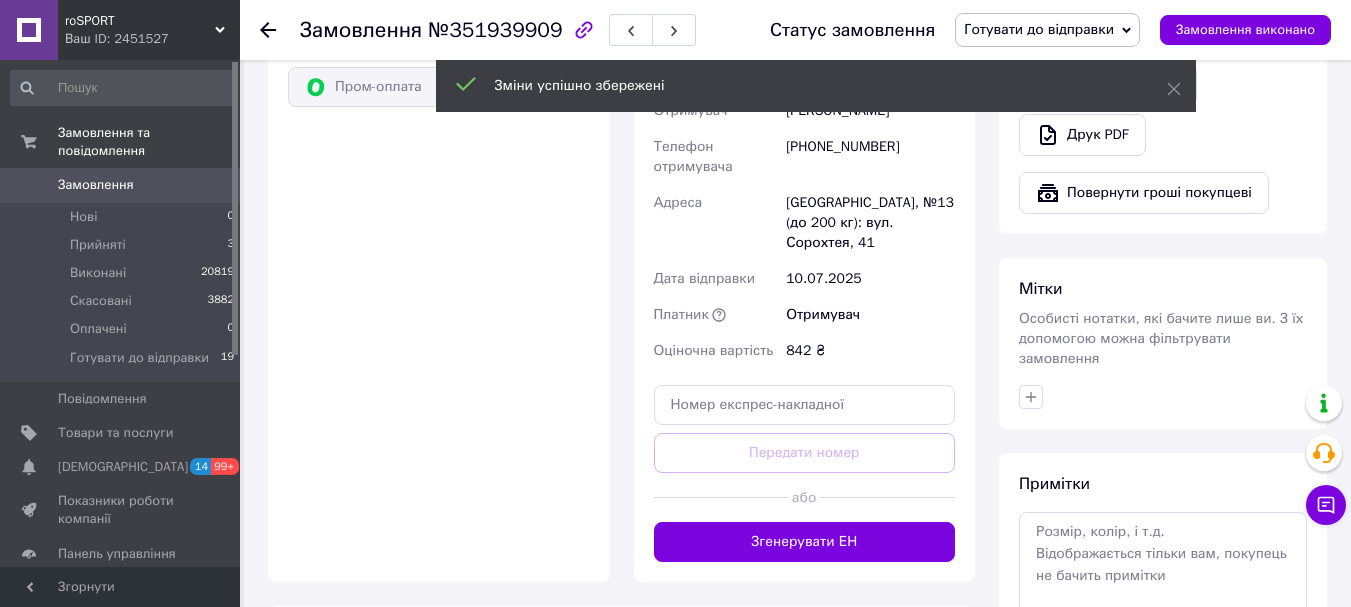 scroll, scrollTop: 1000, scrollLeft: 0, axis: vertical 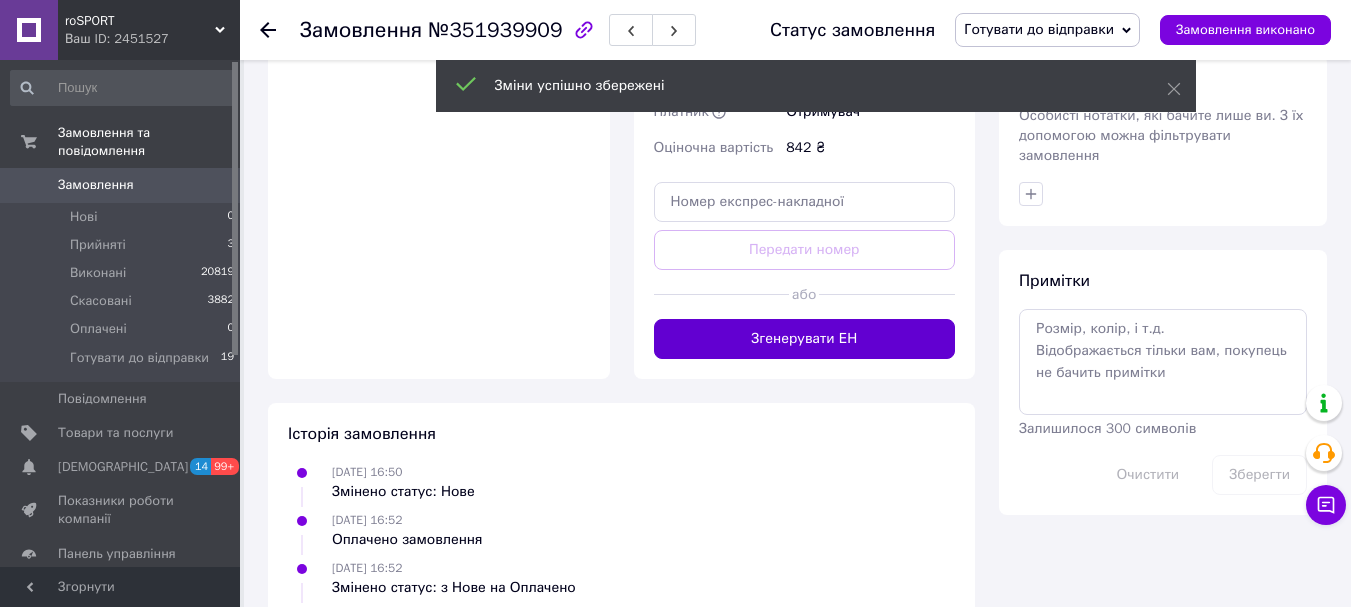 click on "Згенерувати ЕН" at bounding box center [805, 339] 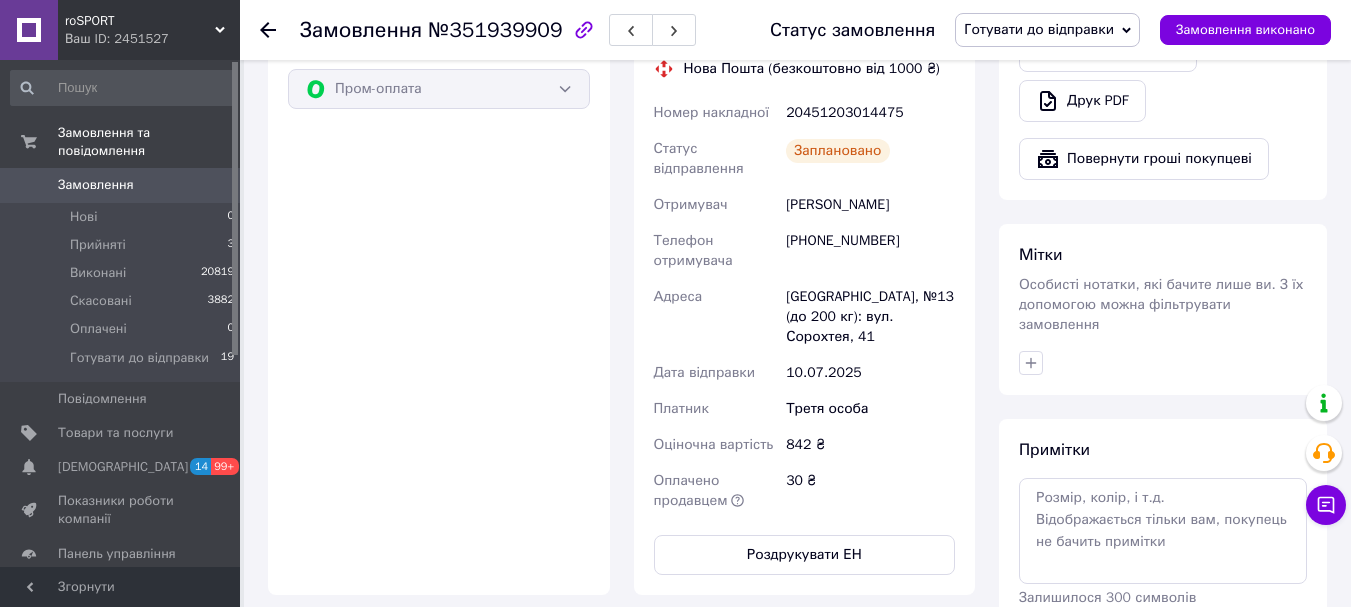 scroll, scrollTop: 1000, scrollLeft: 0, axis: vertical 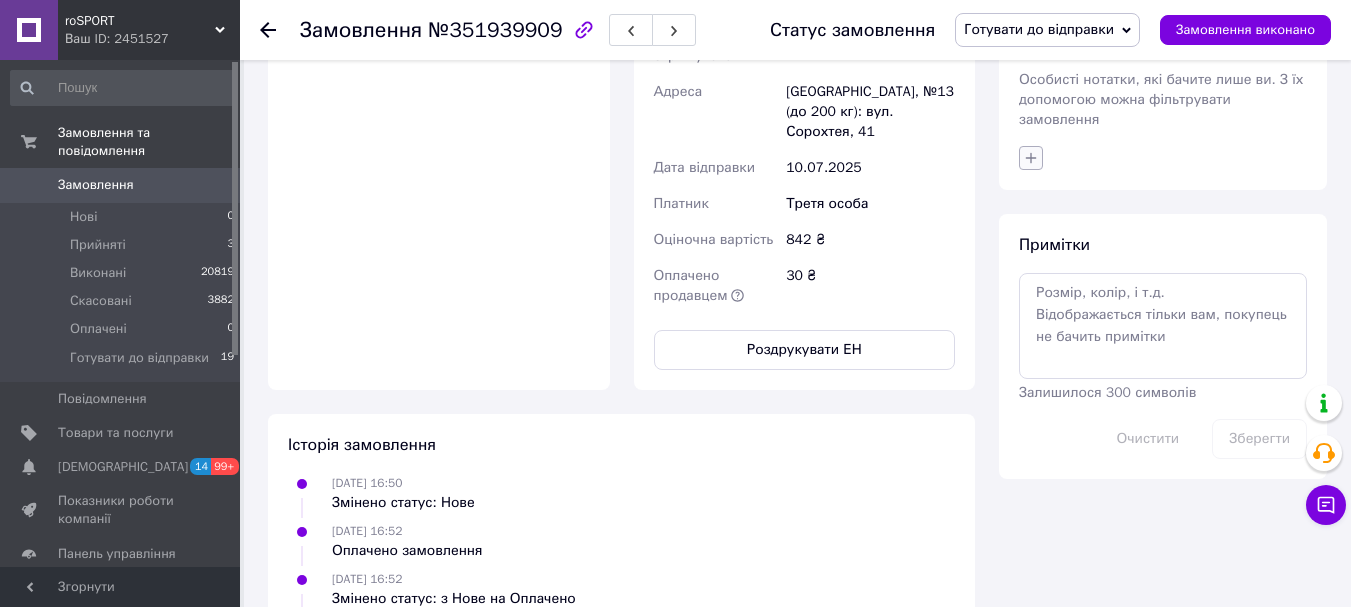 click 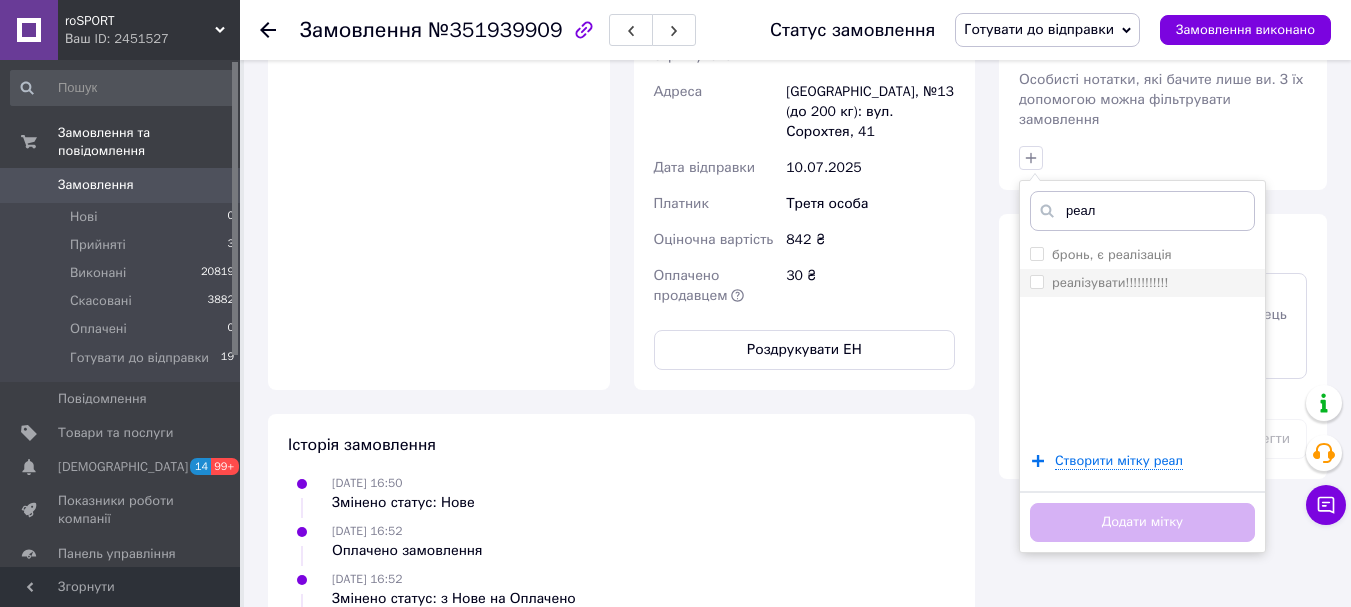 type on "реал" 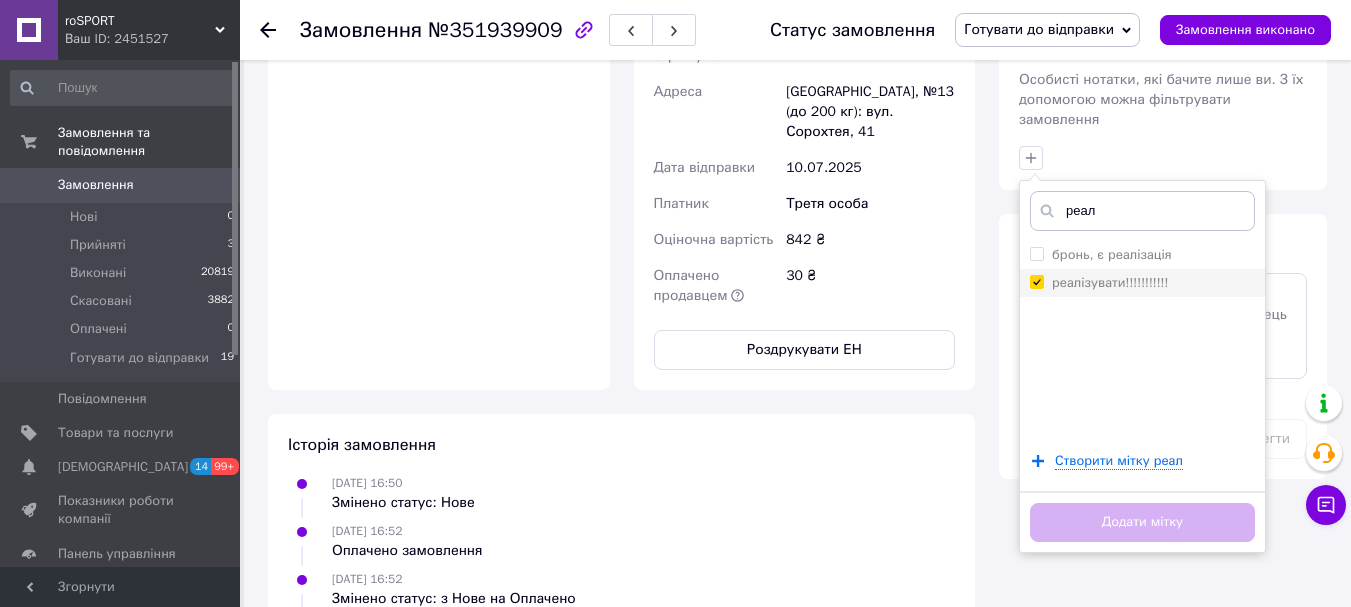 checkbox on "true" 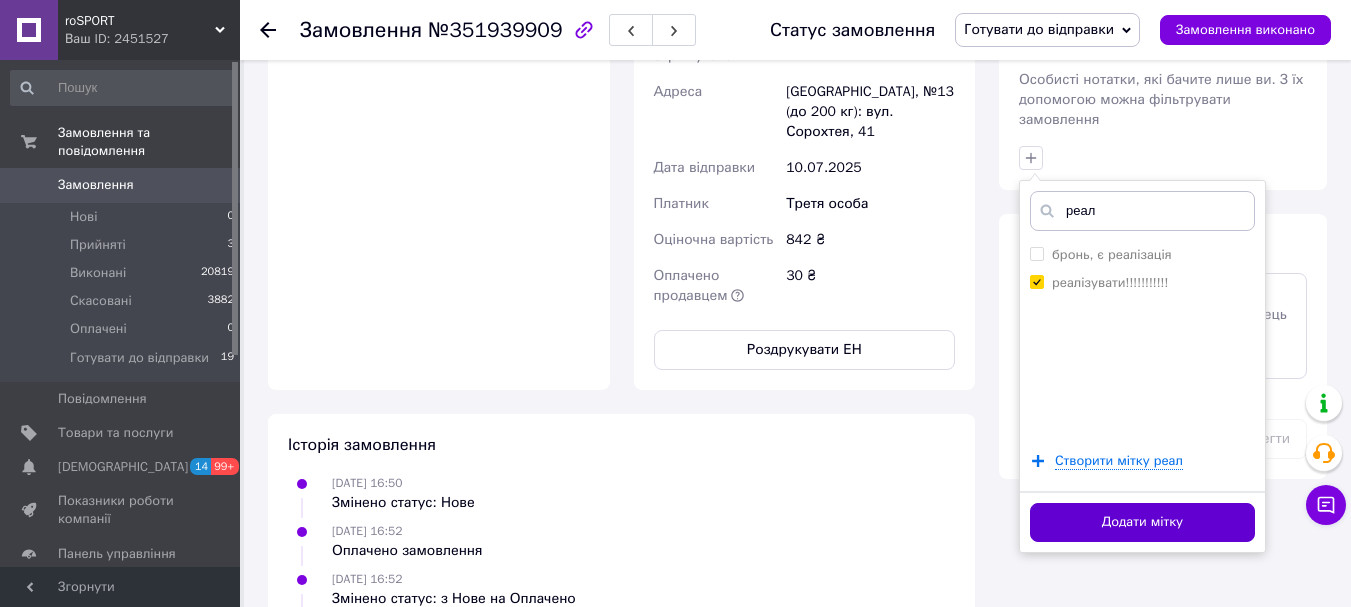 click on "Додати мітку" at bounding box center [1142, 522] 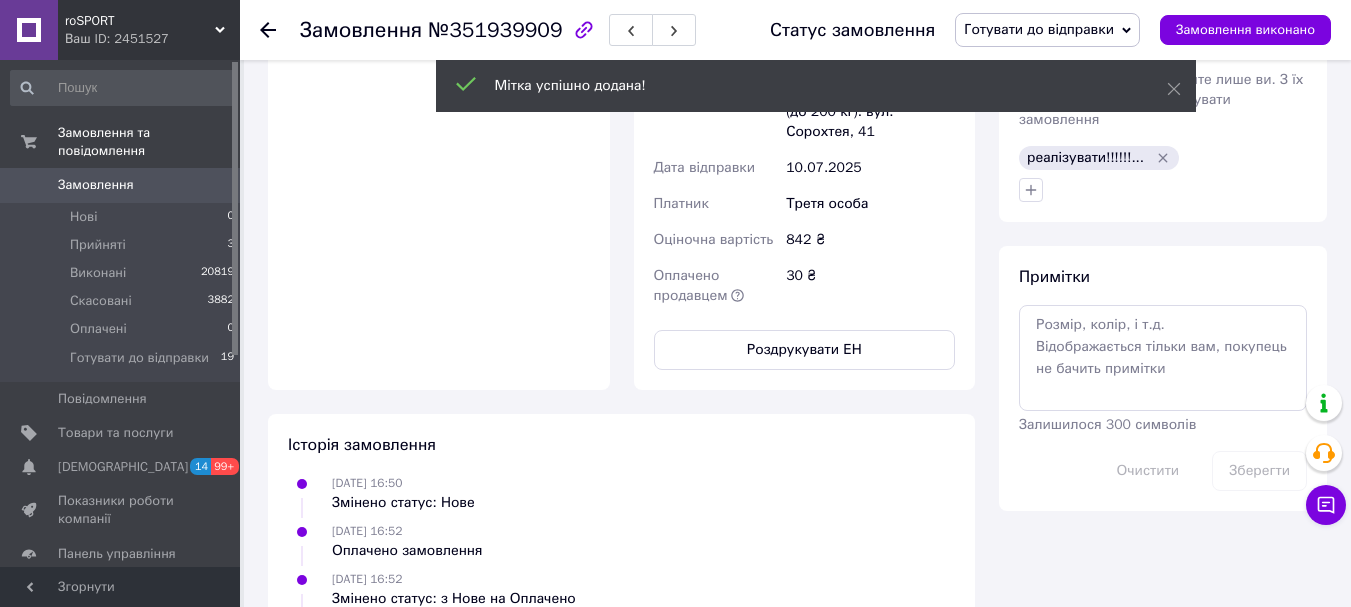 click 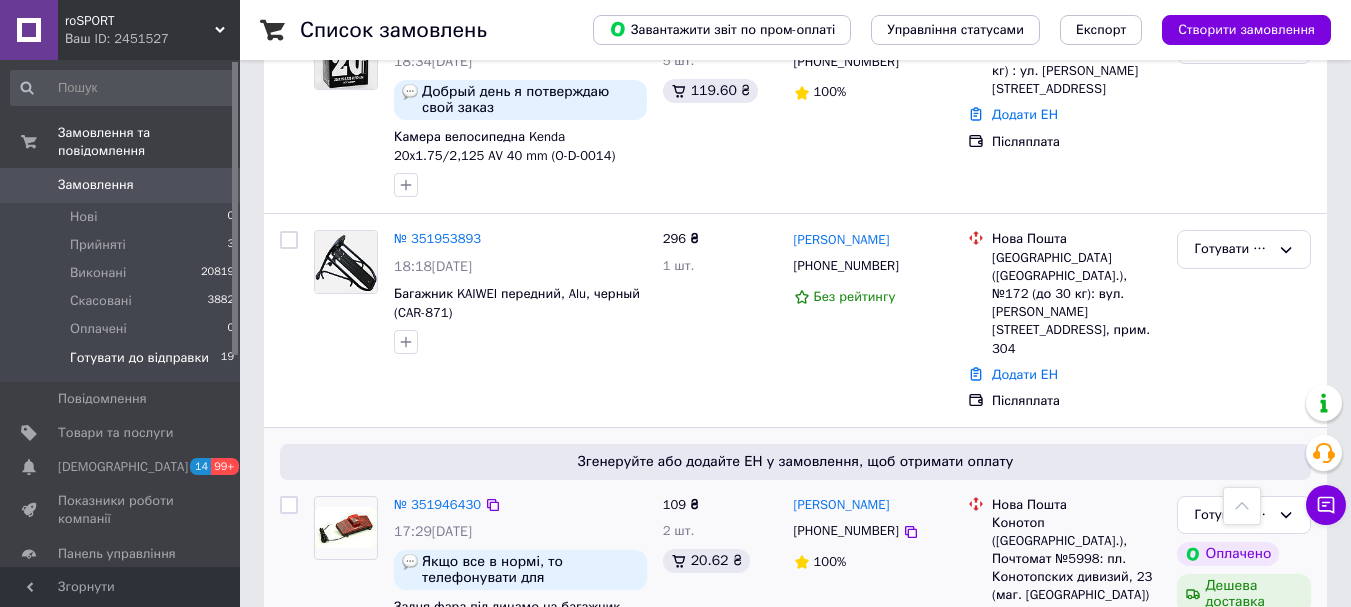 scroll, scrollTop: 2801, scrollLeft: 0, axis: vertical 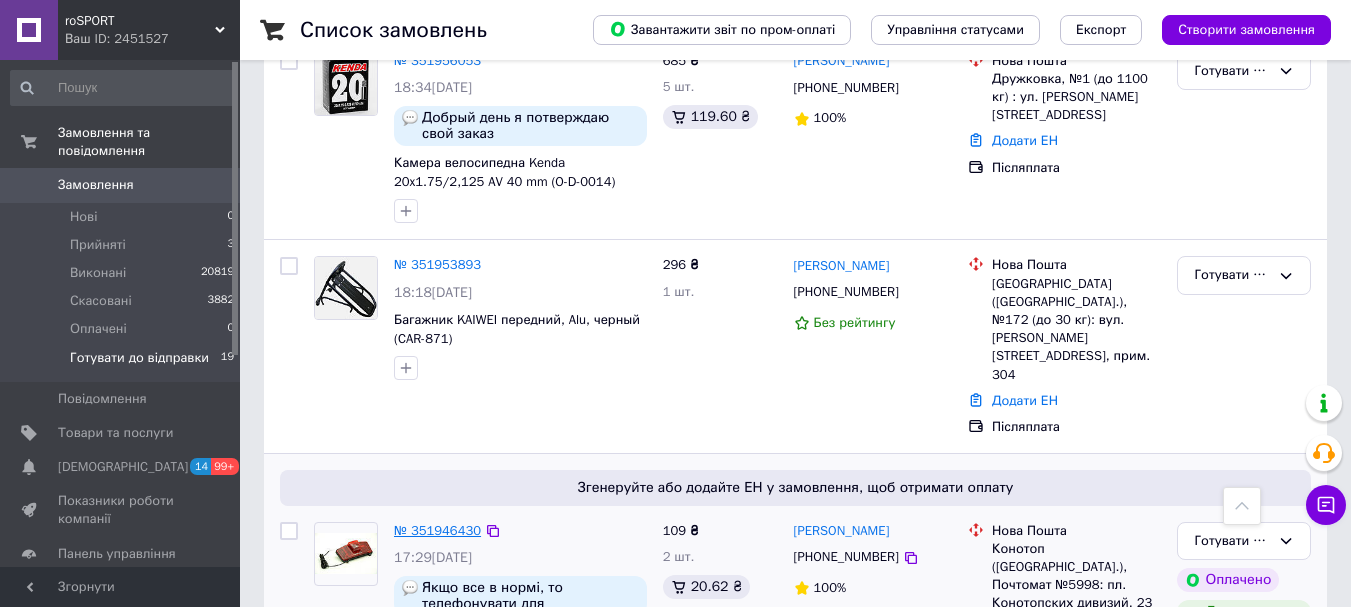 click on "№ 351946430" at bounding box center [437, 530] 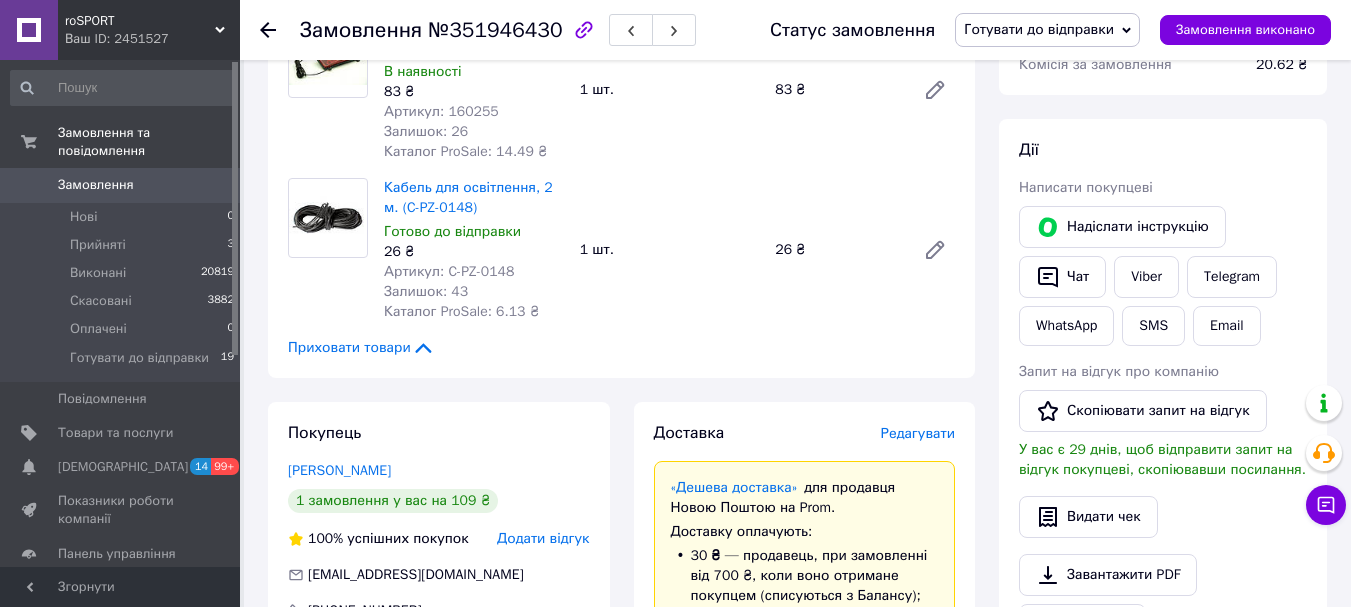 scroll, scrollTop: 7, scrollLeft: 0, axis: vertical 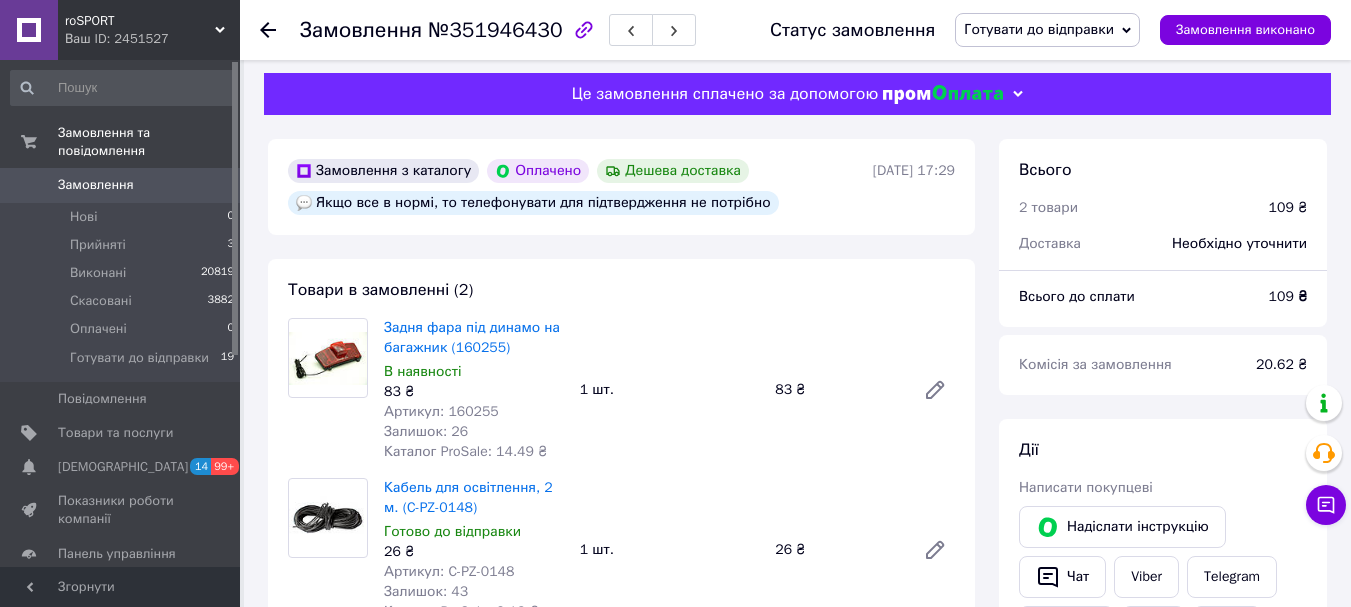 click 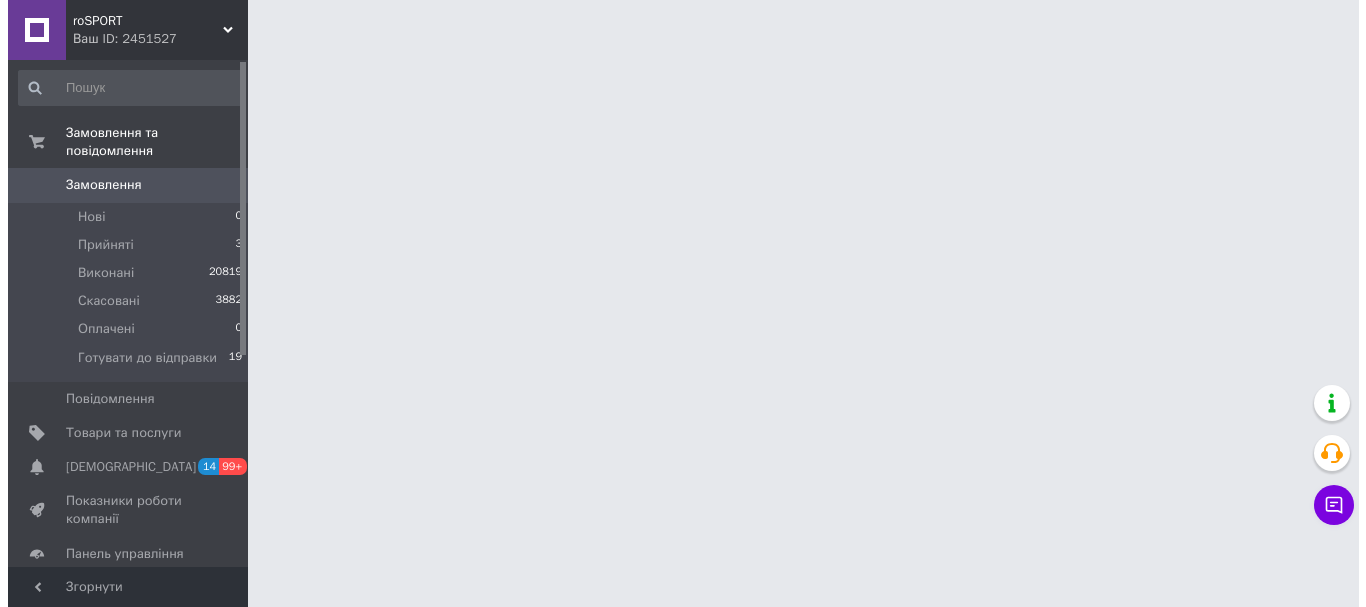 scroll, scrollTop: 0, scrollLeft: 0, axis: both 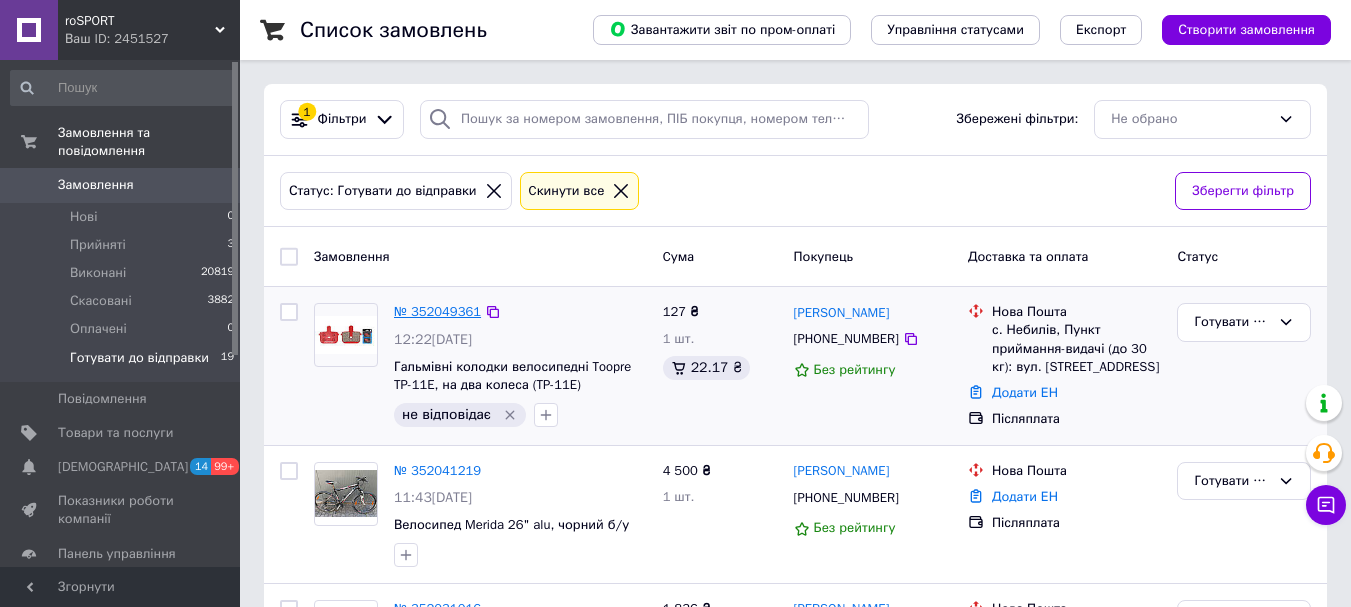 click on "№ 352049361" at bounding box center [437, 311] 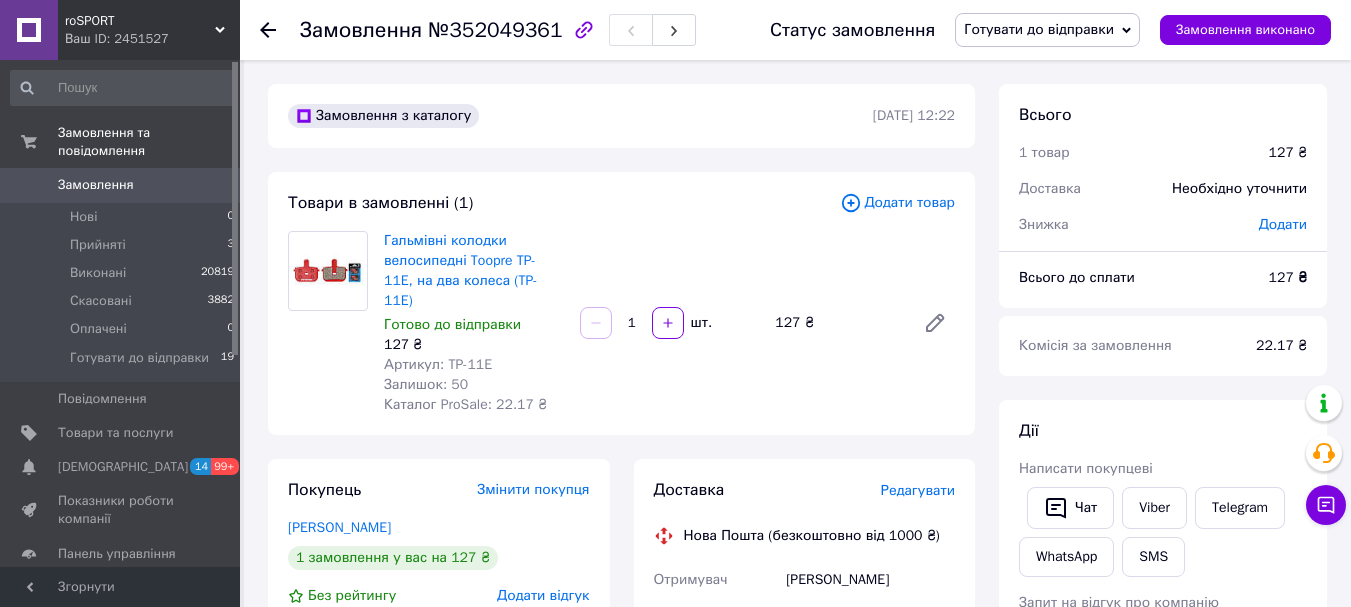 click on "Редагувати" at bounding box center [918, 490] 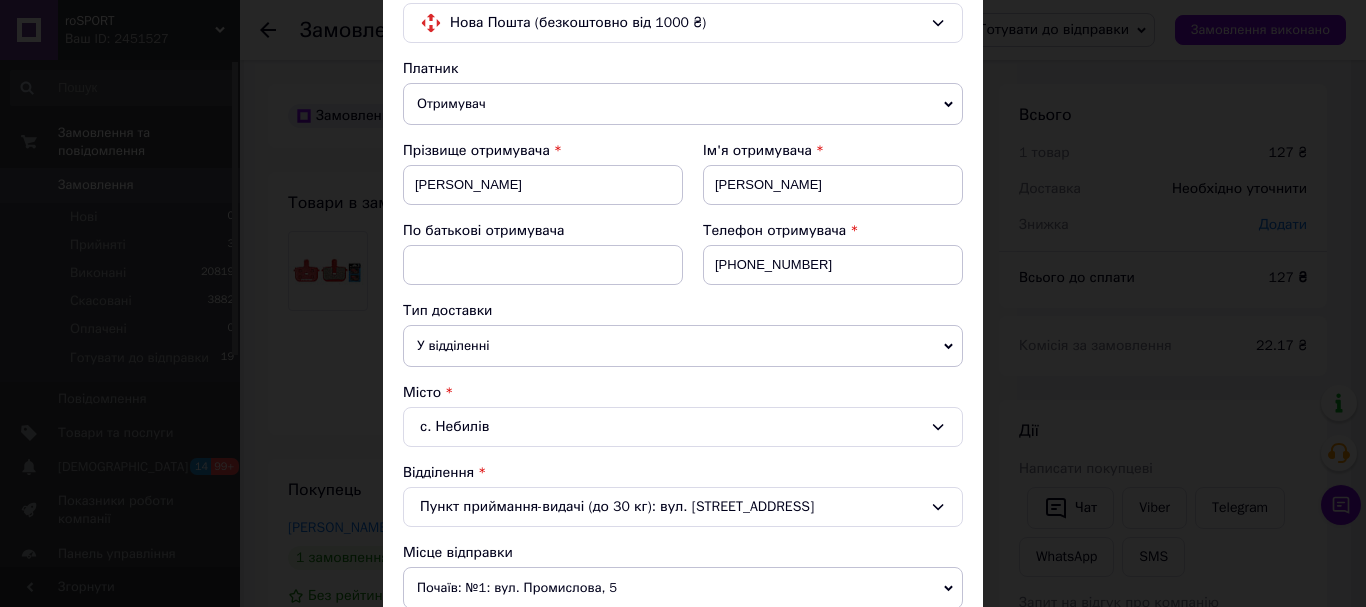 scroll, scrollTop: 500, scrollLeft: 0, axis: vertical 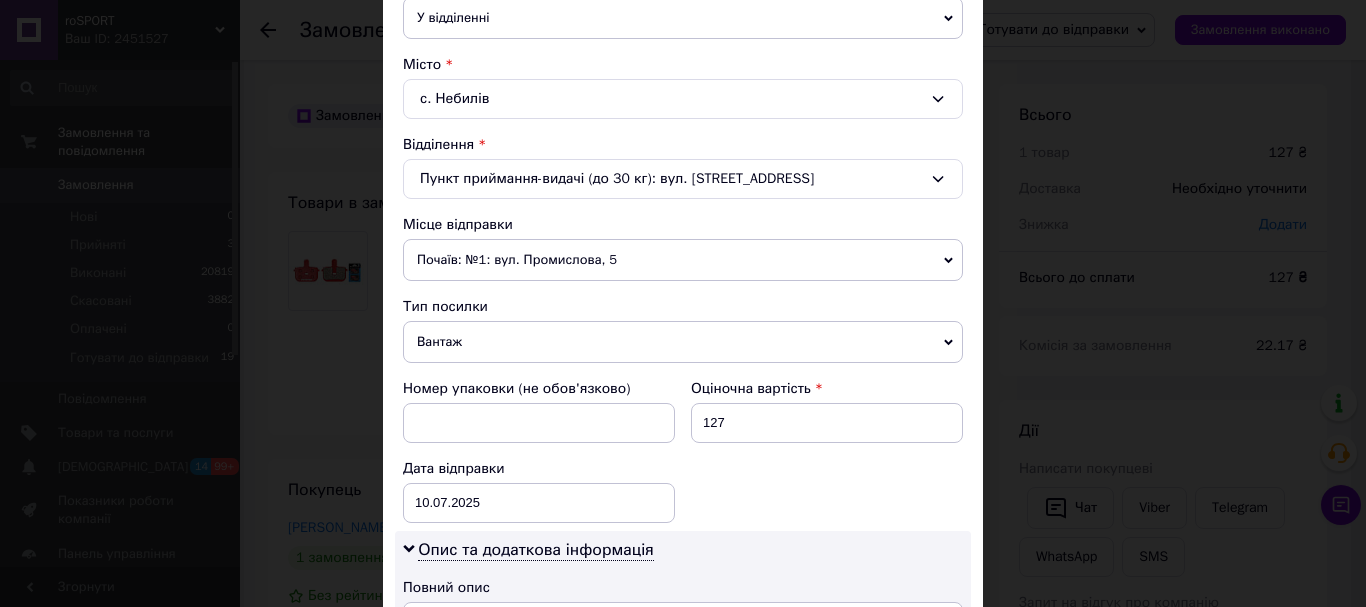 click on "Вантаж" at bounding box center (683, 342) 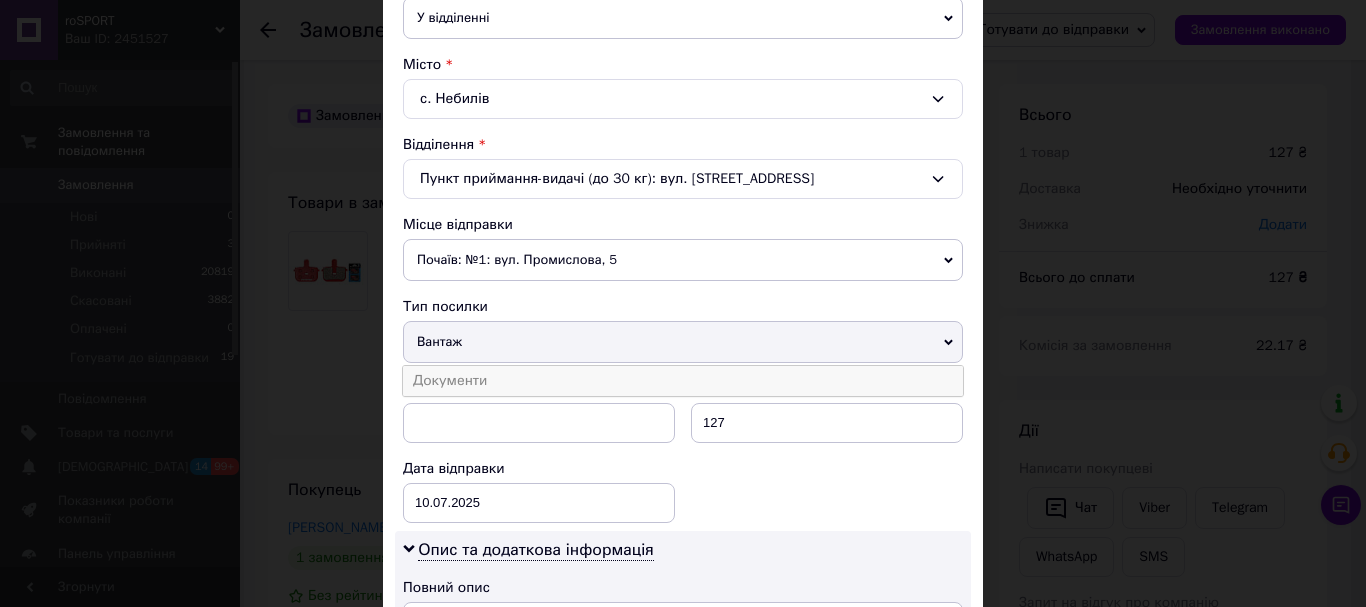 click on "Документи" at bounding box center [683, 381] 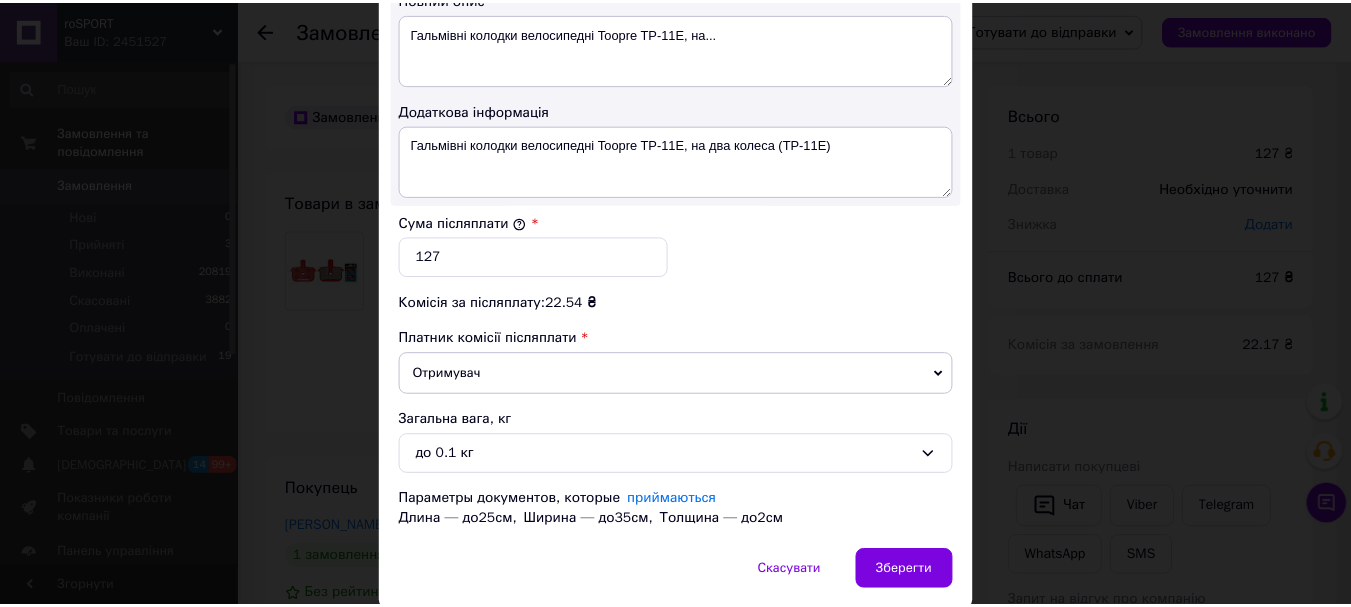 scroll, scrollTop: 1163, scrollLeft: 0, axis: vertical 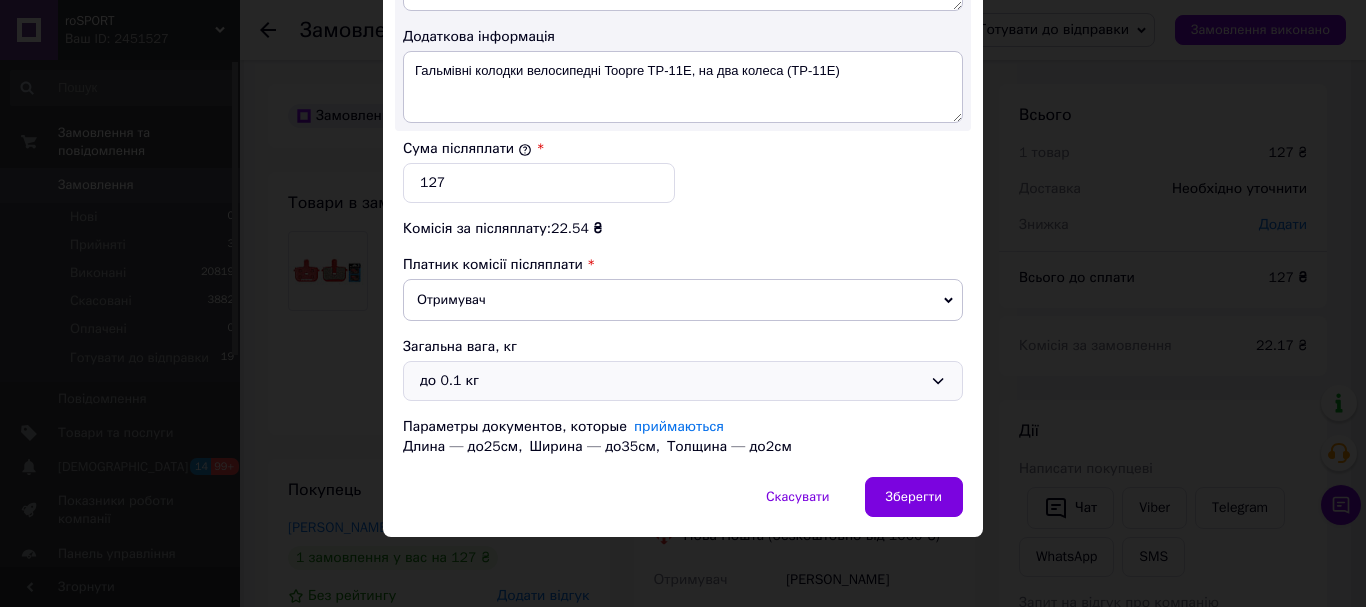 click on "до 0.1 кг" at bounding box center (671, 381) 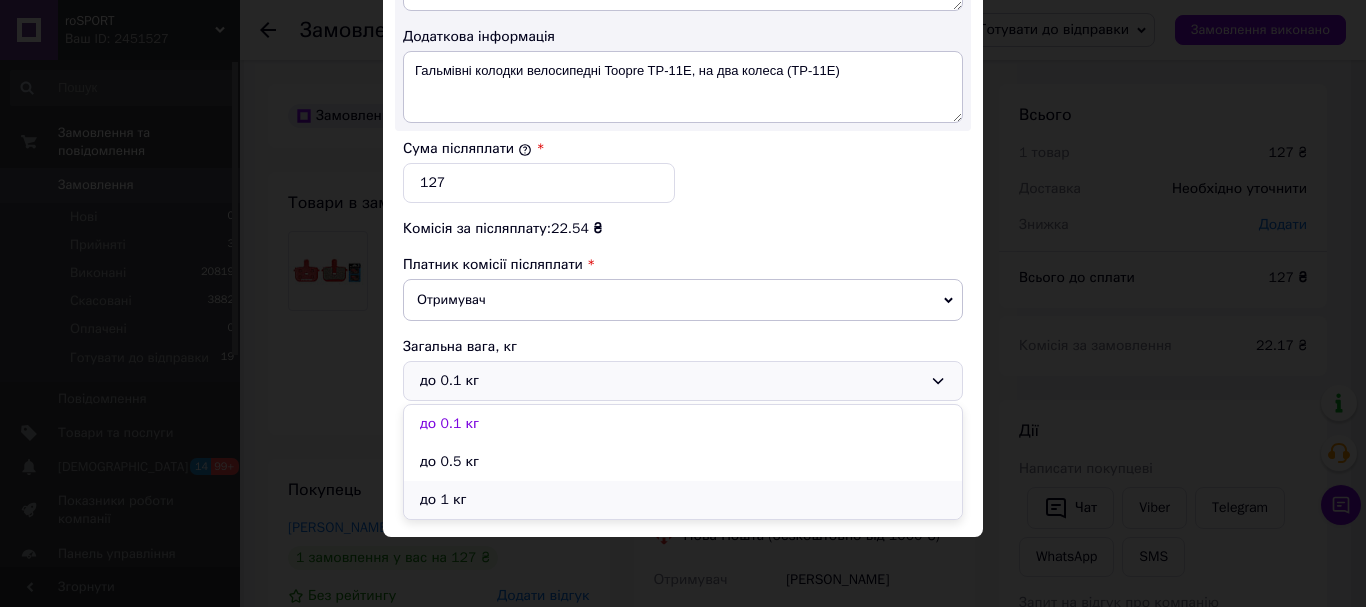 click on "до 1 кг" at bounding box center [683, 500] 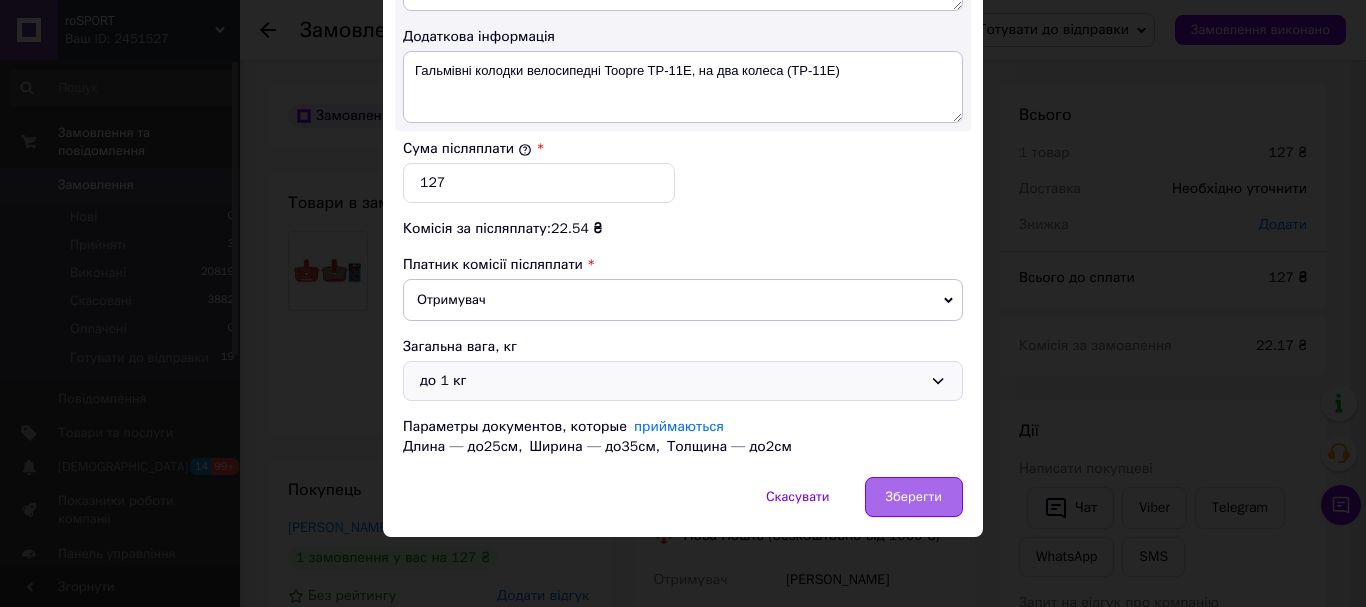 click on "Зберегти" at bounding box center [914, 497] 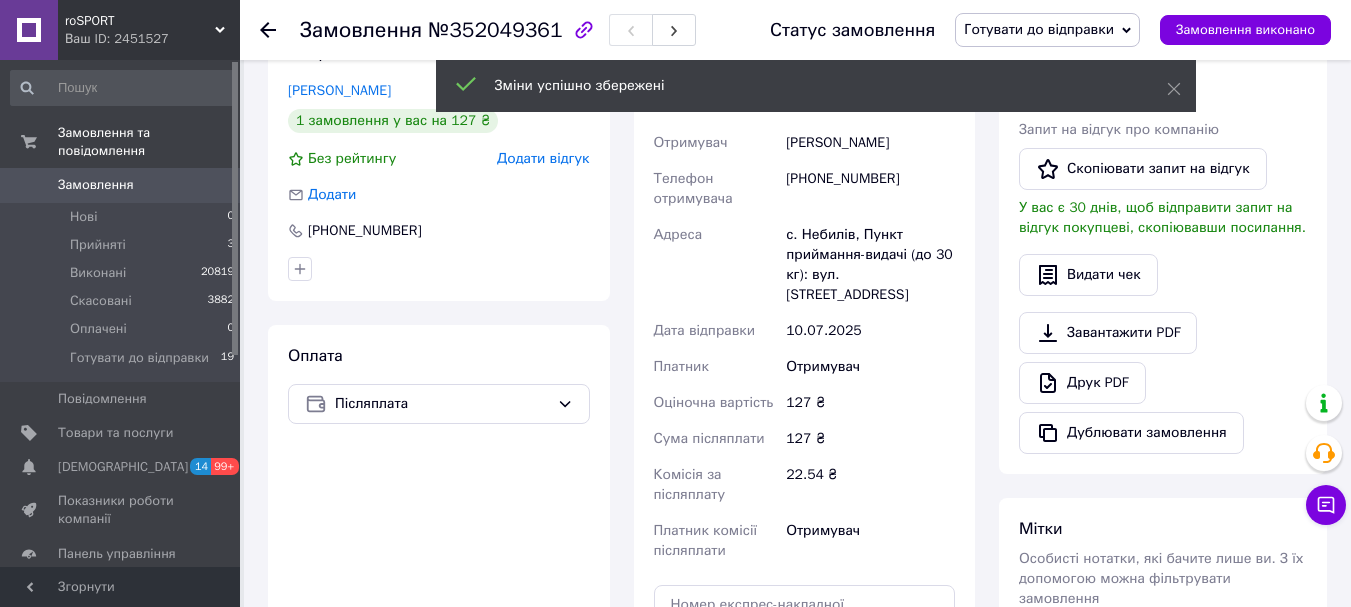 scroll, scrollTop: 800, scrollLeft: 0, axis: vertical 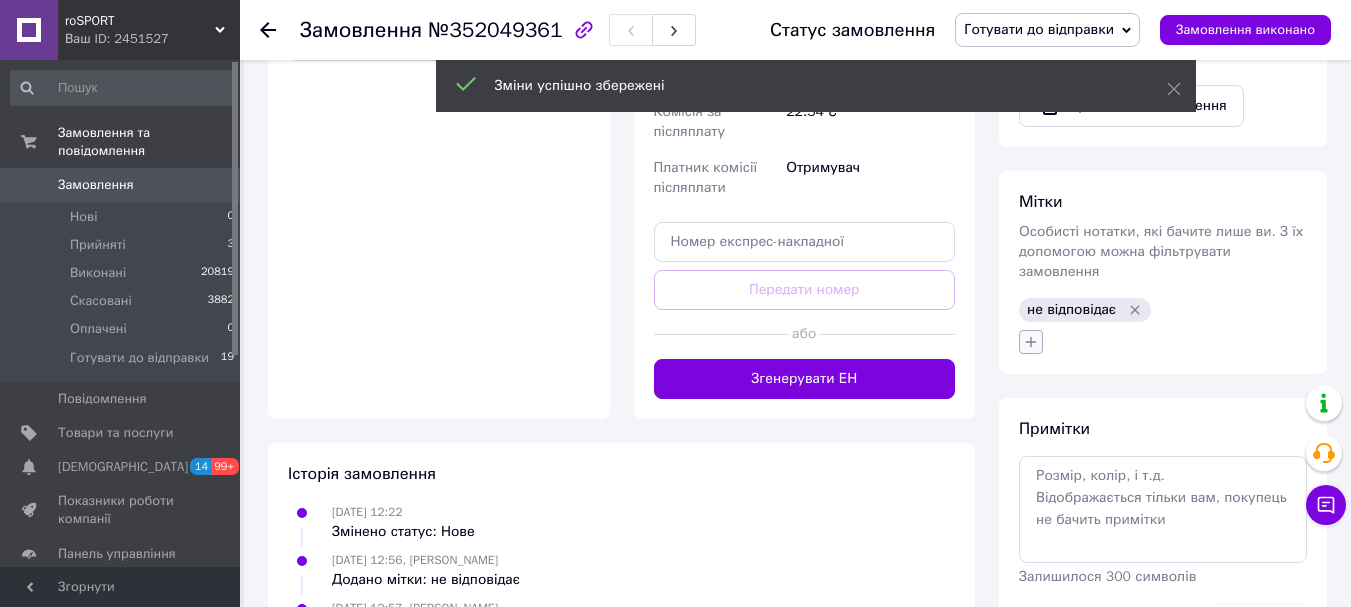 click 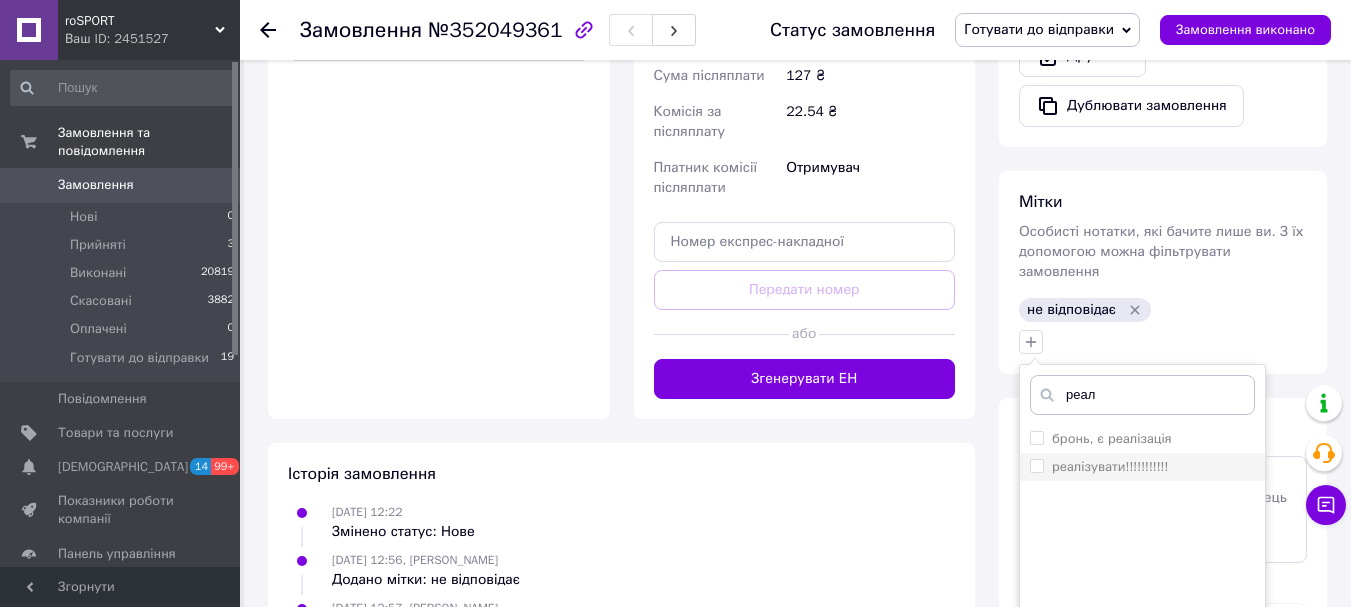 type on "реал" 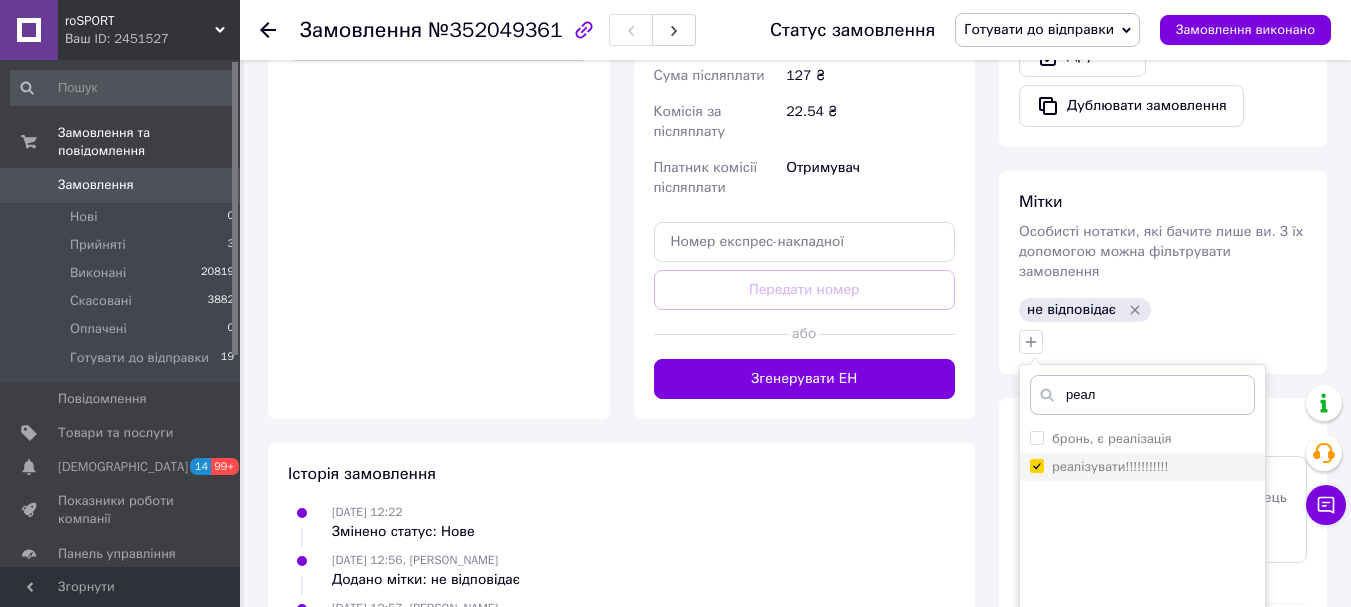checkbox on "true" 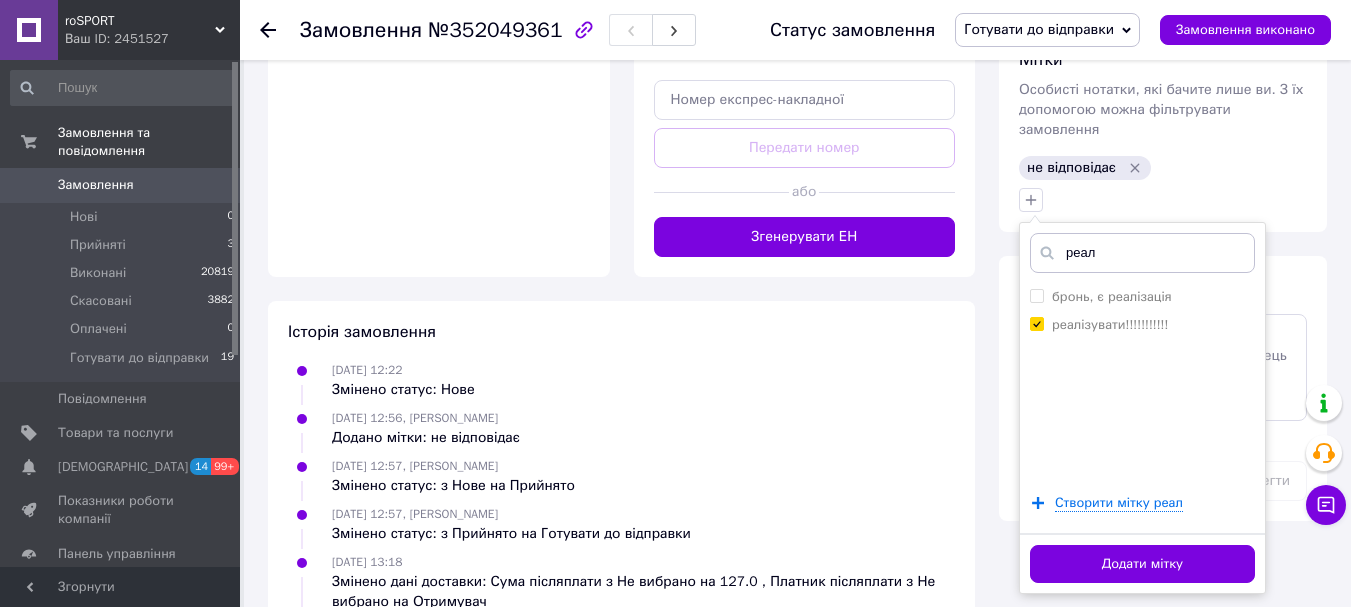 scroll, scrollTop: 1139, scrollLeft: 0, axis: vertical 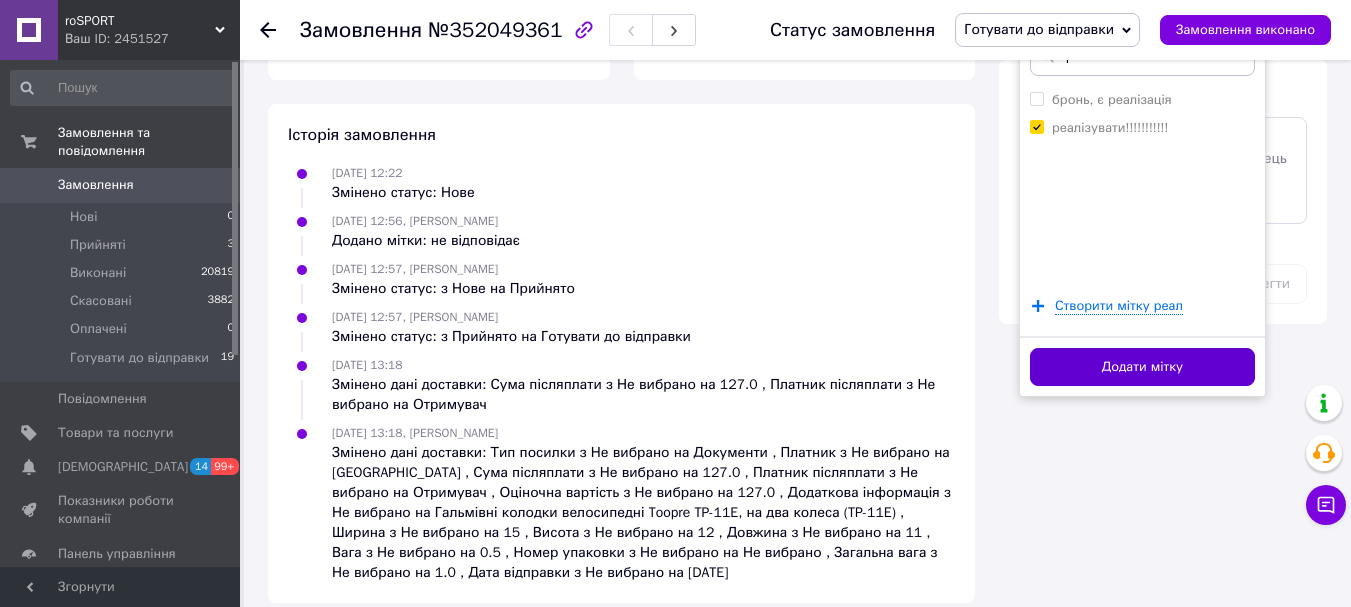 click on "Додати мітку" at bounding box center [1142, 367] 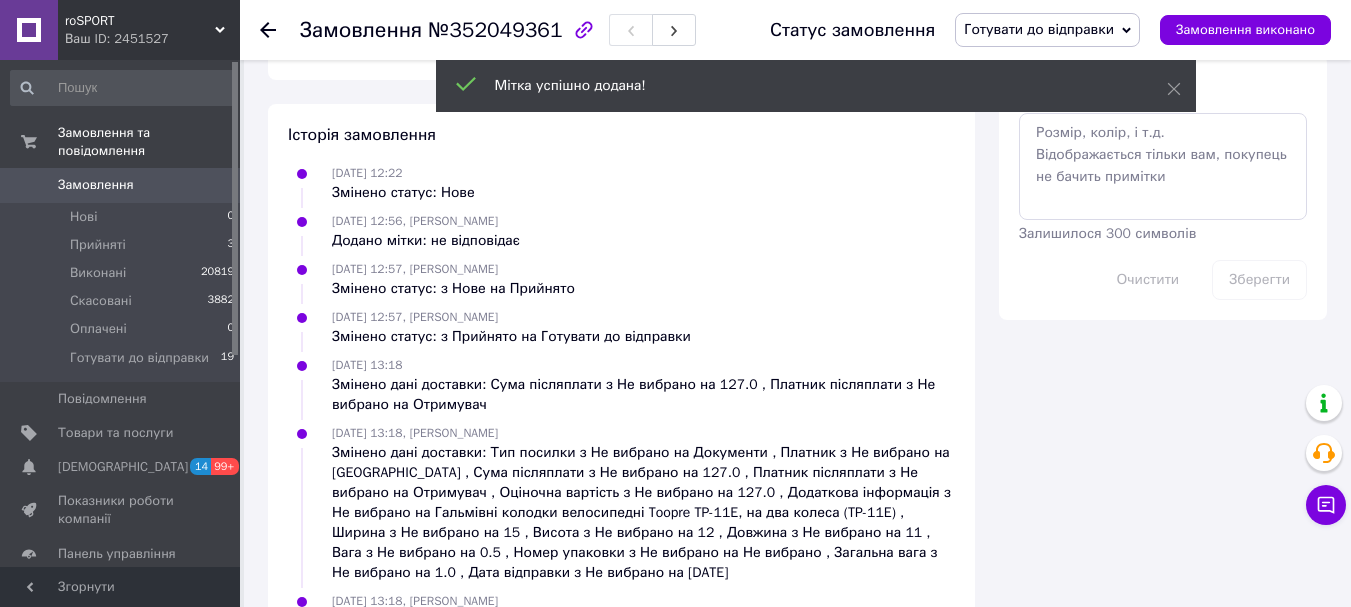click 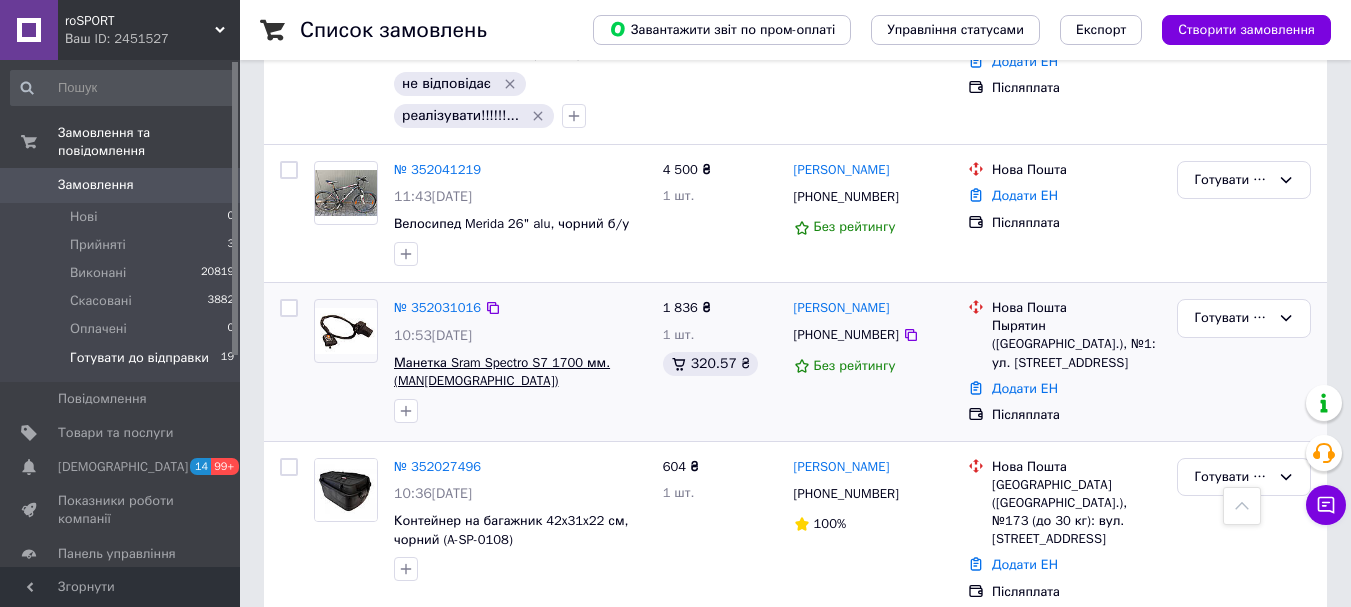 scroll, scrollTop: 200, scrollLeft: 0, axis: vertical 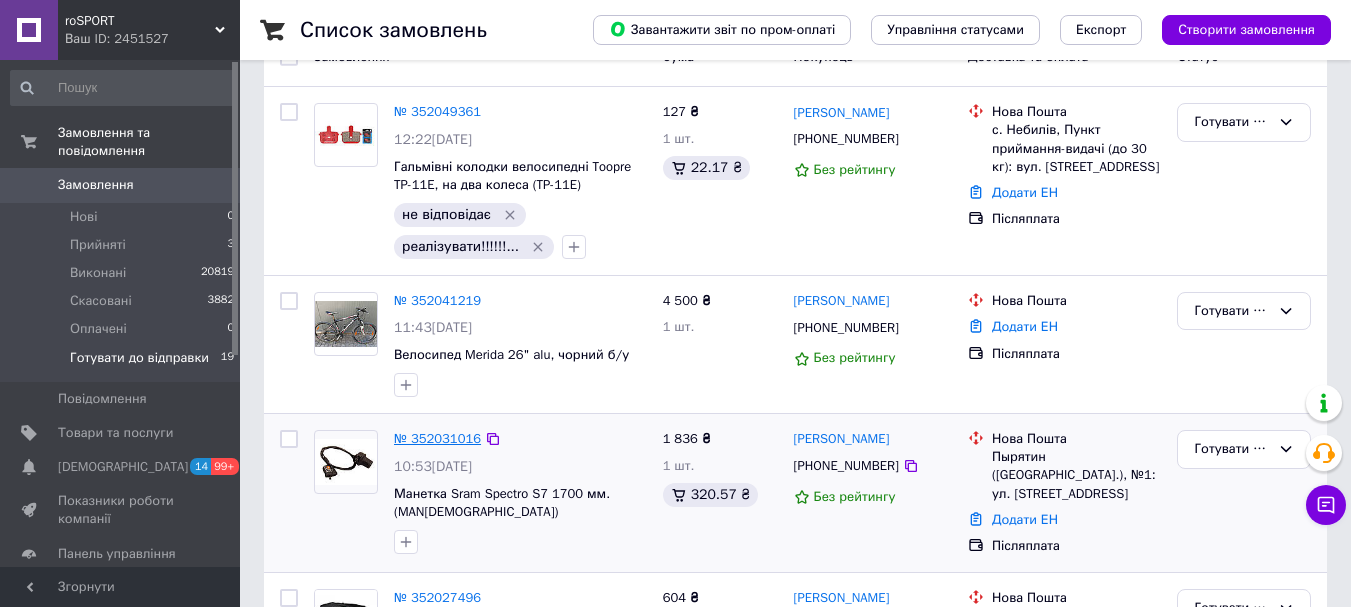 click on "№ 352031016" at bounding box center (437, 438) 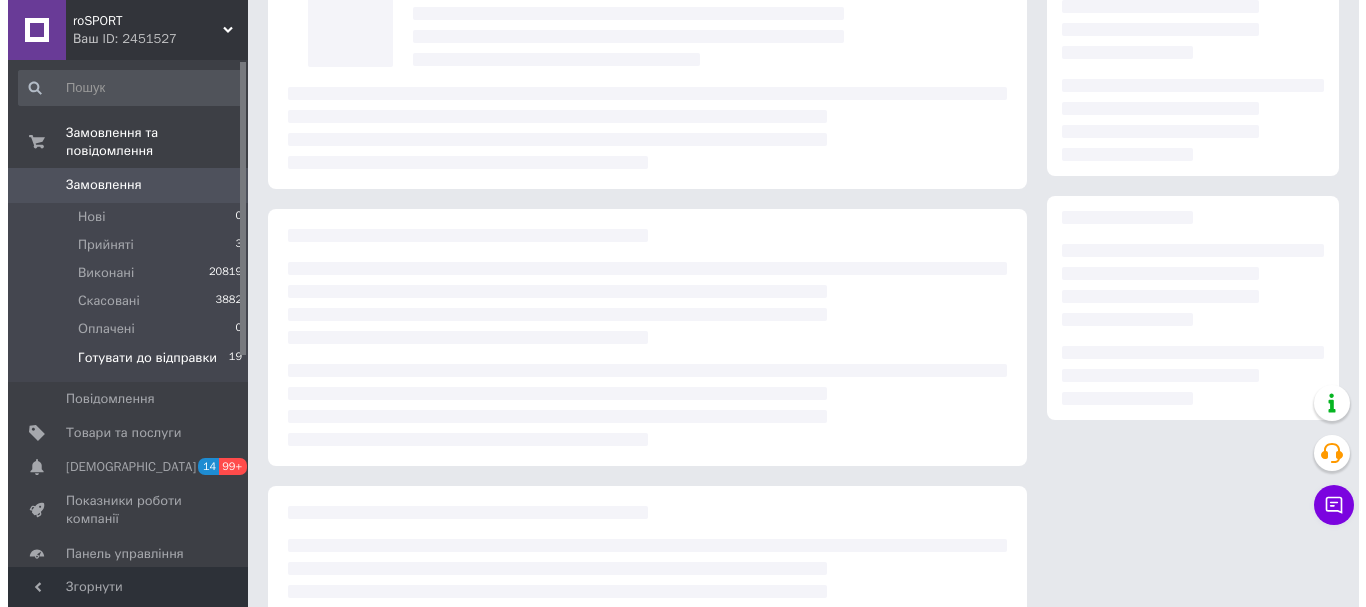 scroll, scrollTop: 0, scrollLeft: 0, axis: both 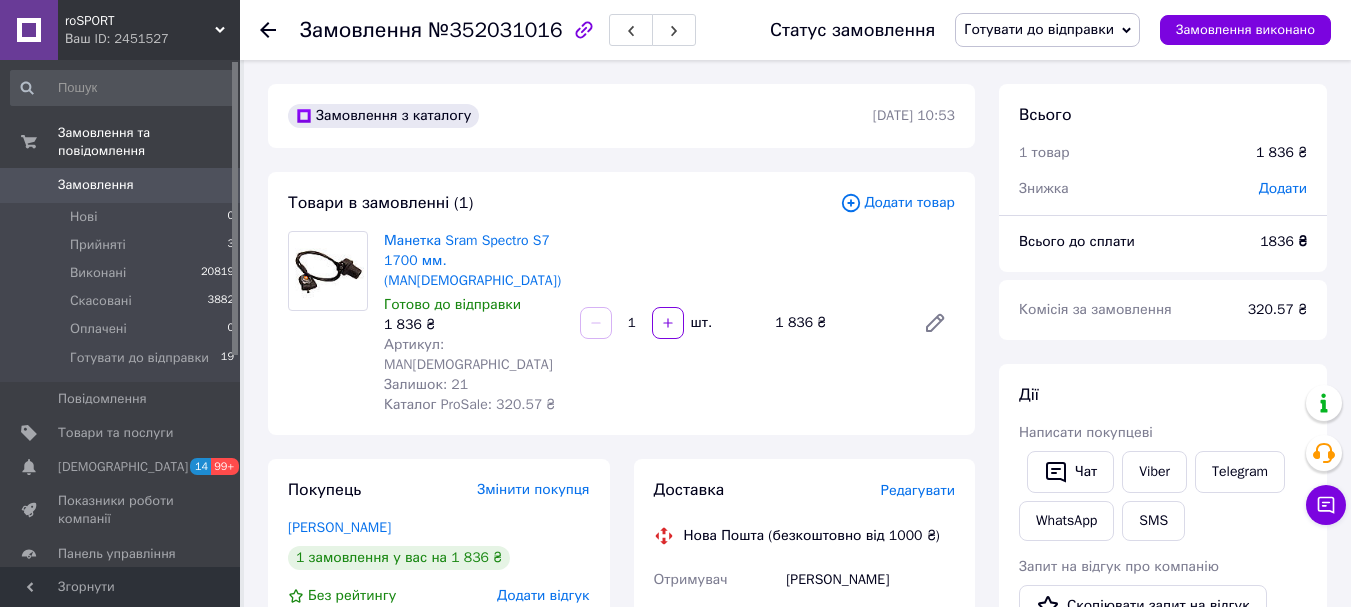 click on "Редагувати" at bounding box center (918, 490) 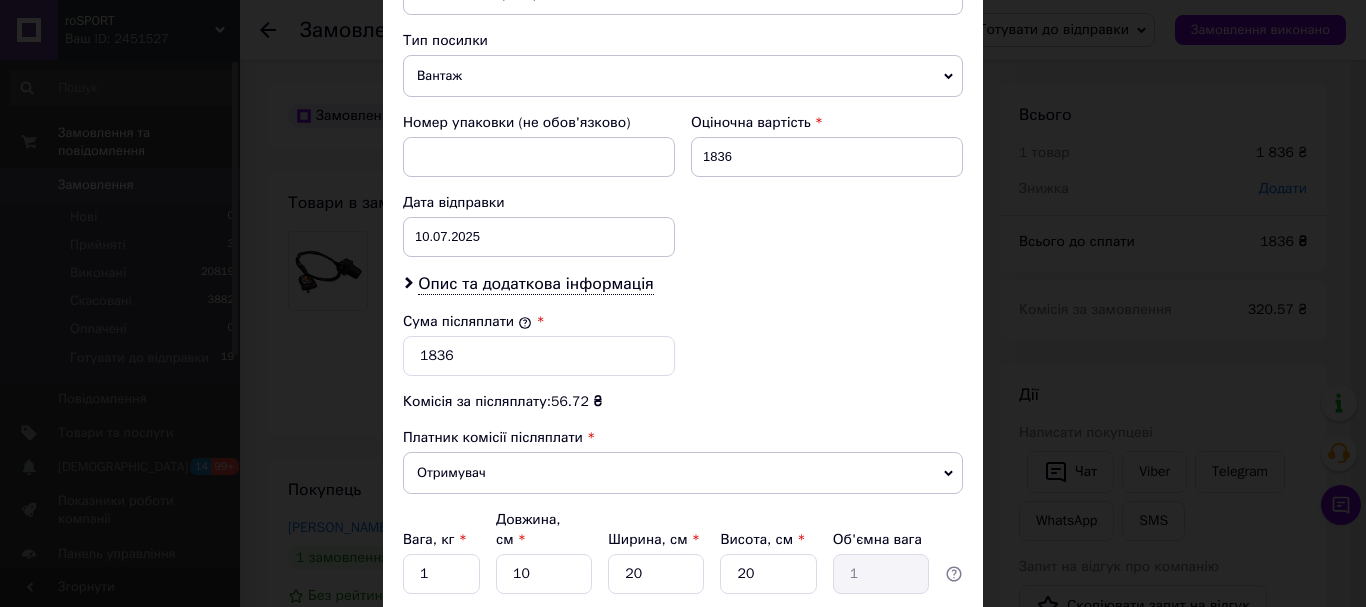 scroll, scrollTop: 919, scrollLeft: 0, axis: vertical 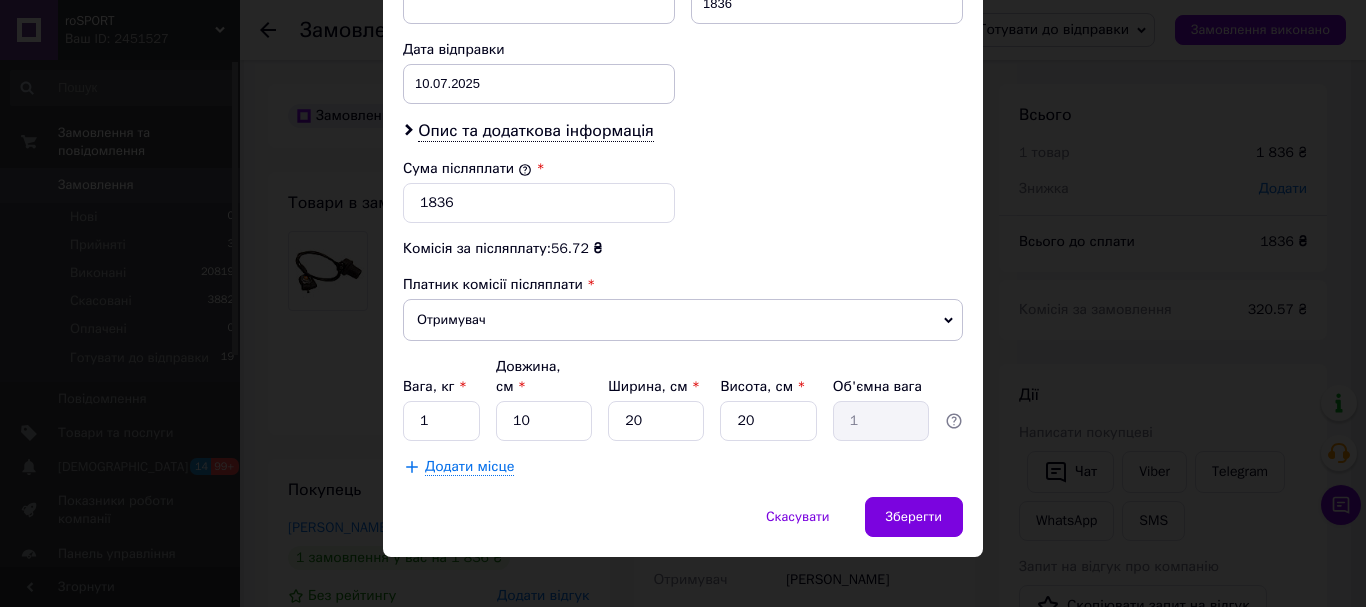 drag, startPoint x: 596, startPoint y: 154, endPoint x: 596, endPoint y: 143, distance: 11 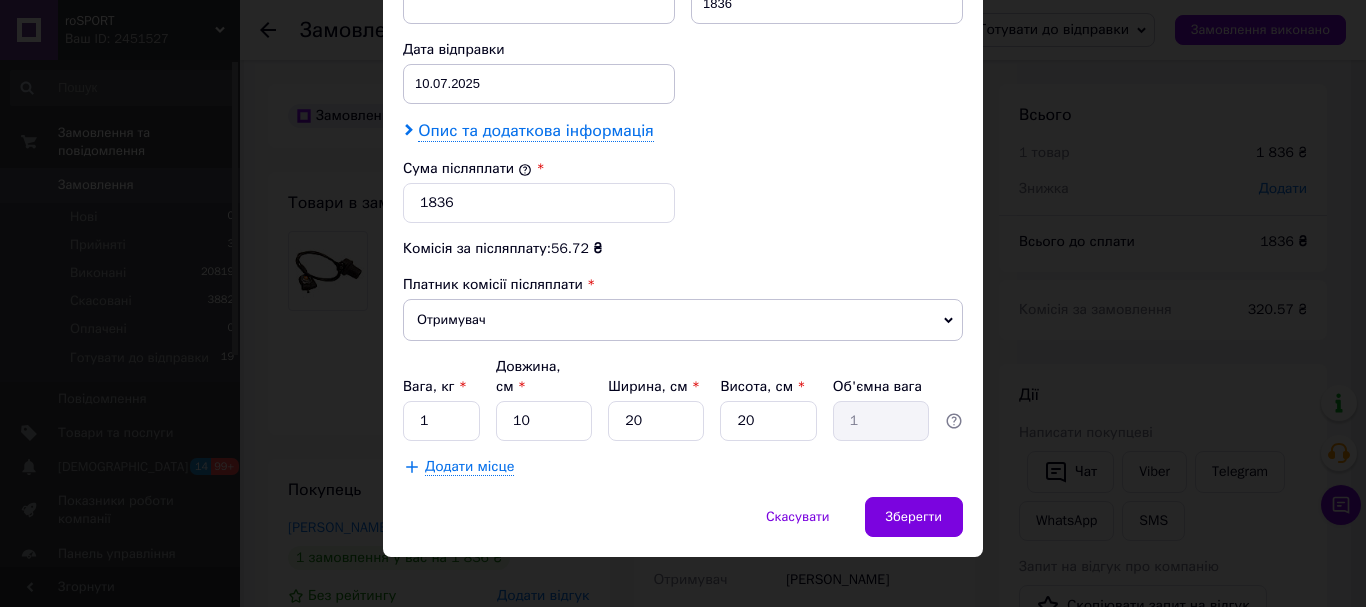 click on "Опис та додаткова інформація" at bounding box center (535, 131) 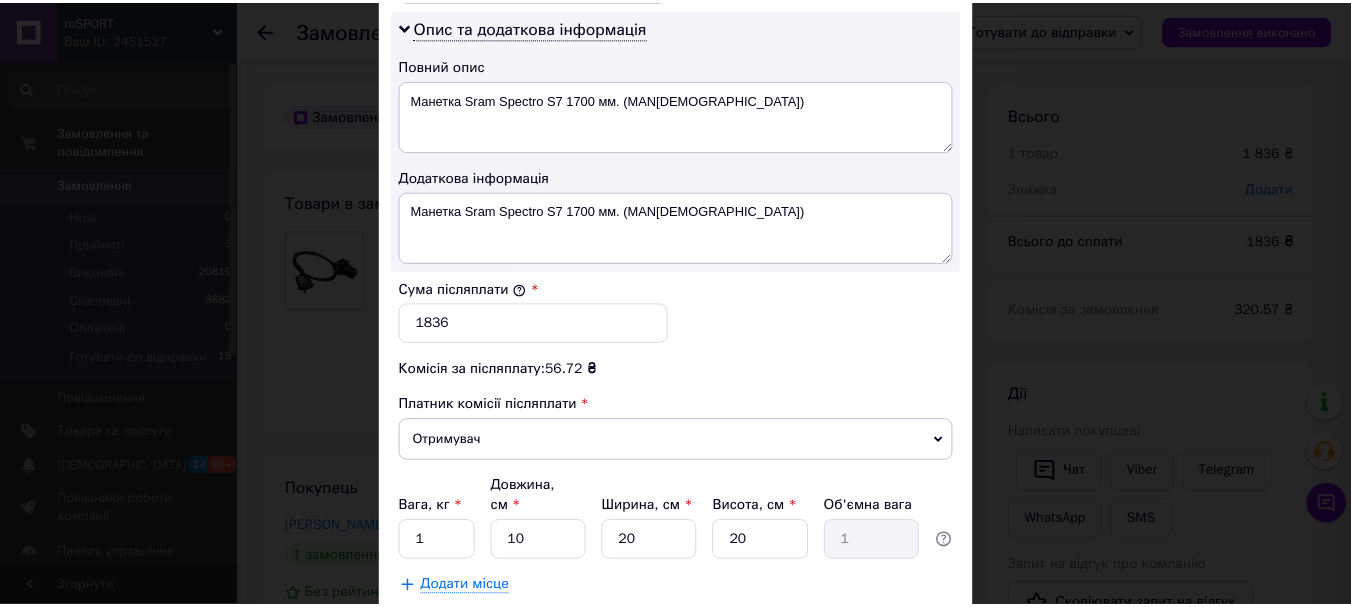 scroll, scrollTop: 1143, scrollLeft: 0, axis: vertical 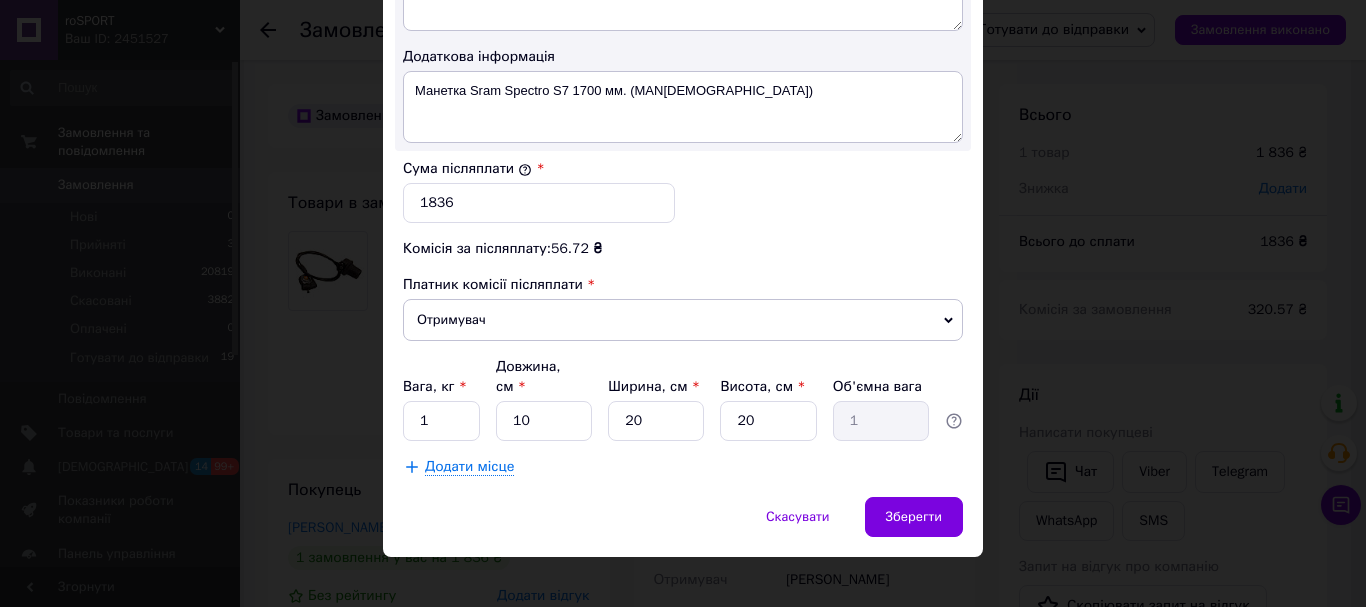 click on "× Редагування доставки Спосіб доставки Нова Пошта (безкоштовно від 1000 ₴) Платник Відправник Отримувач Прізвище отримувача Каменюка Ім'я отримувача Рома По батькові отримувача Телефон отримувача +380507116292 Тип доставки У відділенні Кур'єром В поштоматі Місто м. Пирятин (Полтавська обл.) Відділення №1: вул. Гребінківська, 20а Місце відправки Почаїв: №1: вул. Промислова, 5 Немає збігів. Спробуйте змінити умови пошуку Додати ще місце відправки Тип посилки Вантаж Документи Номер упаковки (не обов'язково) Оціночна вартість 1836 Дата відправки 10.07.2025 < 2025 > < Июль > Пн Вт" at bounding box center (683, 303) 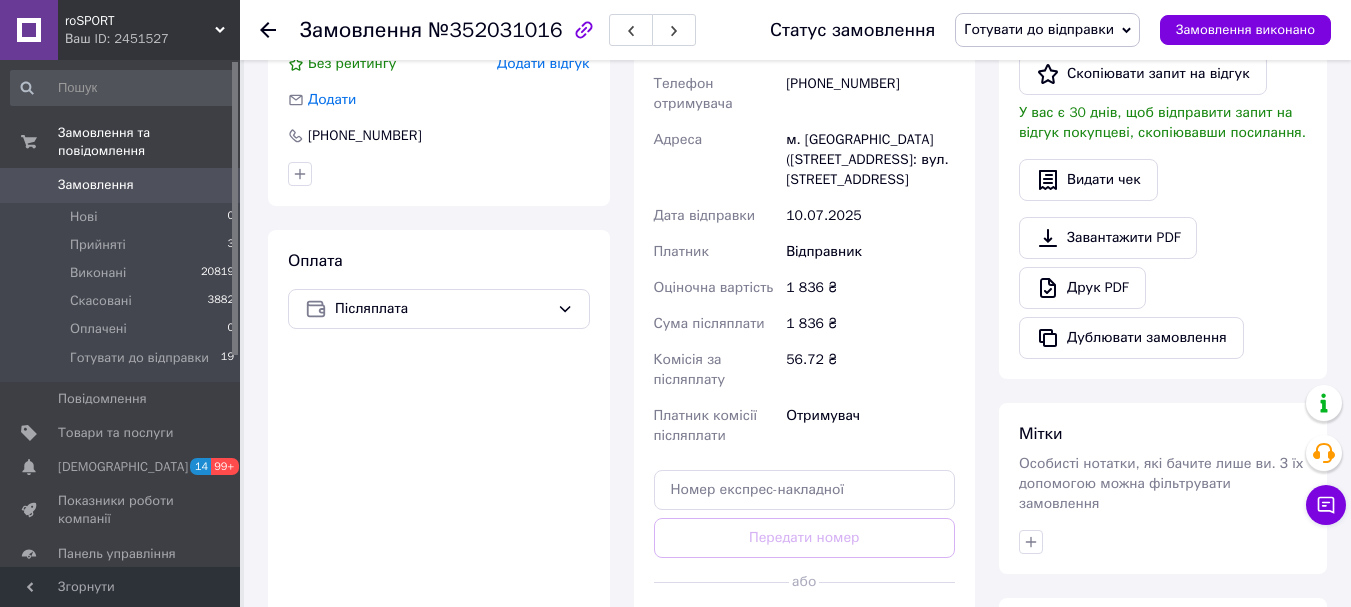 scroll, scrollTop: 792, scrollLeft: 0, axis: vertical 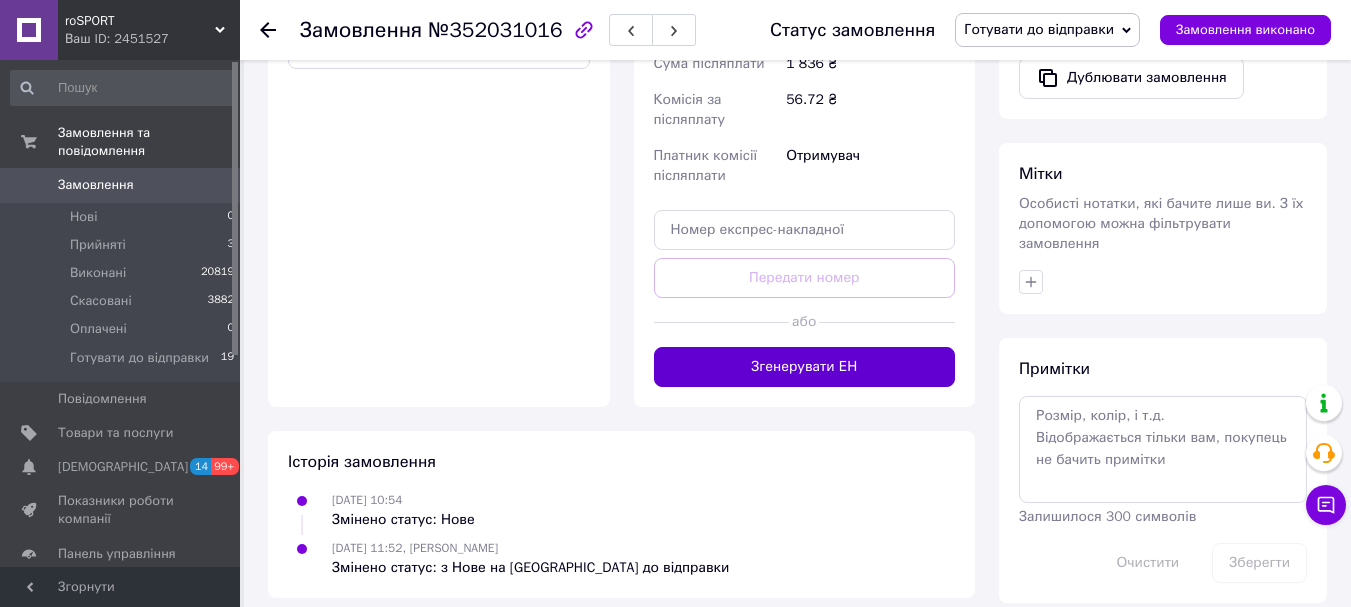 click on "Згенерувати ЕН" at bounding box center [805, 367] 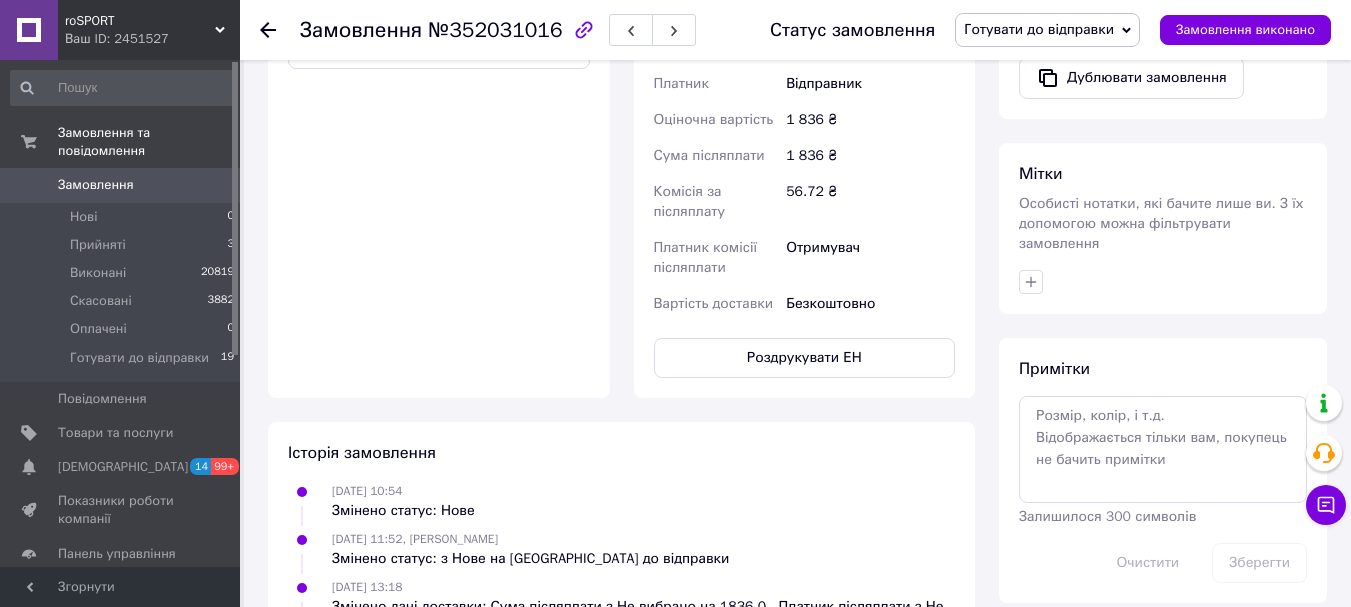 click 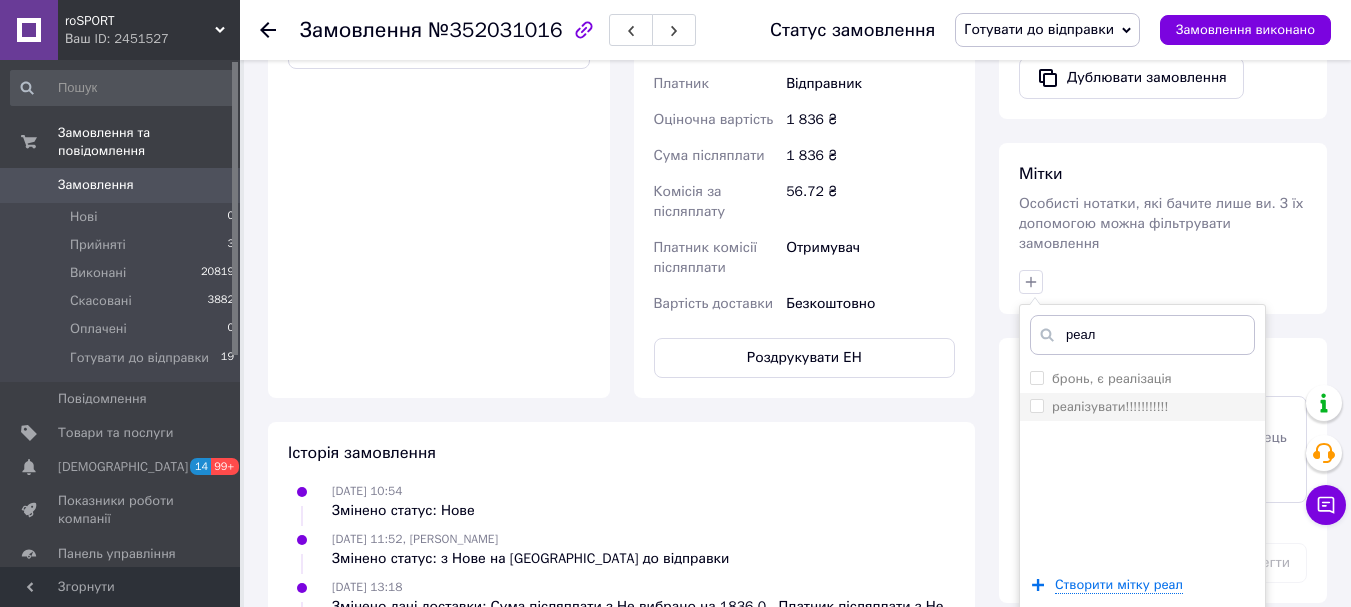 type on "реал" 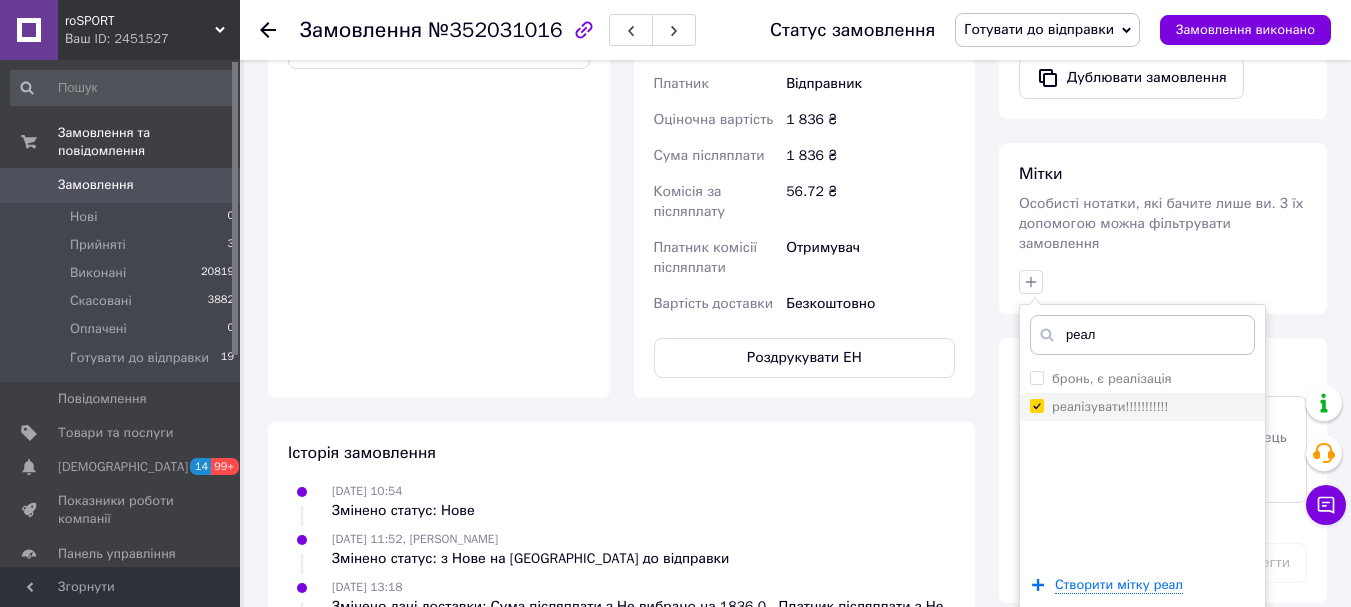 checkbox on "true" 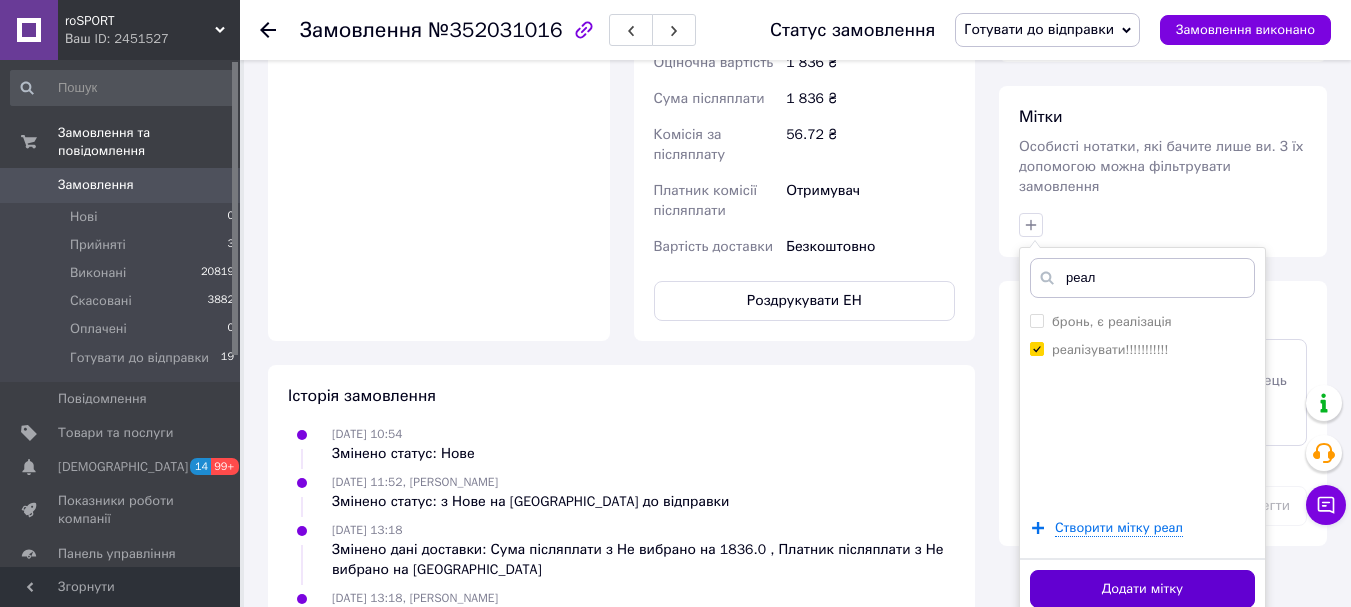 scroll, scrollTop: 874, scrollLeft: 0, axis: vertical 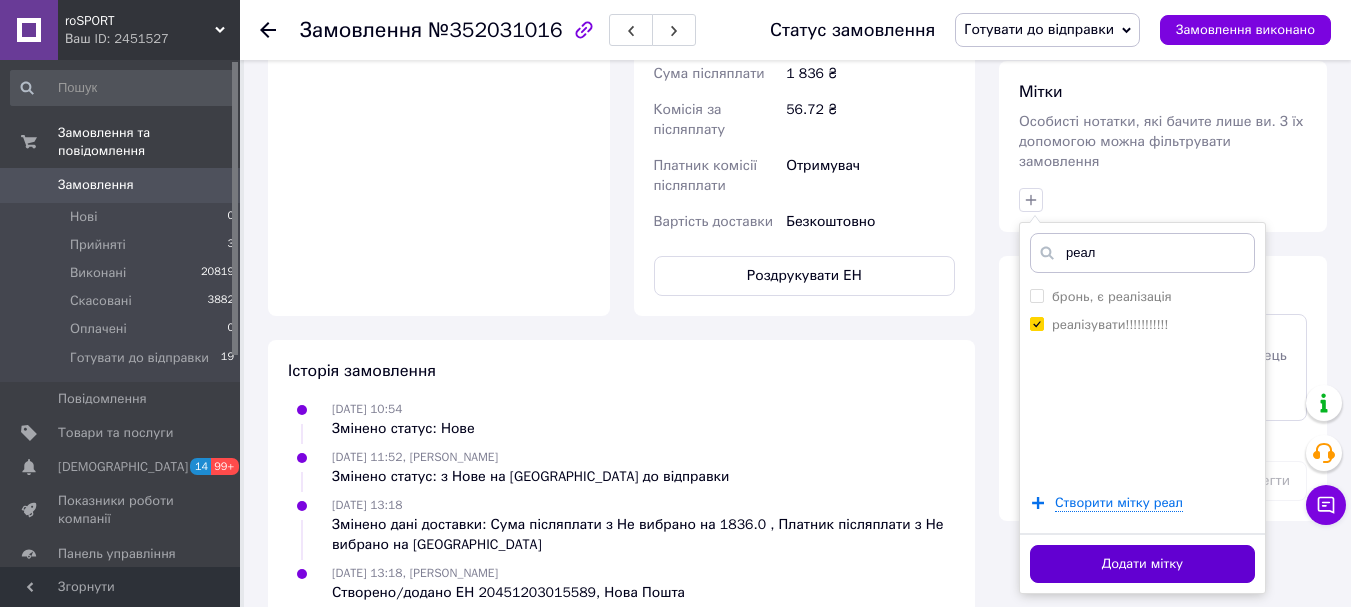 click on "Додати мітку" at bounding box center [1142, 564] 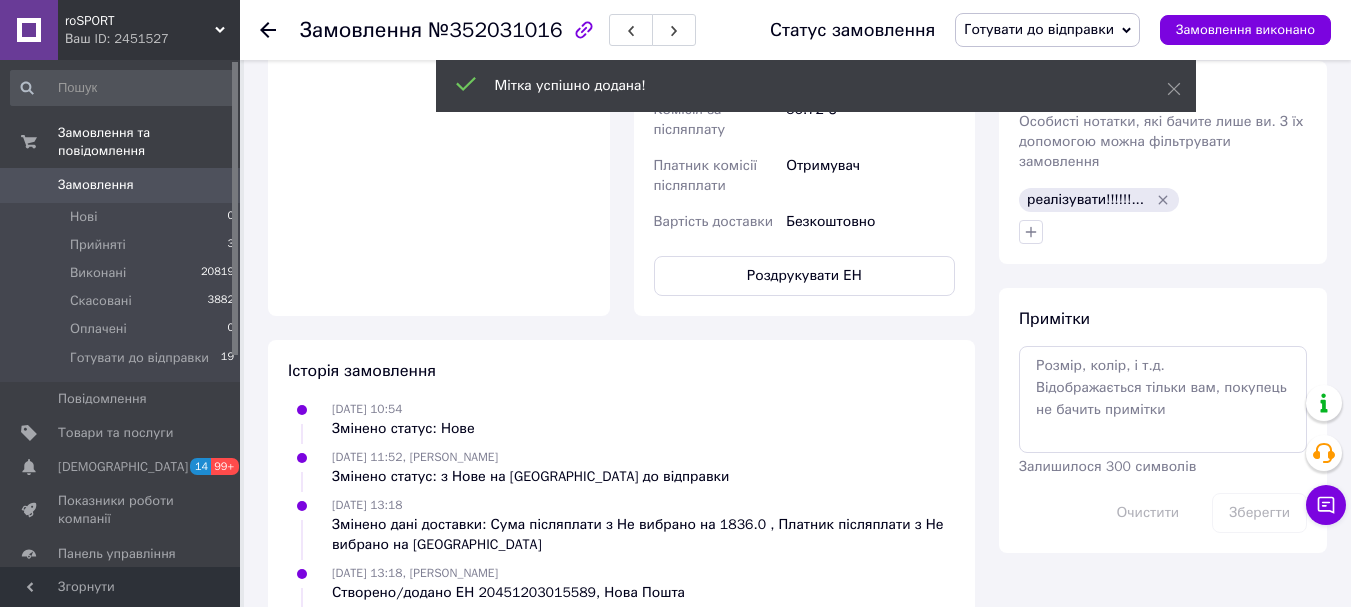 click 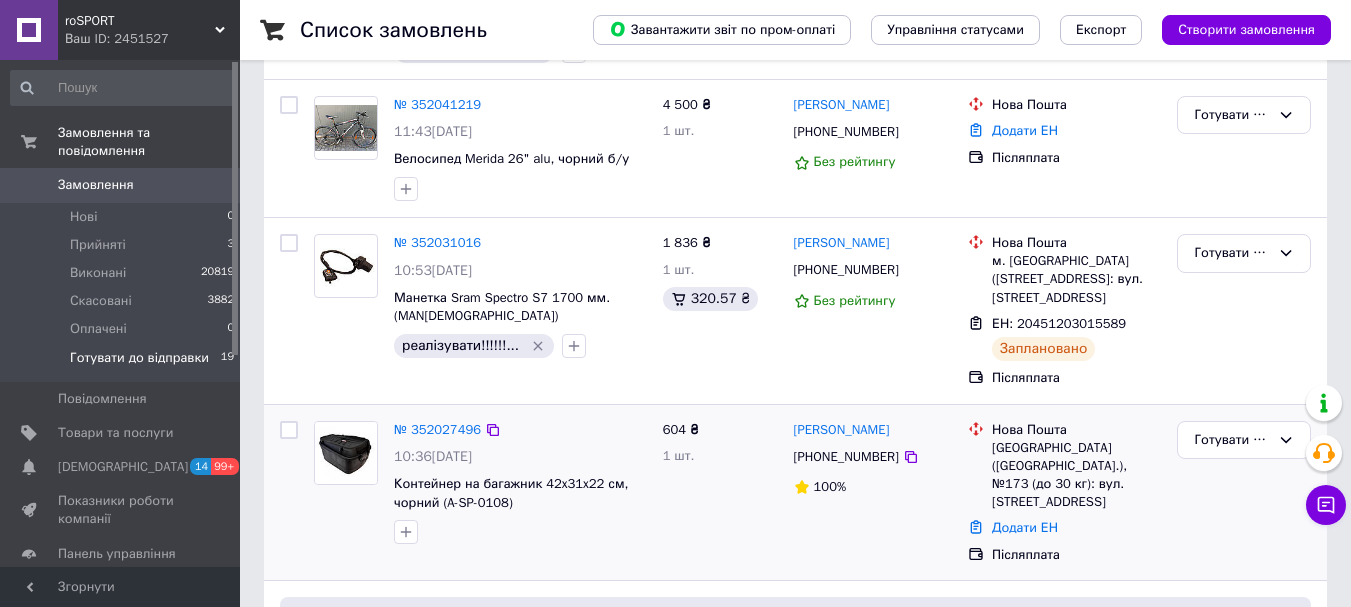 scroll, scrollTop: 500, scrollLeft: 0, axis: vertical 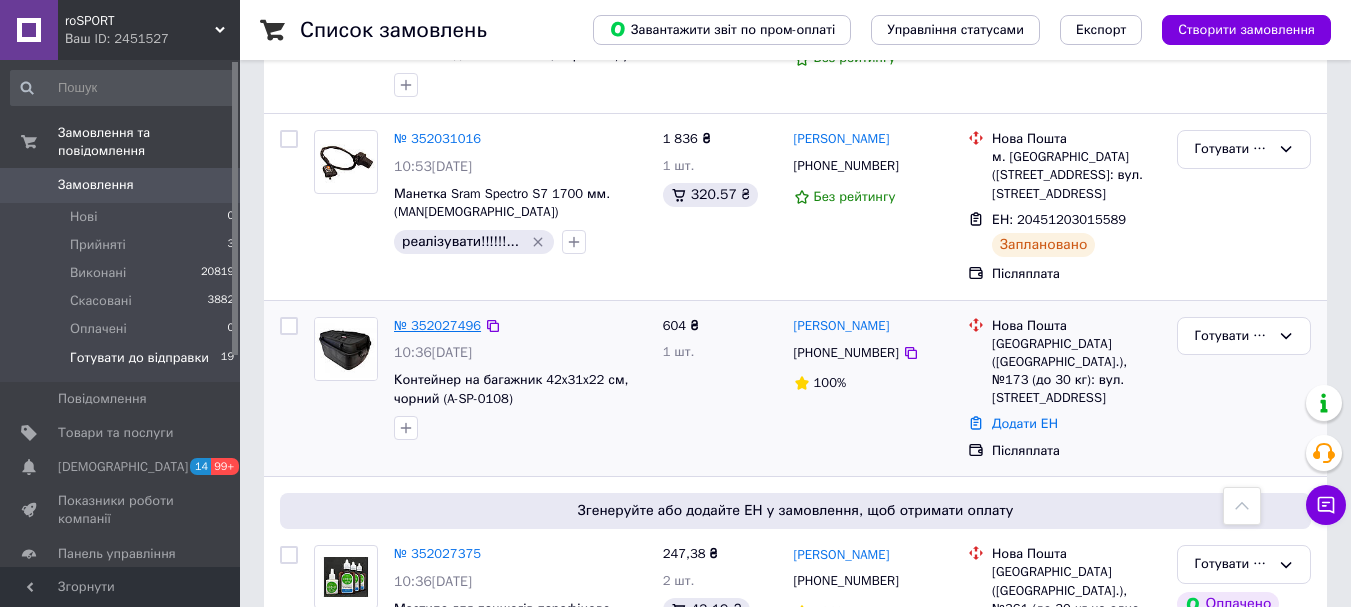 click on "№ 352027496" at bounding box center (437, 325) 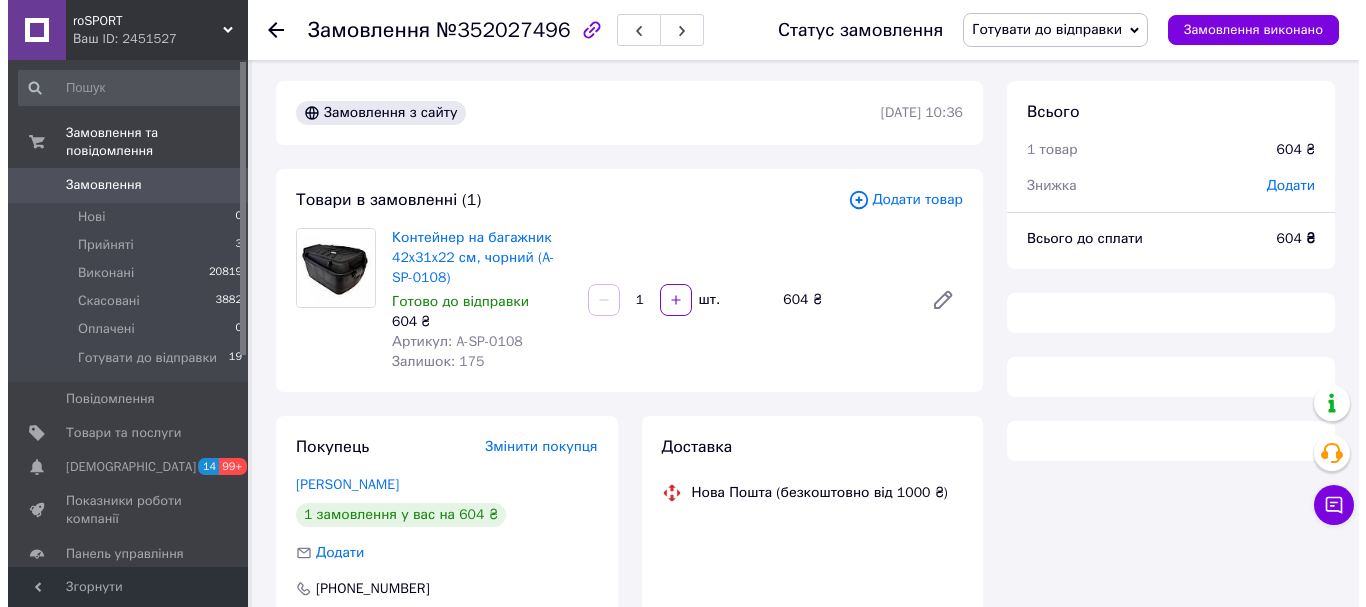 scroll, scrollTop: 0, scrollLeft: 0, axis: both 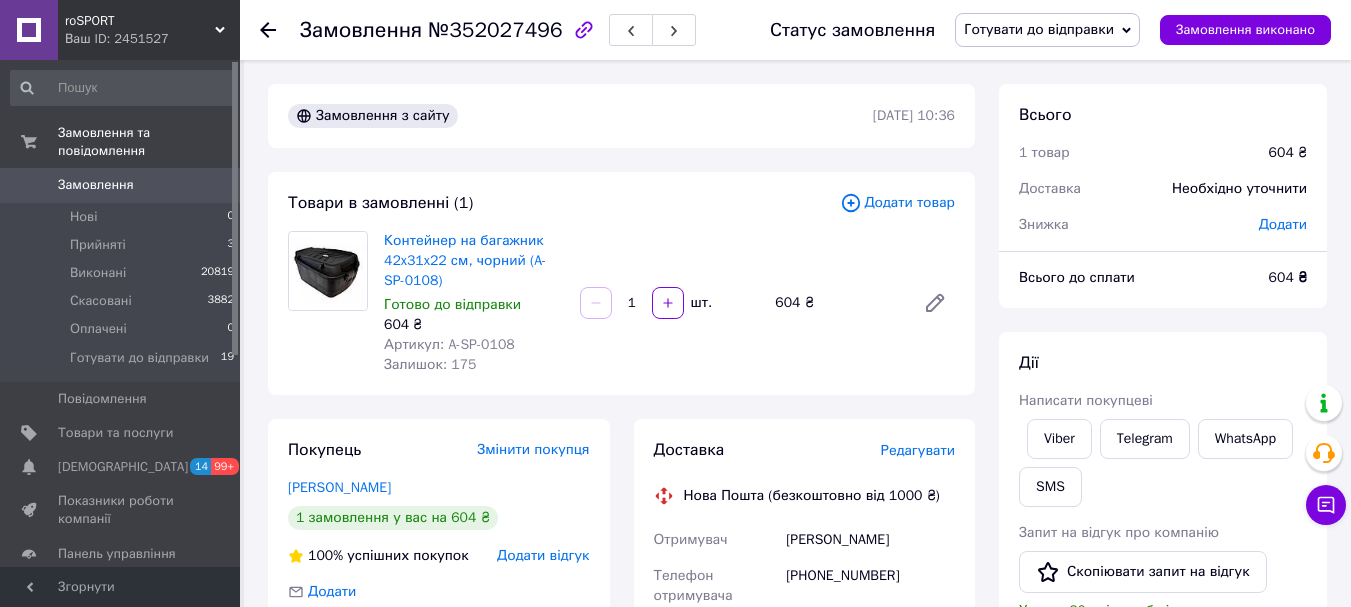 click on "Редагувати" at bounding box center (918, 450) 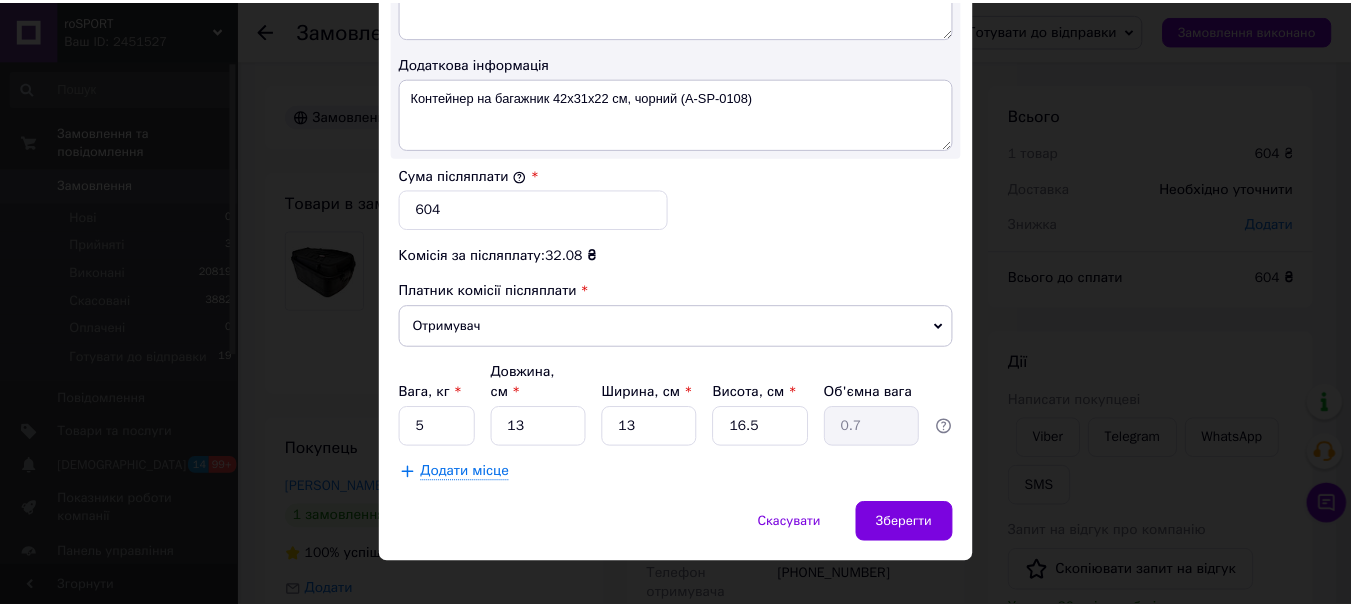 scroll, scrollTop: 1143, scrollLeft: 0, axis: vertical 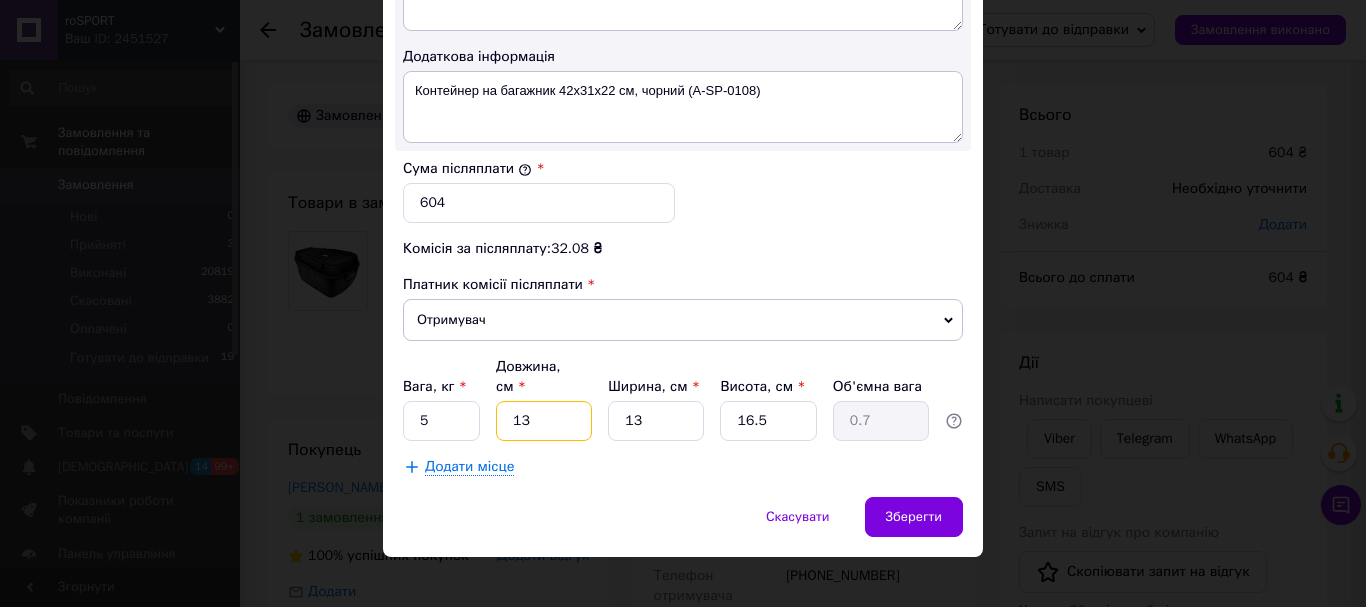 click on "13" at bounding box center [544, 421] 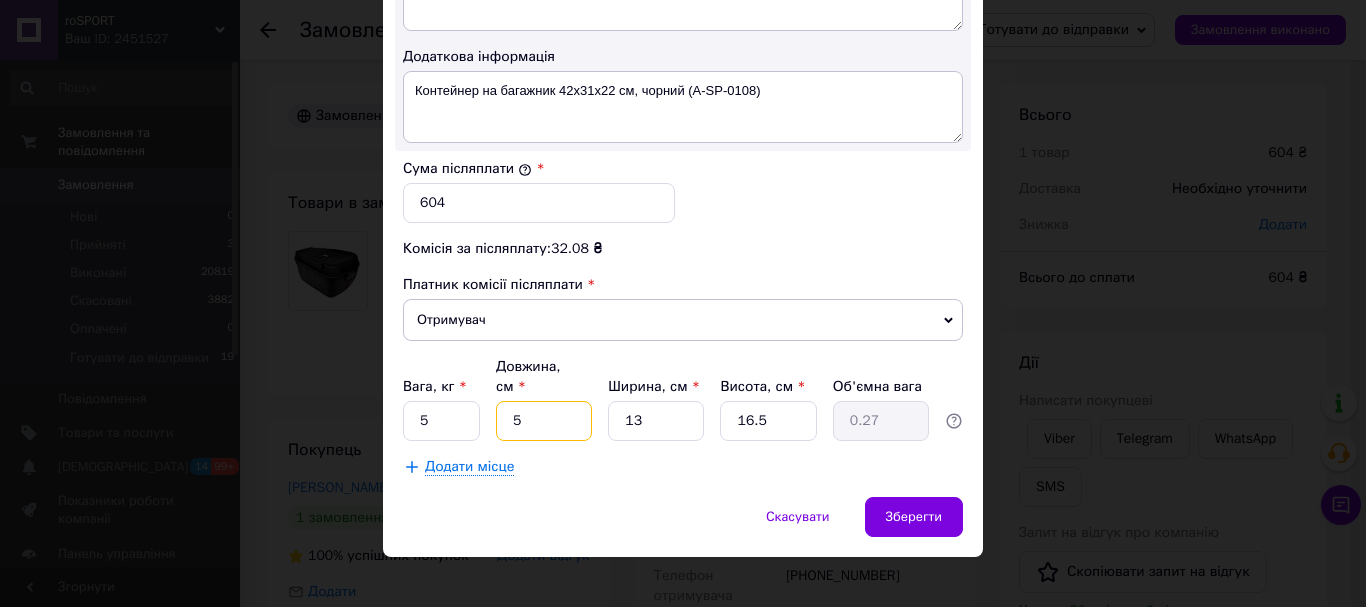 type on "50" 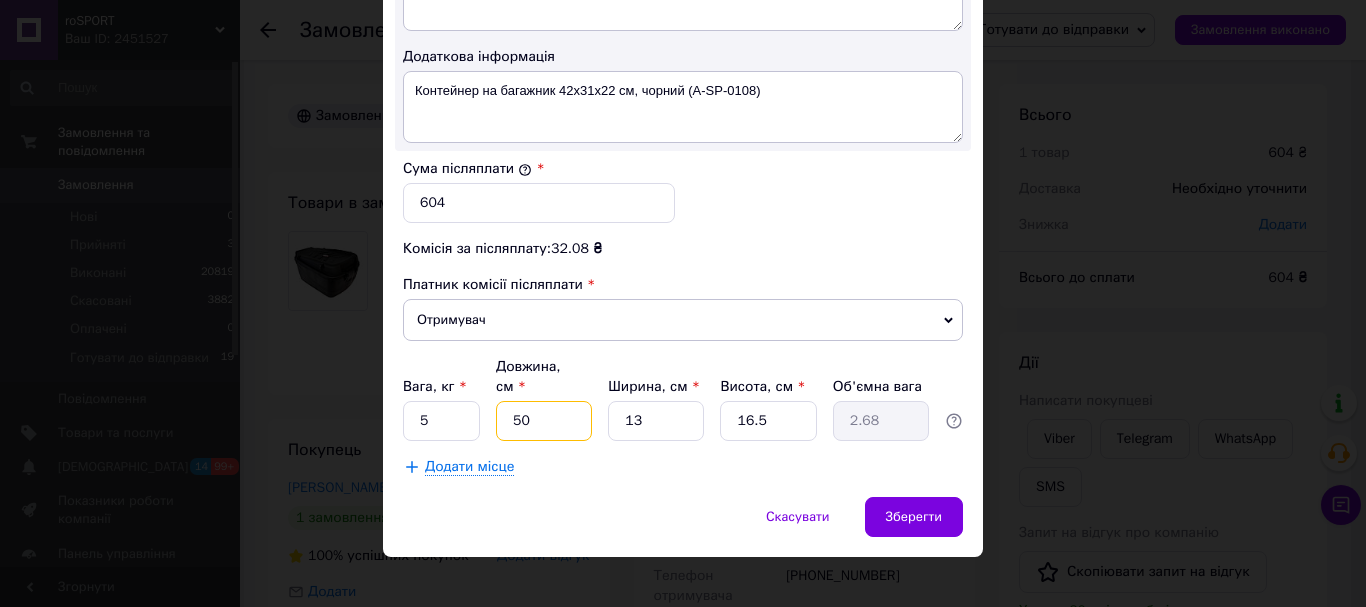 type on "50" 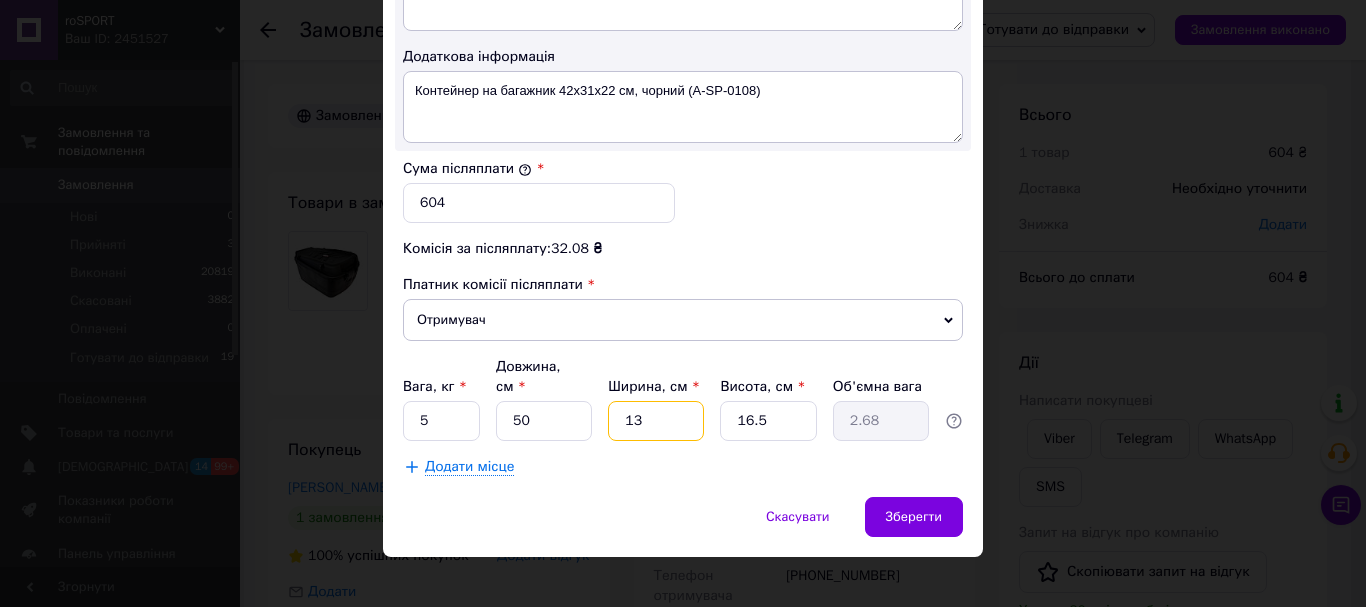 click on "13" at bounding box center (656, 421) 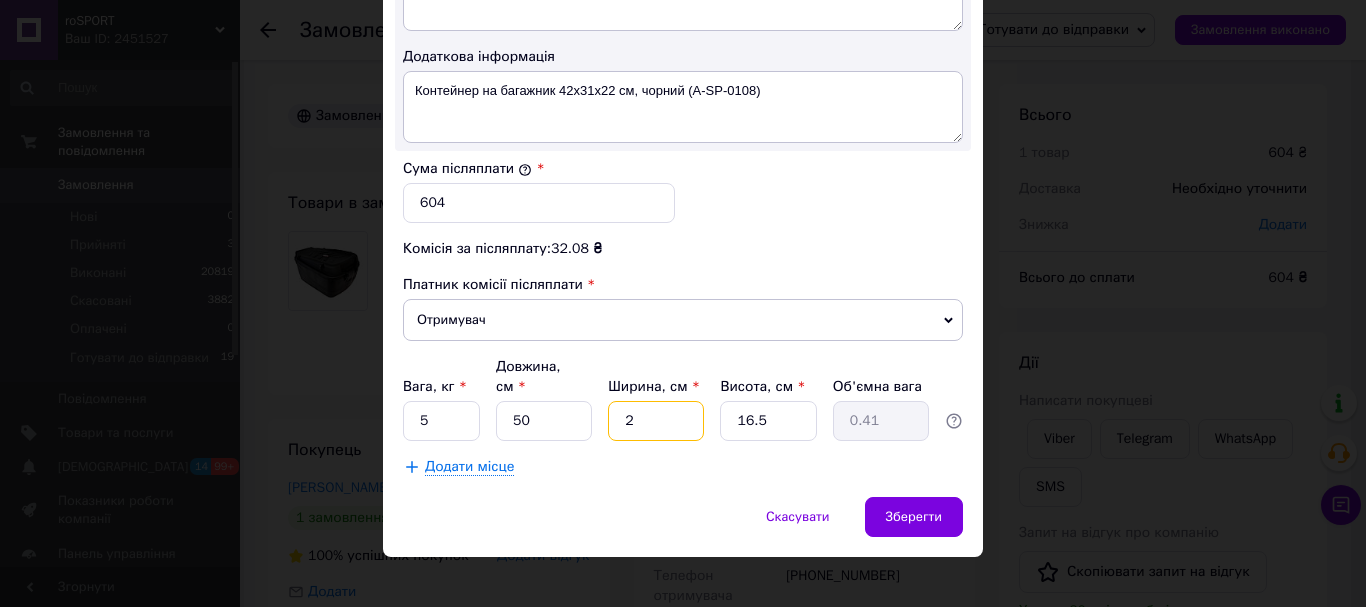 type on "20" 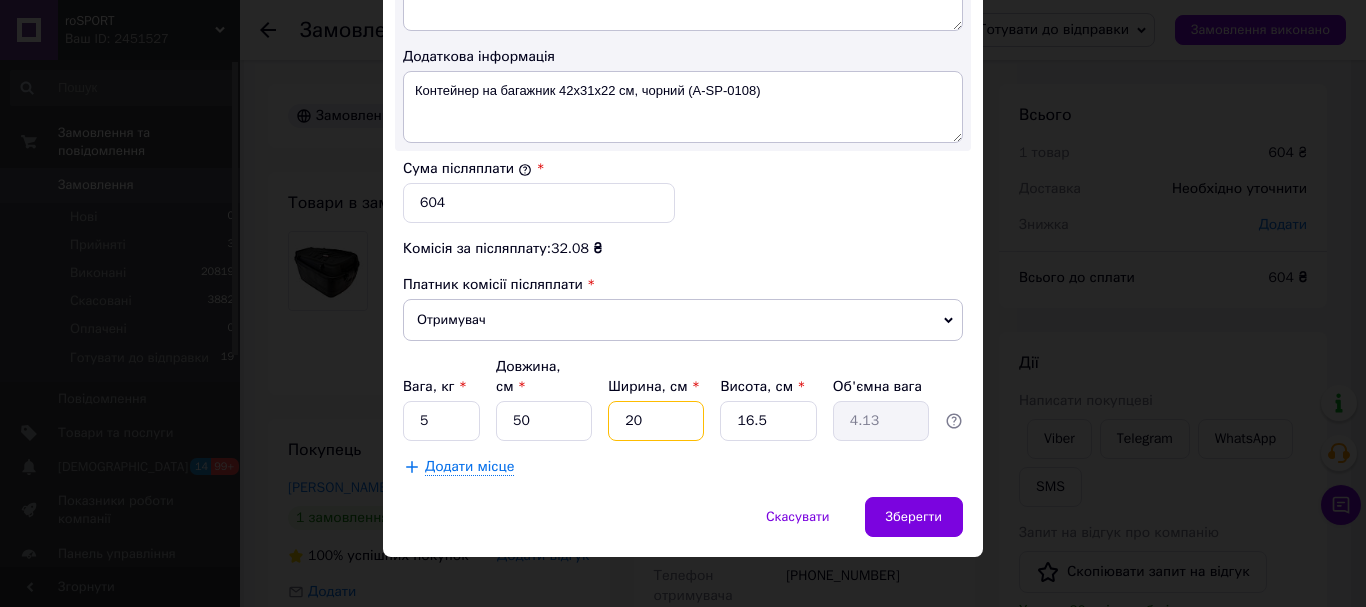 type on "20" 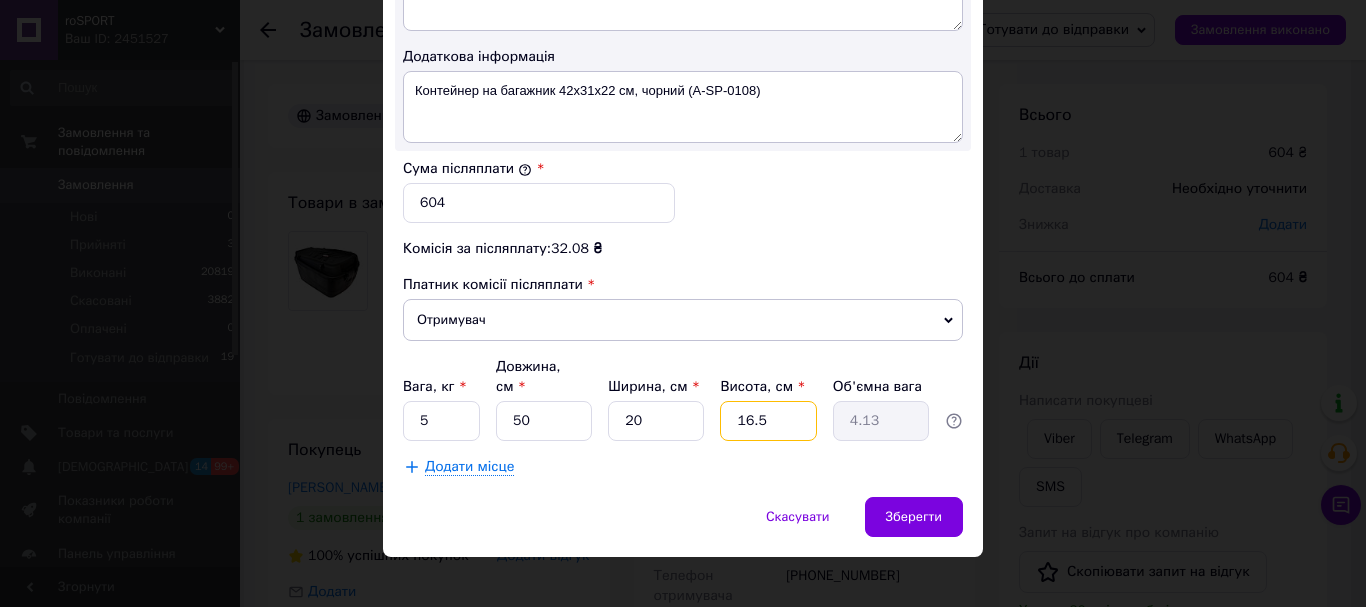 click on "16.5" at bounding box center [768, 421] 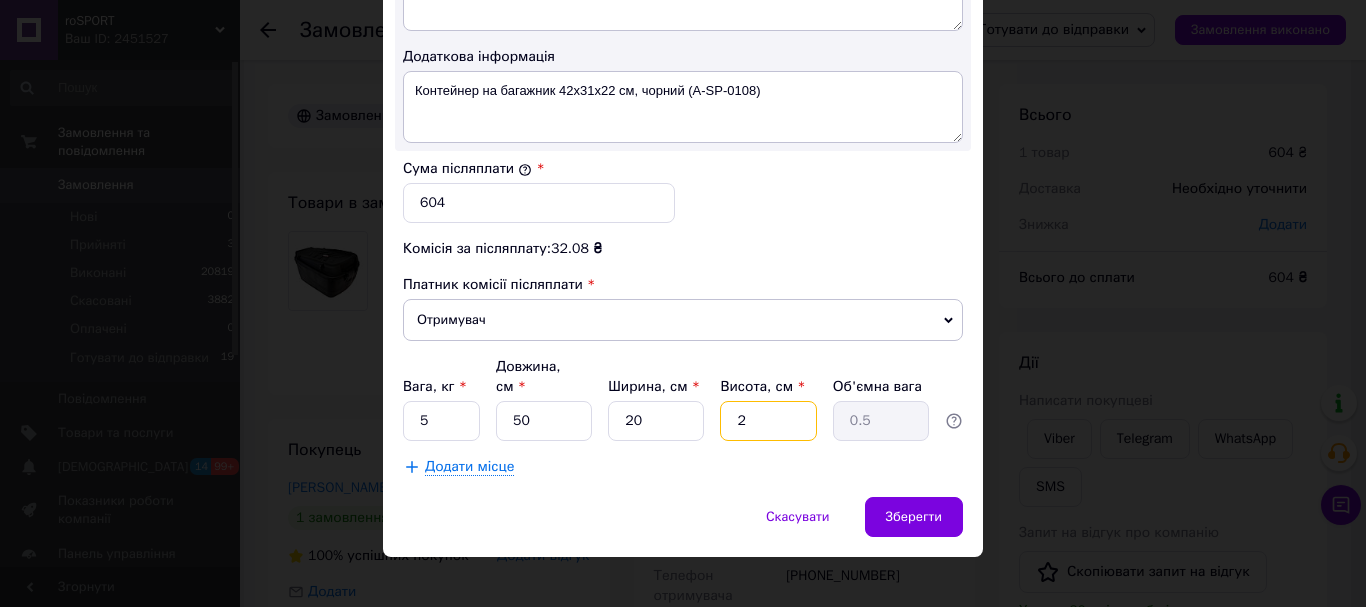 type on "20" 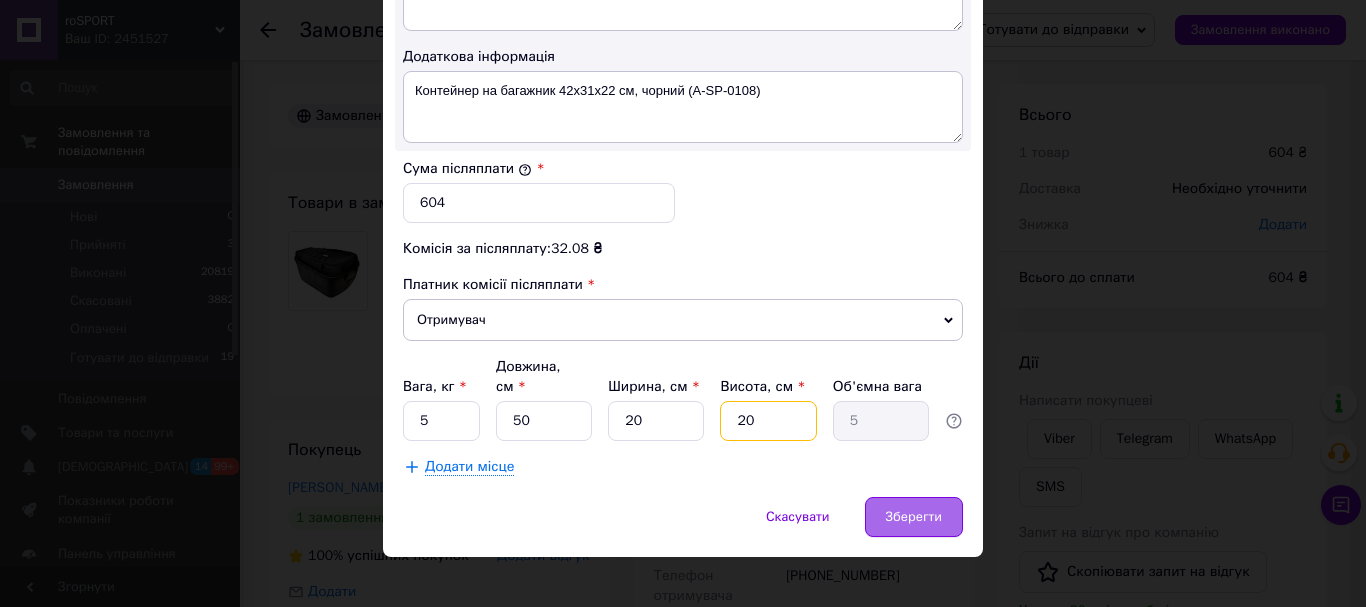 type on "20" 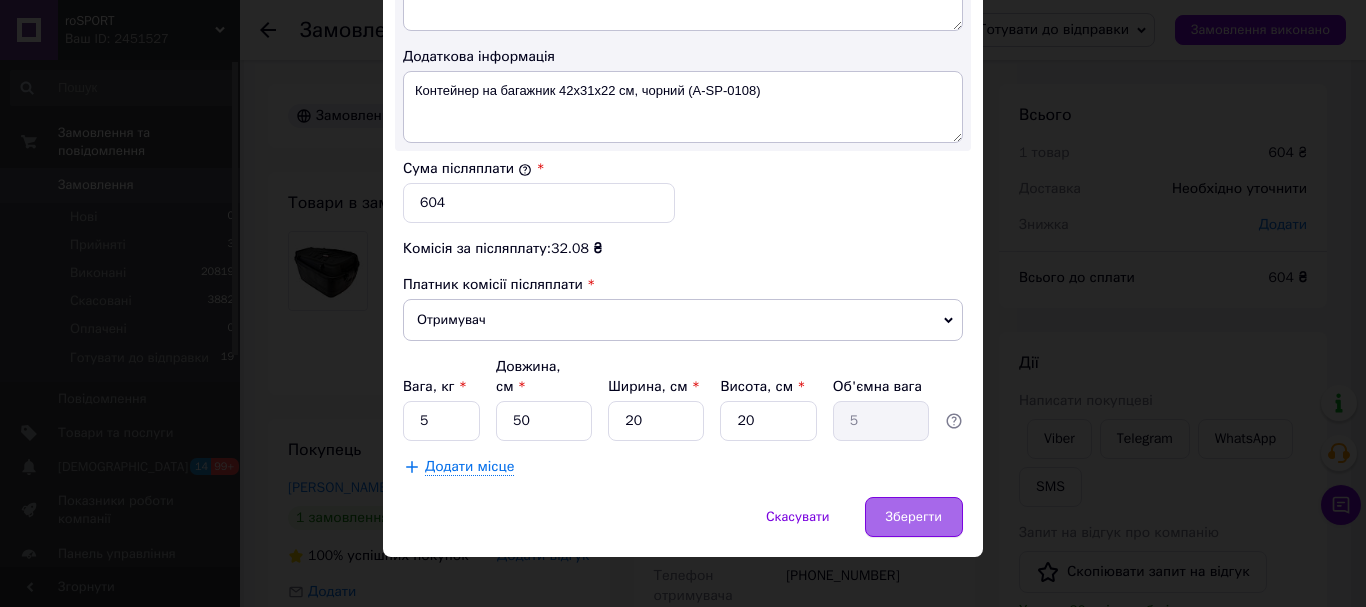 click on "Зберегти" at bounding box center (914, 517) 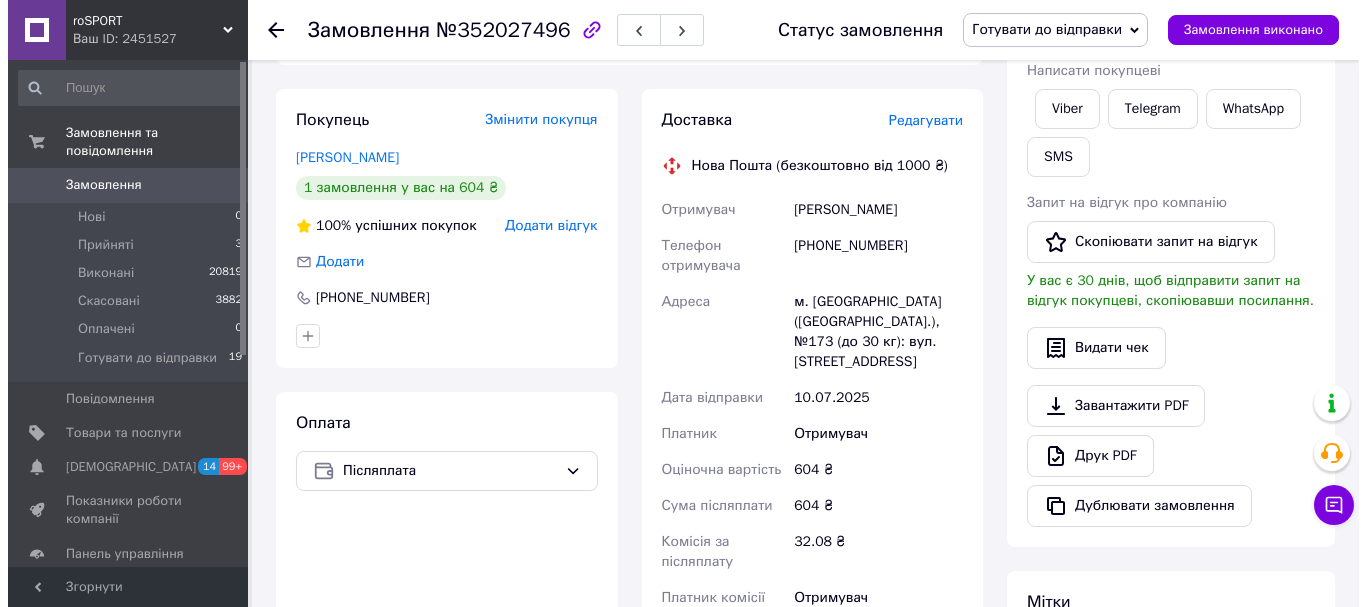 scroll, scrollTop: 300, scrollLeft: 0, axis: vertical 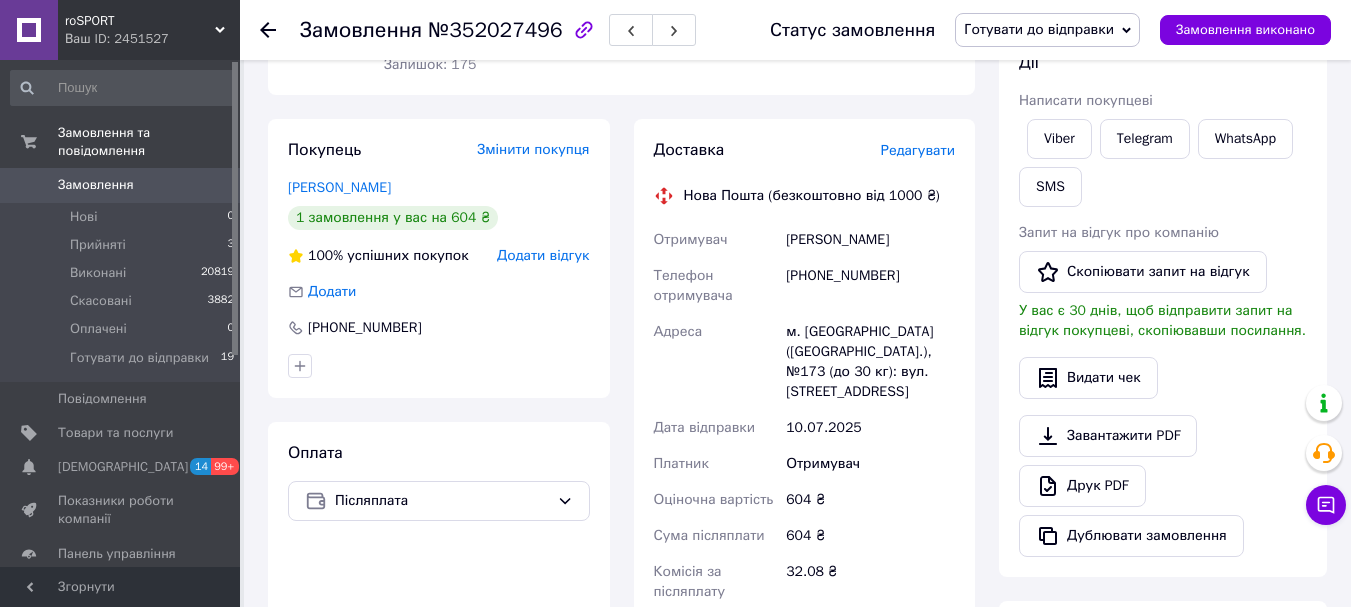 click on "Редагувати" at bounding box center [918, 150] 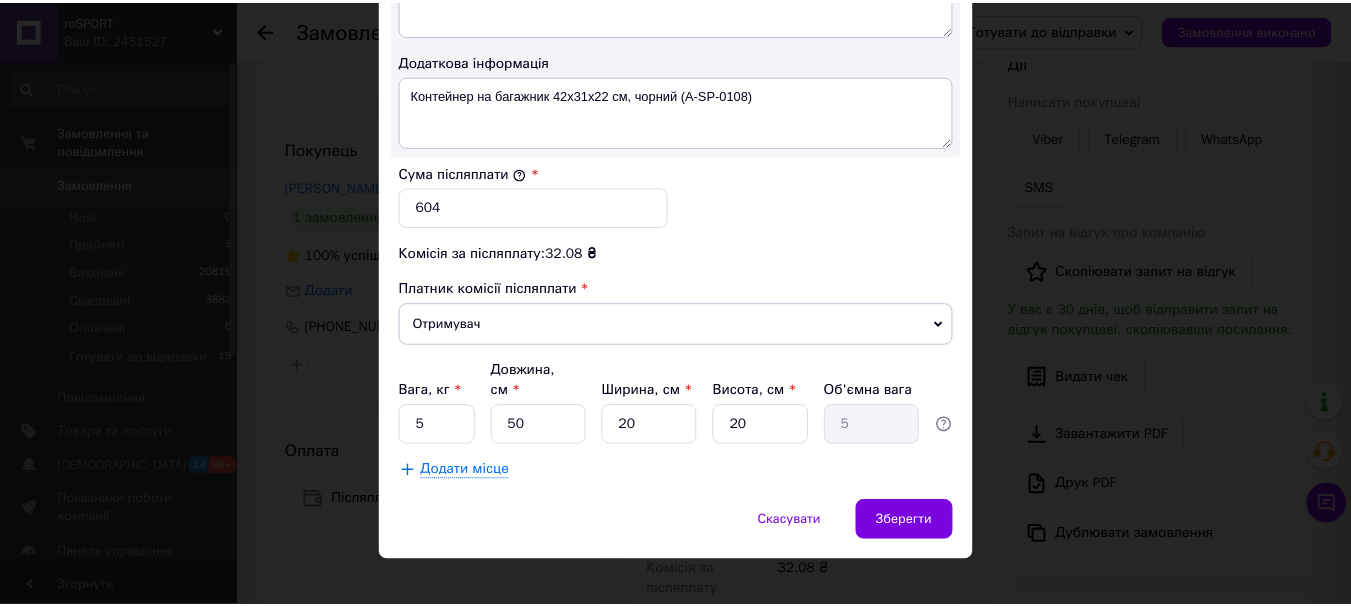 scroll, scrollTop: 1143, scrollLeft: 0, axis: vertical 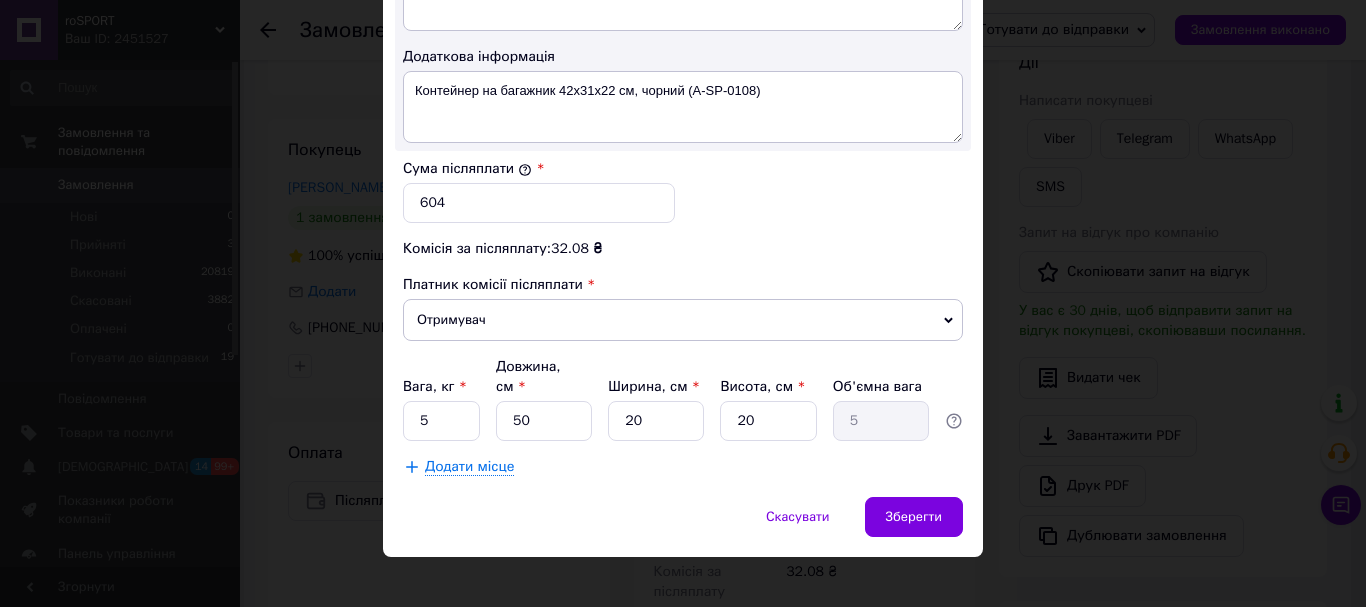 click on "× Редагування доставки Спосіб доставки Нова Пошта (безкоштовно від 1000 ₴) Платник Отримувач Відправник Прізвище отримувача Влох Ім'я отримувача Андрій По батькові отримувача Телефон отримувача +380665086808 Тип доставки У відділенні Кур'єром В поштоматі Місто -- Не обрано -- Відділення -- Не обрано -- Місце відправки Почаїв: №1: вул. Промислова, 5 Немає збігів. Спробуйте змінити умови пошуку Додати ще місце відправки Тип посилки Вантаж Документи Номер упаковки (не обов'язково) Оціночна вартість 604 Дата відправки 10.07.2025 < 2025 > < Июль > Пн Вт Ср Чт Пт Сб Вс 30 1 2 3 4 5 6 7 8 9 10 11 12" at bounding box center (683, 303) 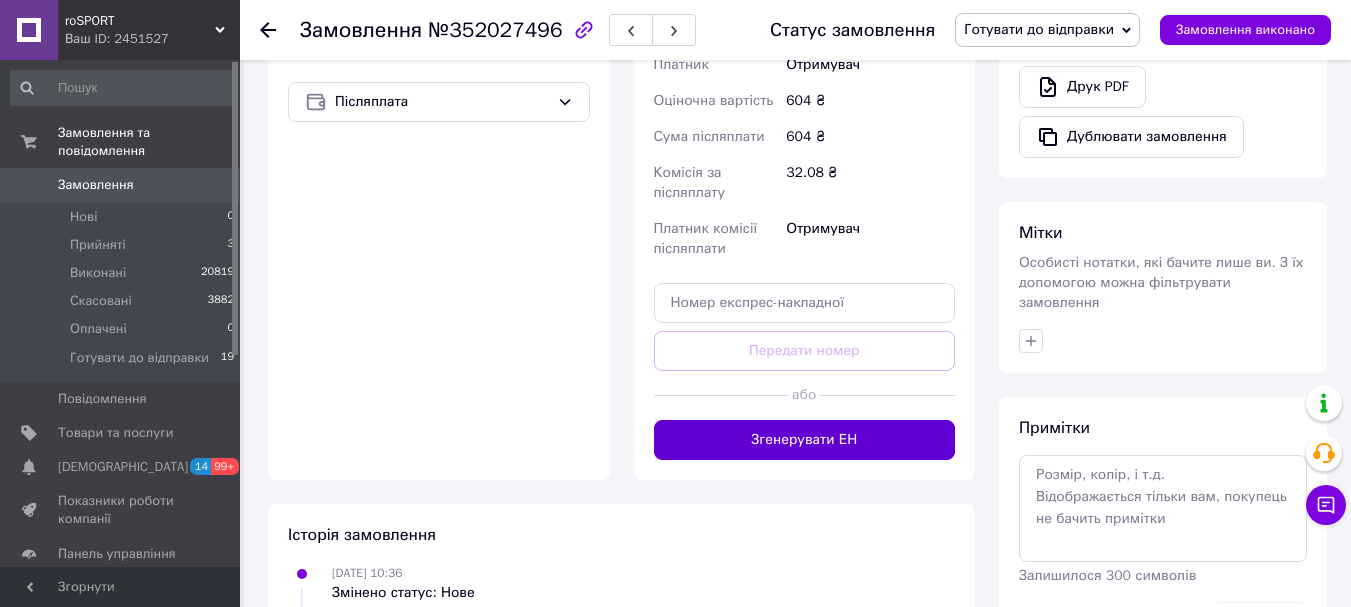 scroll, scrollTop: 700, scrollLeft: 0, axis: vertical 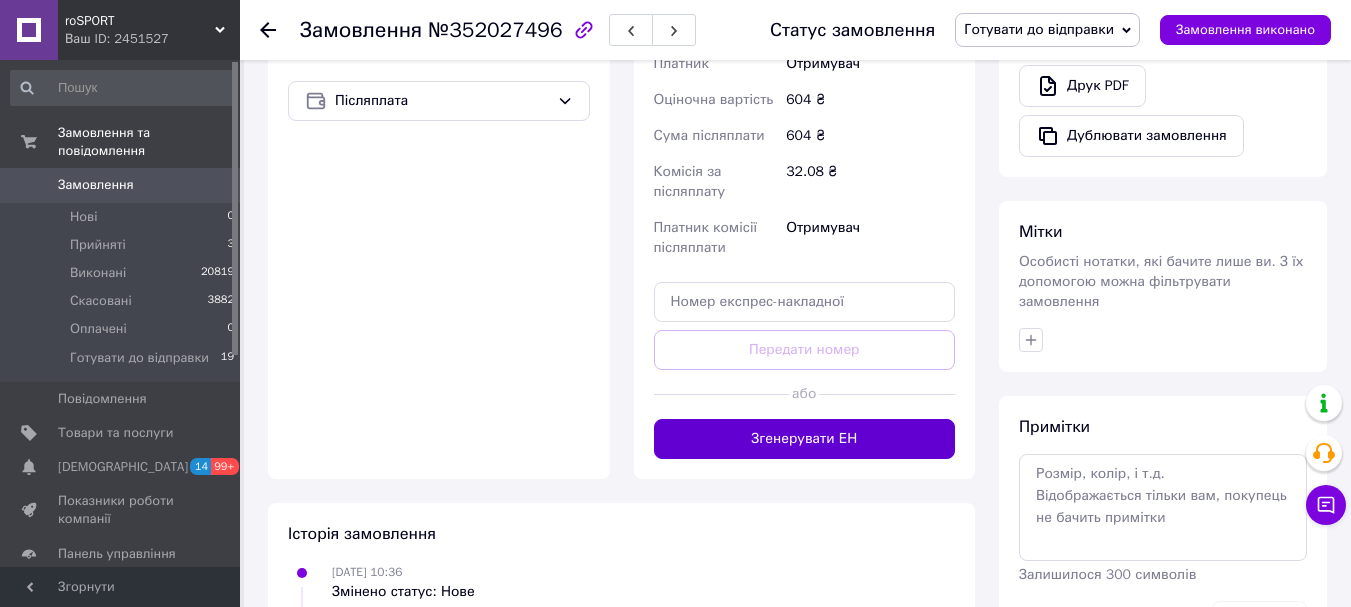 click on "Згенерувати ЕН" at bounding box center (805, 439) 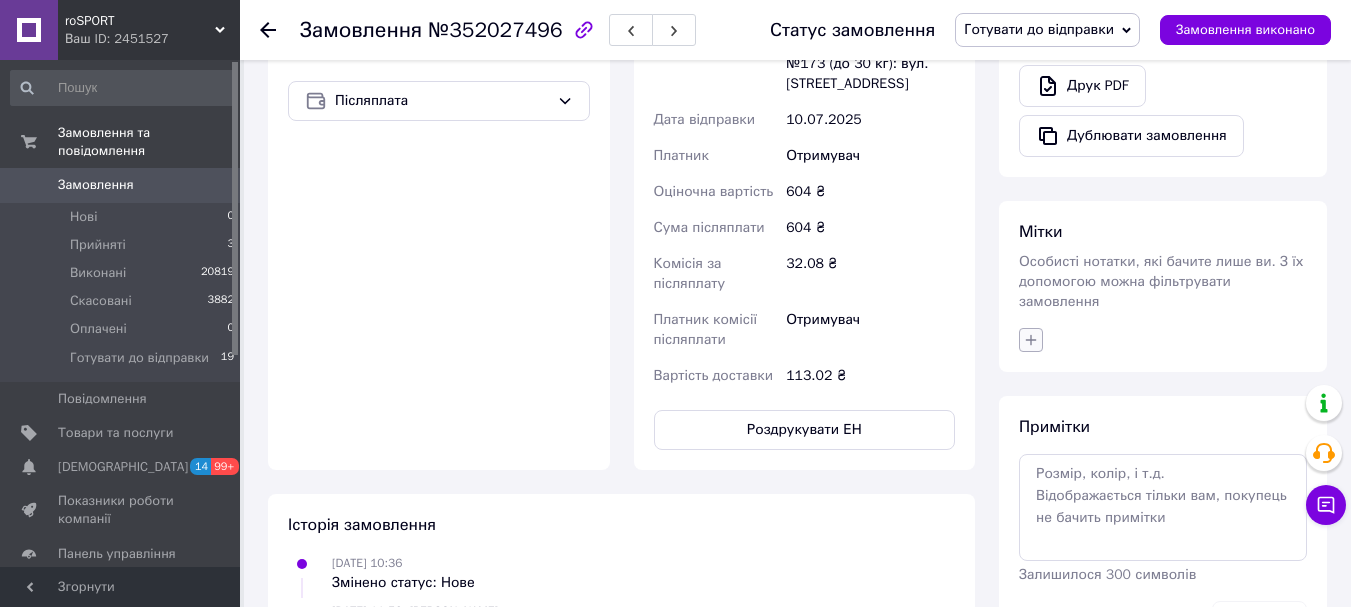 click 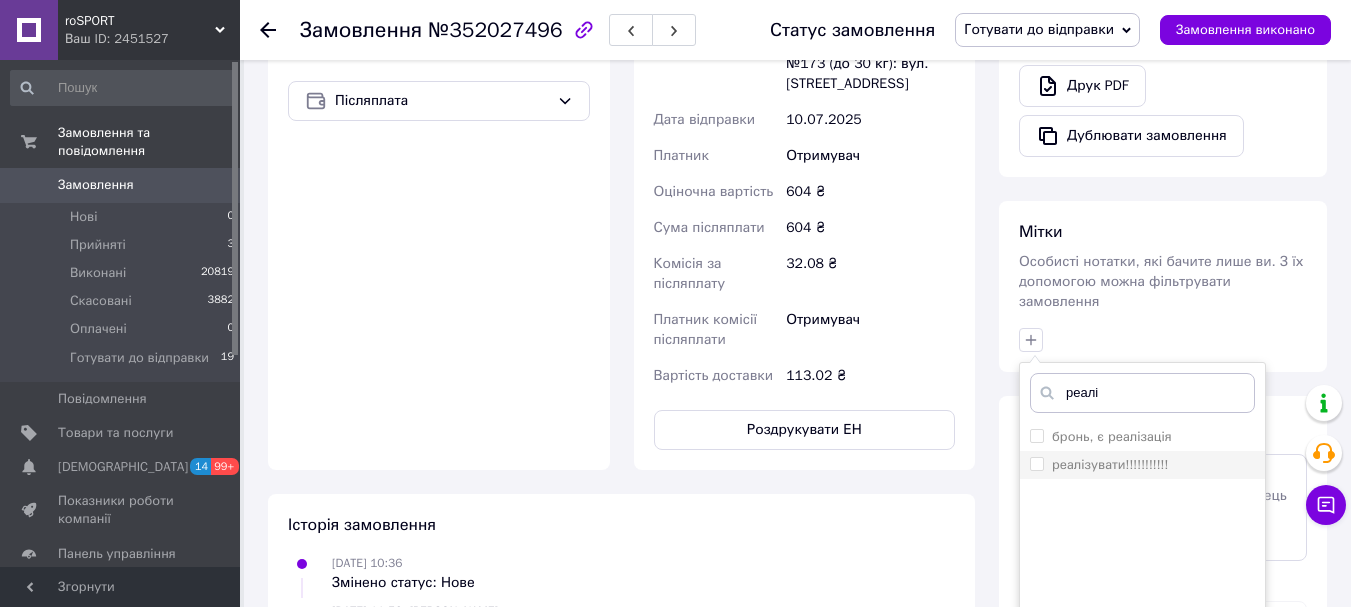 type on "реалі" 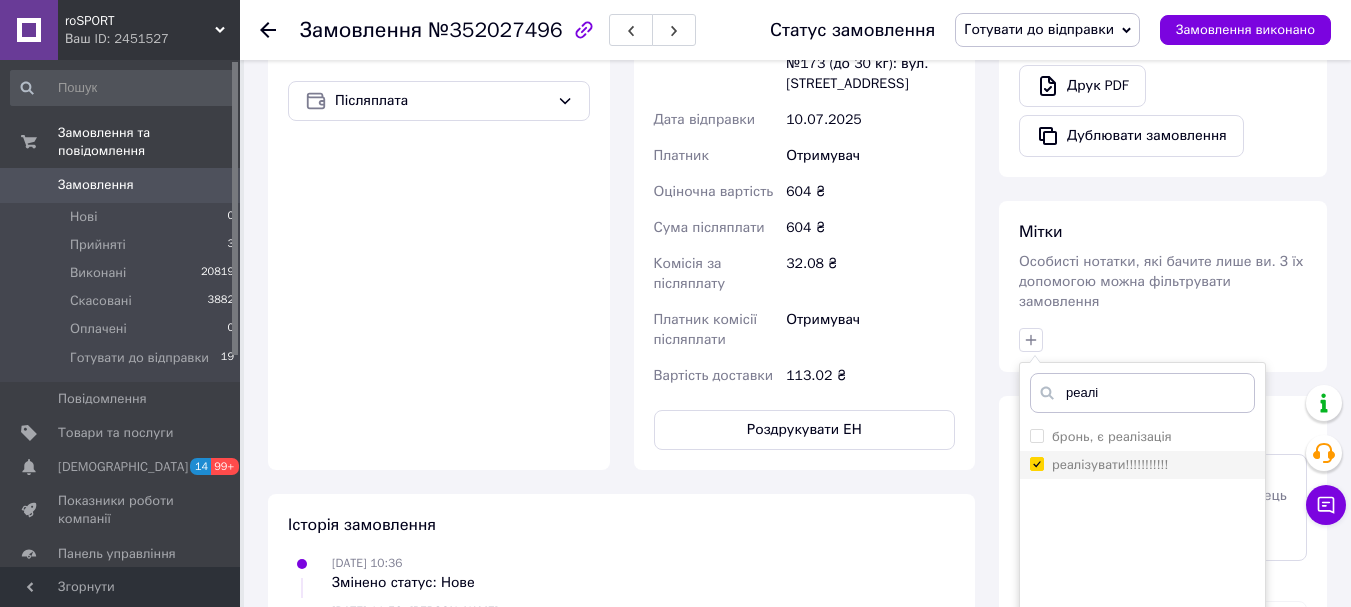 checkbox on "true" 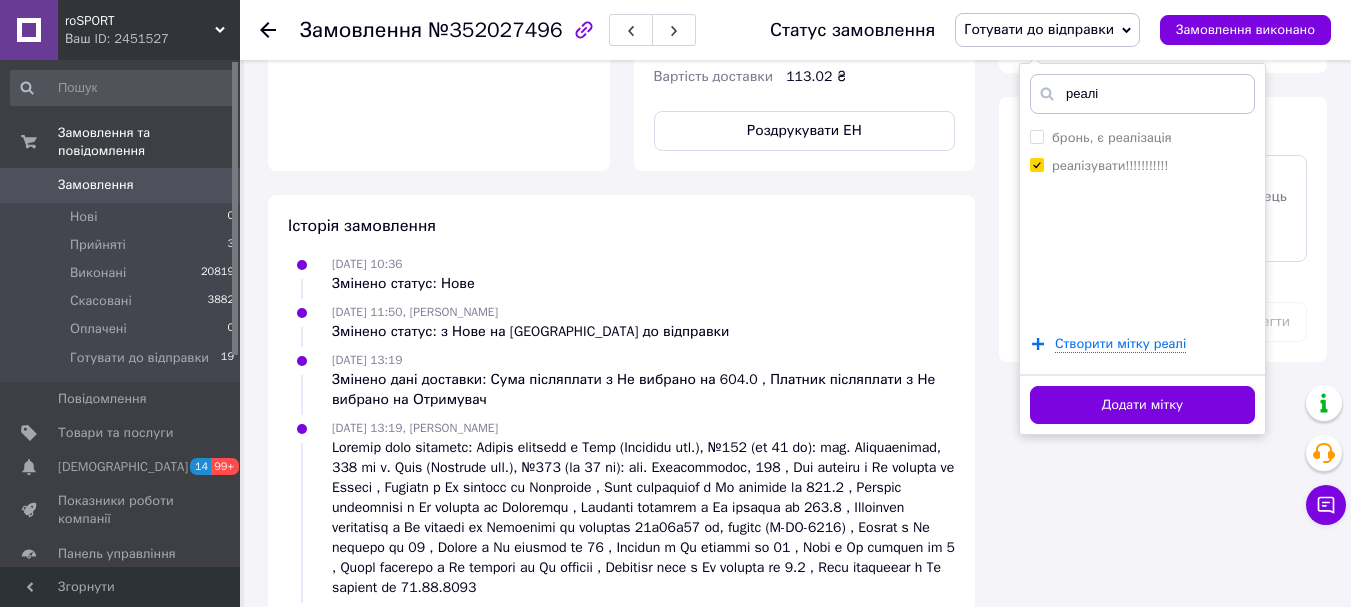 scroll, scrollTop: 1000, scrollLeft: 0, axis: vertical 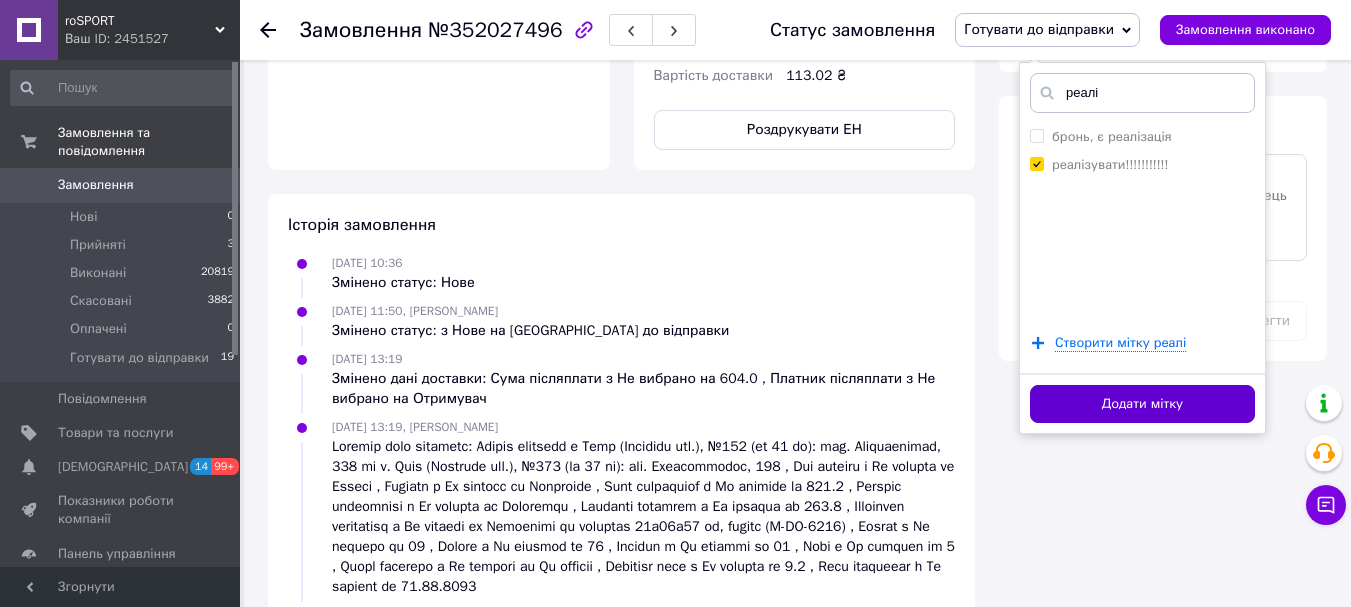 click on "Додати мітку" at bounding box center (1142, 404) 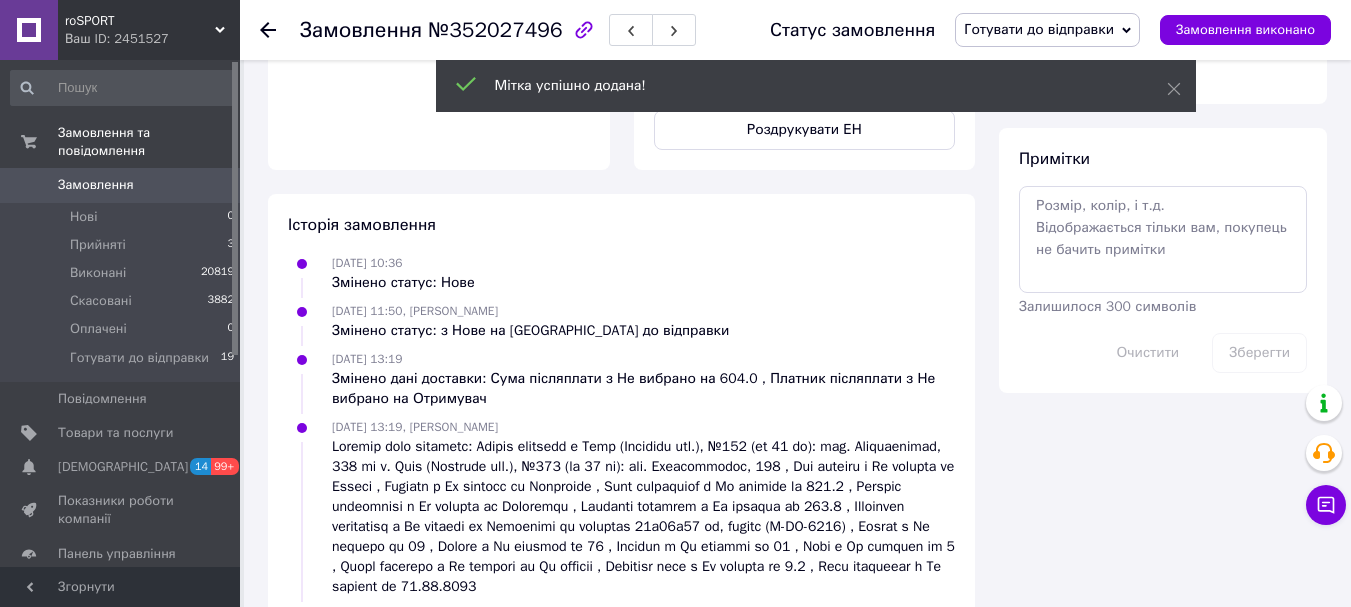 click 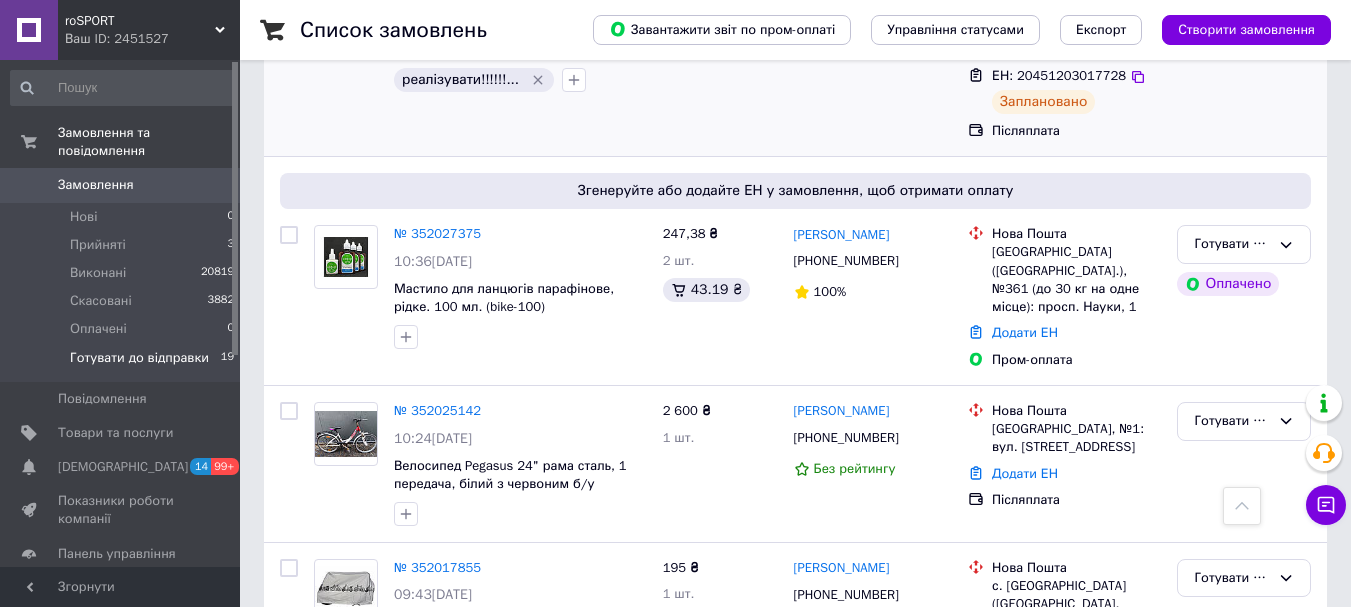 scroll, scrollTop: 900, scrollLeft: 0, axis: vertical 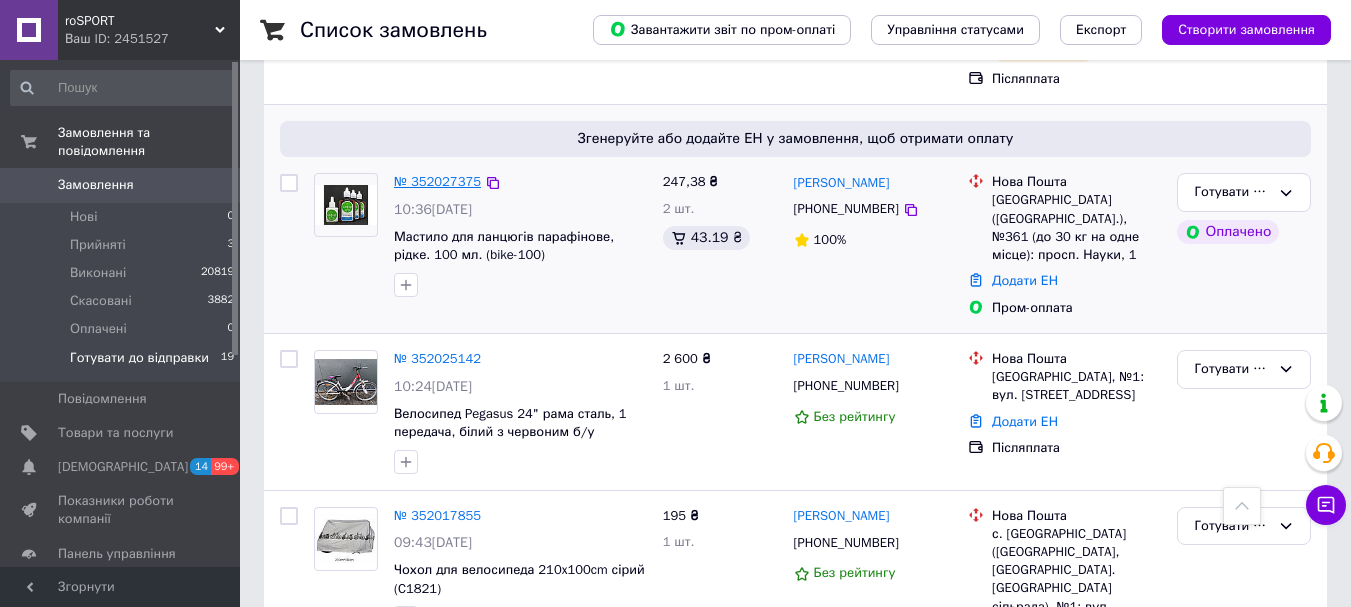 click on "№ 352027375" at bounding box center (437, 181) 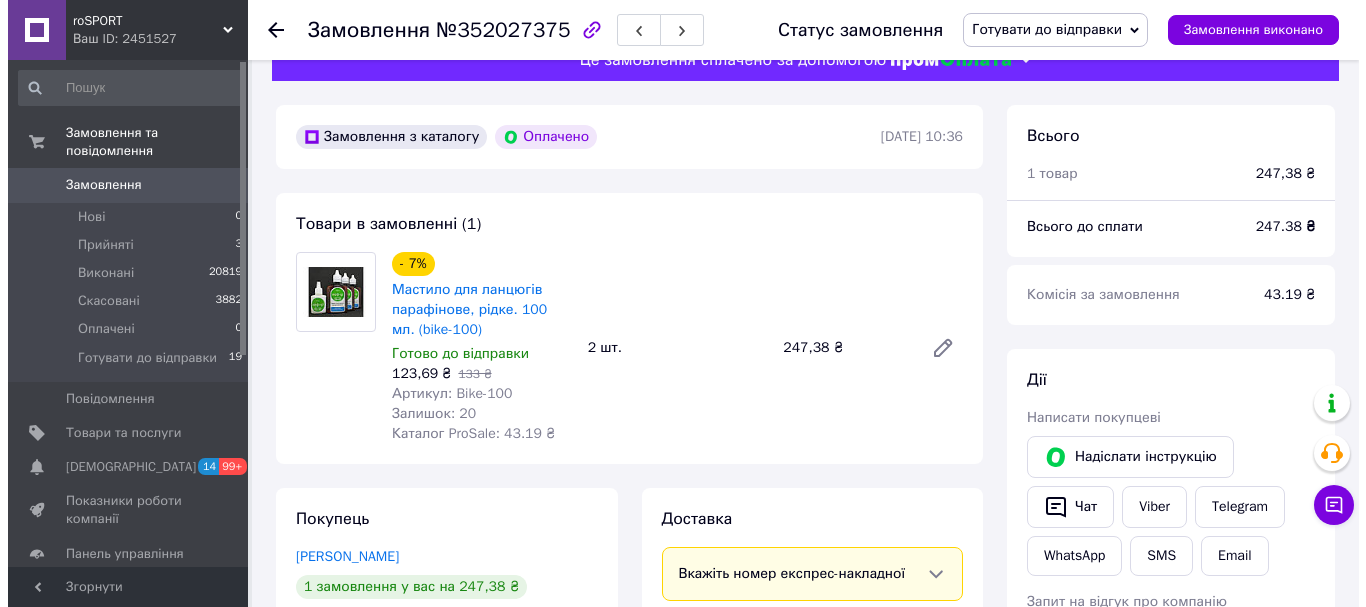 scroll, scrollTop: 100, scrollLeft: 0, axis: vertical 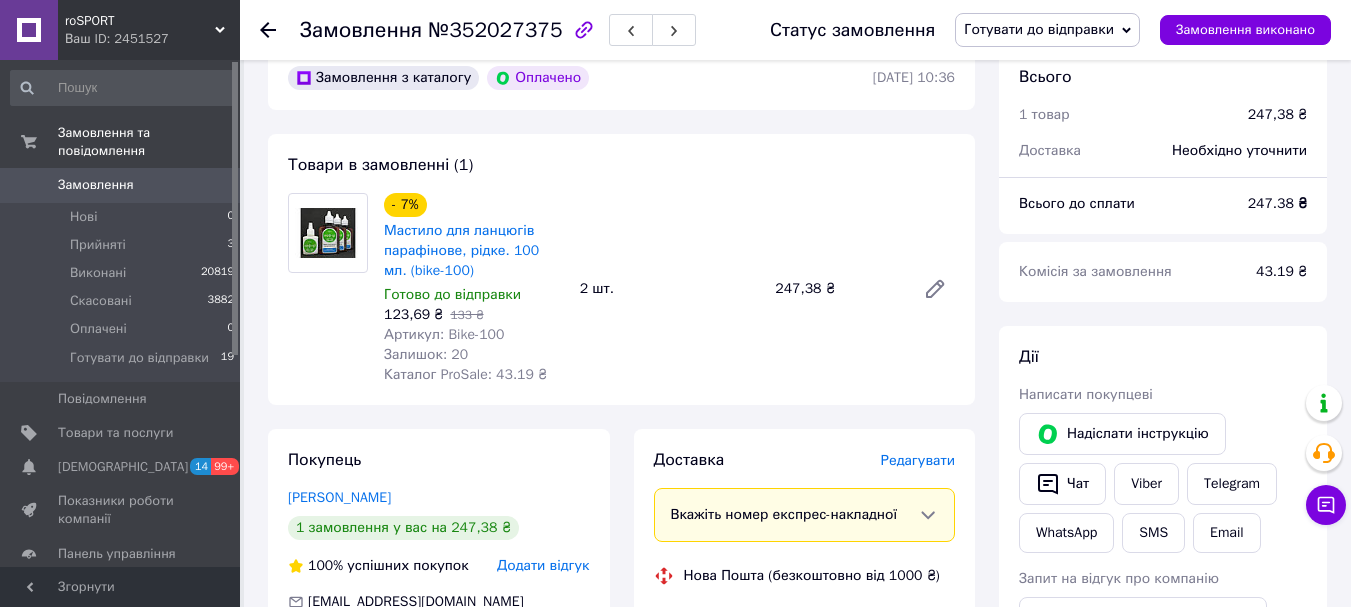 click on "Редагувати" at bounding box center [918, 460] 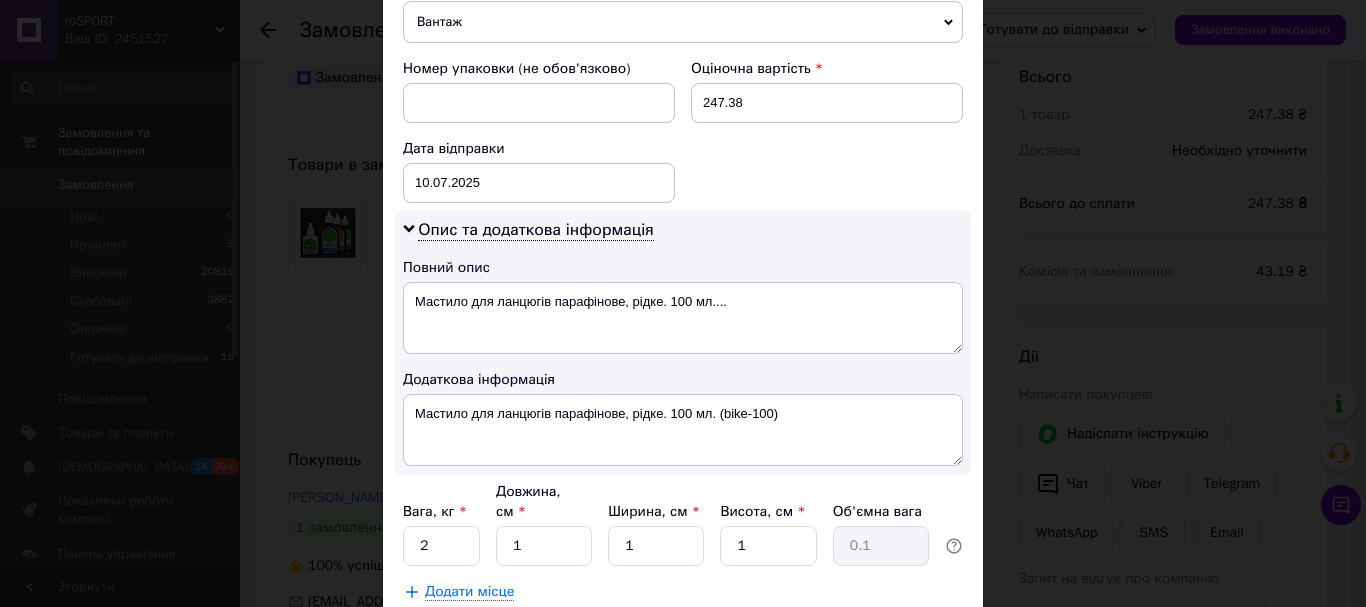 scroll, scrollTop: 700, scrollLeft: 0, axis: vertical 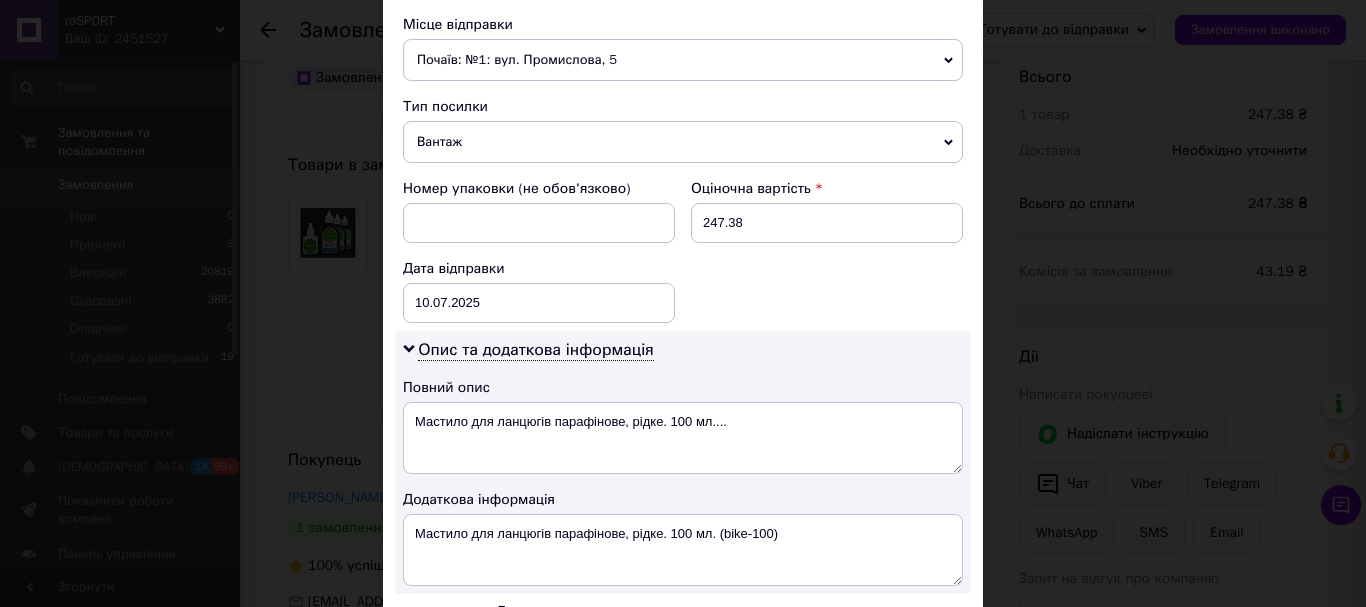click on "Вантаж" at bounding box center [683, 142] 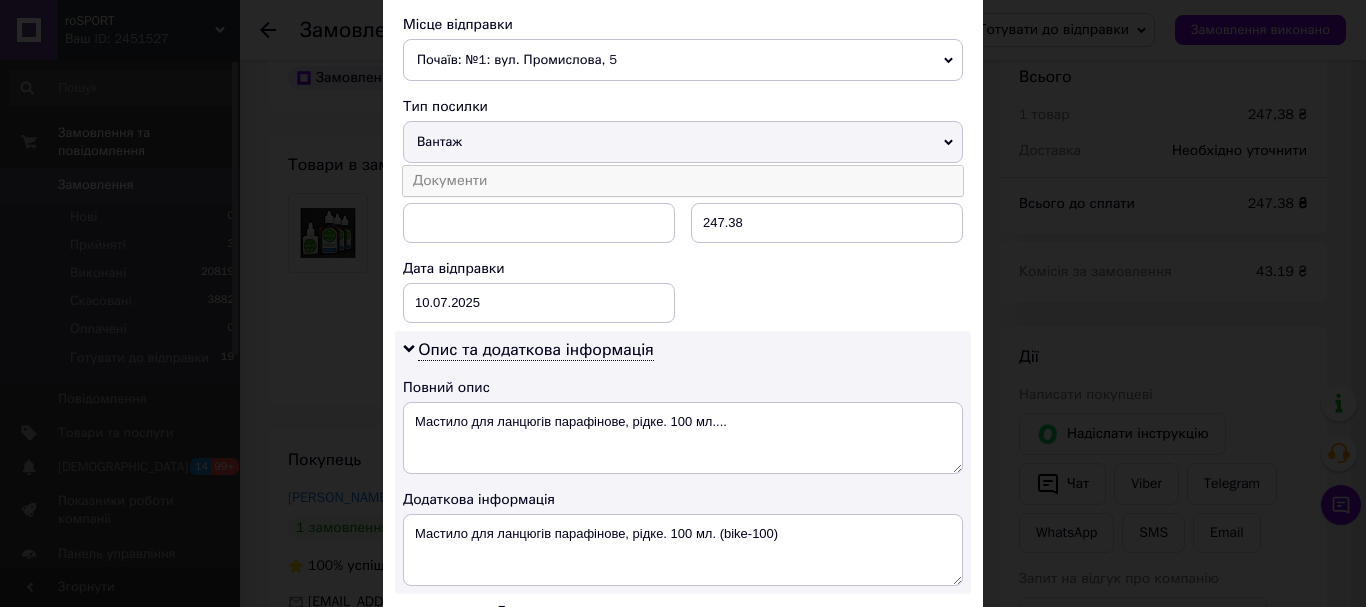click on "Документи" at bounding box center [683, 181] 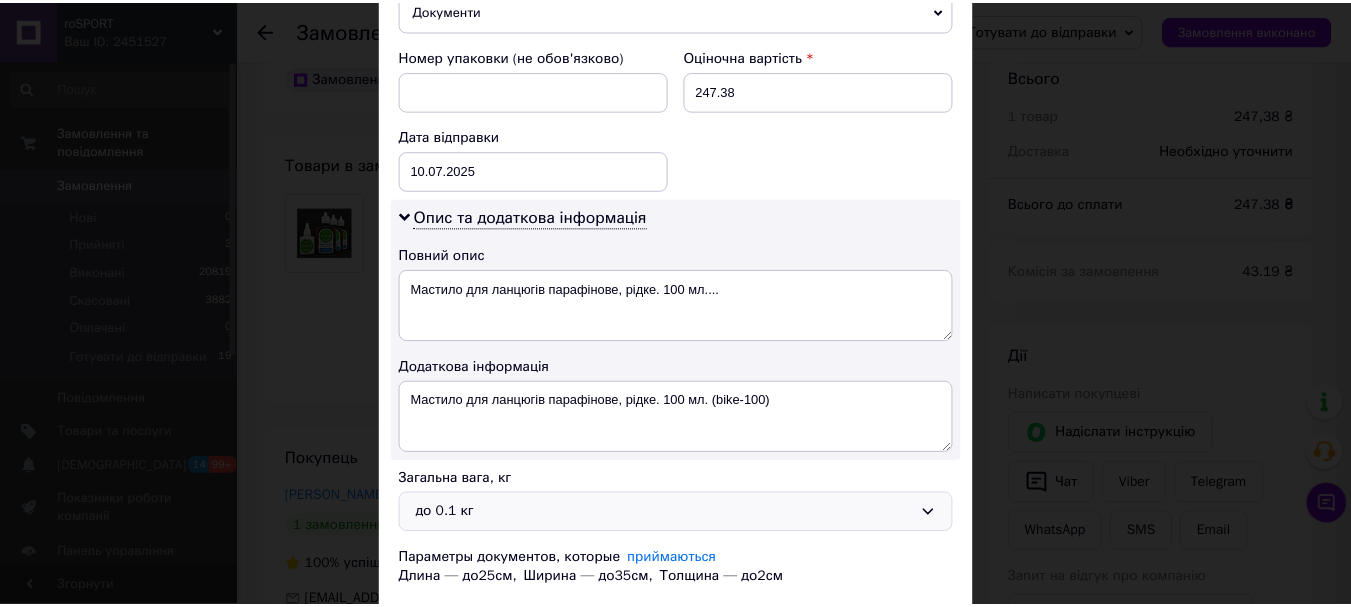 scroll, scrollTop: 965, scrollLeft: 0, axis: vertical 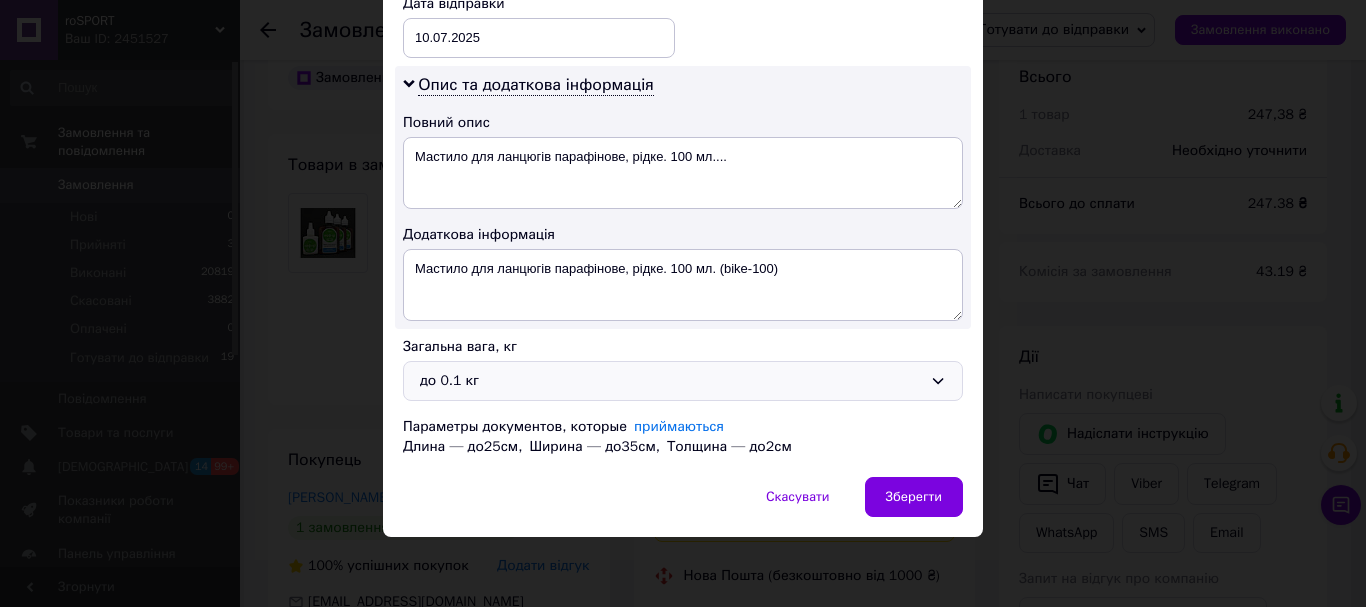 click on "до 0.1 кг" at bounding box center [671, 381] 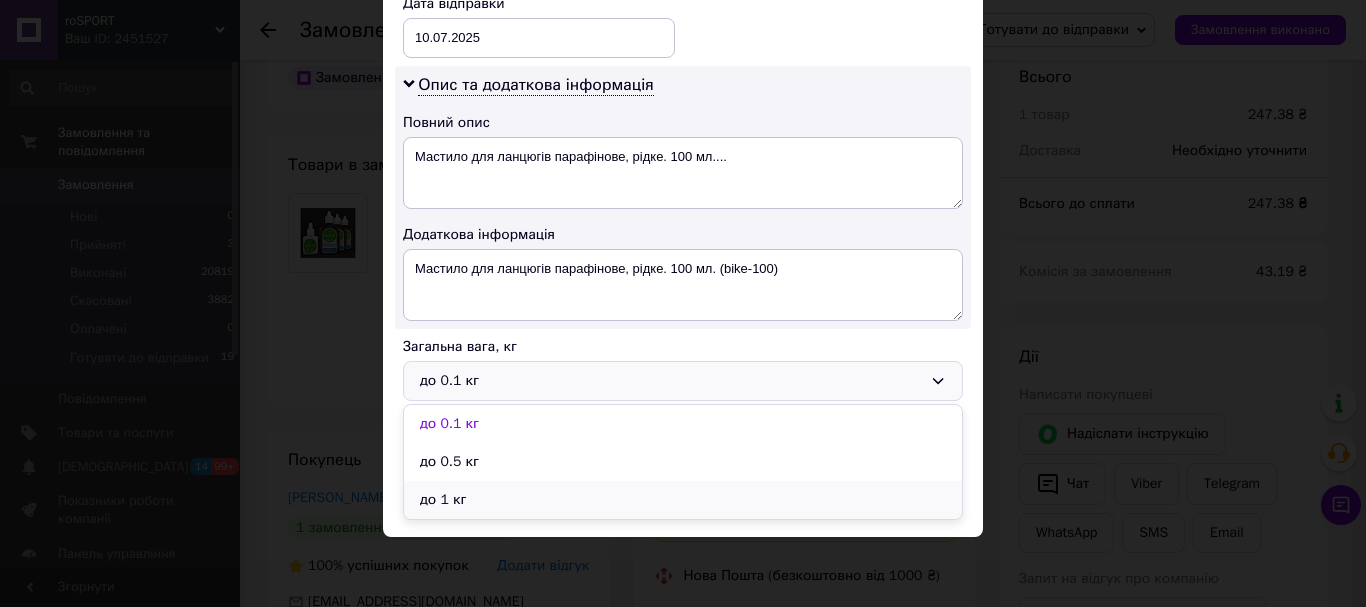 click on "до 1 кг" at bounding box center [683, 500] 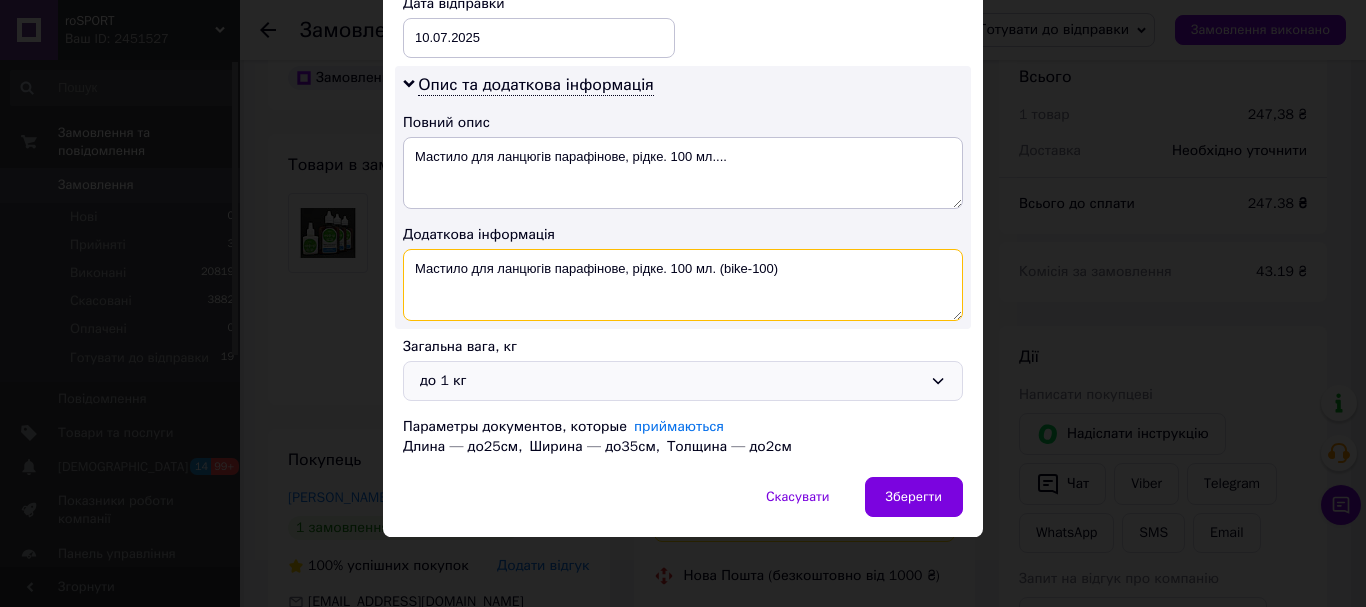 click on "Мастило для ланцюгів парафінове, рідке. 100 мл. (bike-100)" at bounding box center (683, 285) 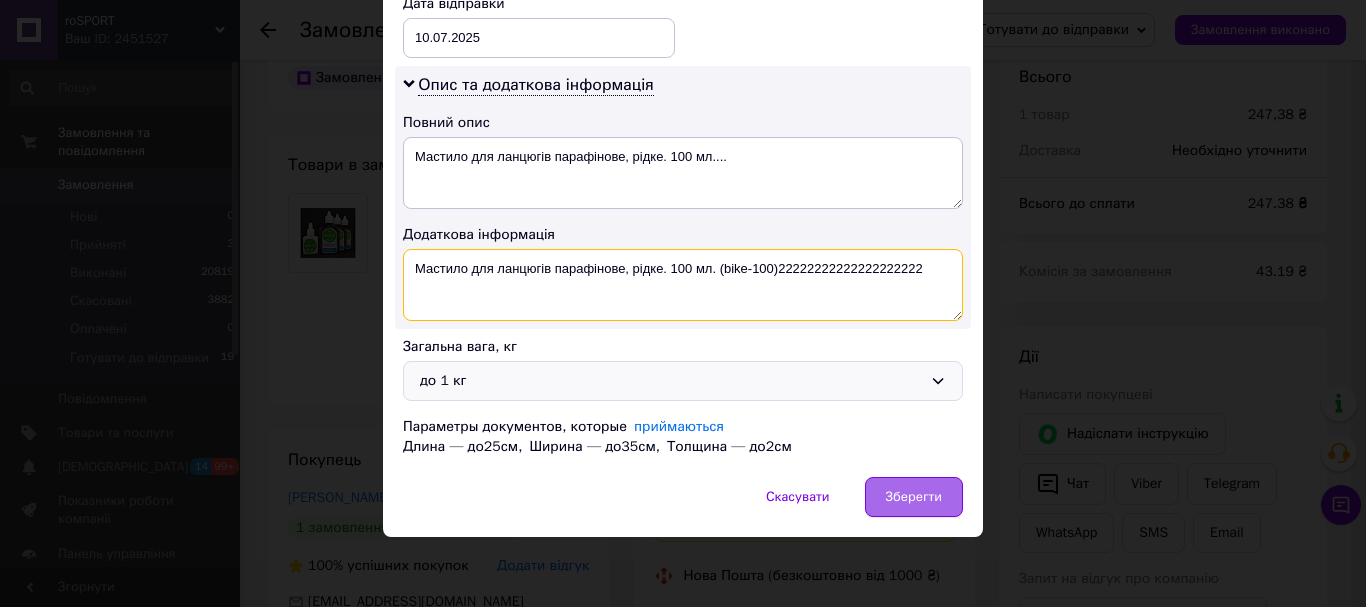 type on "Мастило для ланцюгів парафінове, рідке. 100 мл. (bike-100)22222222222222222222" 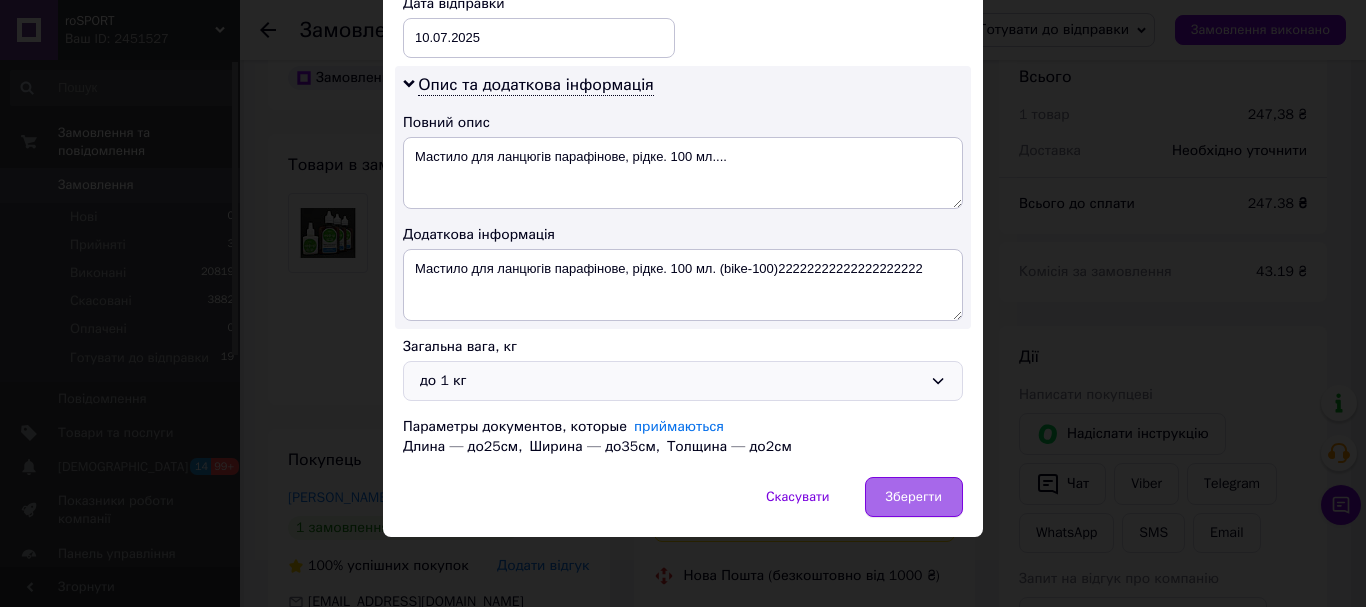click on "Зберегти" at bounding box center (914, 497) 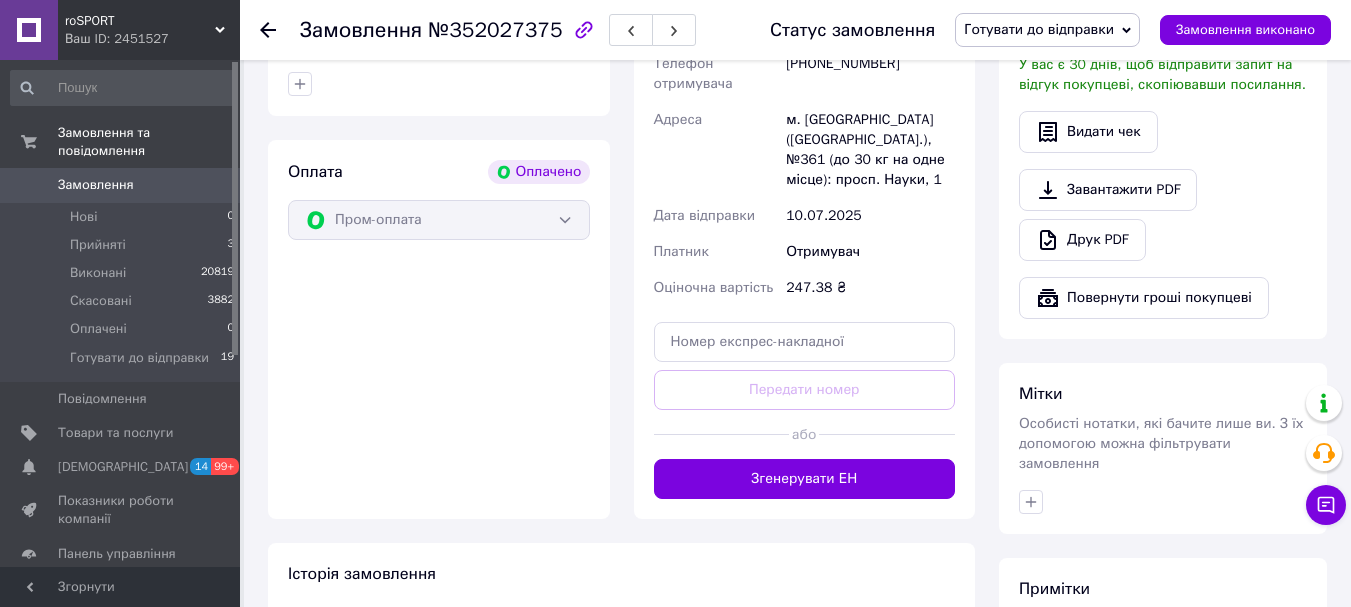 scroll, scrollTop: 700, scrollLeft: 0, axis: vertical 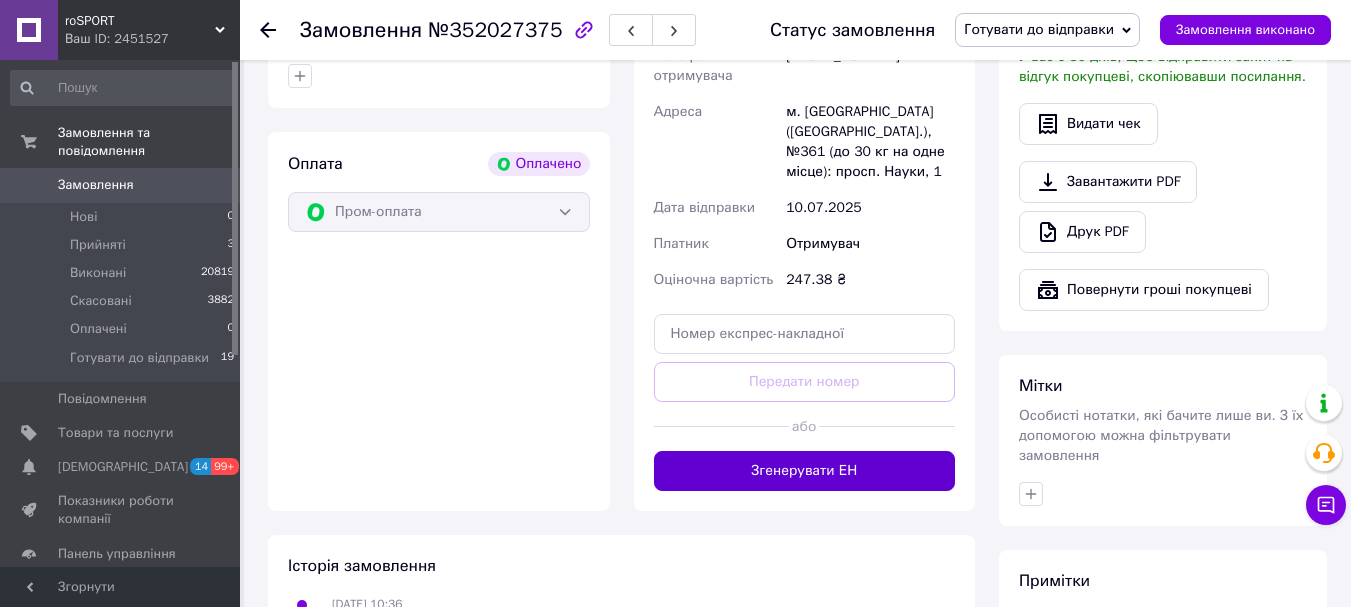 click on "Згенерувати ЕН" at bounding box center (805, 471) 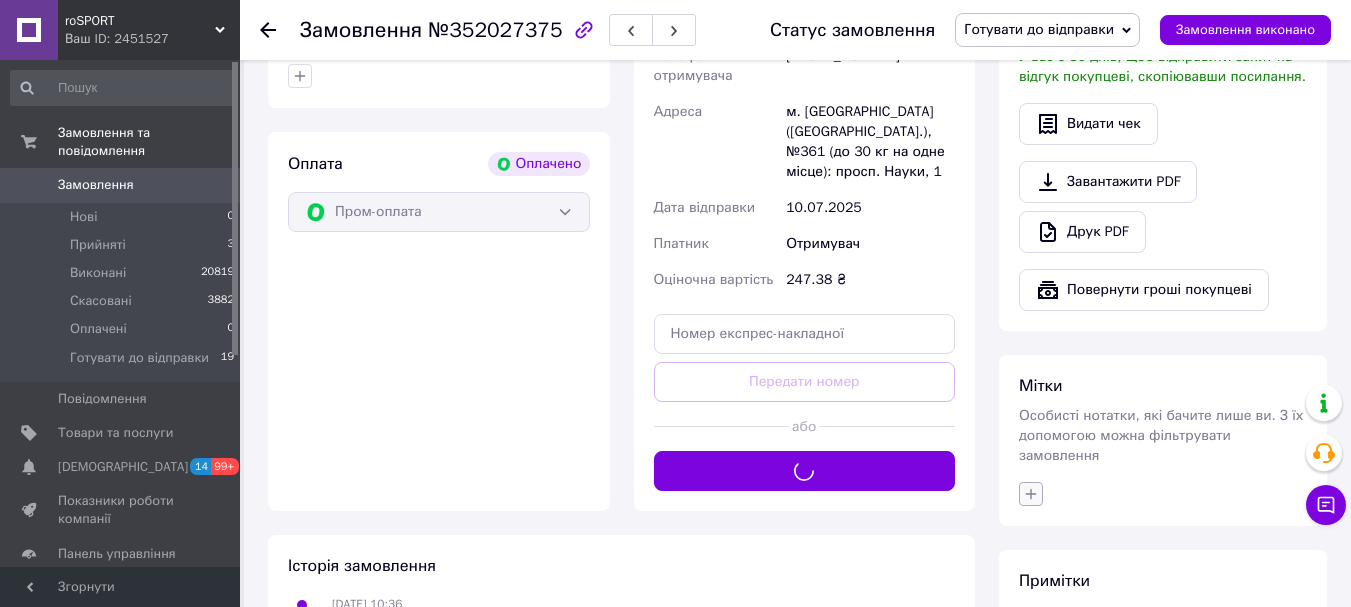 click 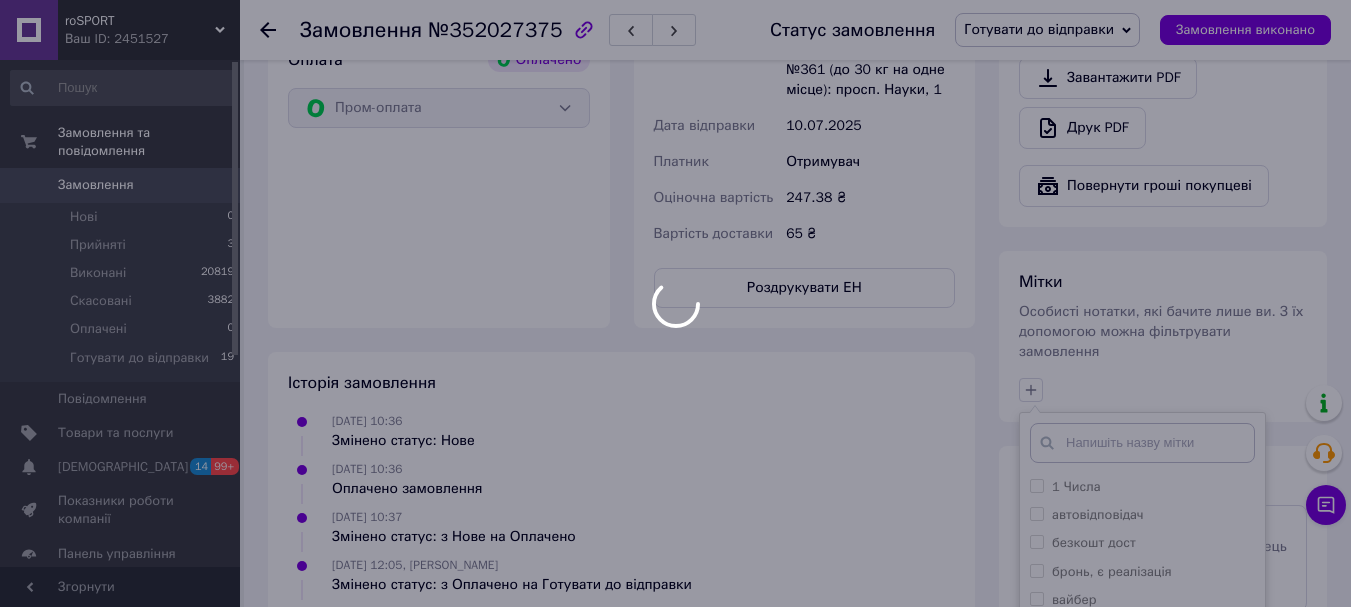 scroll, scrollTop: 1000, scrollLeft: 0, axis: vertical 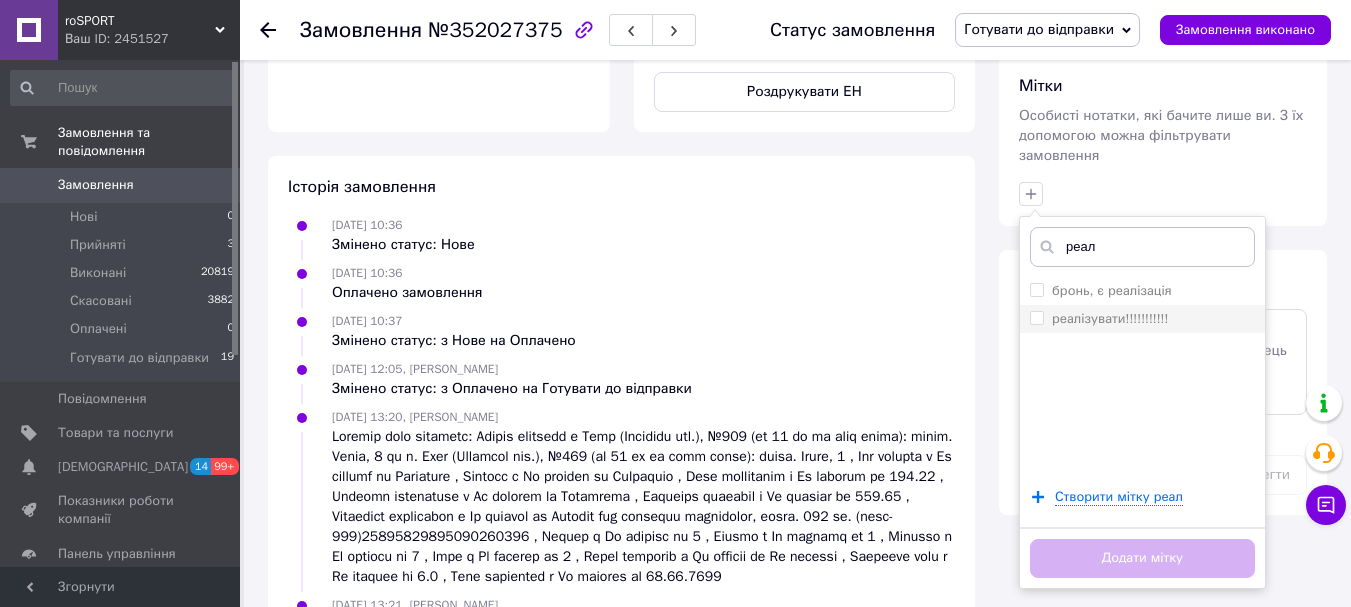 type on "реал" 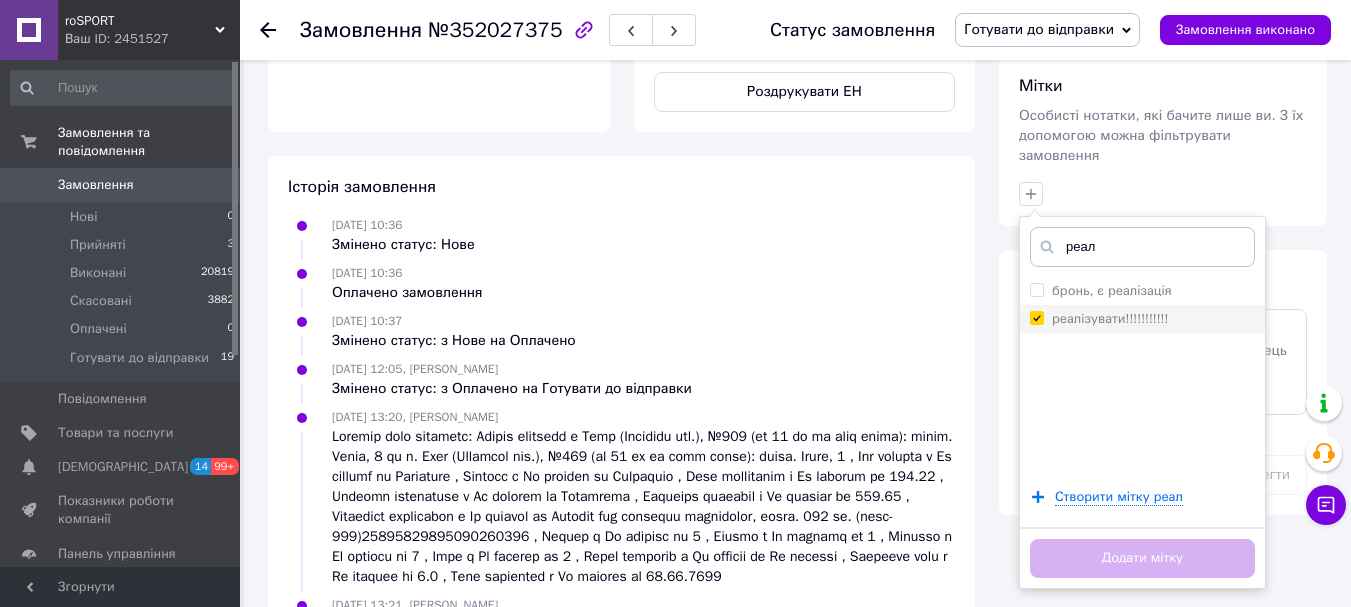 checkbox on "true" 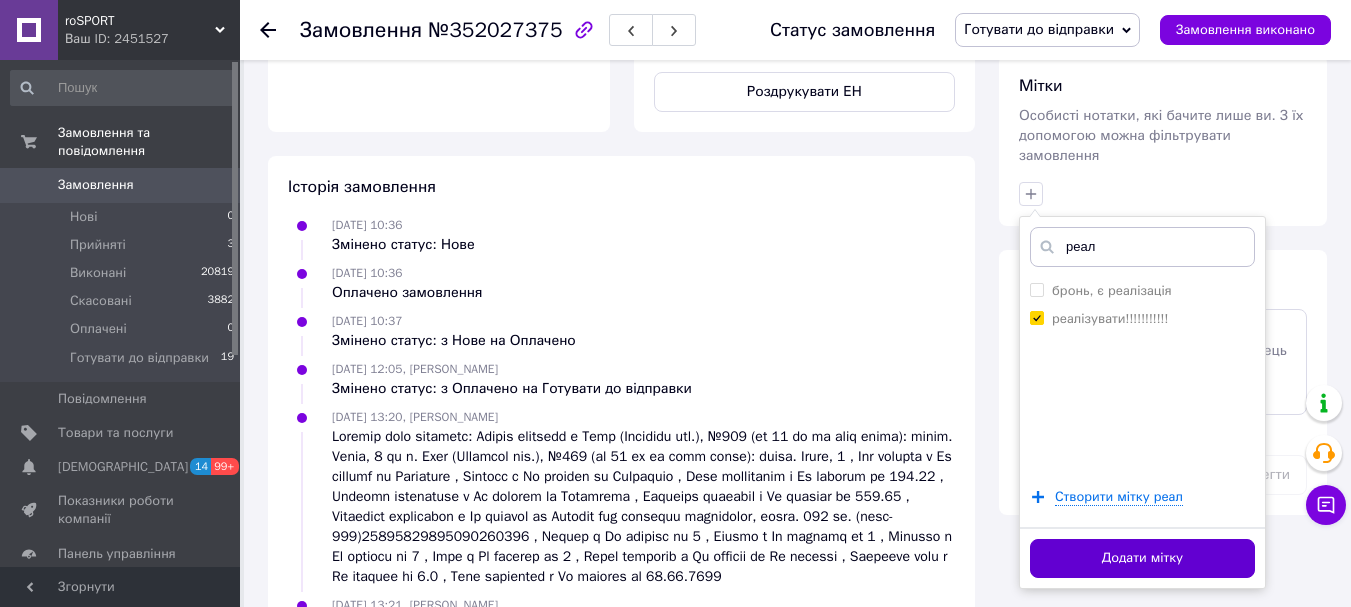 click on "Додати мітку" at bounding box center [1142, 558] 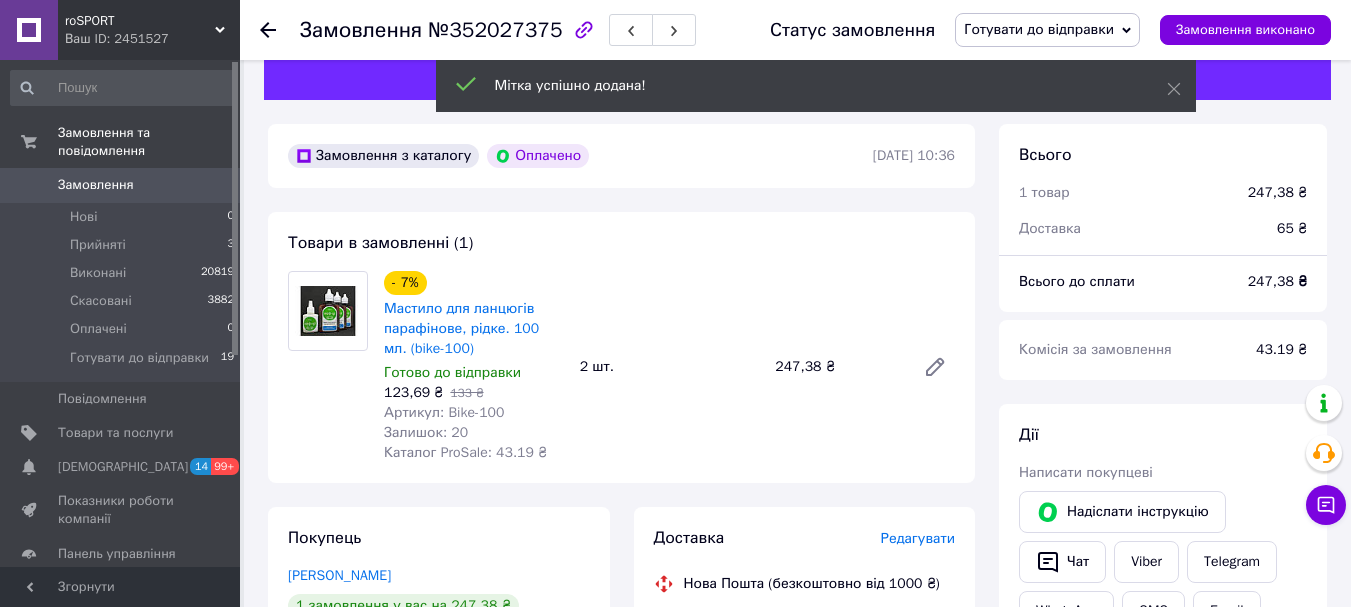scroll, scrollTop: 0, scrollLeft: 0, axis: both 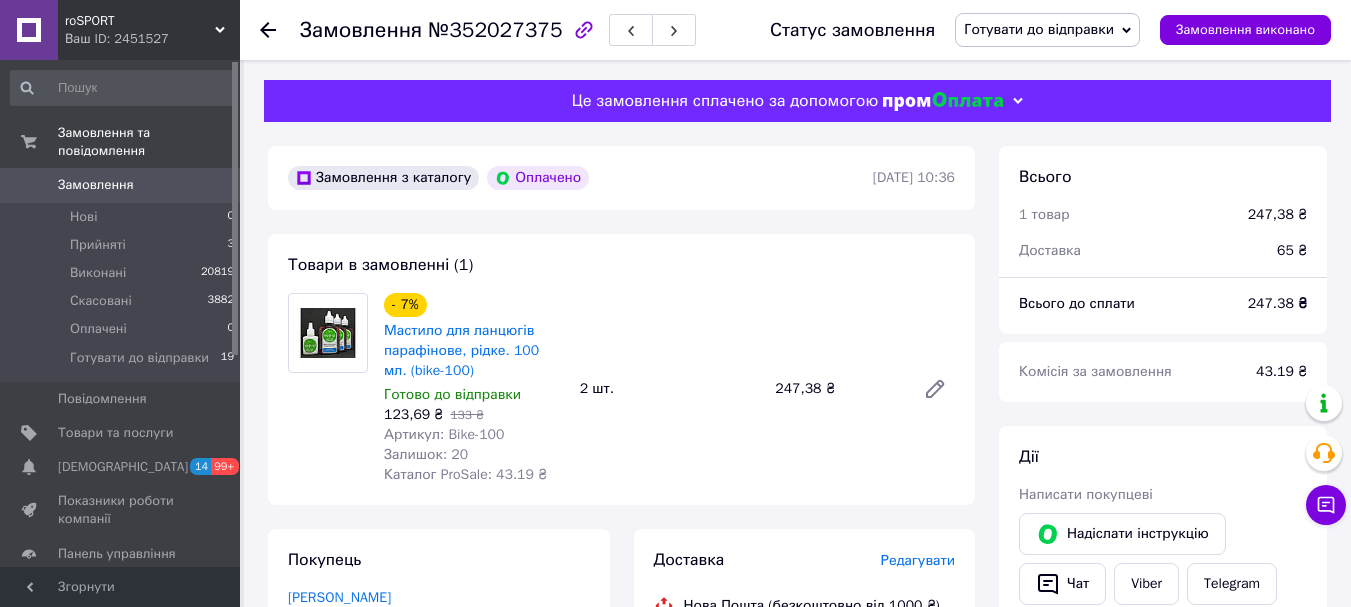 click 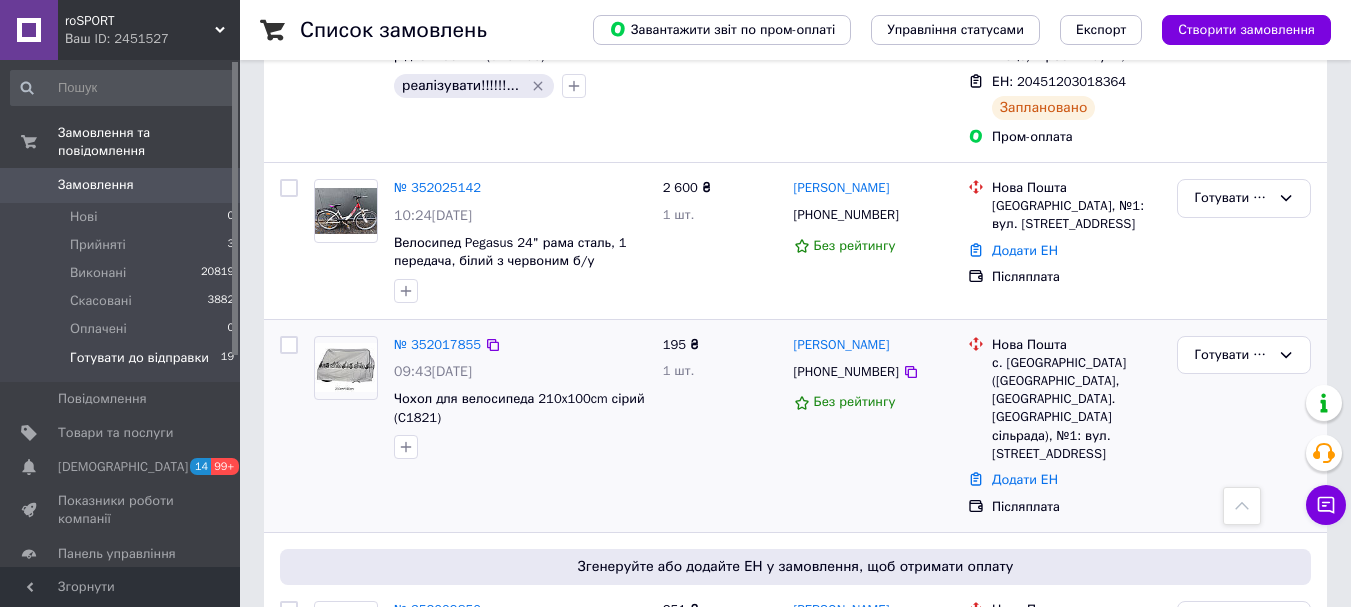 scroll, scrollTop: 1100, scrollLeft: 0, axis: vertical 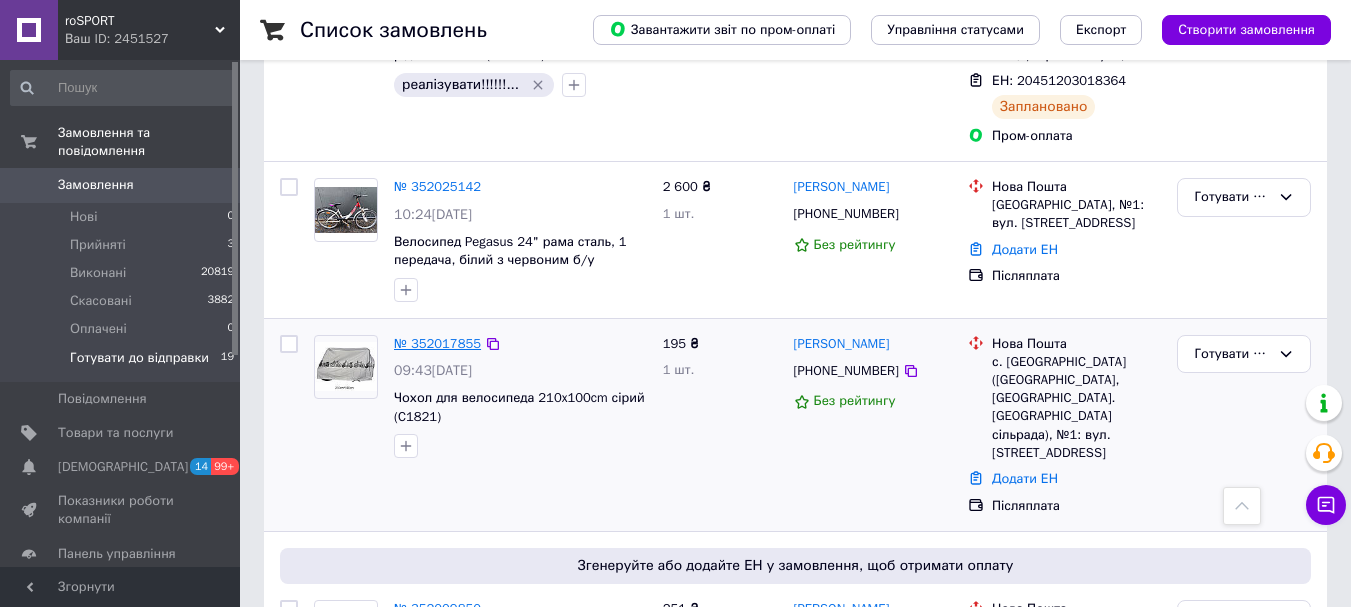 click on "№ 352017855" at bounding box center [437, 343] 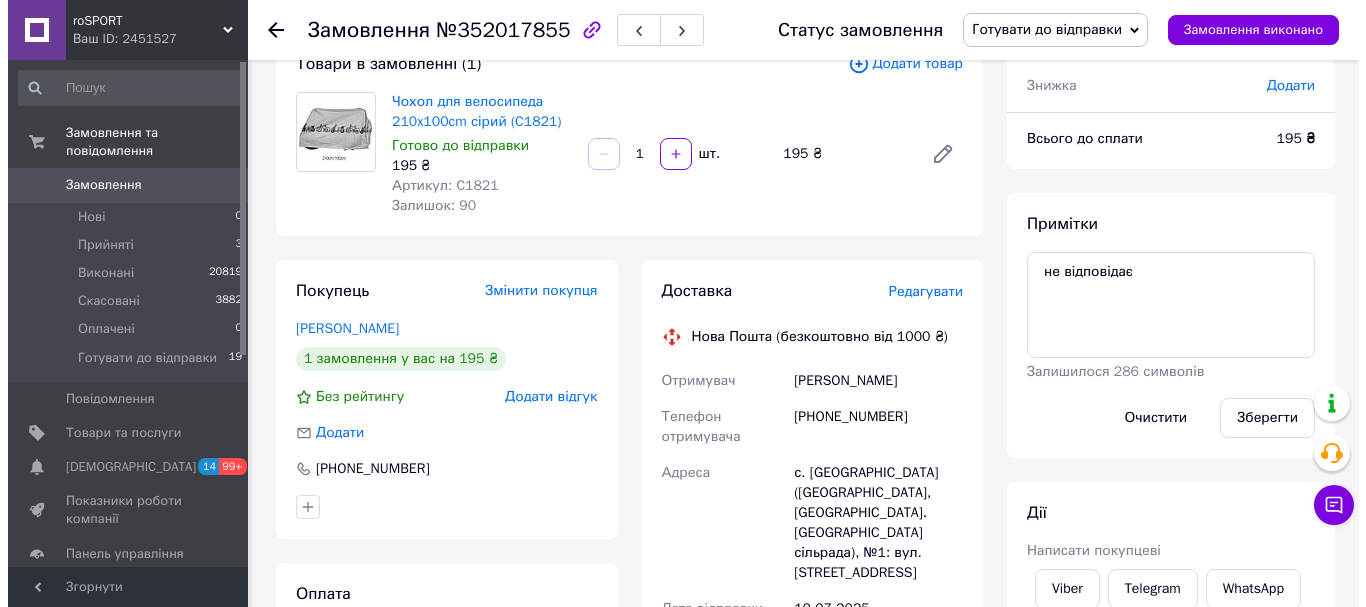 scroll, scrollTop: 0, scrollLeft: 0, axis: both 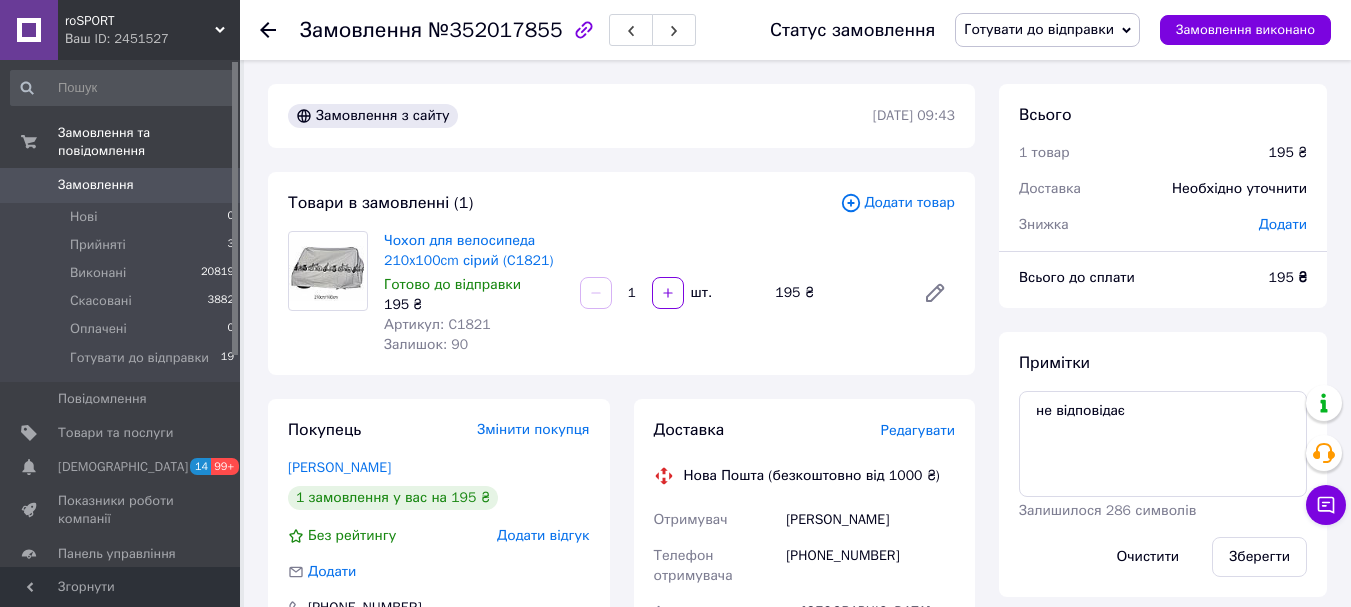 click on "Редагувати" at bounding box center (918, 430) 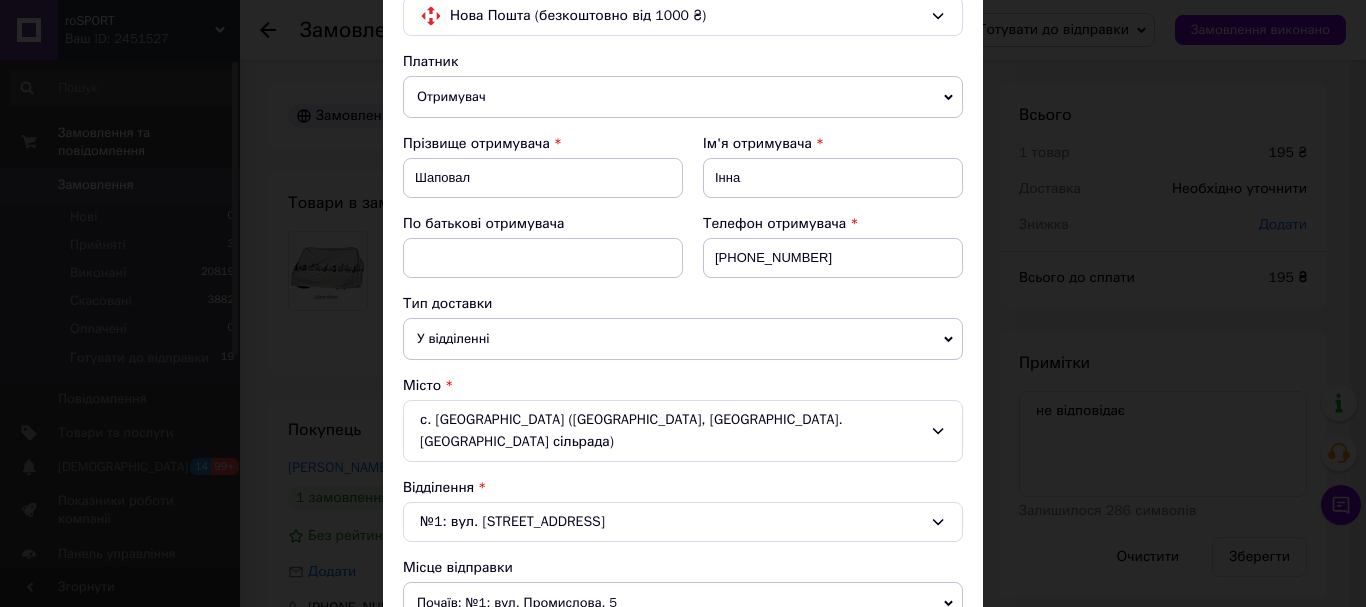 scroll, scrollTop: 500, scrollLeft: 0, axis: vertical 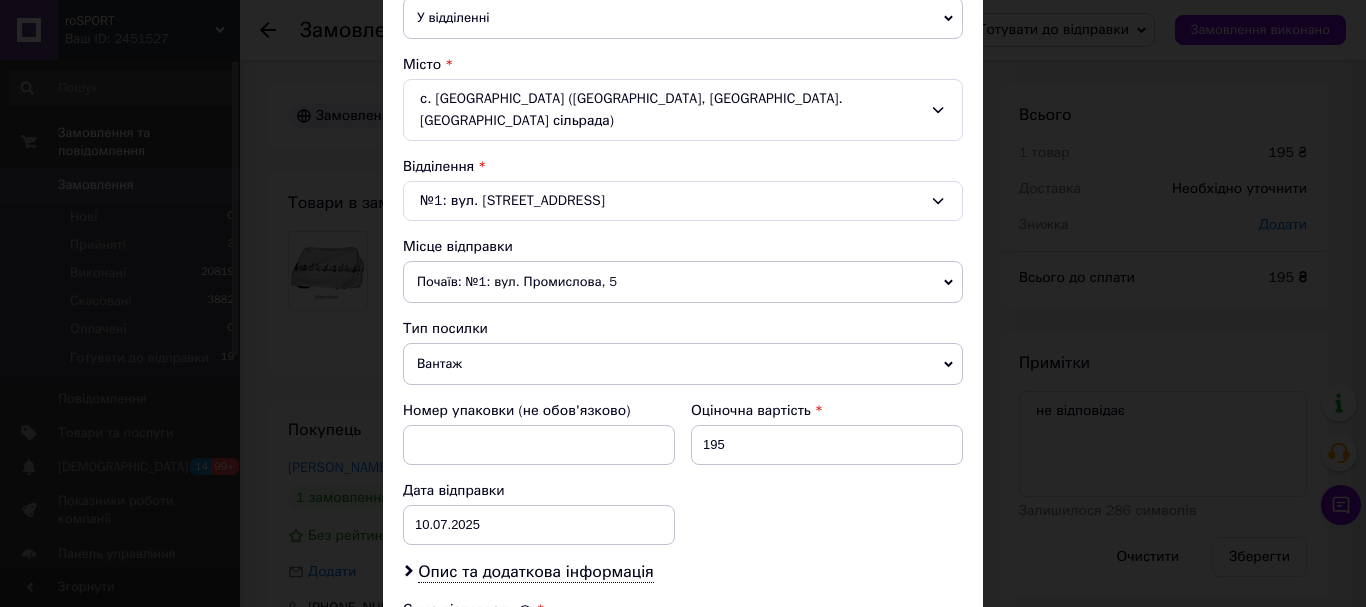 click on "Вантаж" at bounding box center (683, 364) 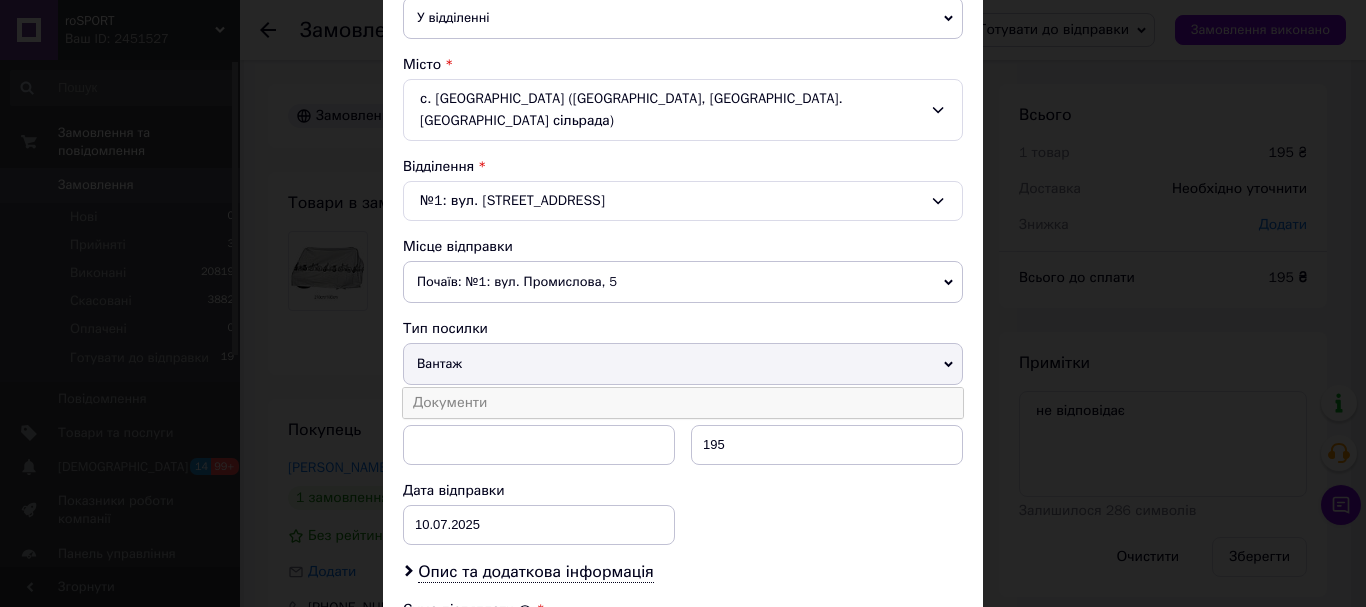 click on "Документи" at bounding box center [683, 403] 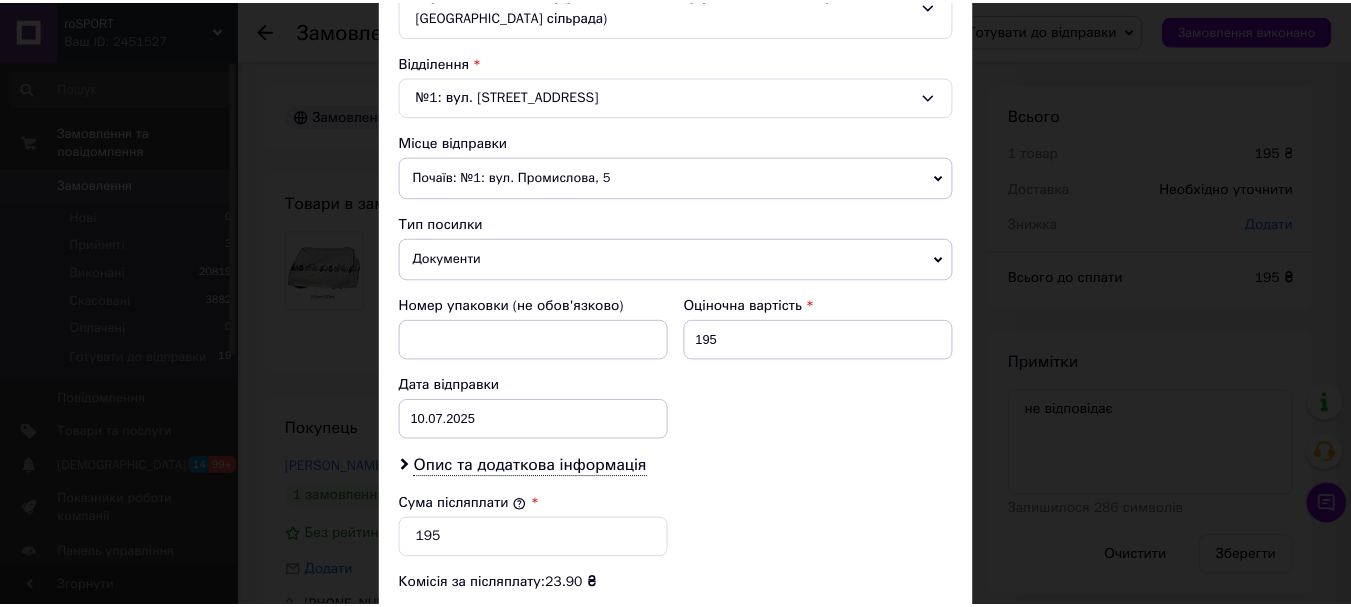 scroll, scrollTop: 939, scrollLeft: 0, axis: vertical 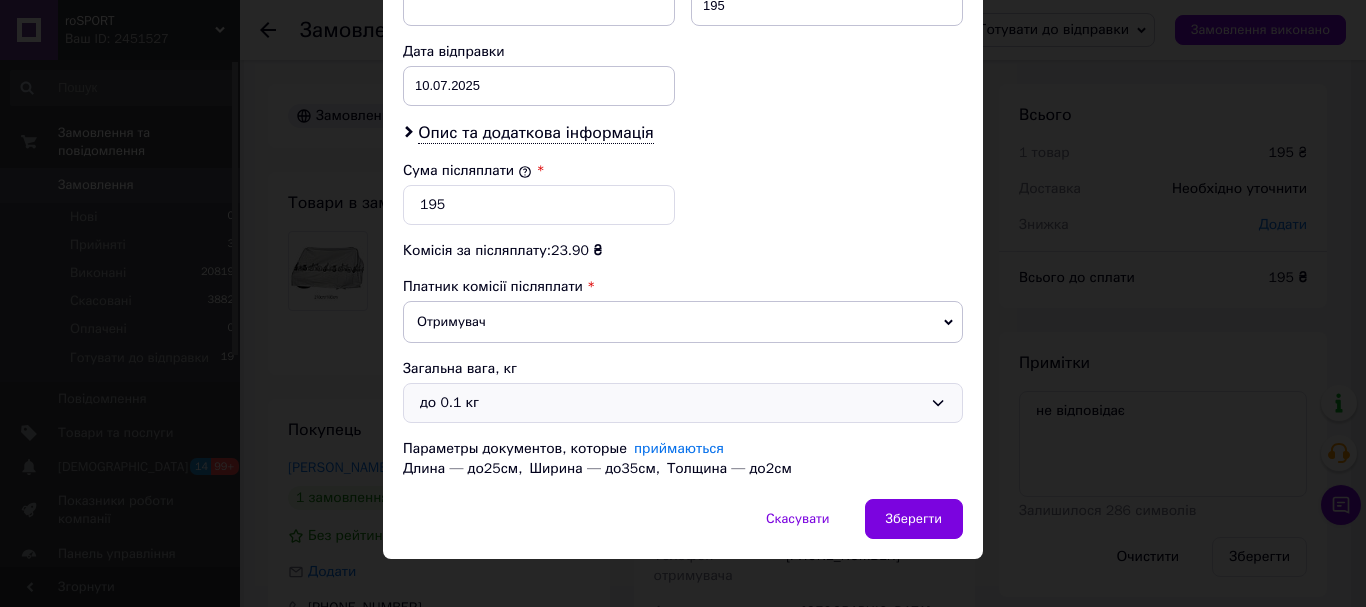 click on "до 0.1 кг" at bounding box center [671, 403] 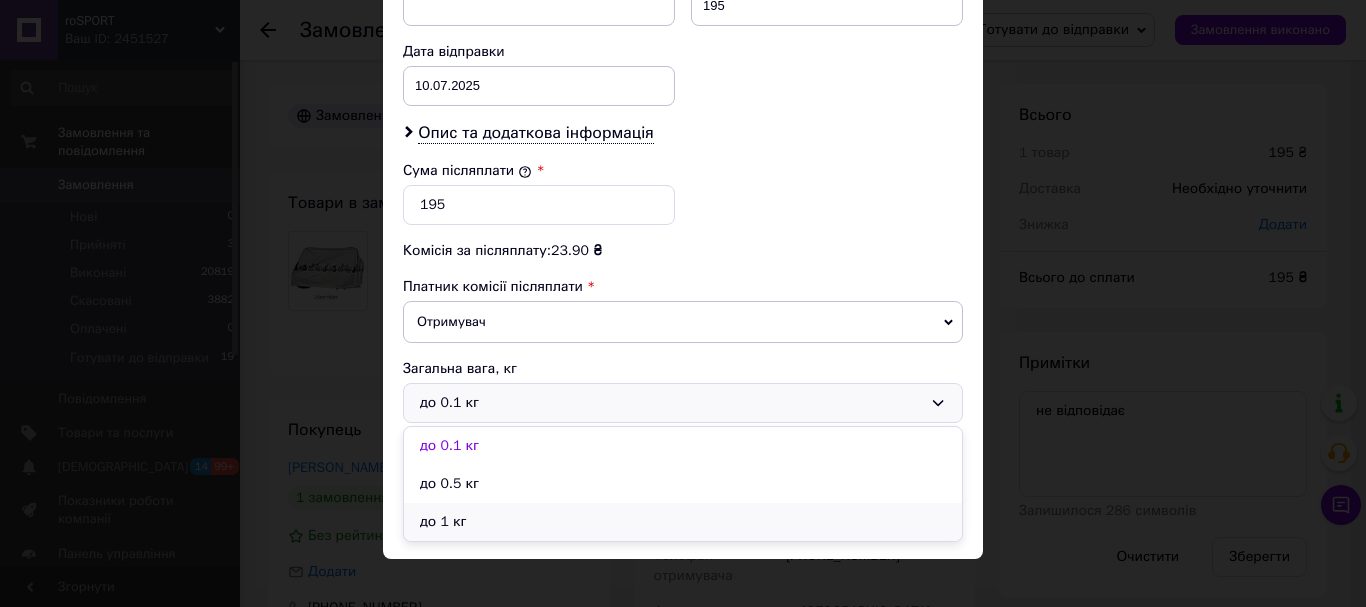 click on "до 1 кг" at bounding box center (683, 522) 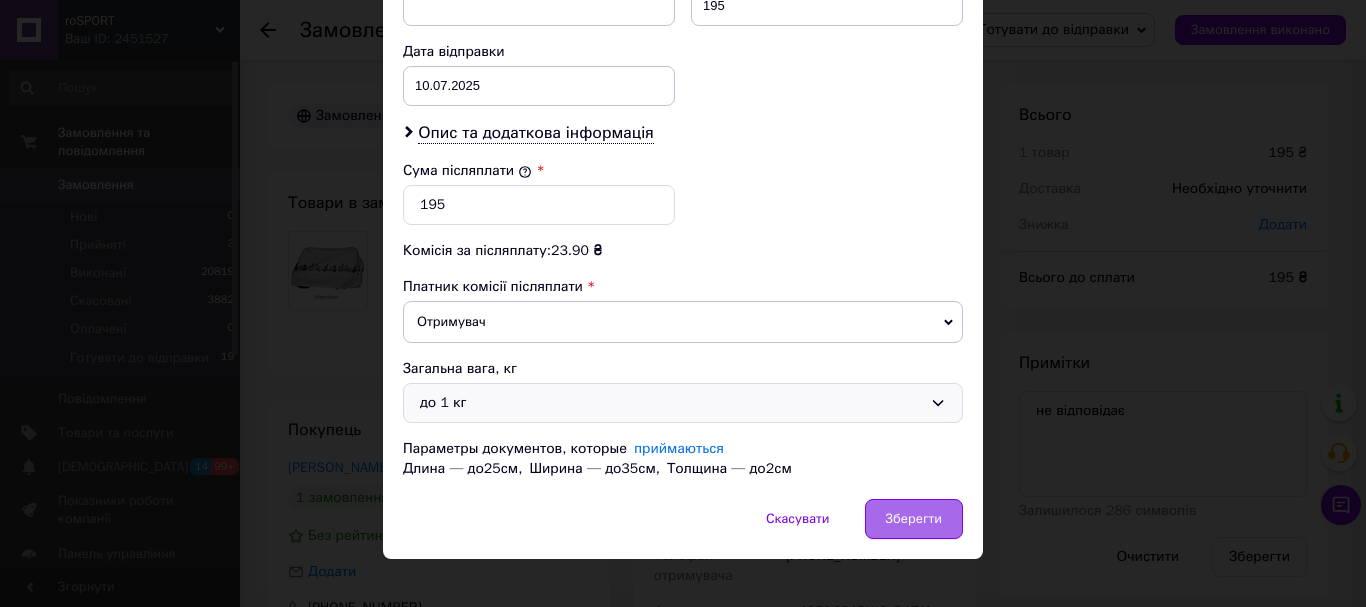 click on "Зберегти" at bounding box center (914, 519) 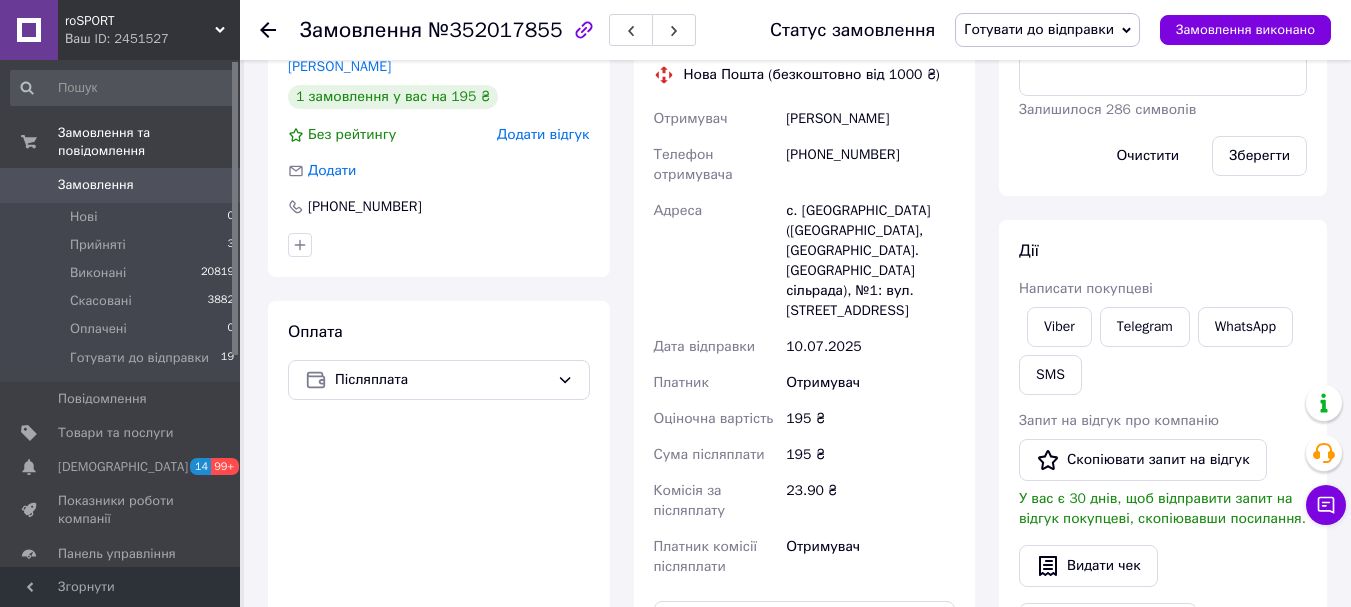 scroll, scrollTop: 600, scrollLeft: 0, axis: vertical 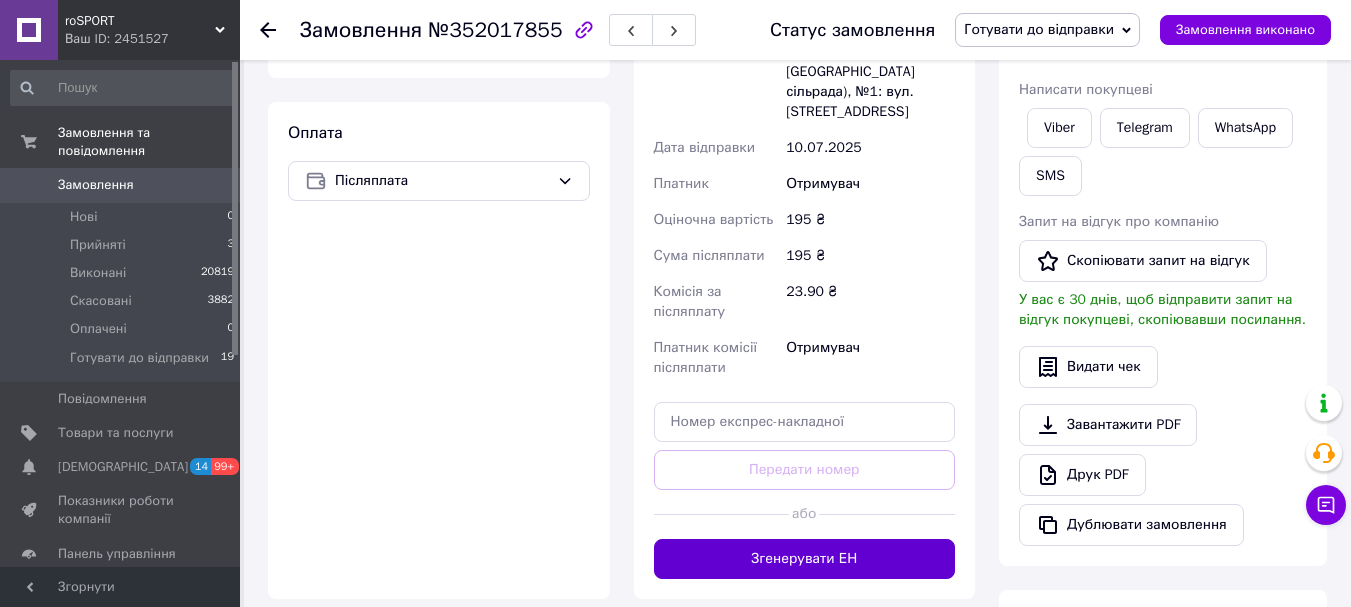 click on "Згенерувати ЕН" at bounding box center [805, 559] 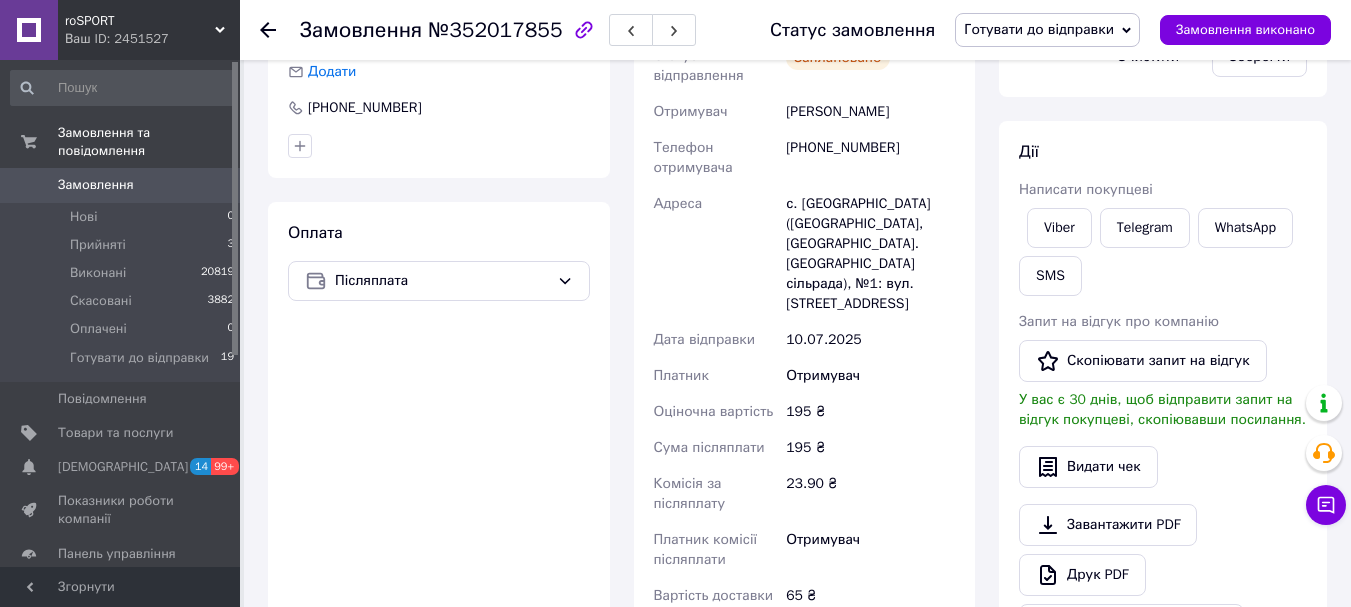 scroll, scrollTop: 100, scrollLeft: 0, axis: vertical 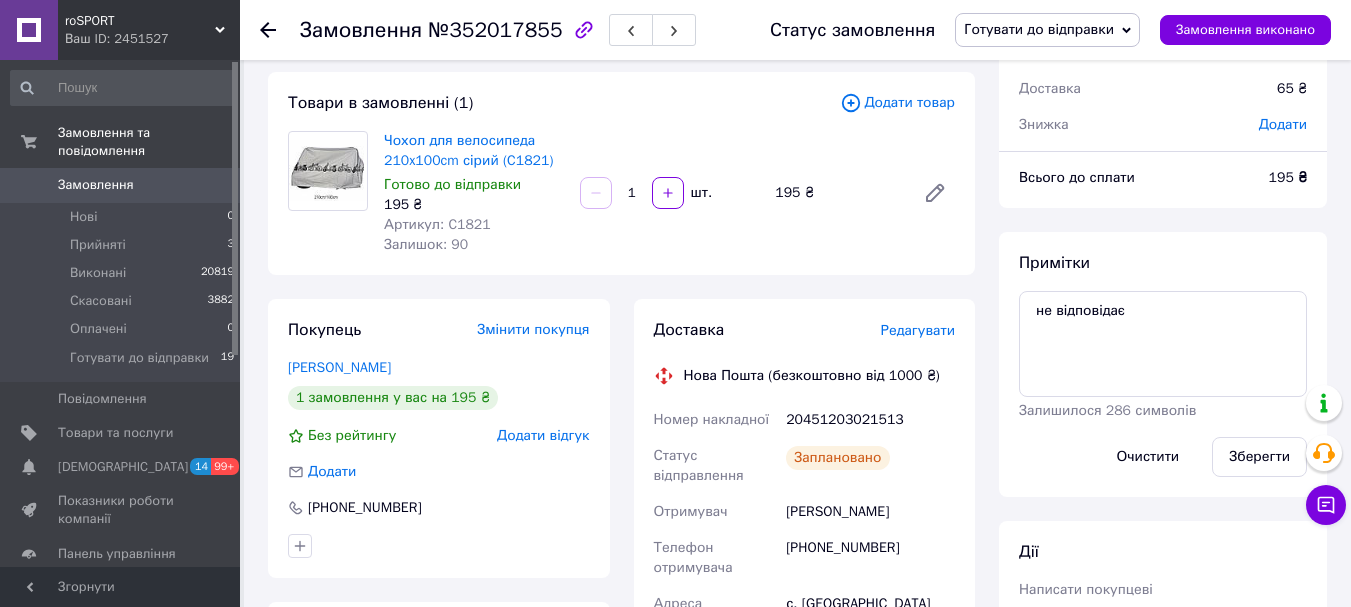 click 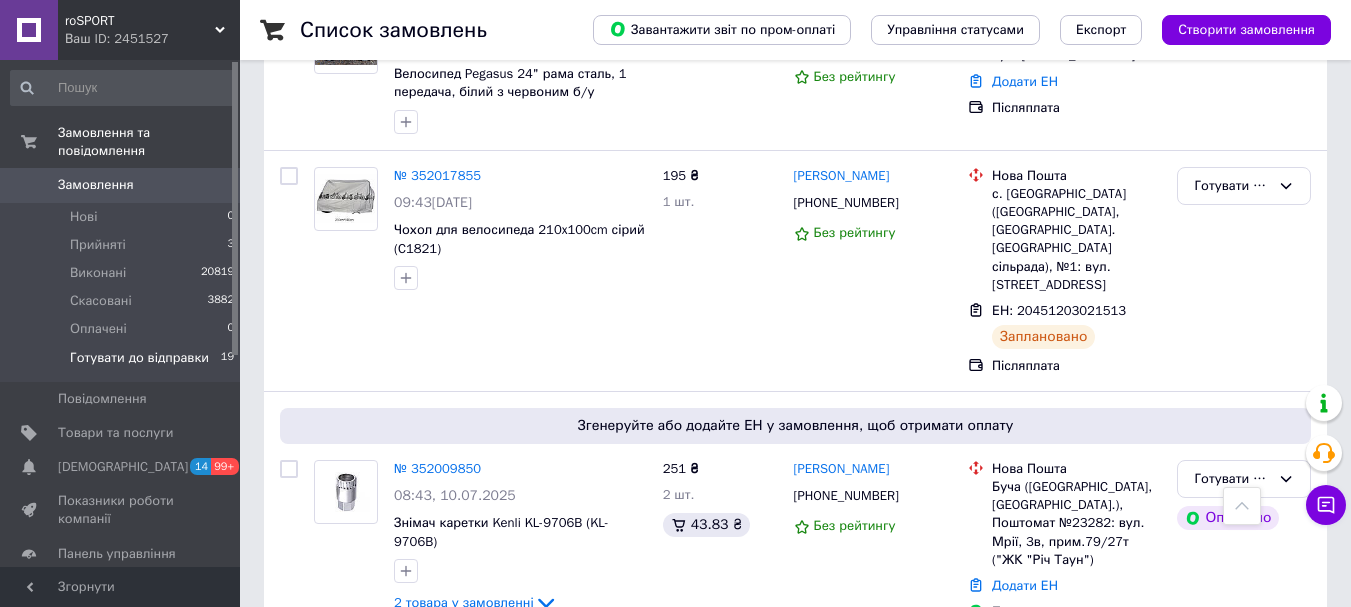 scroll, scrollTop: 1300, scrollLeft: 0, axis: vertical 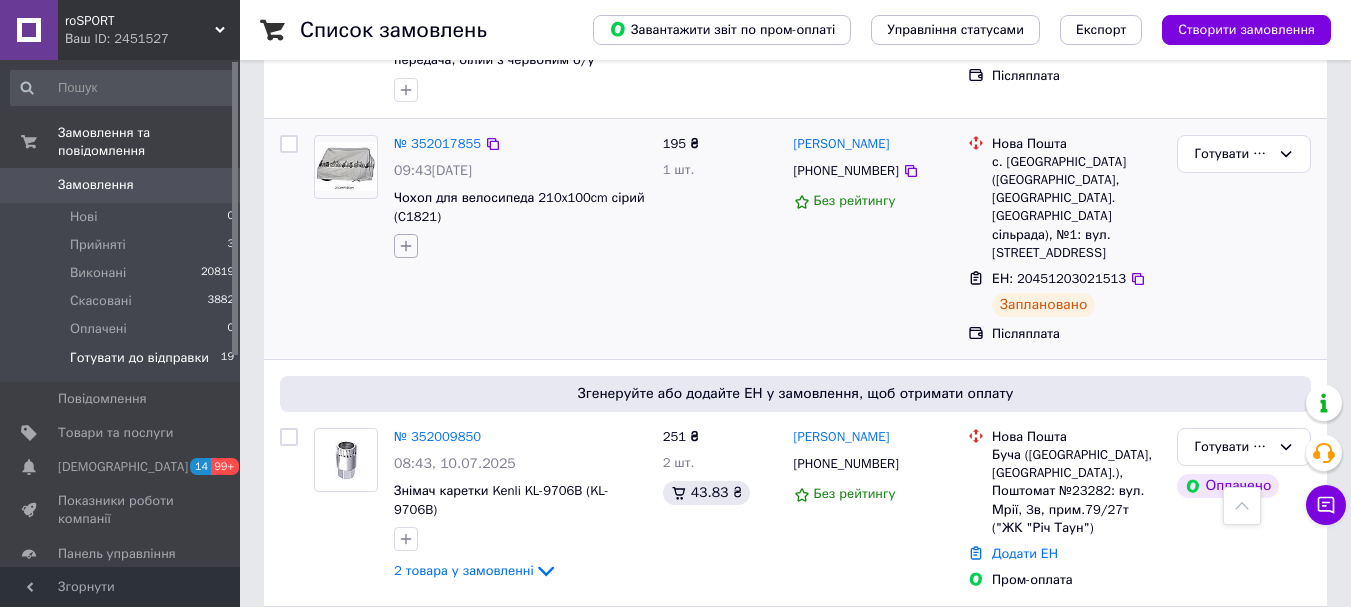 click 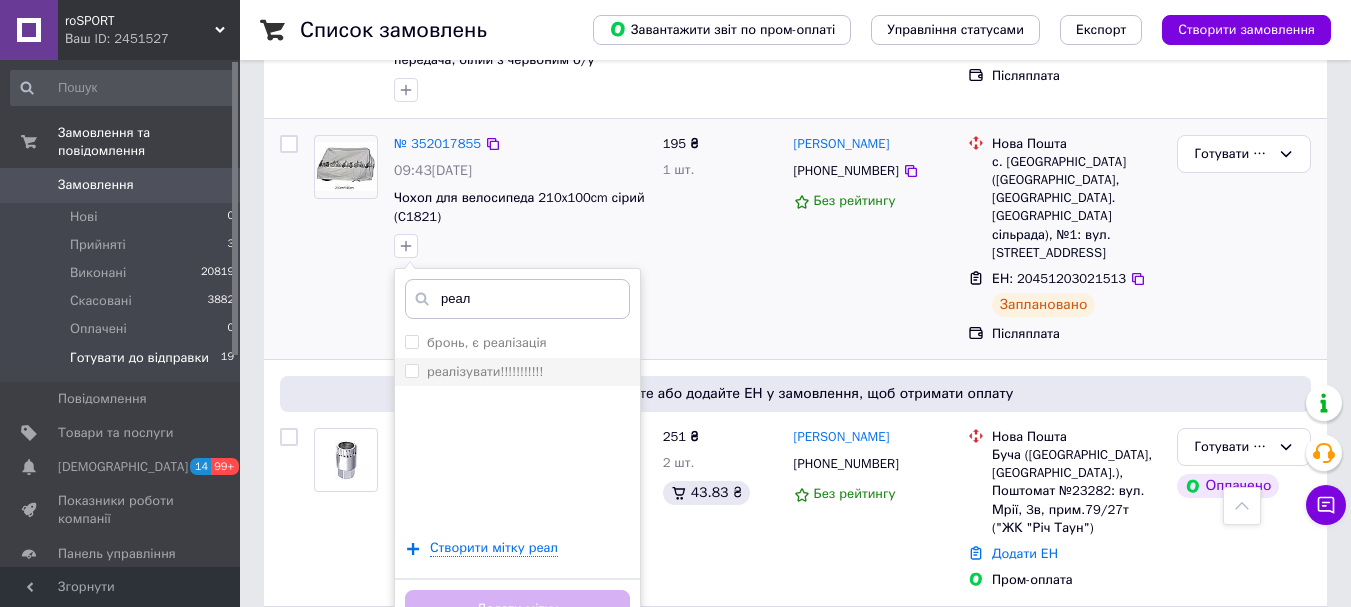 type on "реал" 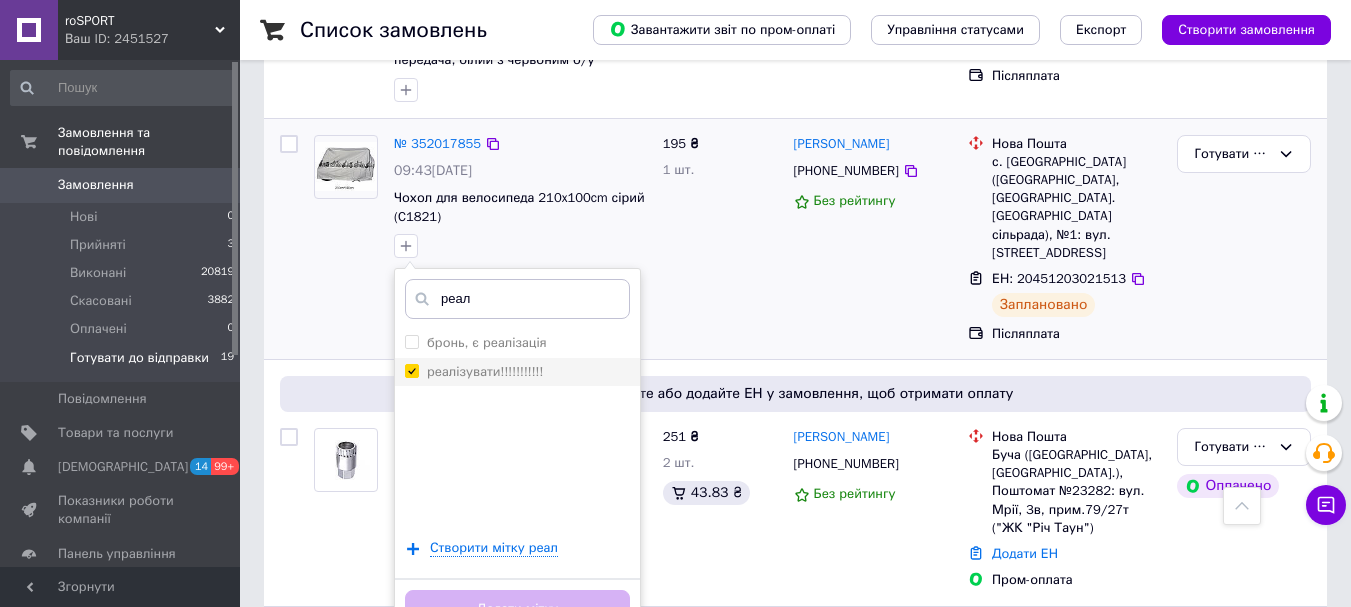 checkbox on "true" 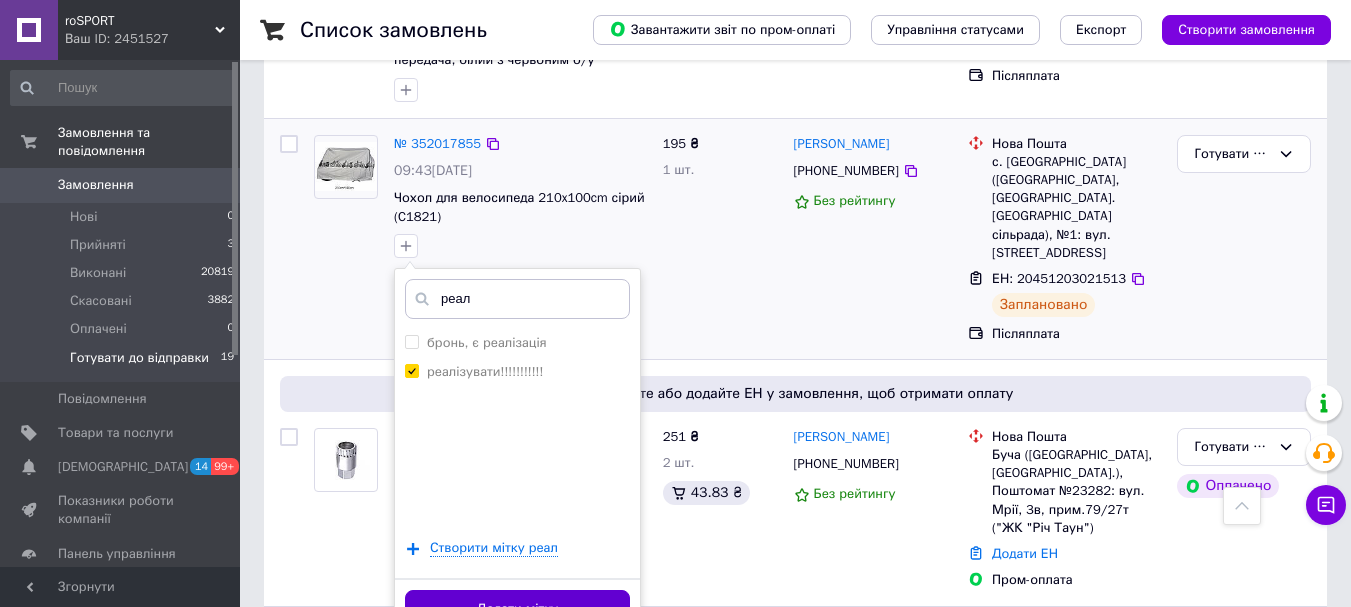 click on "Додати мітку" at bounding box center (517, 609) 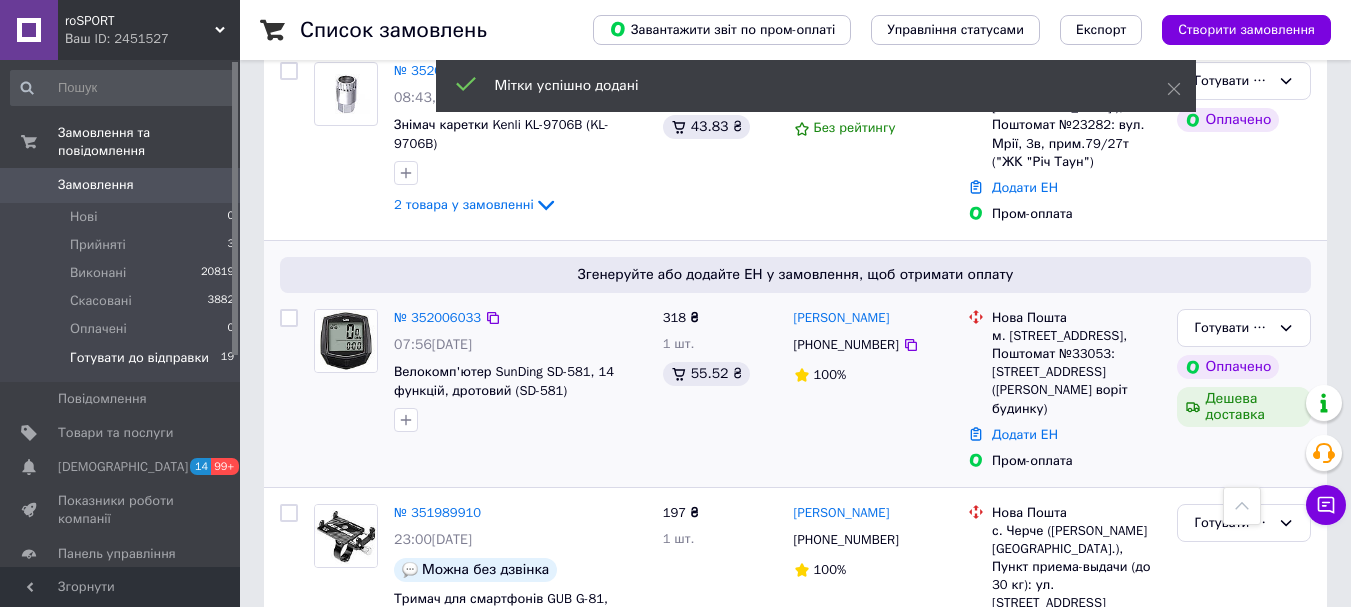 scroll, scrollTop: 1700, scrollLeft: 0, axis: vertical 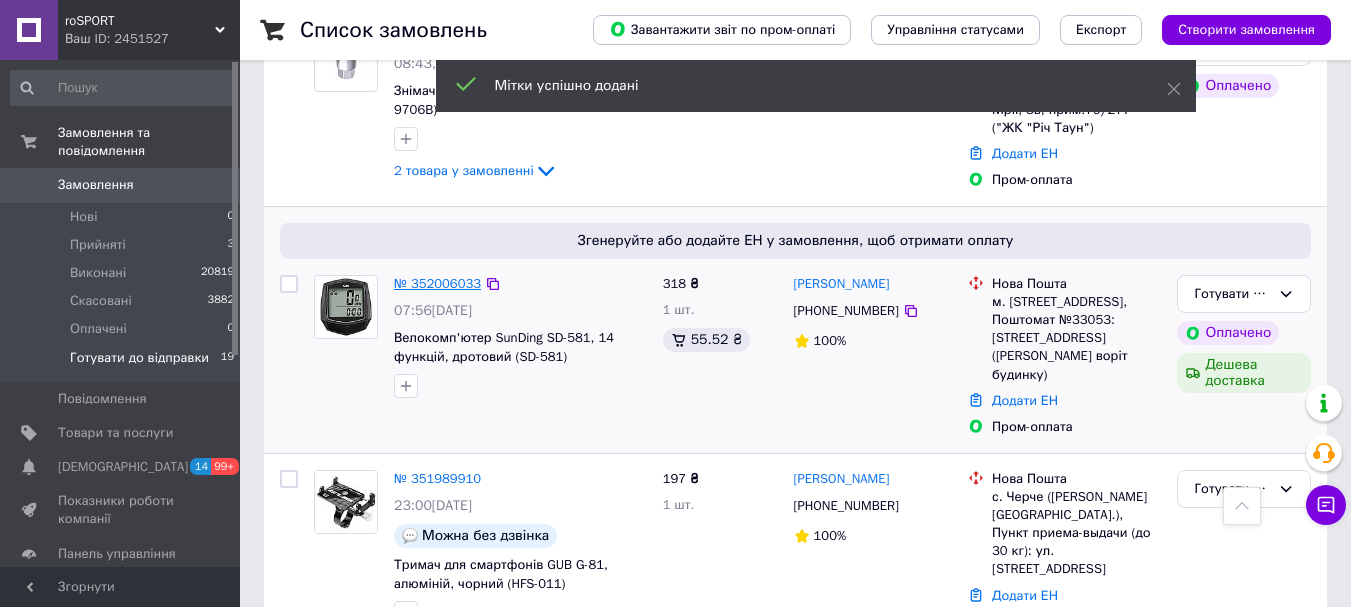click on "№ 352006033" at bounding box center (437, 283) 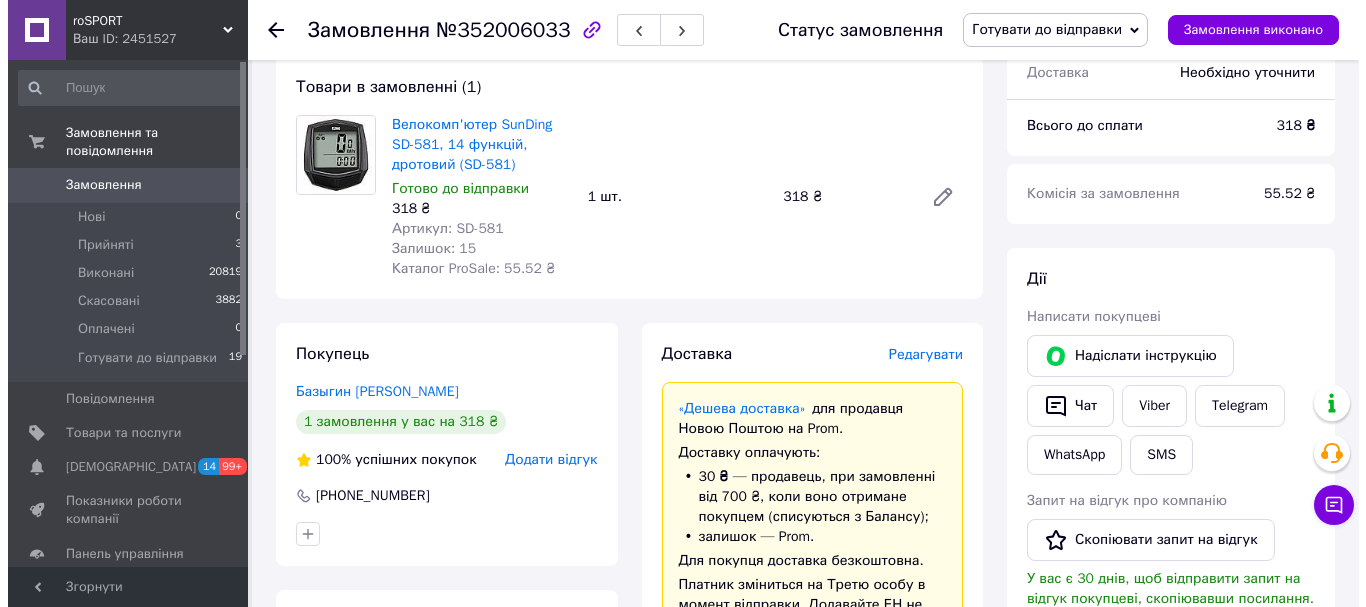 scroll, scrollTop: 176, scrollLeft: 0, axis: vertical 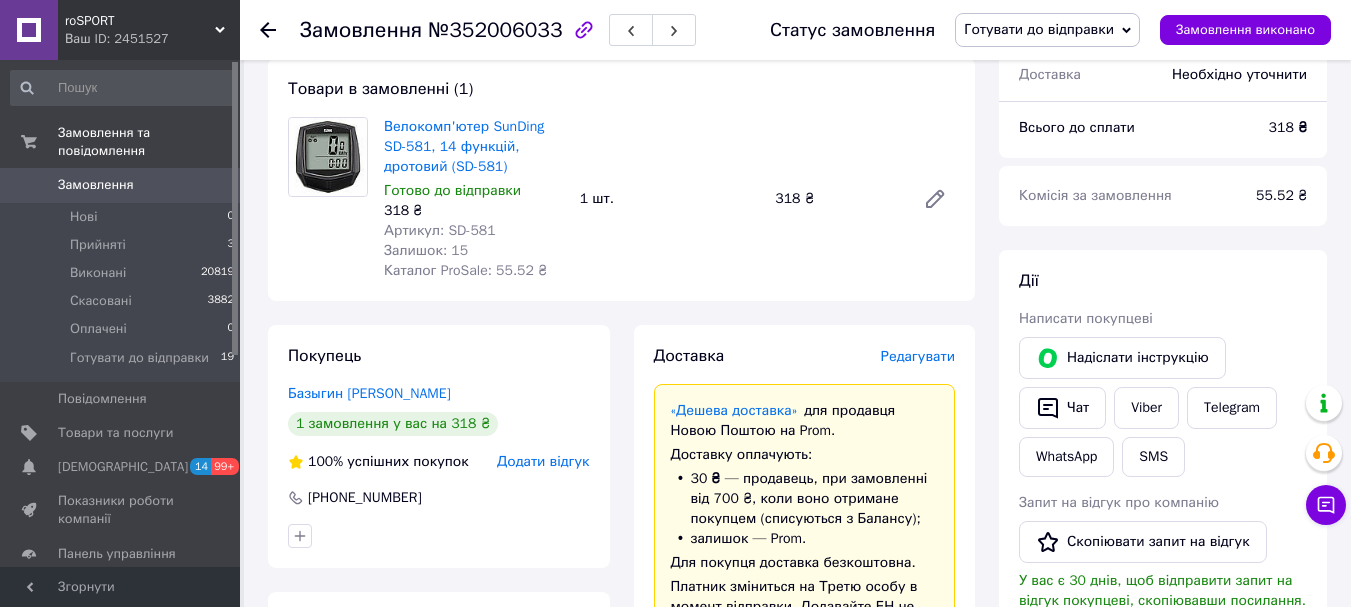 click on "Редагувати" at bounding box center [918, 356] 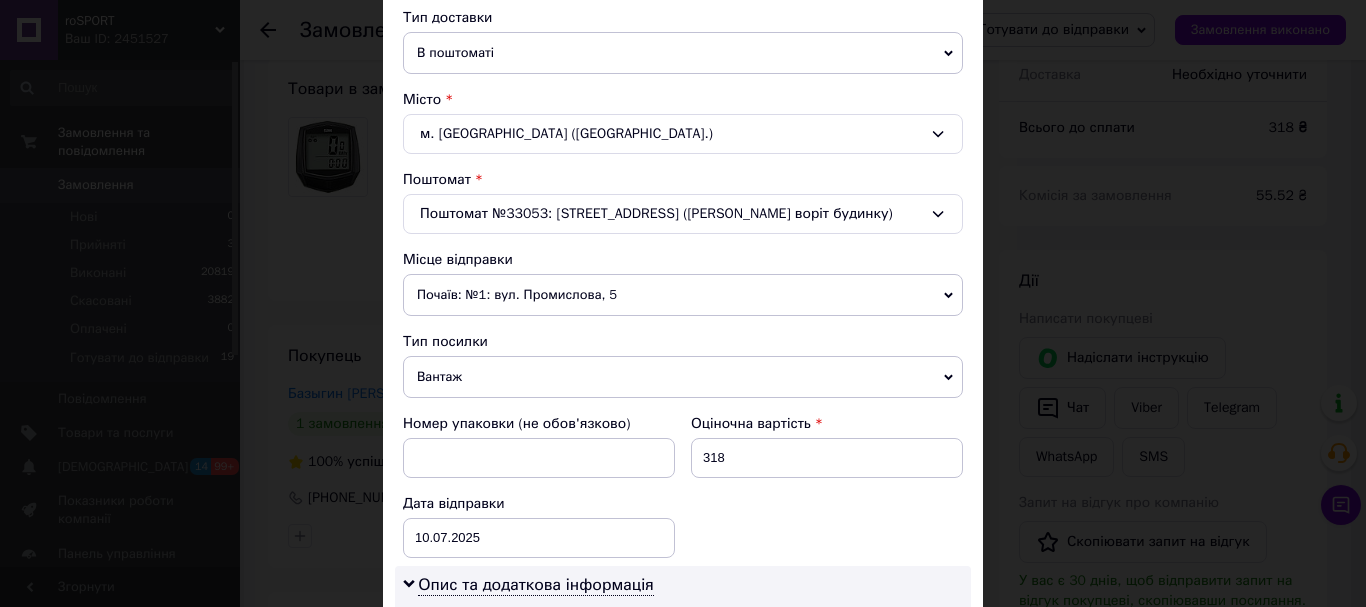 scroll, scrollTop: 500, scrollLeft: 0, axis: vertical 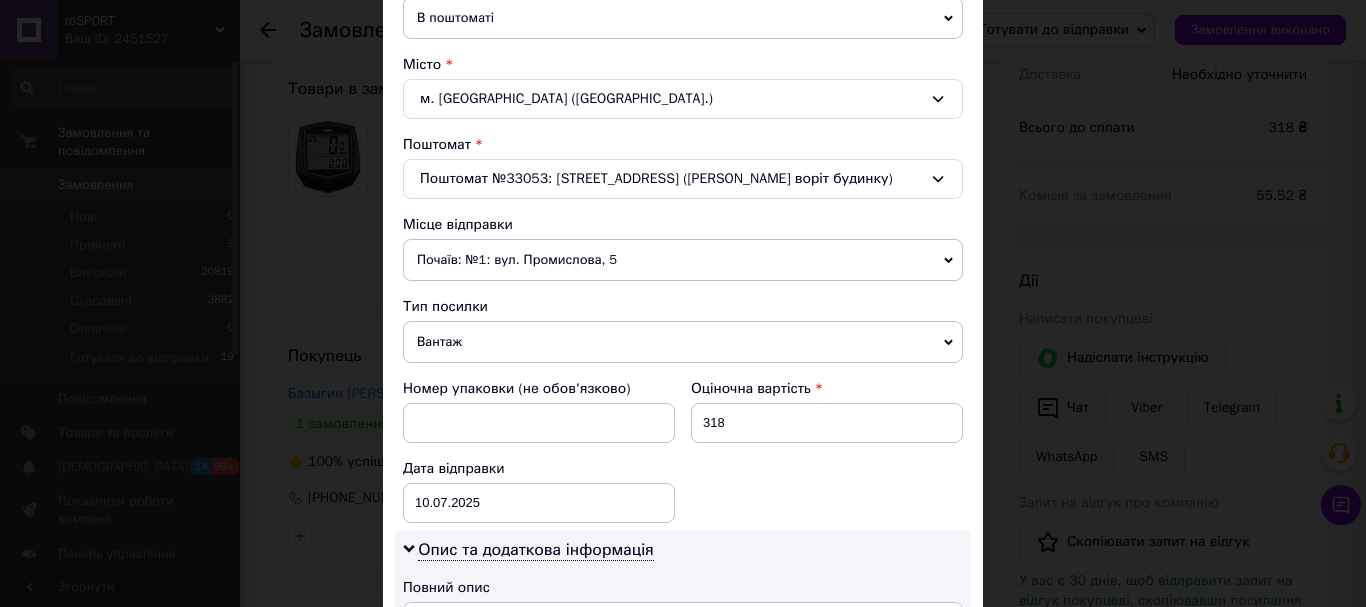 click on "Вантаж" at bounding box center (683, 342) 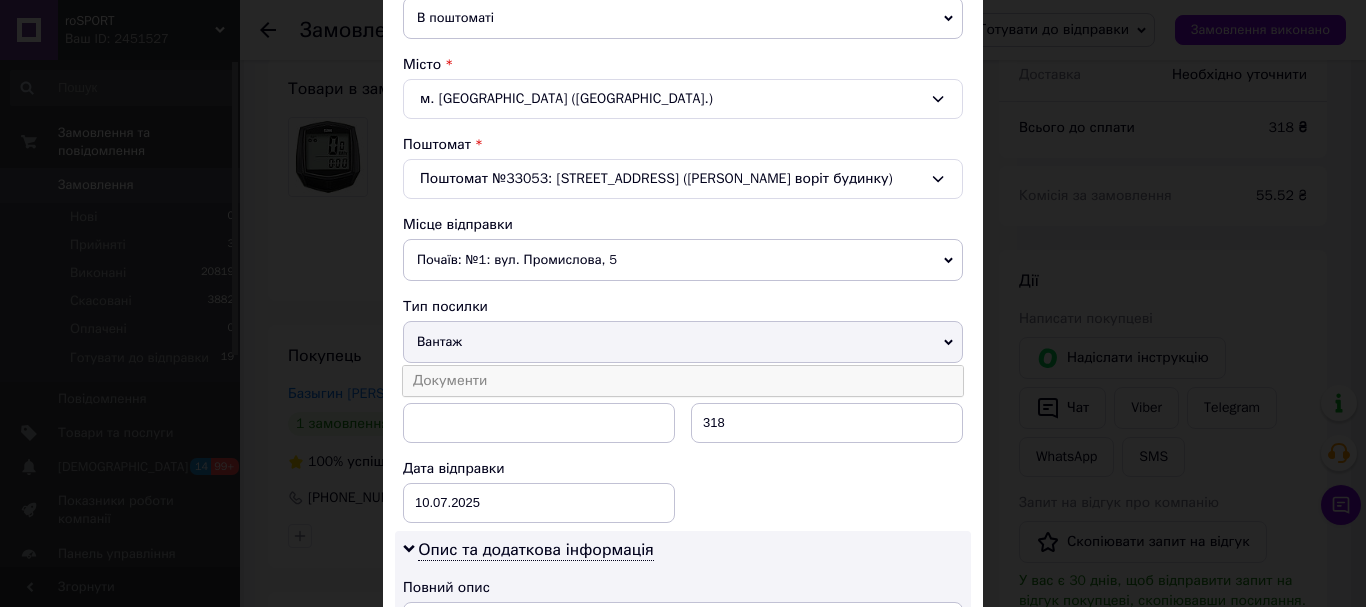 click on "Документи" at bounding box center [683, 381] 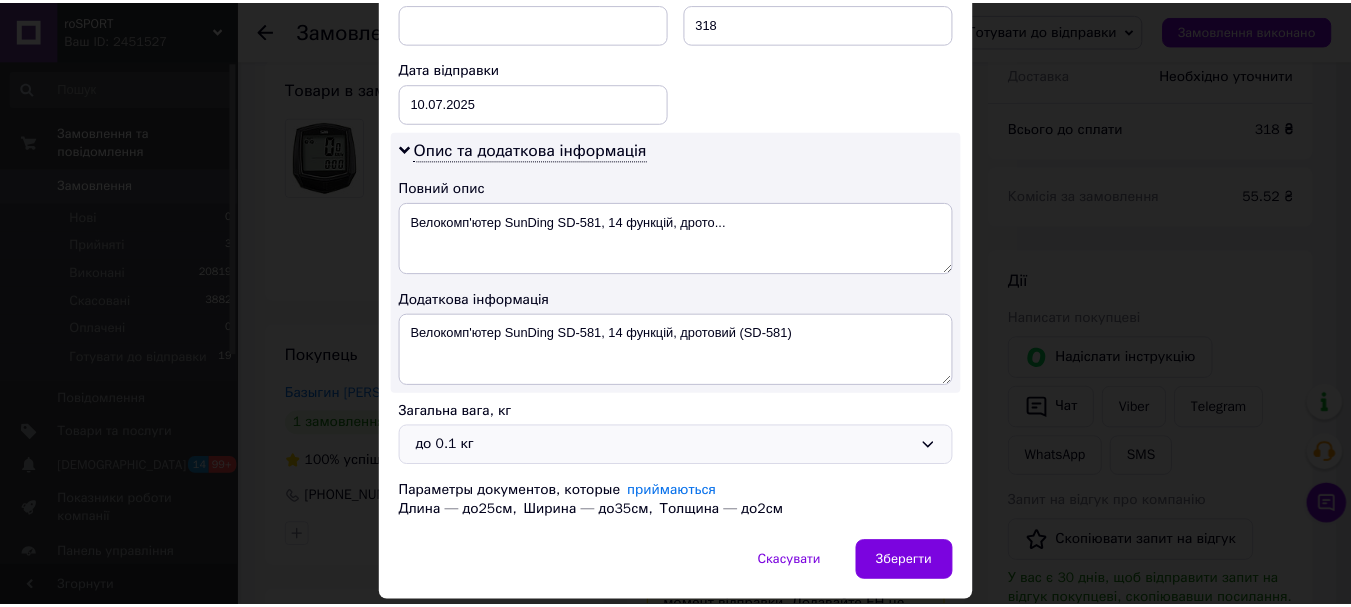 scroll, scrollTop: 965, scrollLeft: 0, axis: vertical 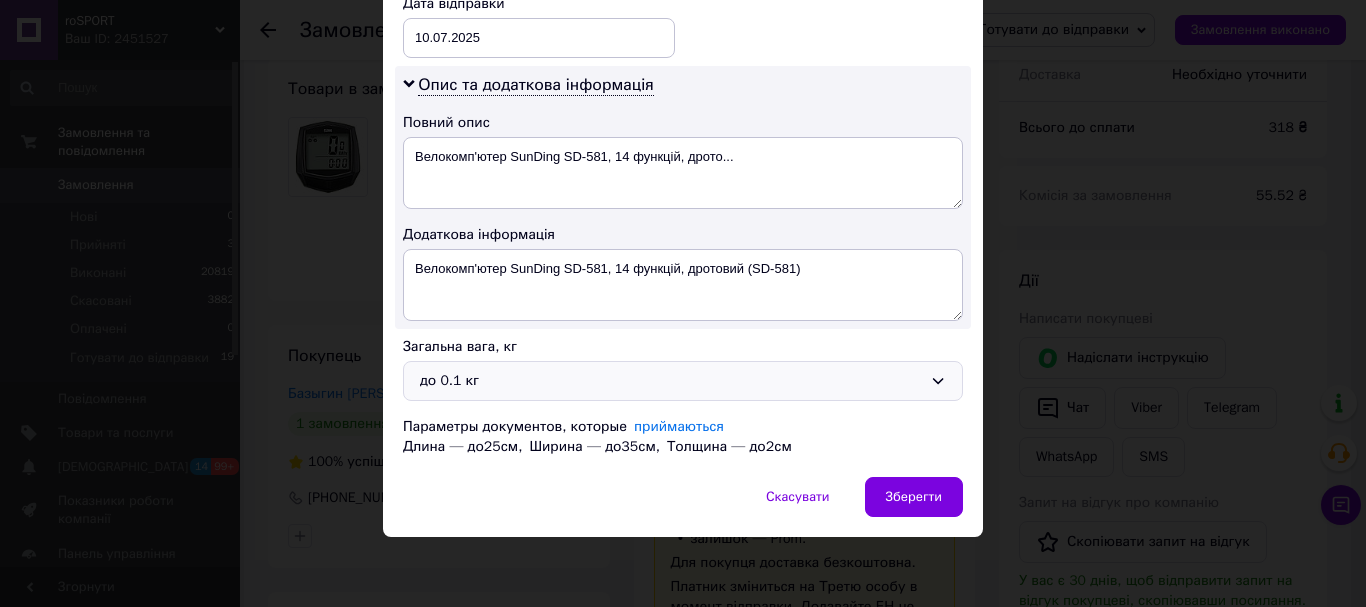 click on "до 0.1 кг" at bounding box center [683, 381] 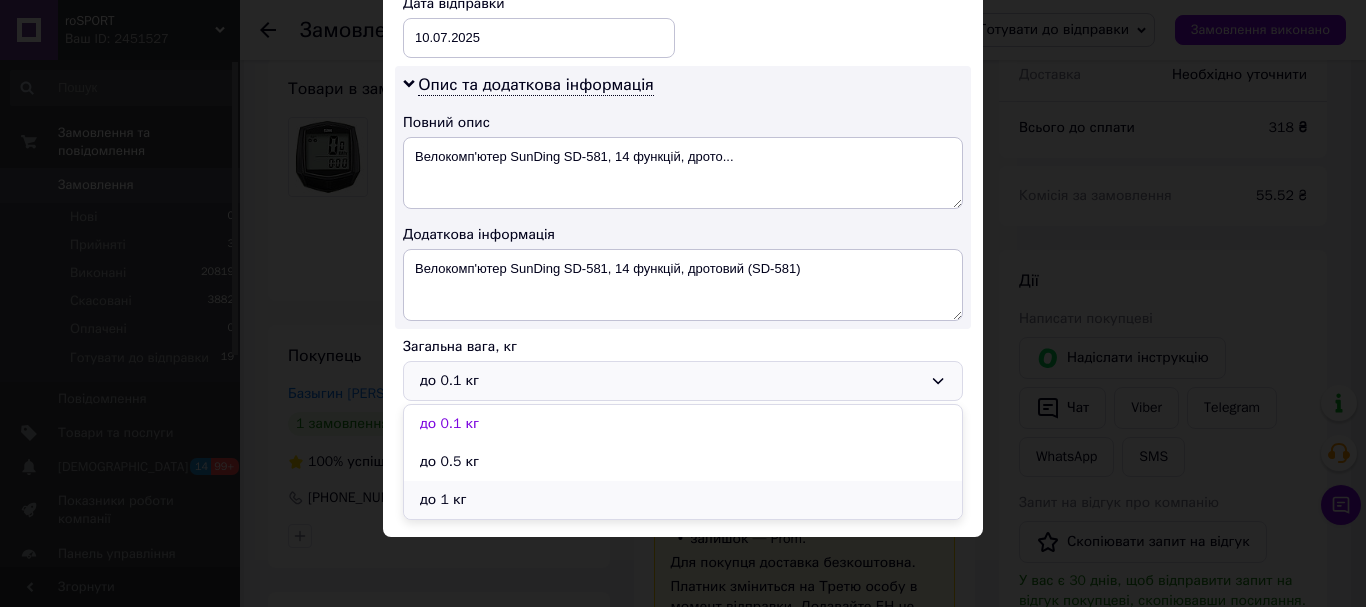 click on "до 1 кг" at bounding box center [683, 500] 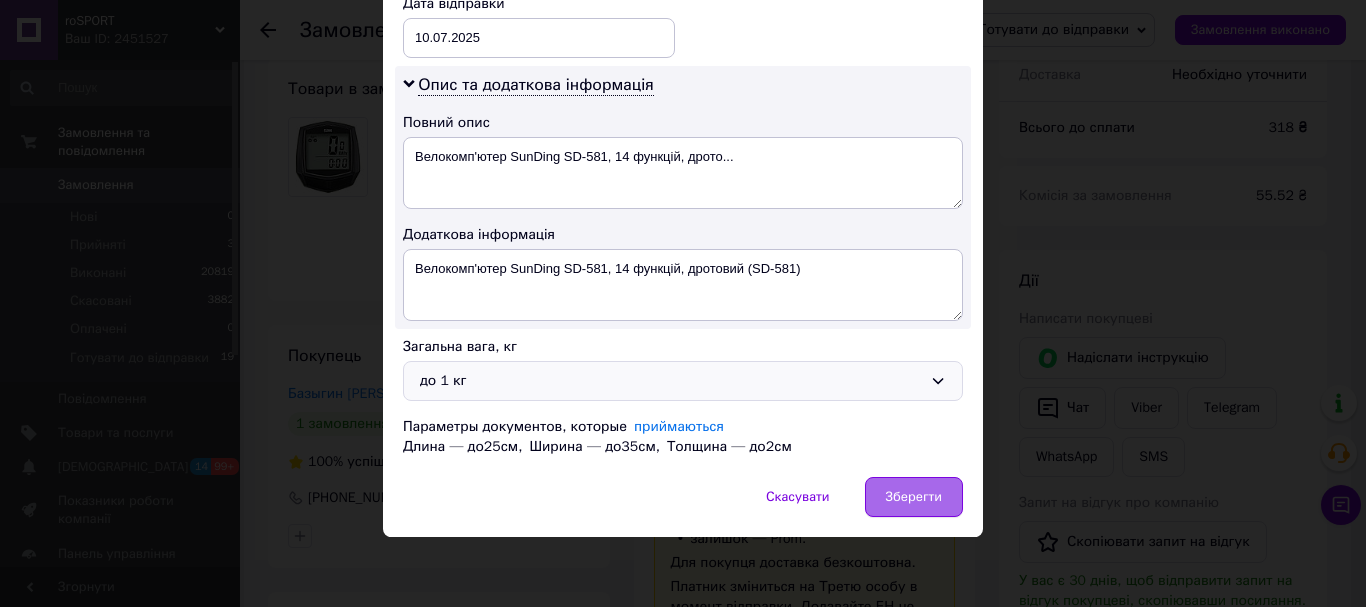 click on "Зберегти" at bounding box center (914, 497) 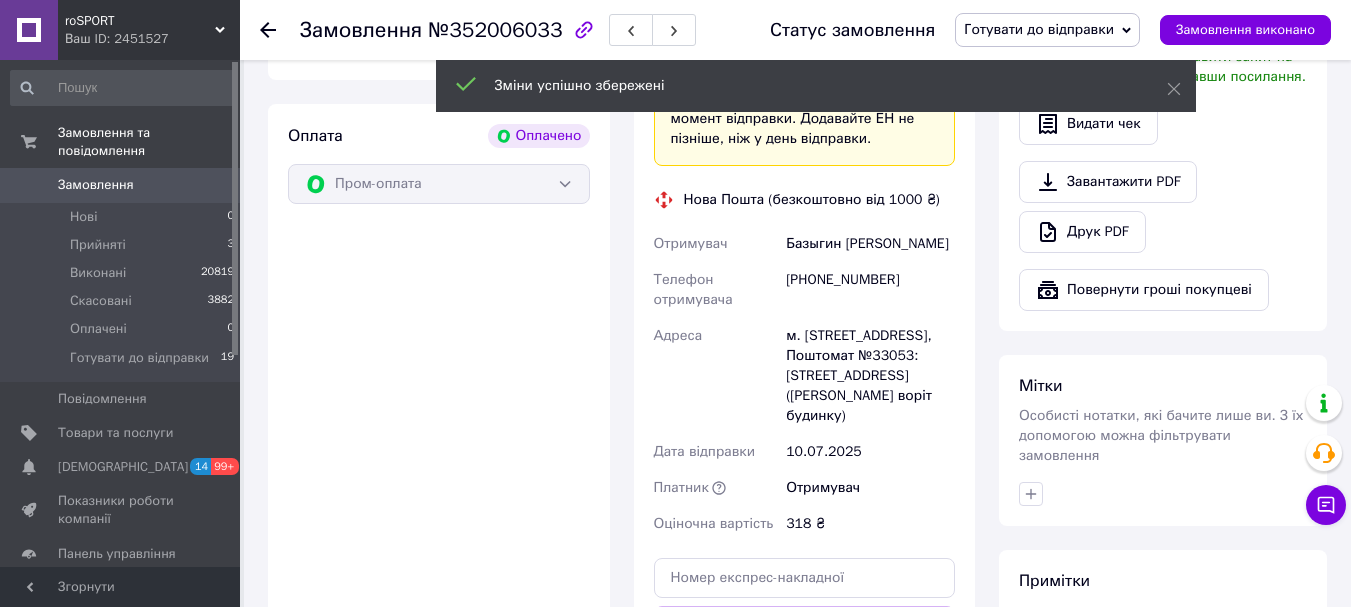 scroll, scrollTop: 876, scrollLeft: 0, axis: vertical 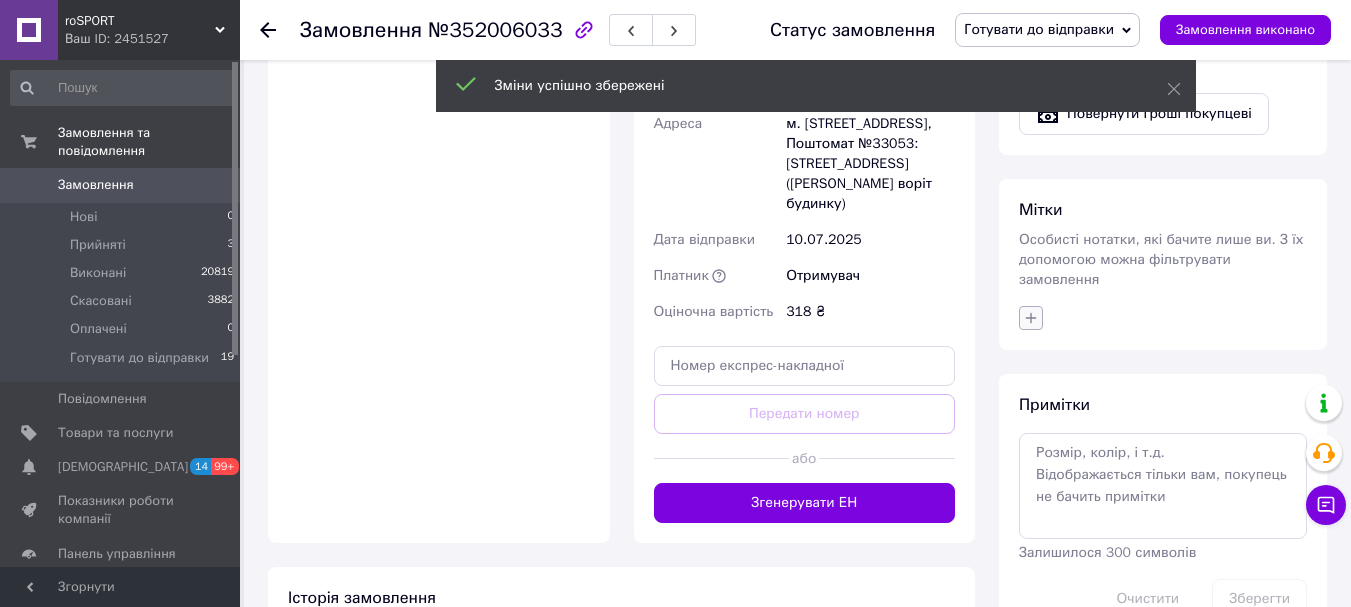 click 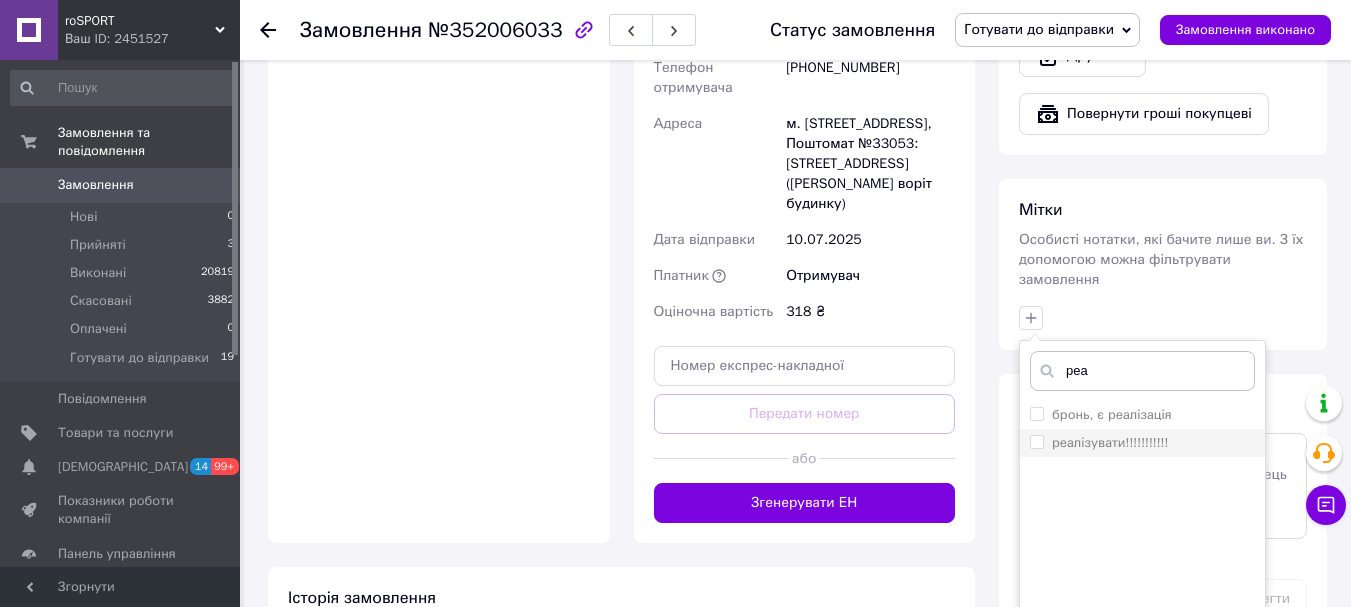 type on "реа" 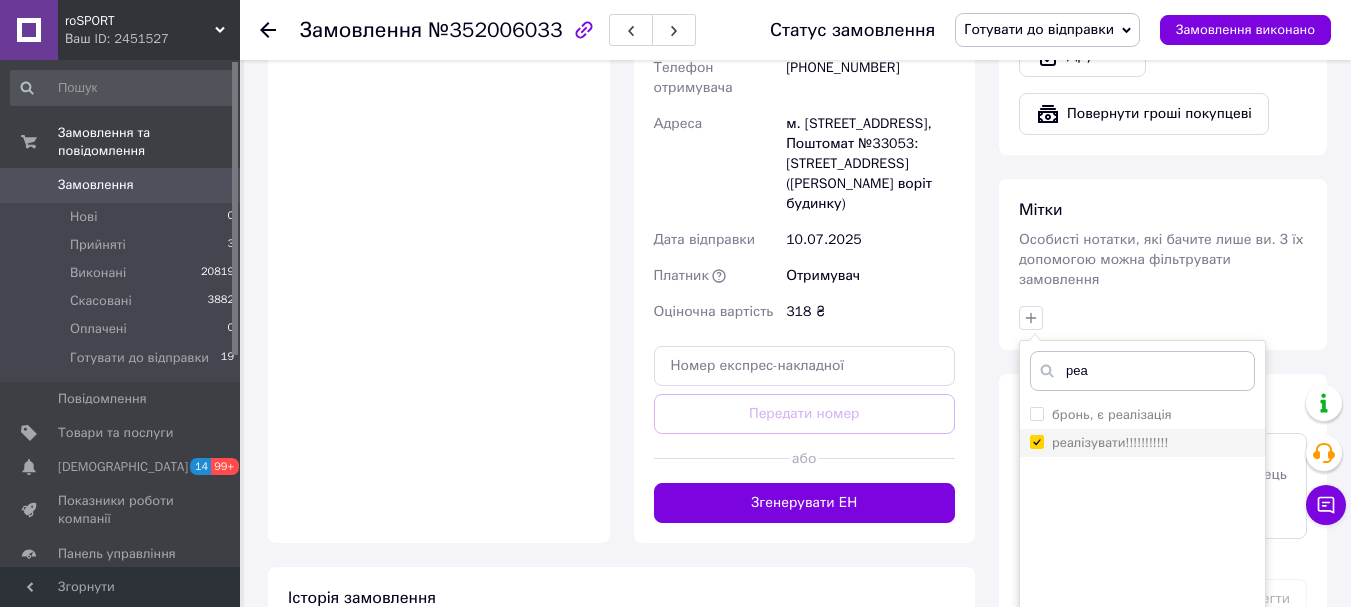 checkbox on "true" 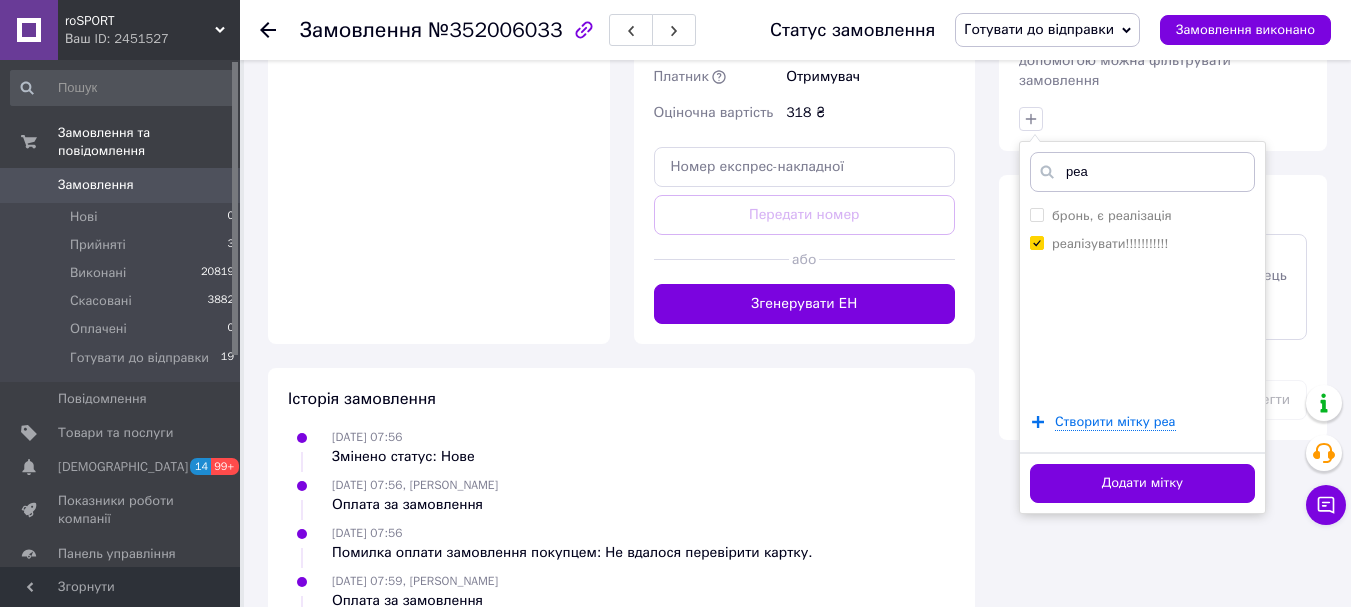 scroll, scrollTop: 1076, scrollLeft: 0, axis: vertical 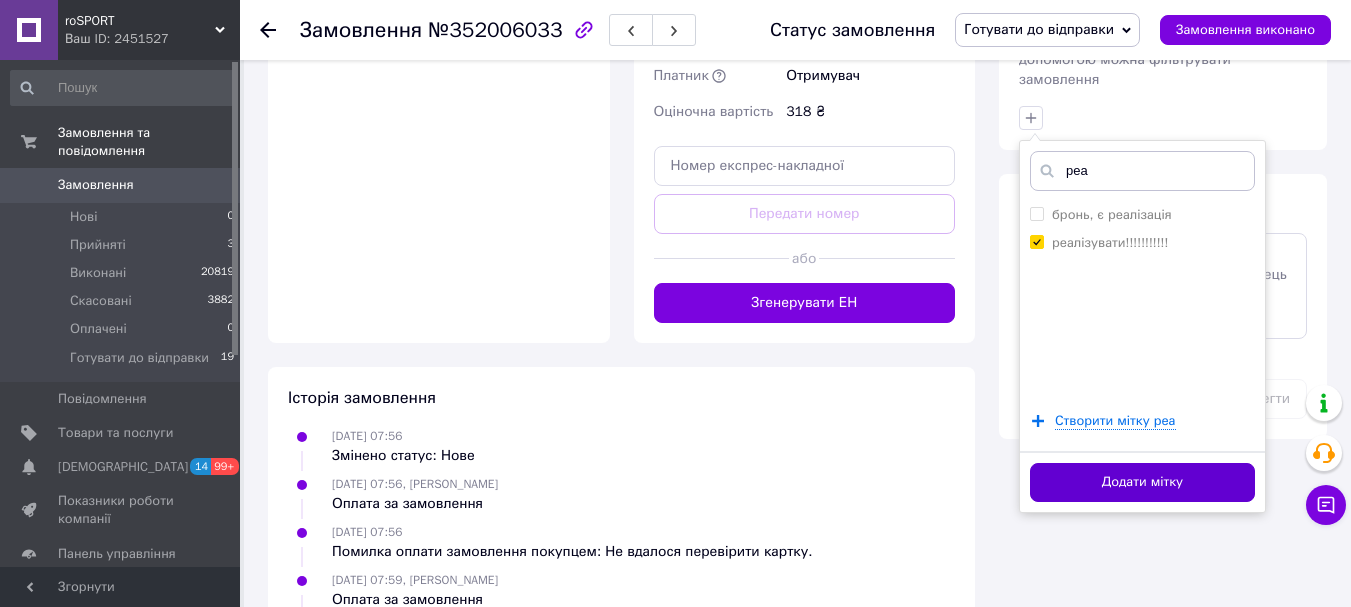 click on "Додати мітку" at bounding box center (1142, 482) 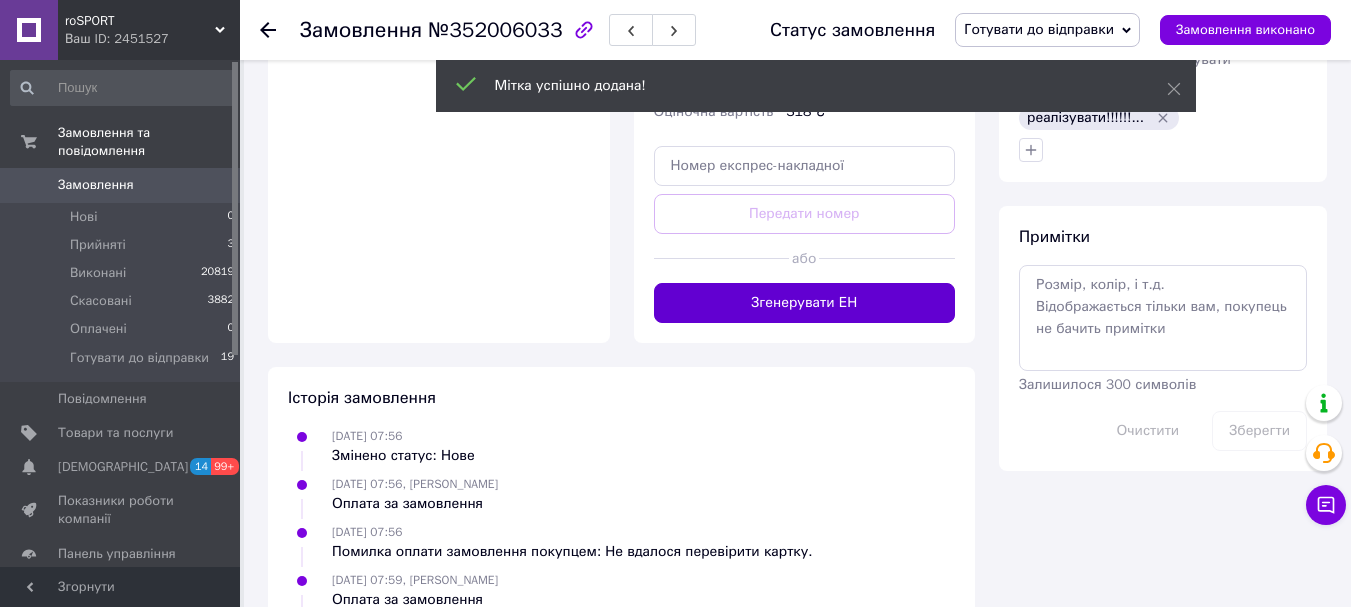 click on "Згенерувати ЕН" at bounding box center [805, 303] 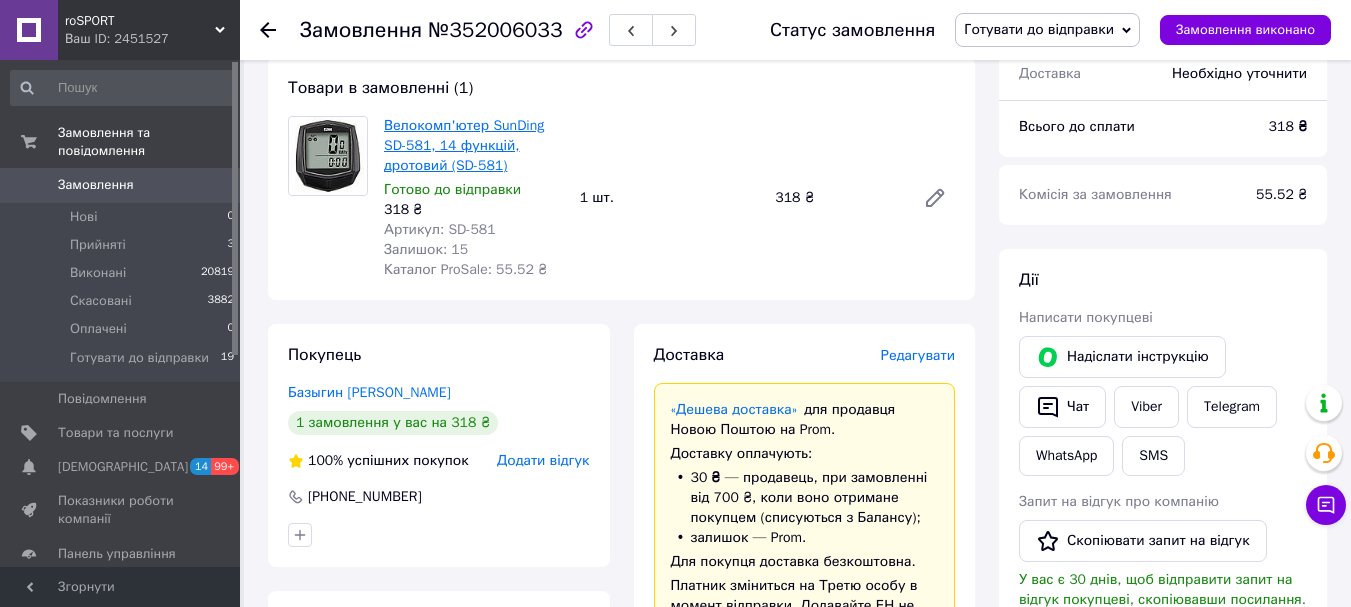 scroll, scrollTop: 176, scrollLeft: 0, axis: vertical 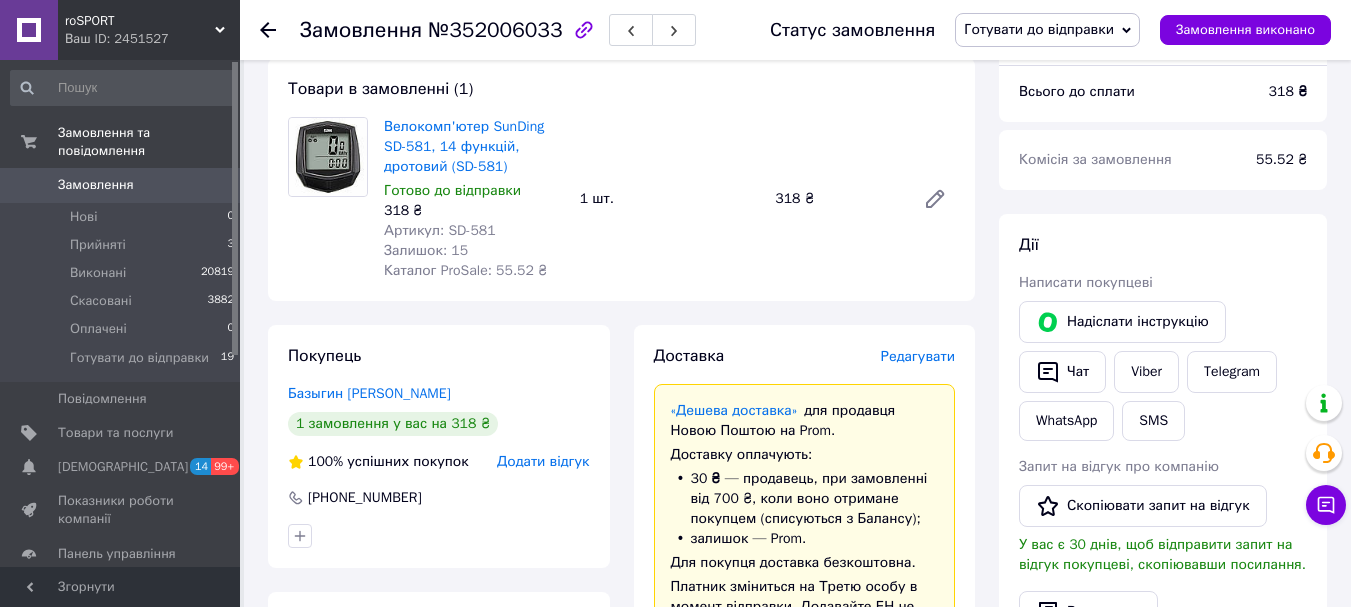 click 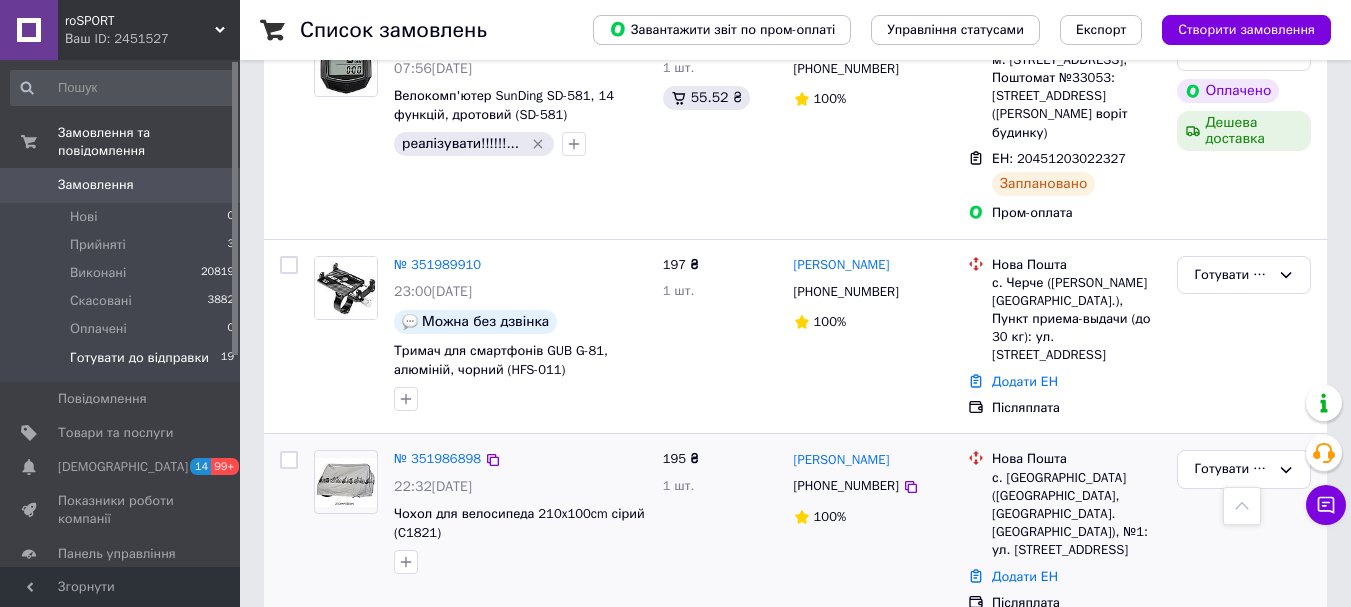 scroll, scrollTop: 2000, scrollLeft: 0, axis: vertical 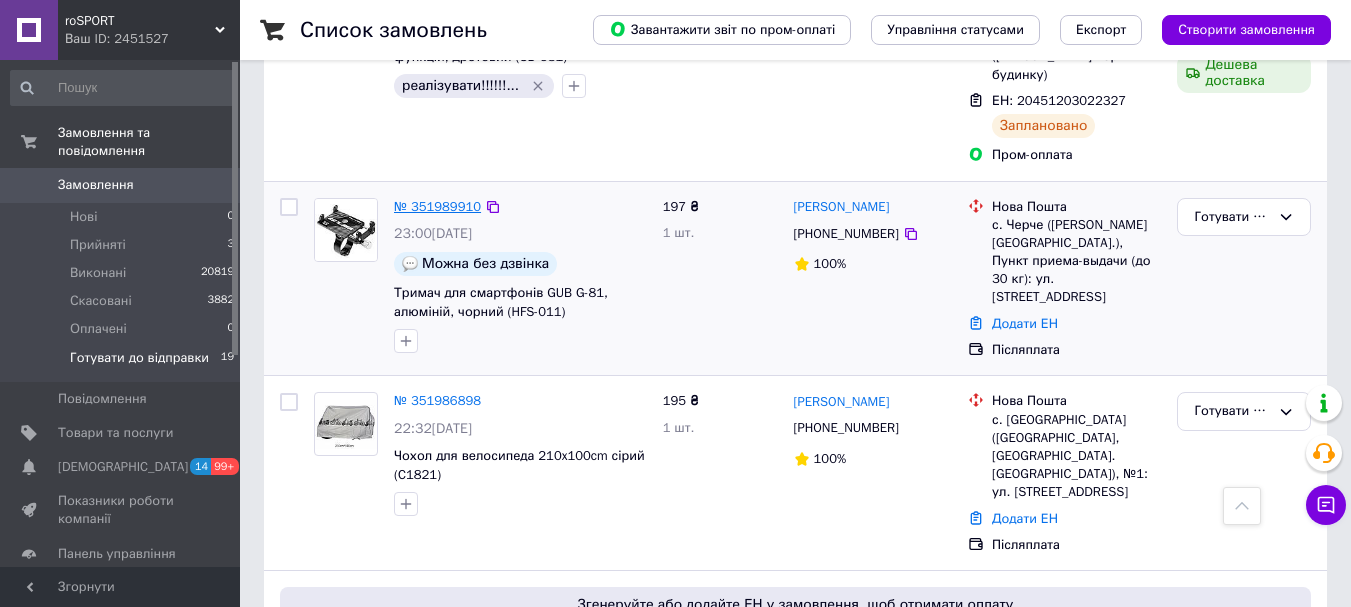 click on "№ 351989910" at bounding box center (437, 206) 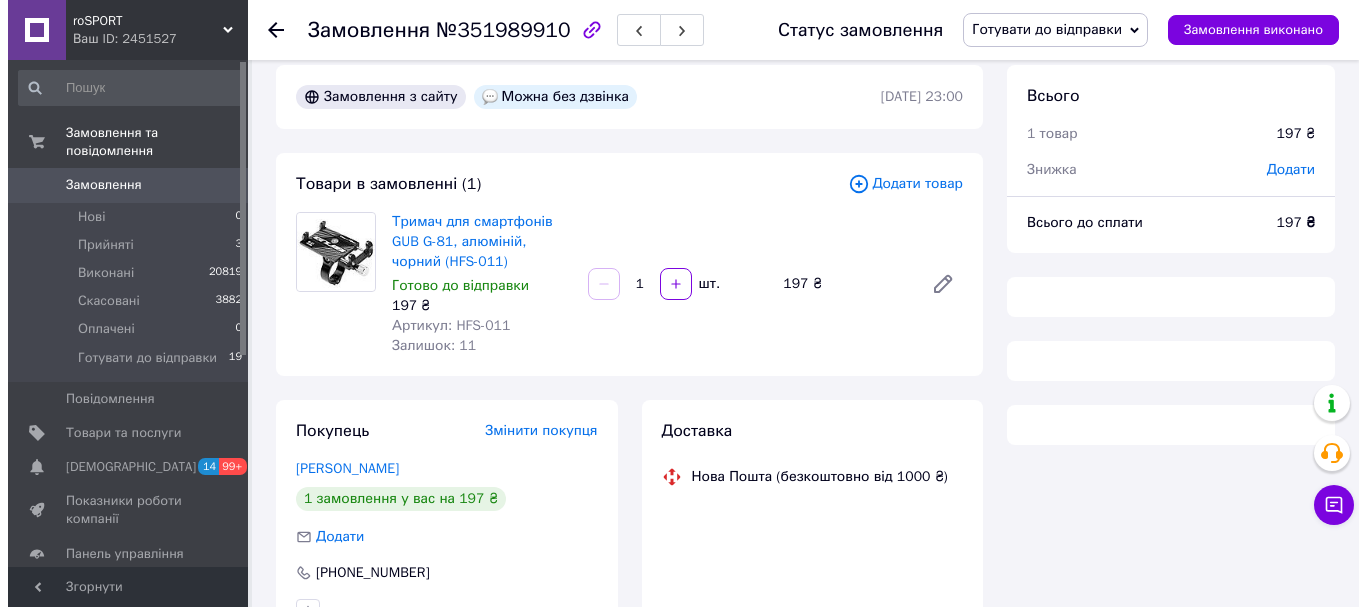 scroll, scrollTop: 0, scrollLeft: 0, axis: both 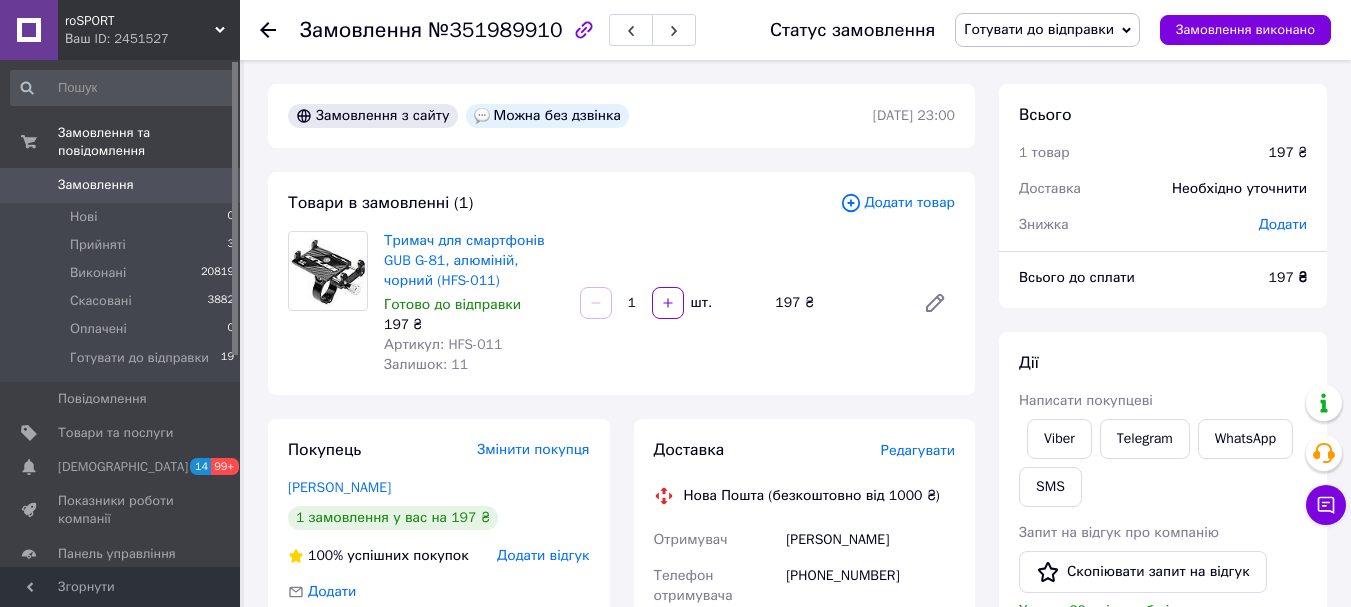 click on "Редагувати" at bounding box center [918, 450] 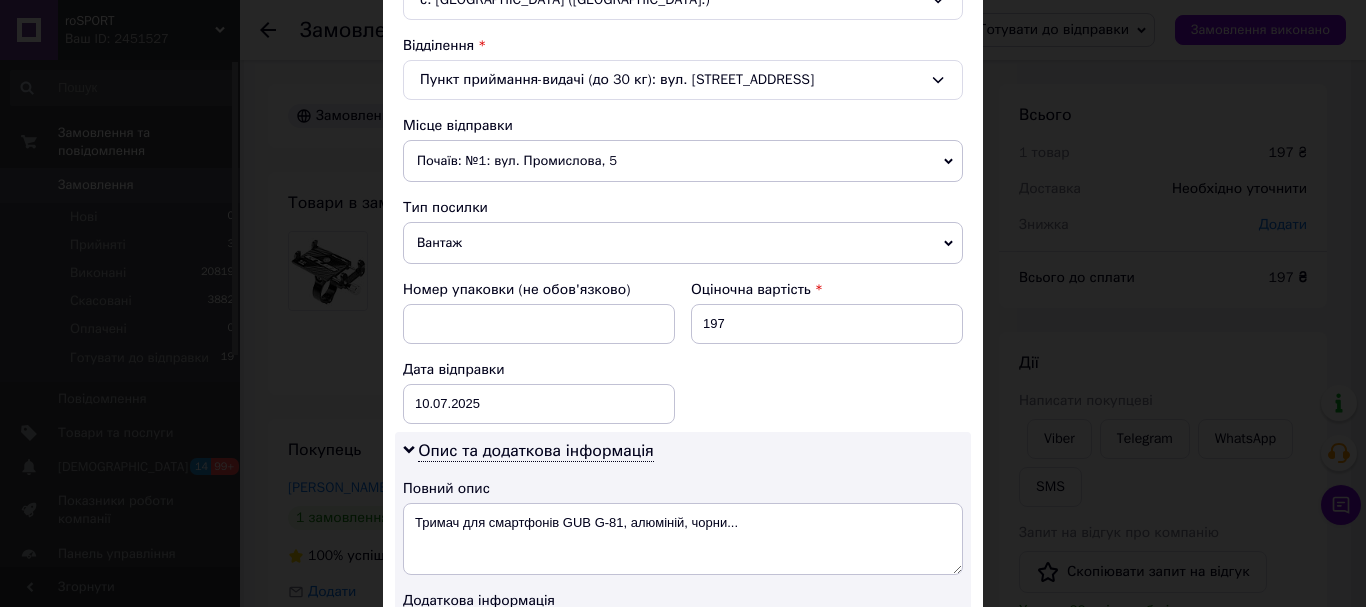 scroll, scrollTop: 600, scrollLeft: 0, axis: vertical 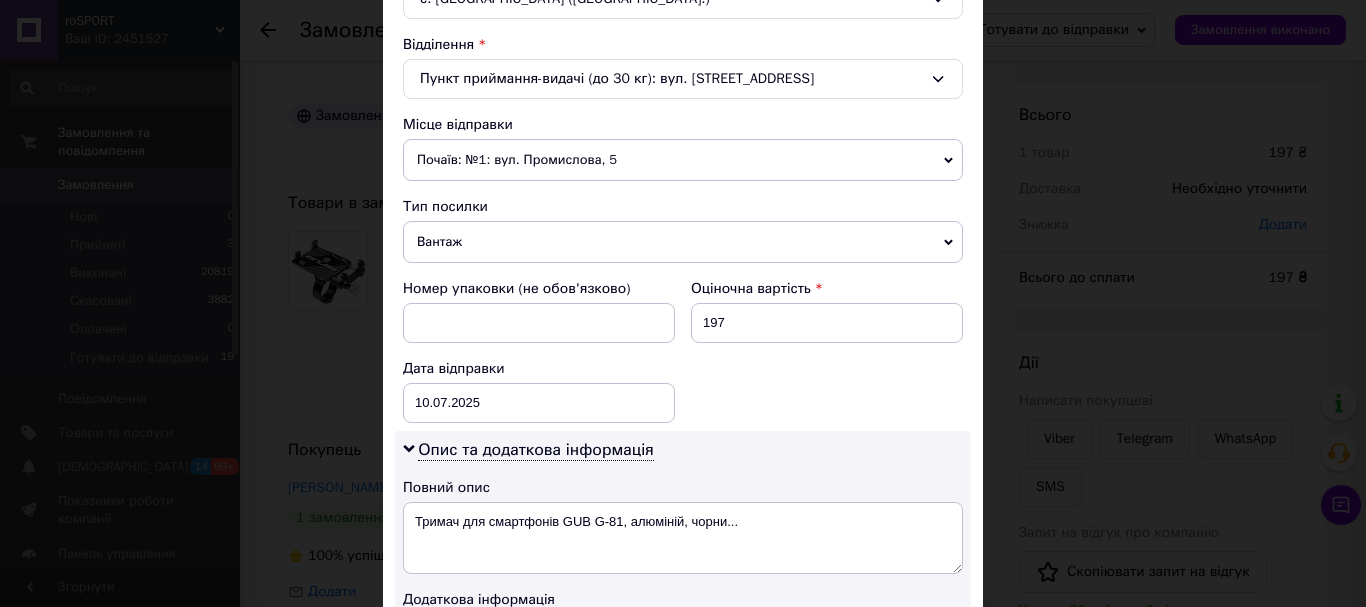 click on "Вантаж" at bounding box center (683, 242) 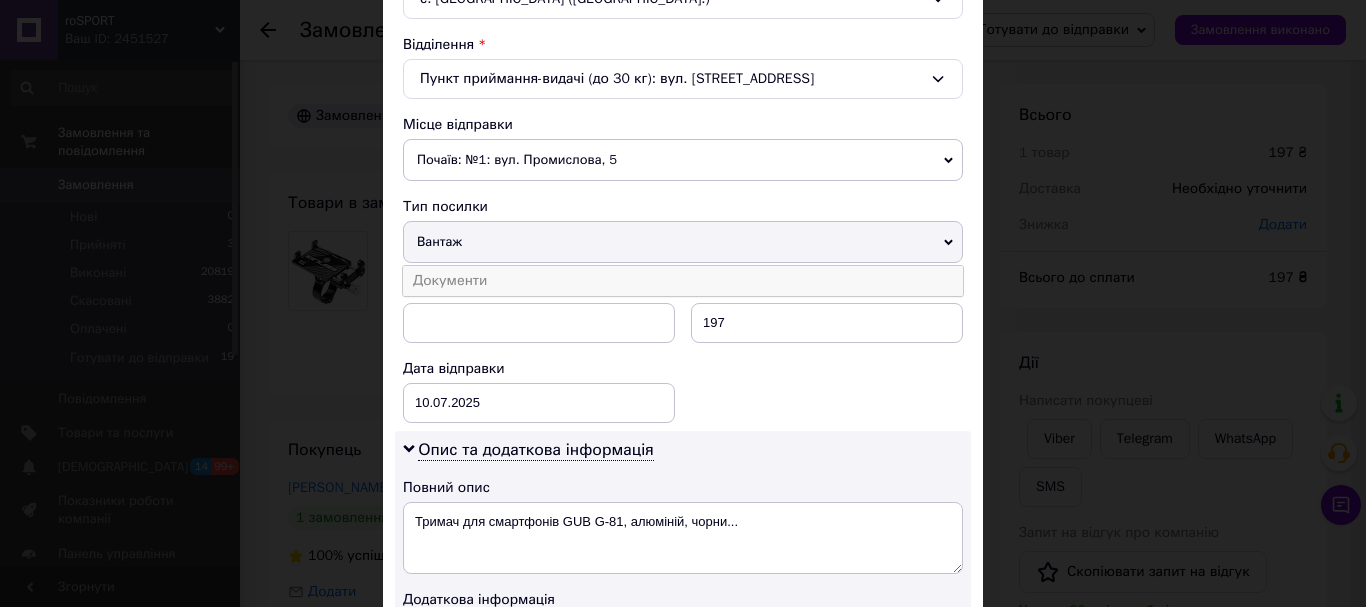 click on "Документи" at bounding box center [683, 281] 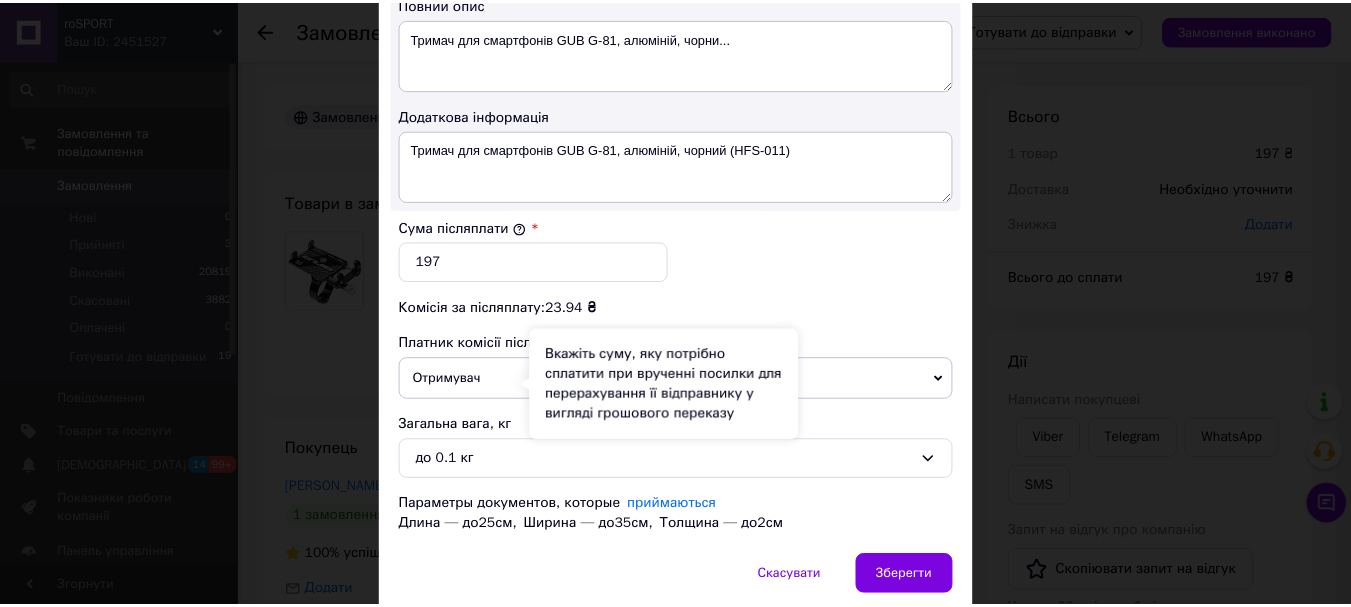 scroll, scrollTop: 1163, scrollLeft: 0, axis: vertical 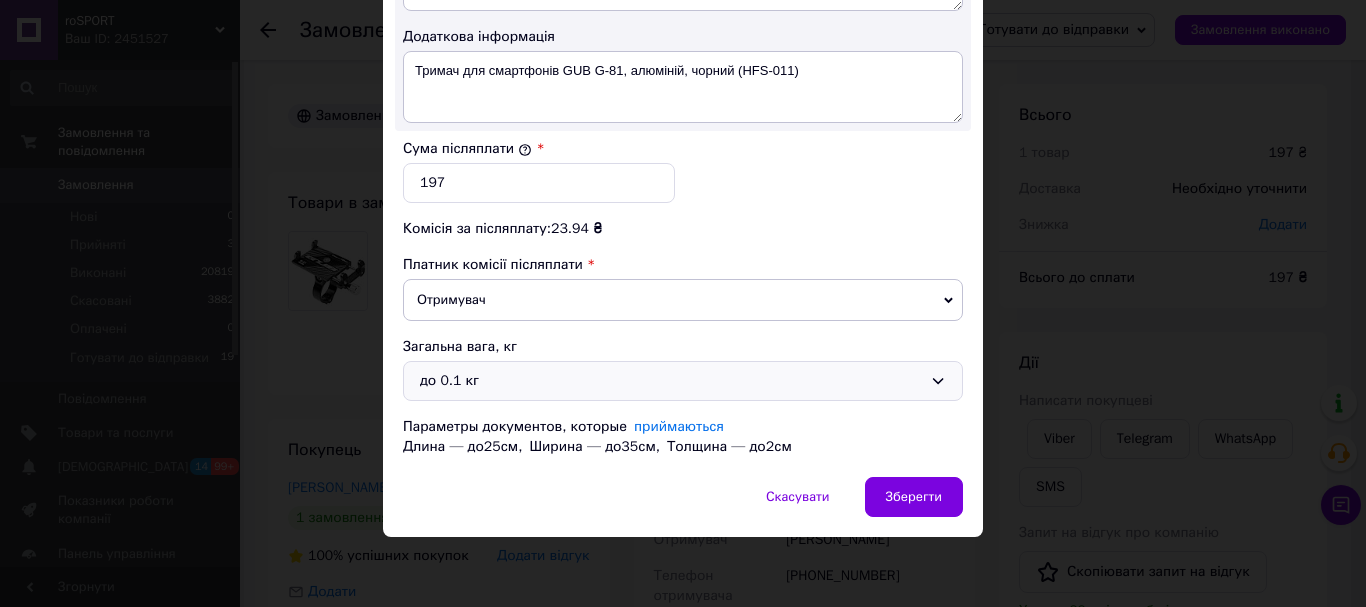 click on "до 0.1 кг" at bounding box center [671, 381] 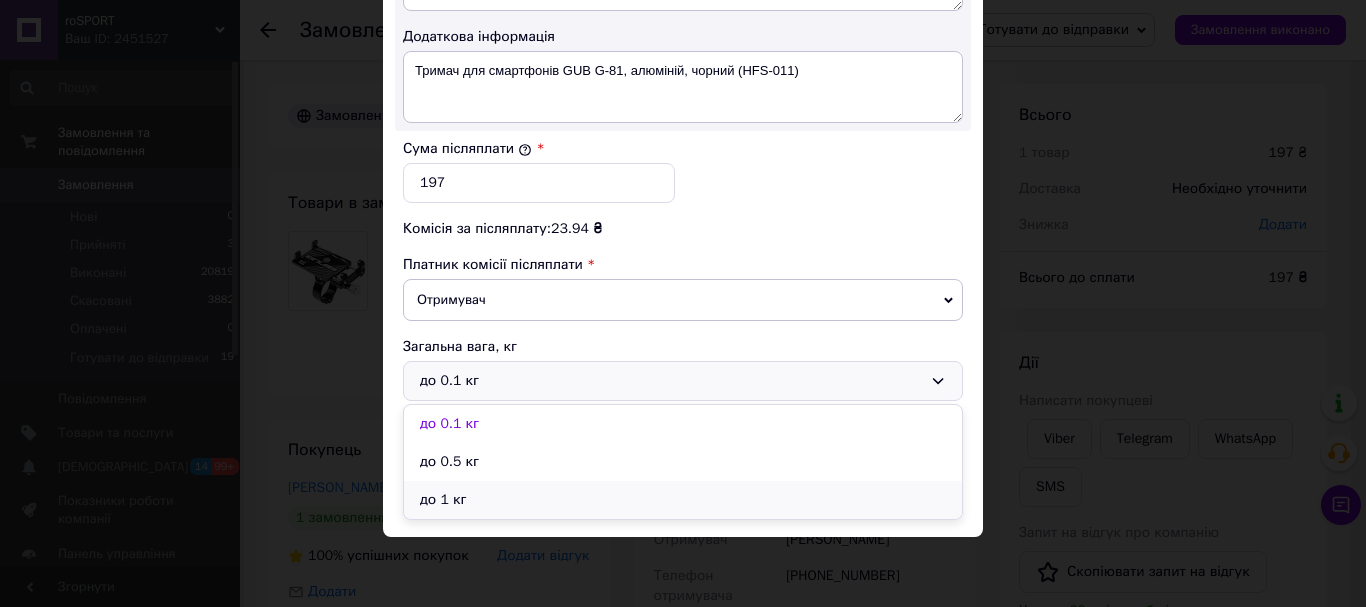 click on "до 1 кг" at bounding box center [683, 500] 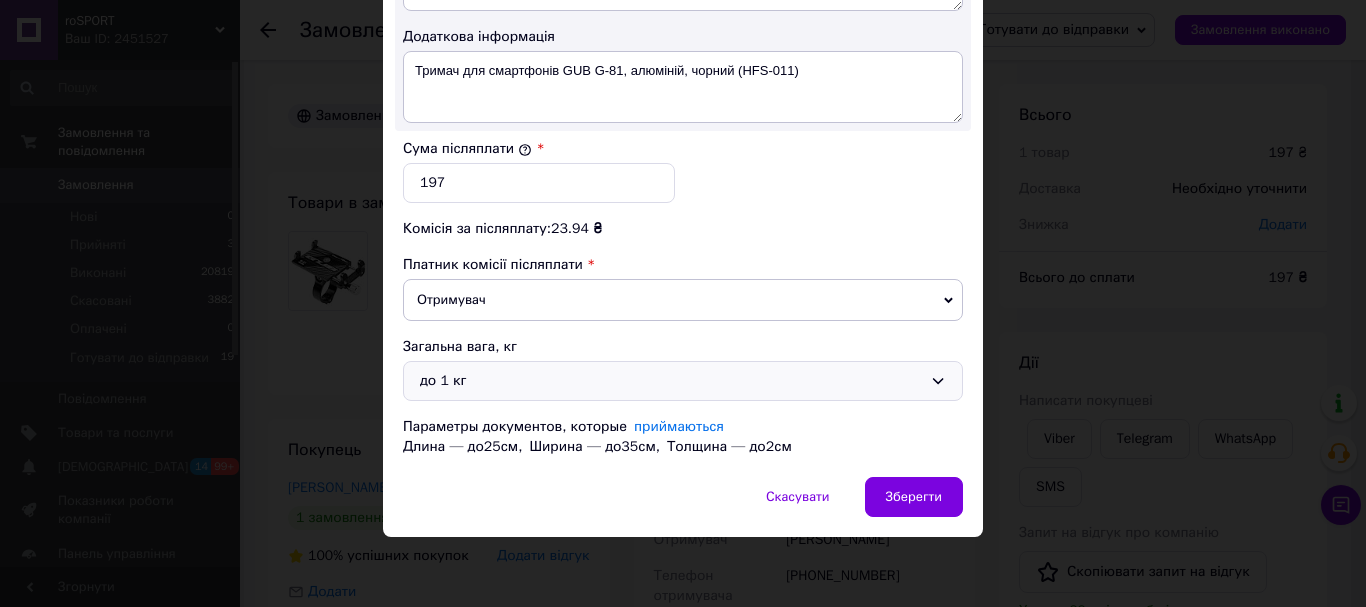 click on "Спосіб доставки Нова Пошта (безкоштовно від 1000 ₴) Платник Отримувач Відправник Прізвище отримувача Пацамай Ім'я отримувача Максим По батькові отримувача Телефон отримувача +380688195952 Тип доставки У відділенні Кур'єром В поштоматі Місто с. Черче (Волинська обл.) Відділення Пункт приймання-видачі (до 30 кг): вул. Центральна, 69 Місце відправки Почаїв: №1: вул. Промислова, 5 Немає збігів. Спробуйте змінити умови пошуку Додати ще місце відправки Тип посилки Документи Вантаж Номер упаковки (не обов'язково) Оціночна вартість 197 Дата відправки 10.07.2025 < 2025 > < Июль > Пн Вт 30" at bounding box center (683, -278) 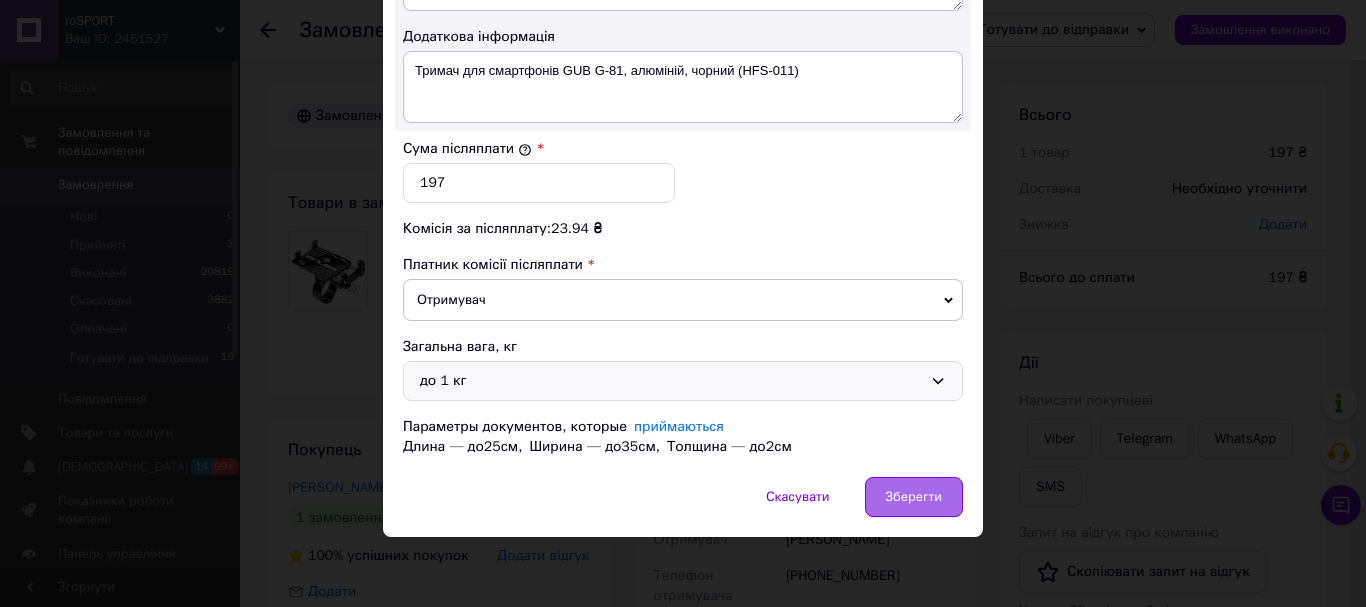 click on "Зберегти" at bounding box center (914, 497) 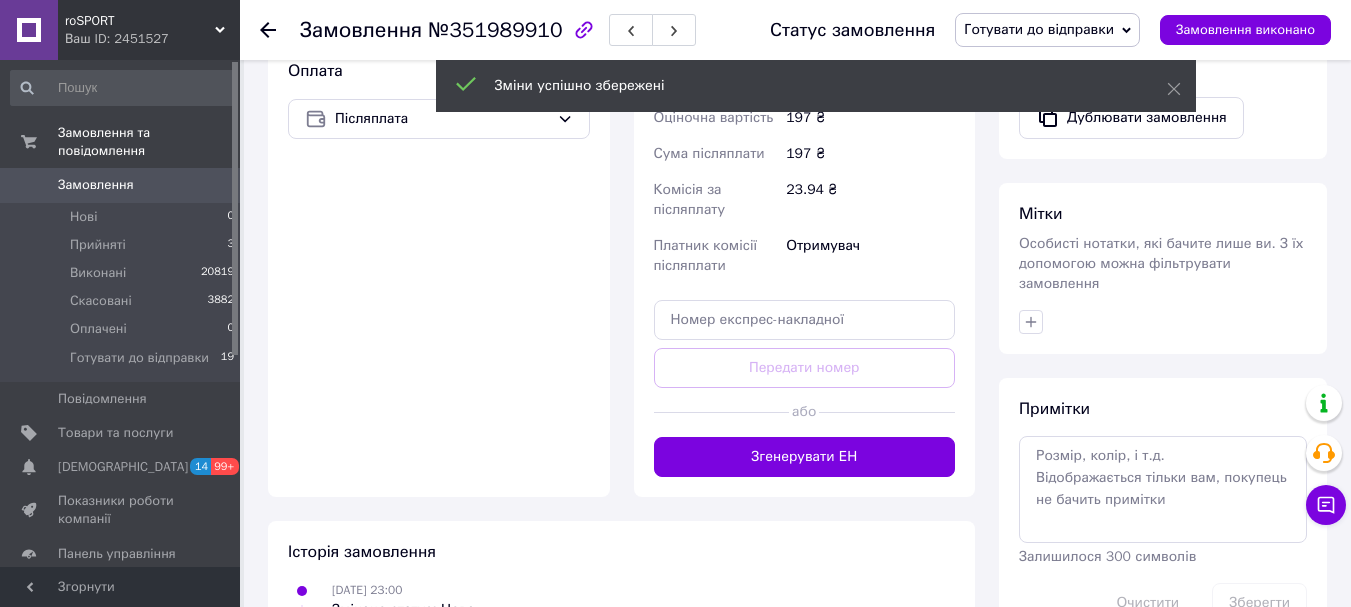 scroll, scrollTop: 800, scrollLeft: 0, axis: vertical 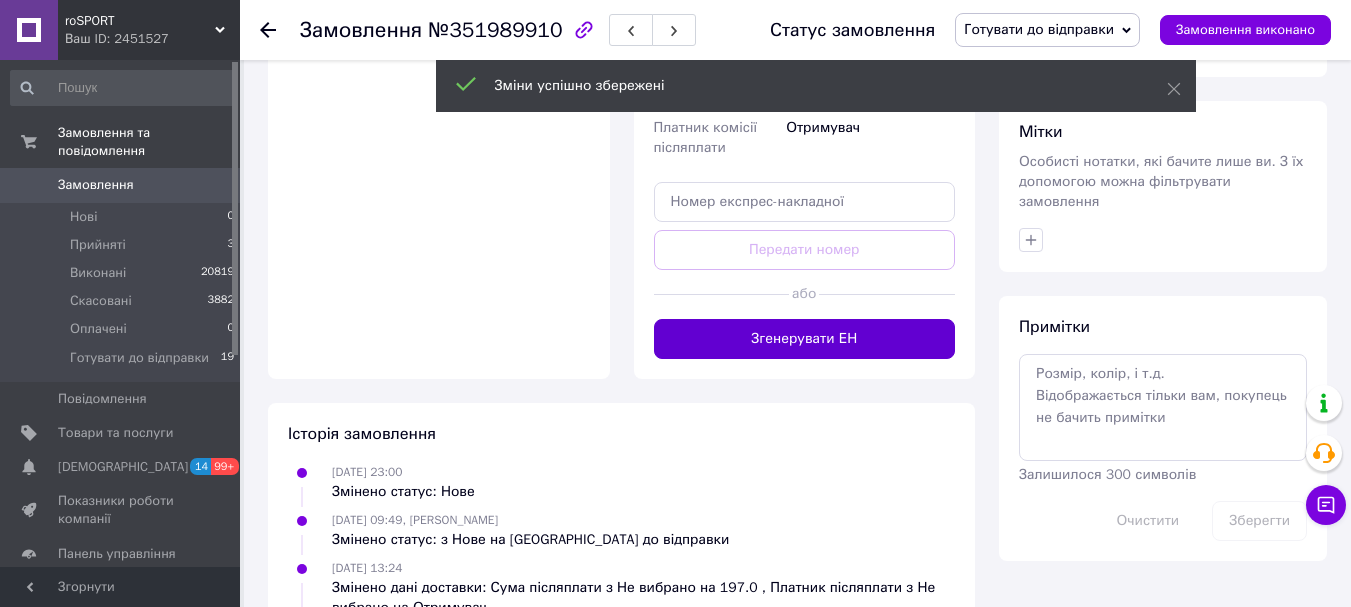 click on "Згенерувати ЕН" at bounding box center (805, 339) 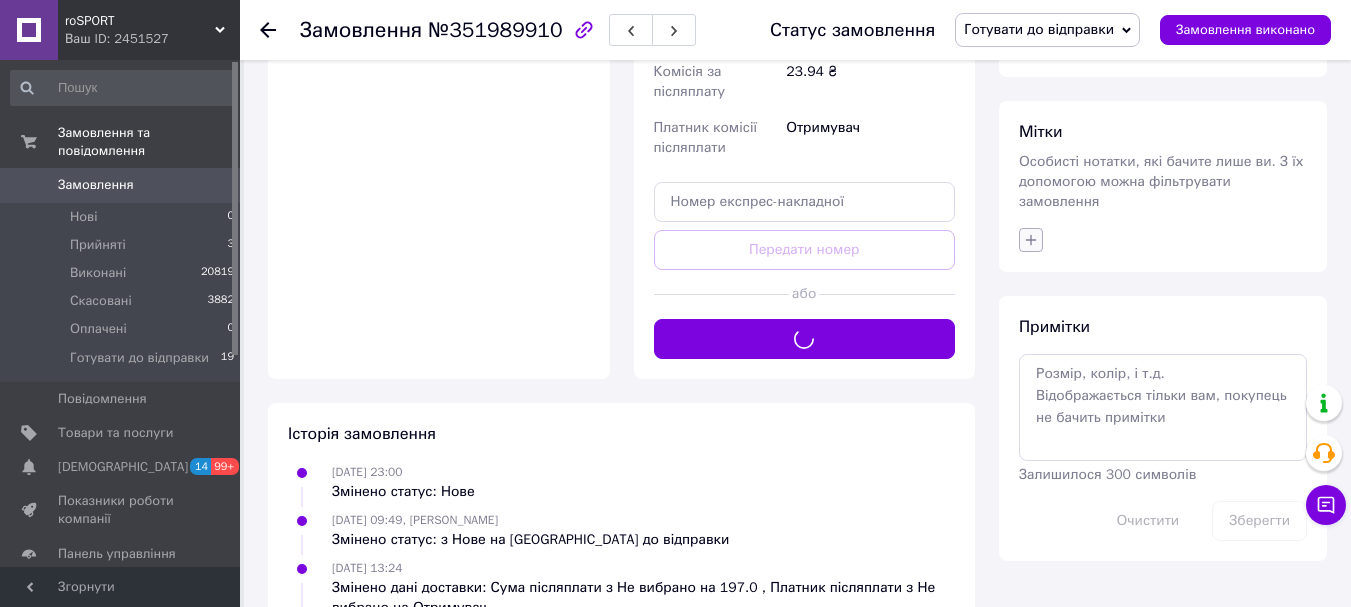 click at bounding box center (1031, 240) 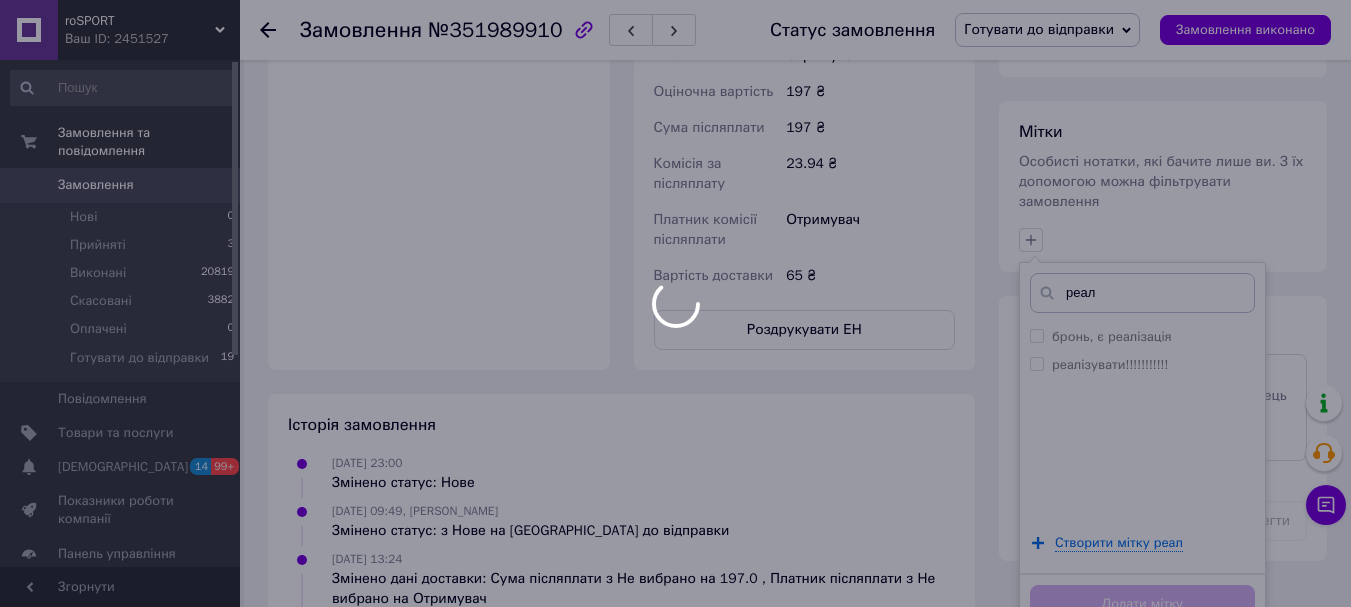 type on "реал" 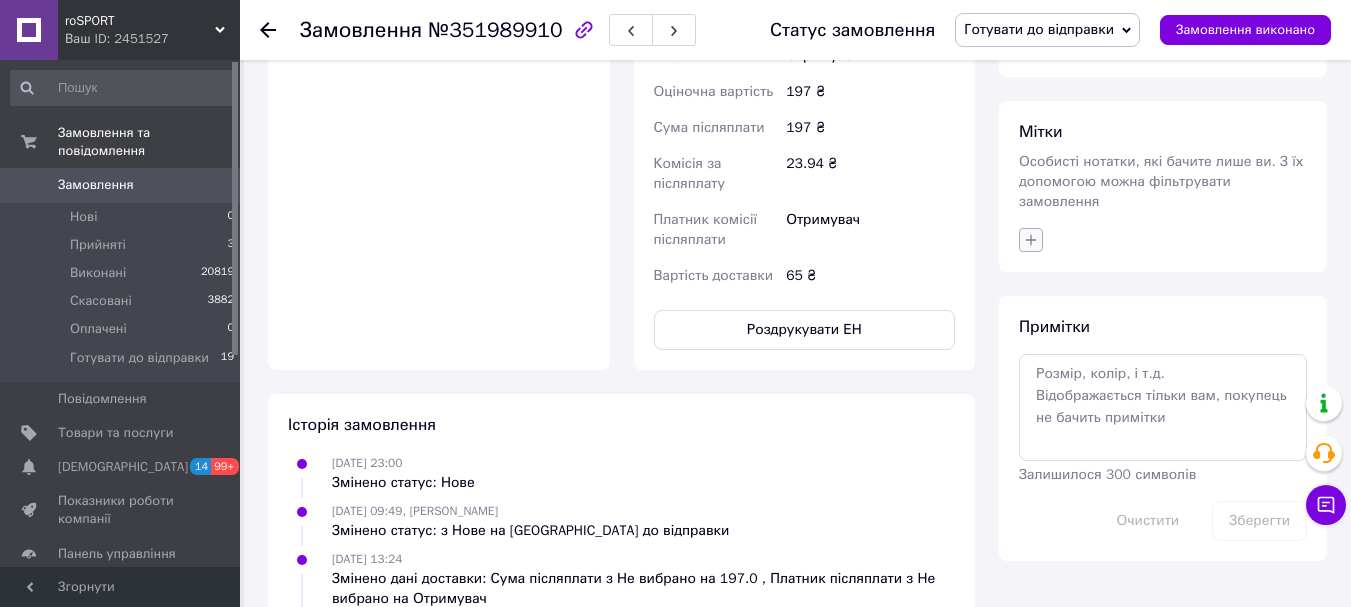 click 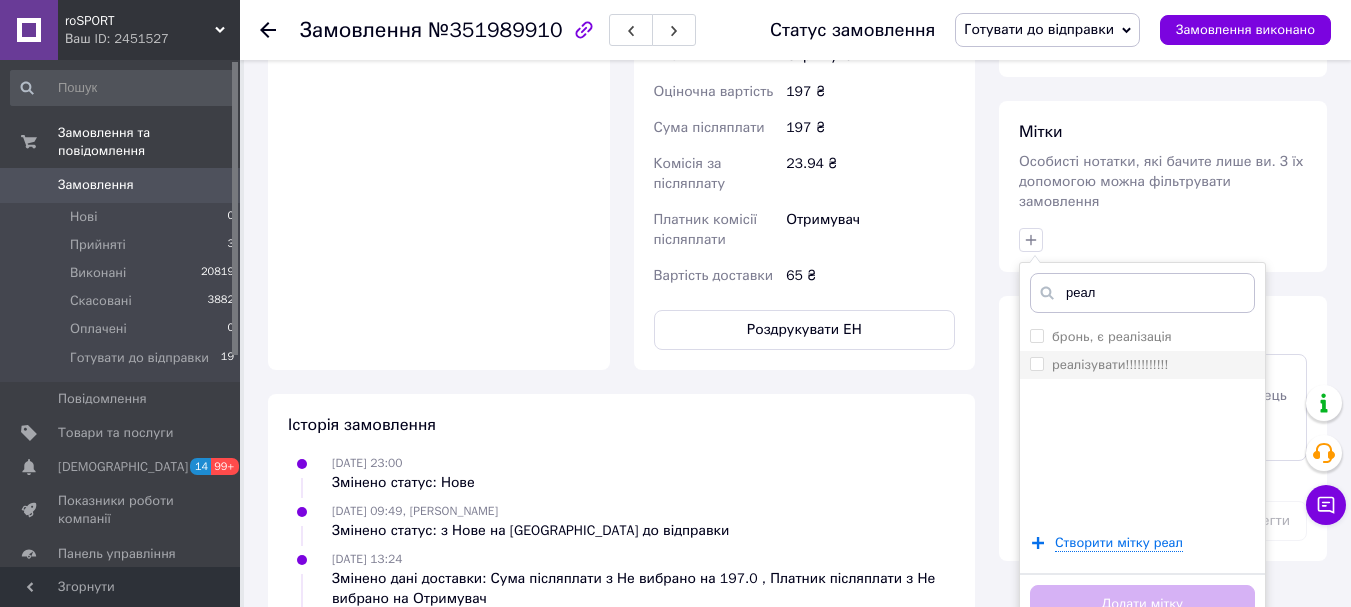 type on "реал" 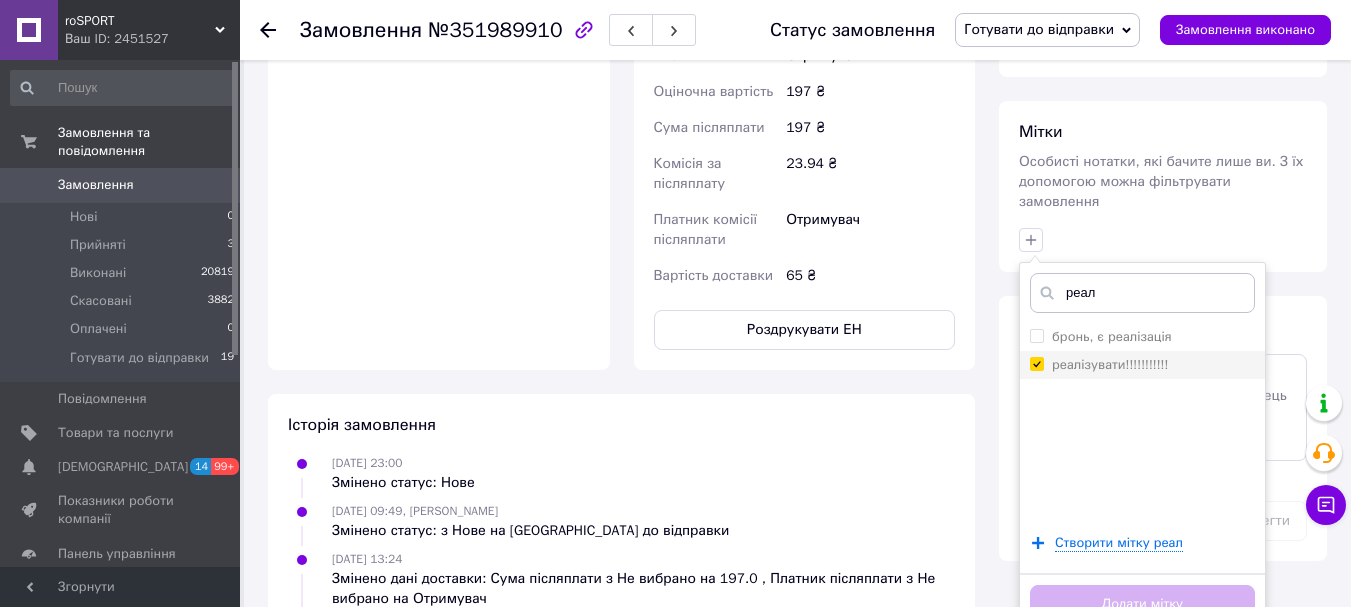 checkbox on "true" 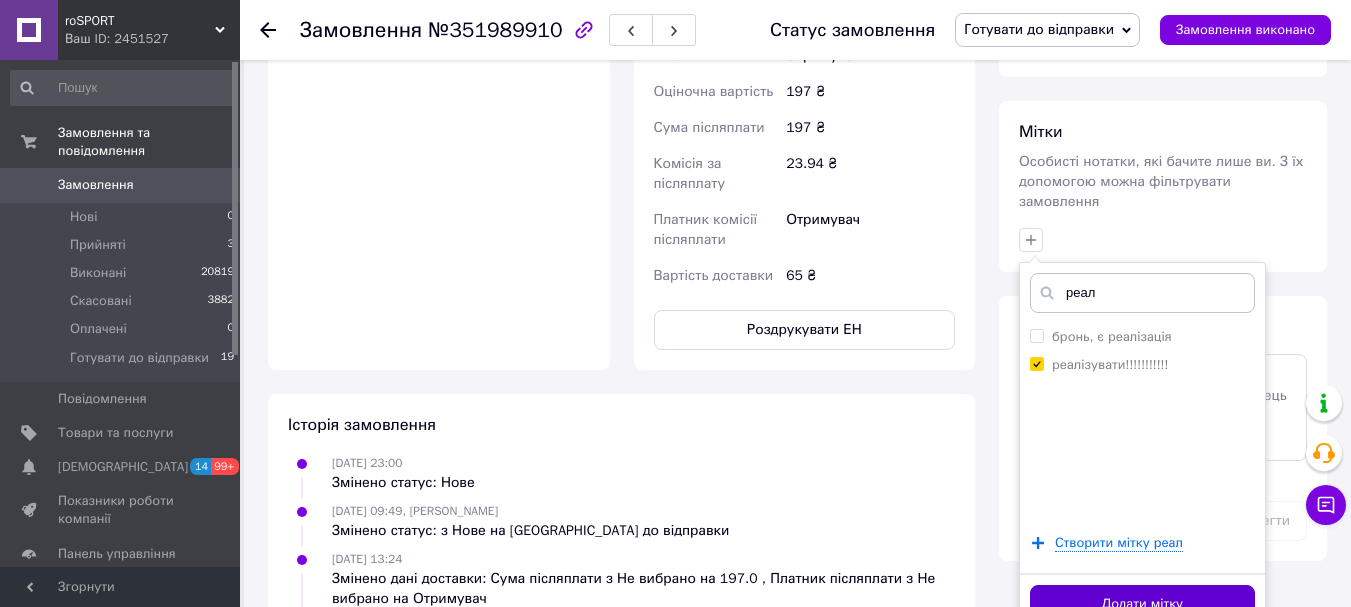 click on "Додати мітку" at bounding box center (1142, 604) 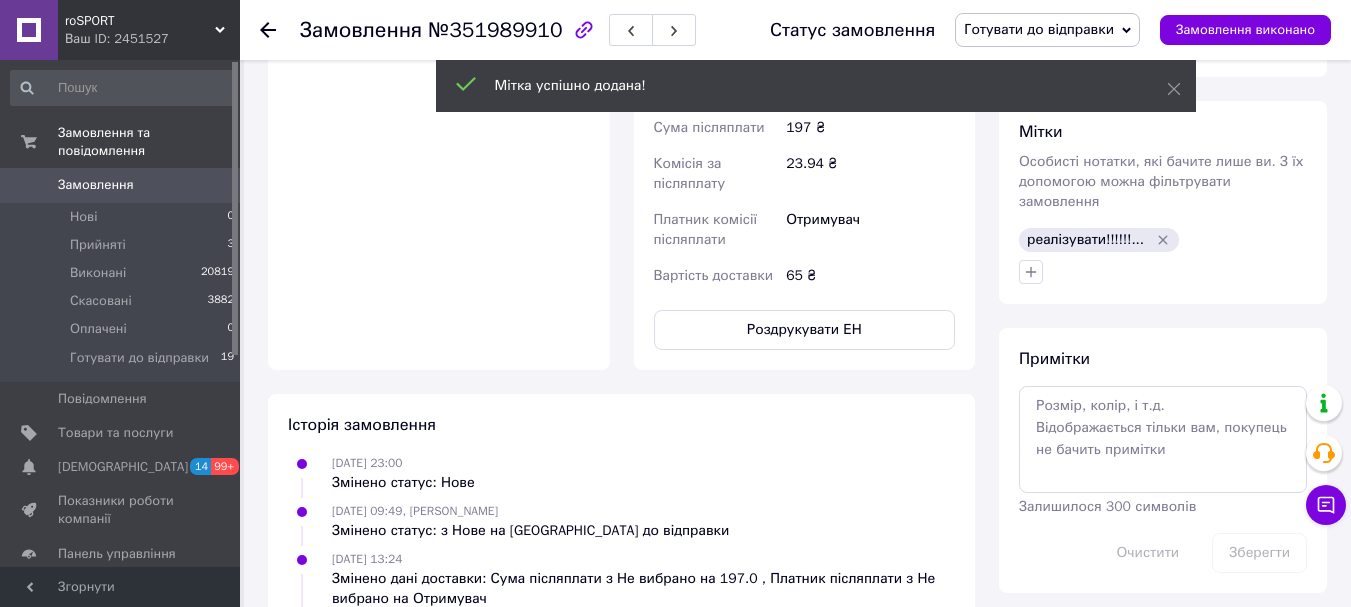 click 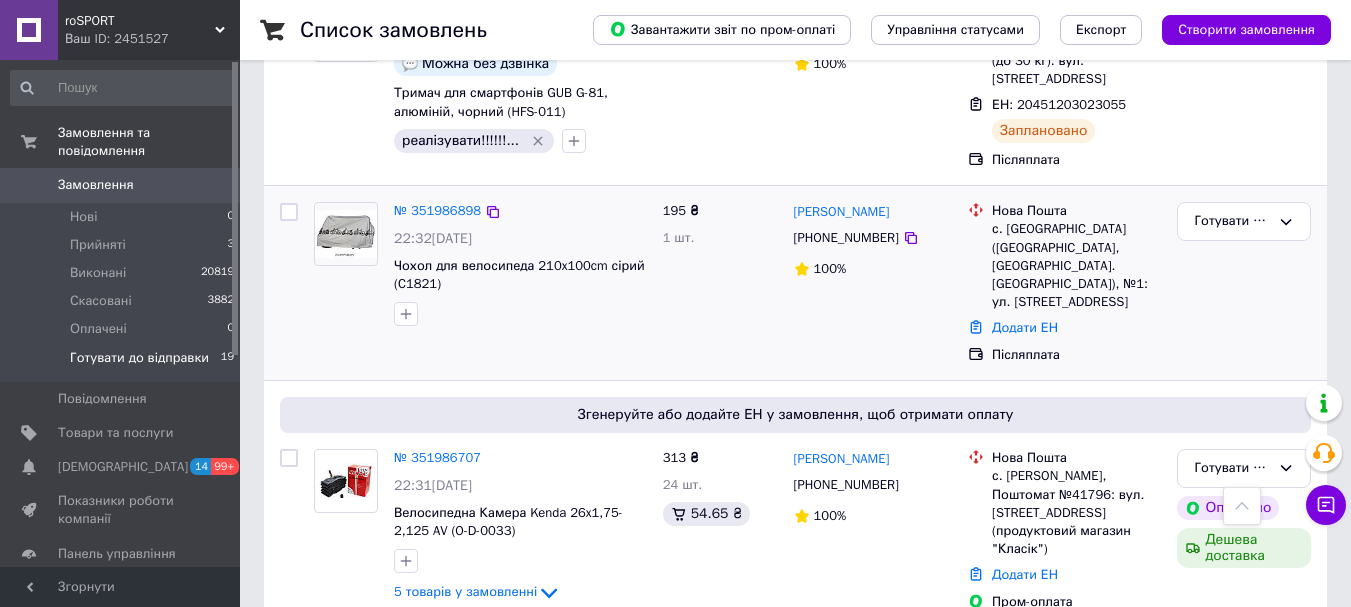 scroll, scrollTop: 2000, scrollLeft: 0, axis: vertical 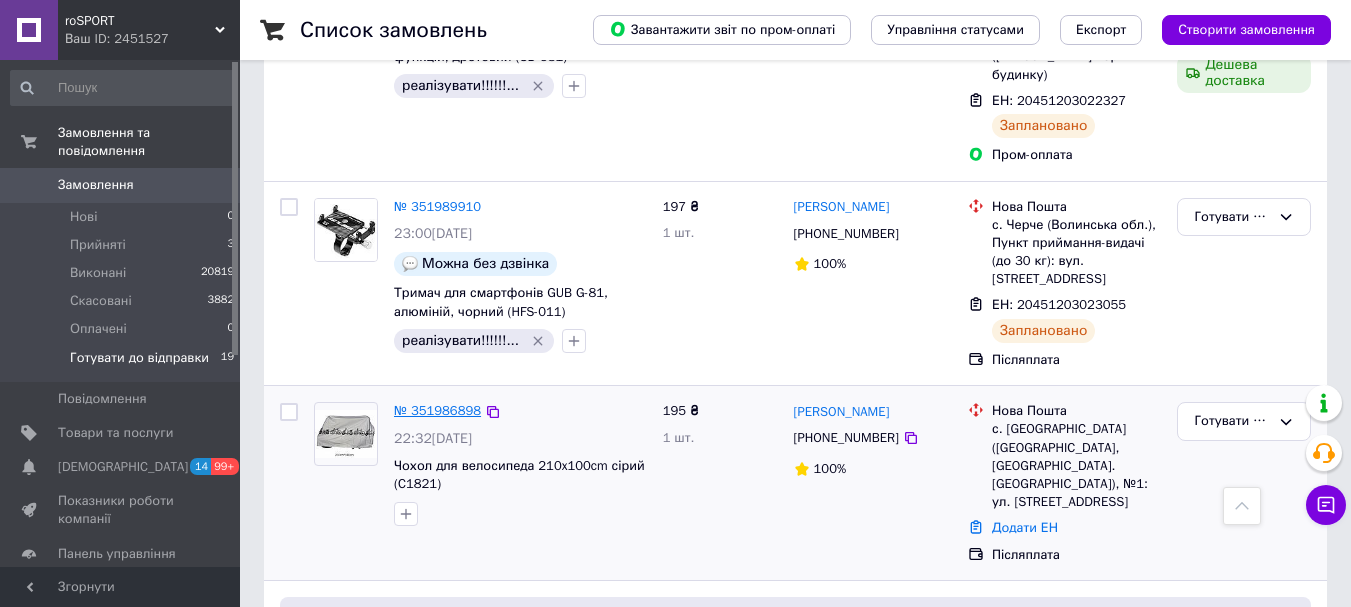 click on "№ 351986898" at bounding box center (437, 410) 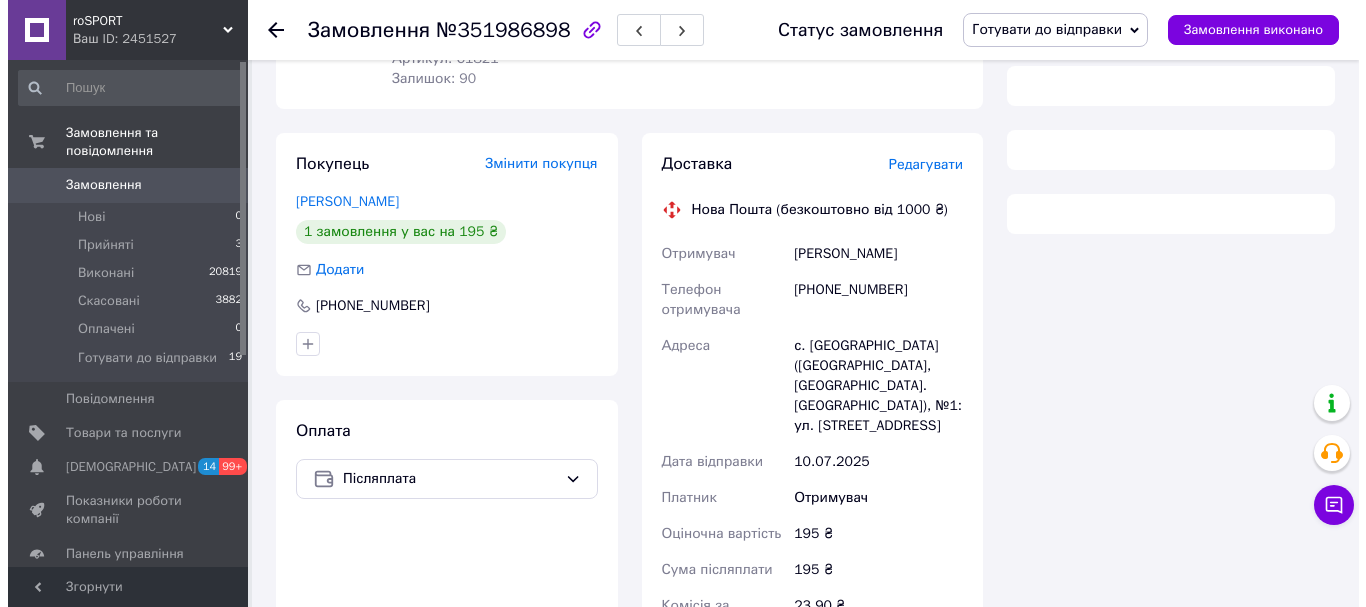 scroll, scrollTop: 0, scrollLeft: 0, axis: both 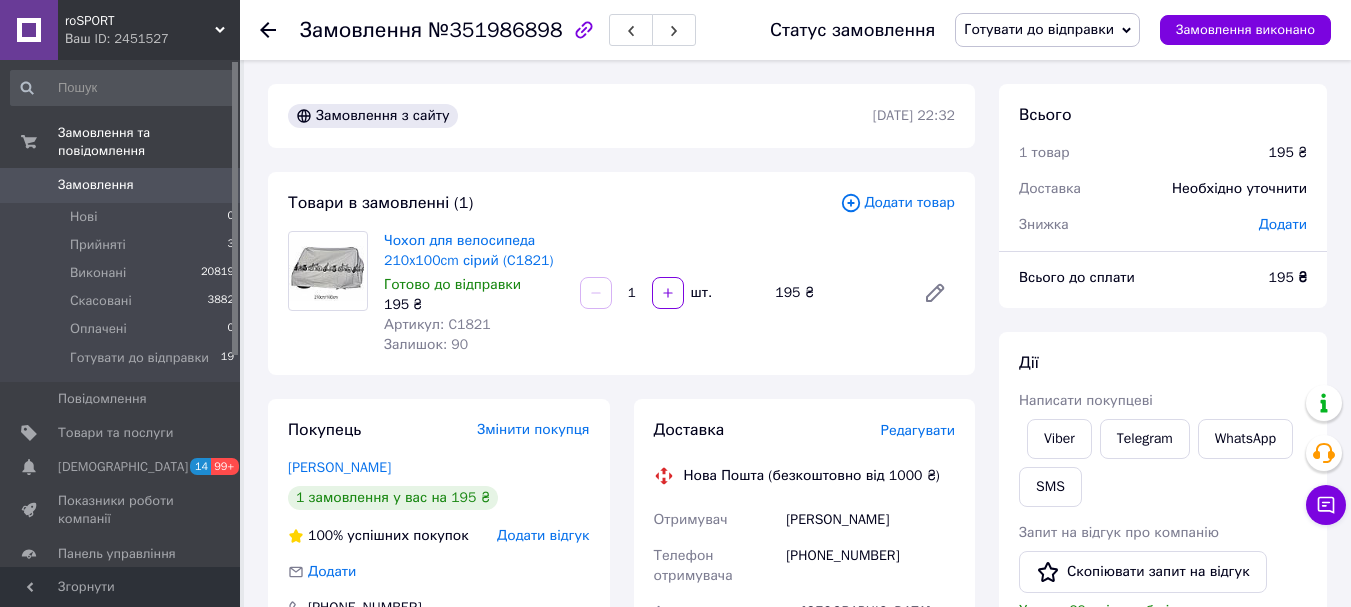 click on "Редагувати" at bounding box center (918, 430) 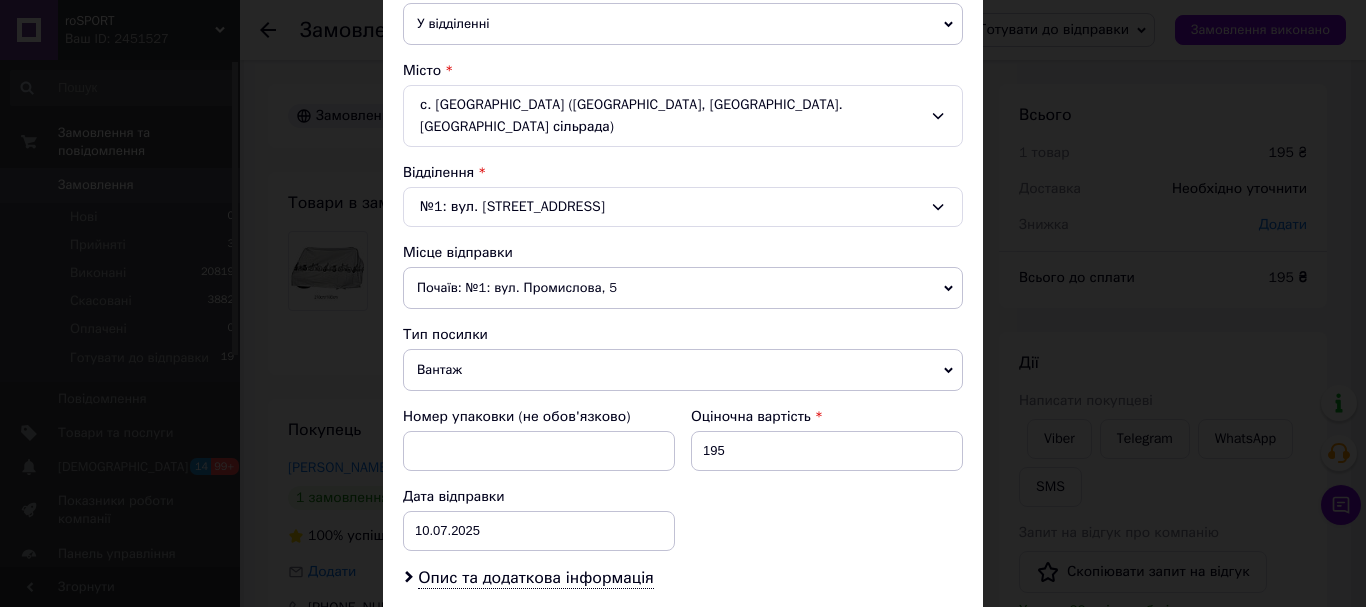 scroll, scrollTop: 500, scrollLeft: 0, axis: vertical 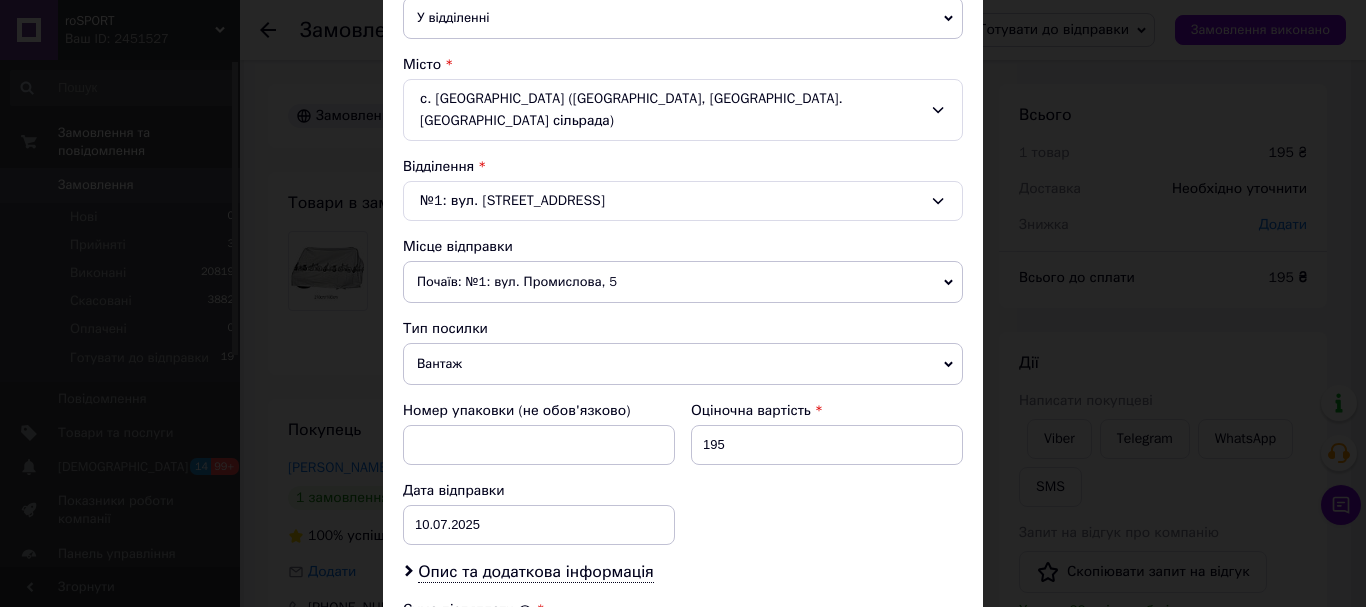 click on "Вантаж" at bounding box center [683, 364] 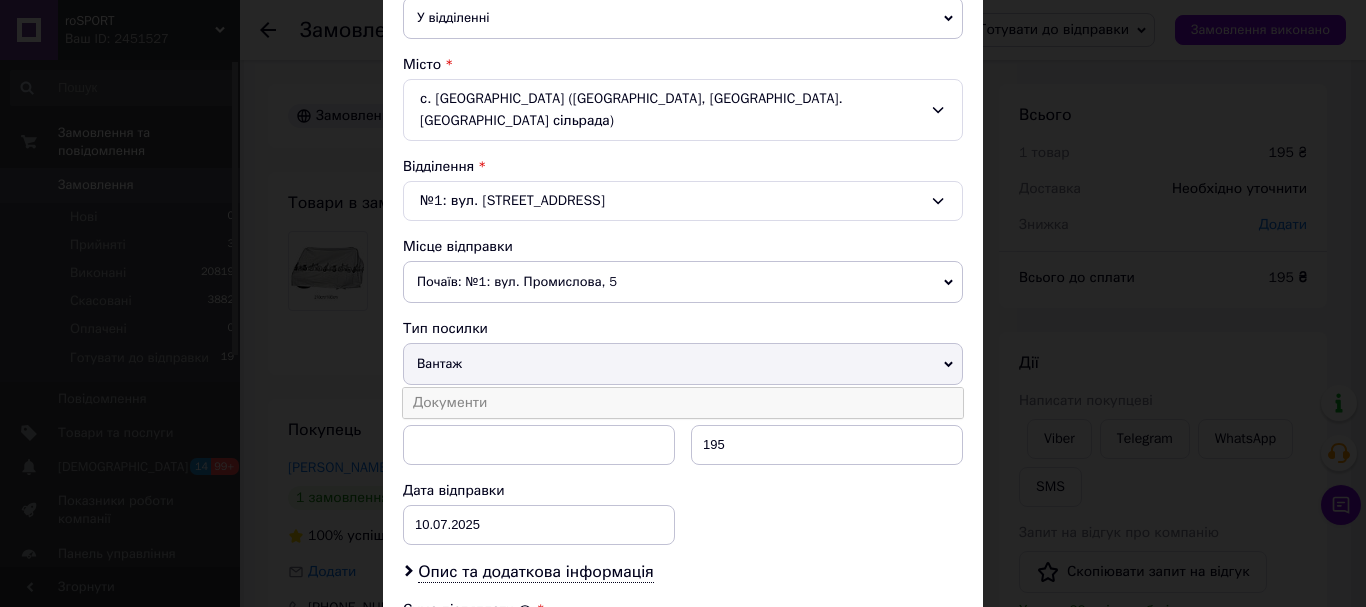 click on "Документи" at bounding box center (683, 403) 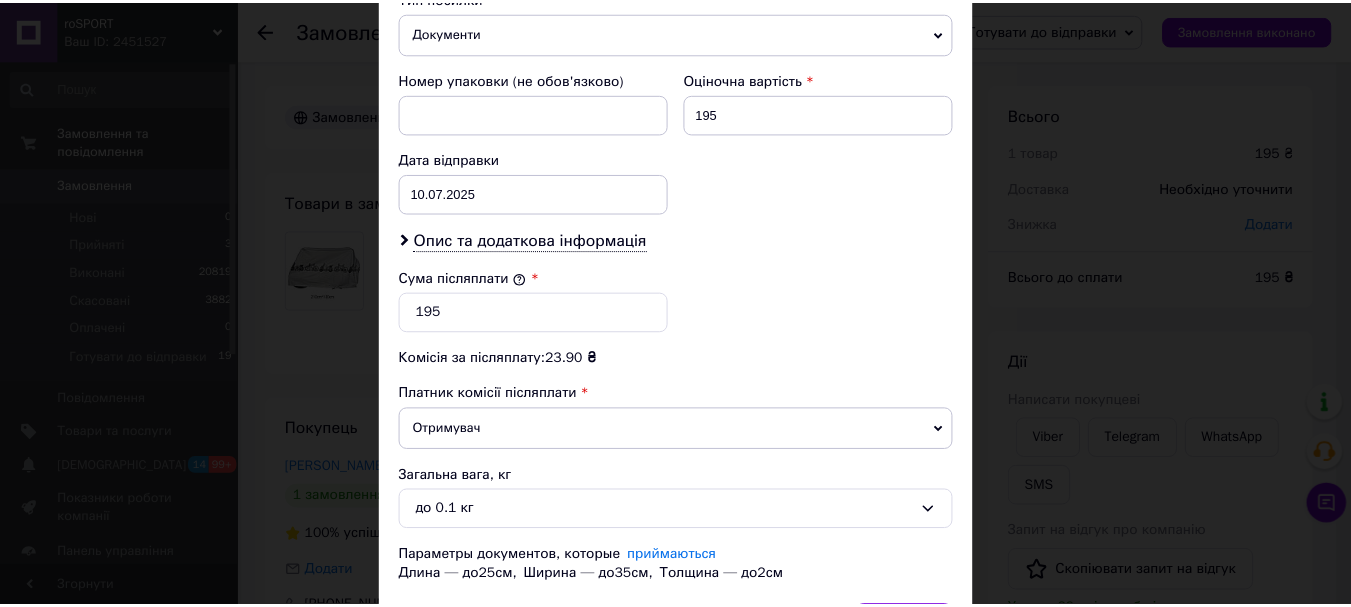 scroll, scrollTop: 961, scrollLeft: 0, axis: vertical 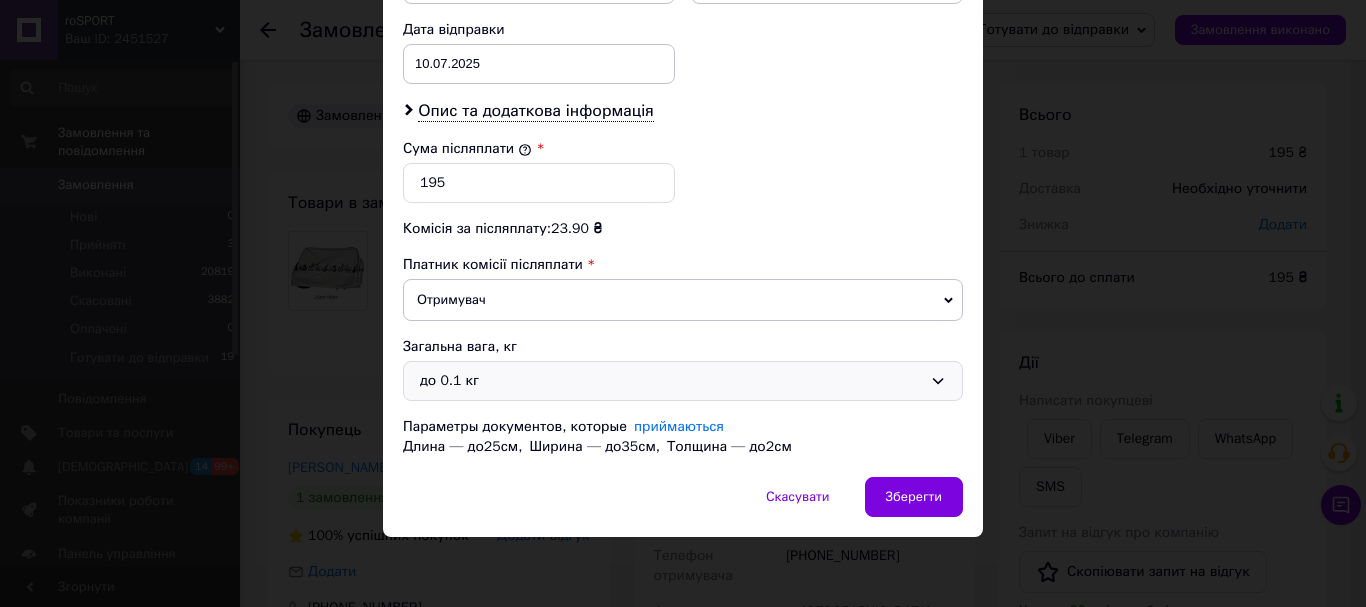 click on "до 0.1 кг" at bounding box center [683, 381] 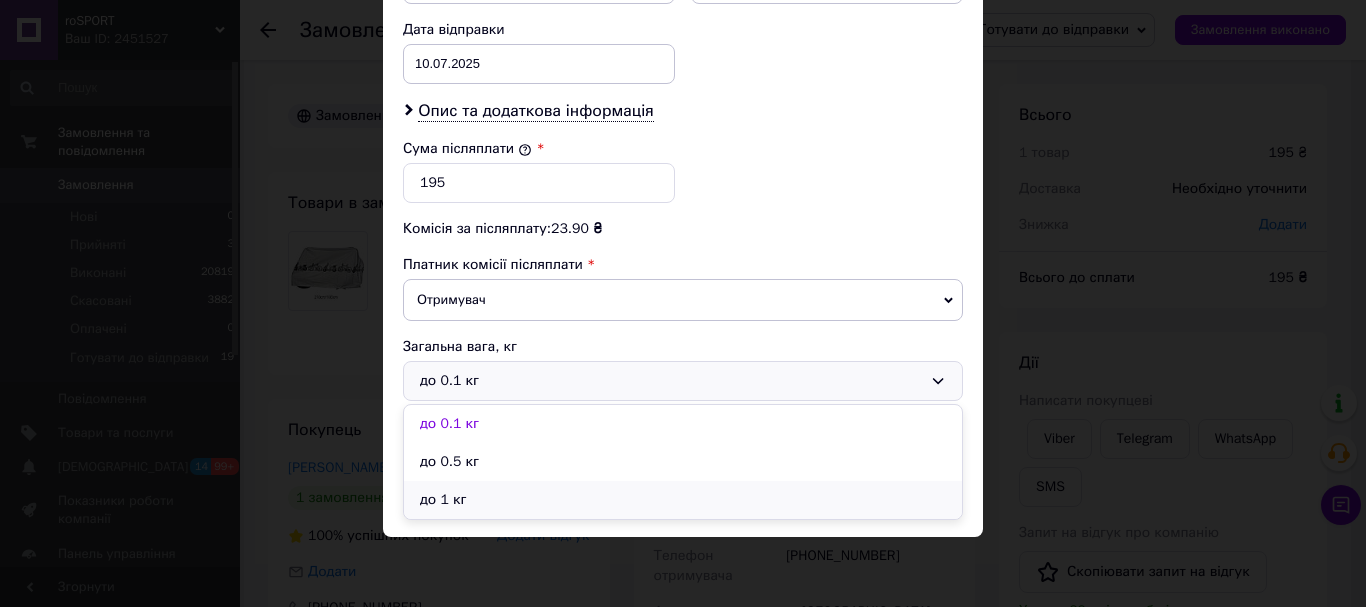 click on "до 1 кг" at bounding box center [683, 500] 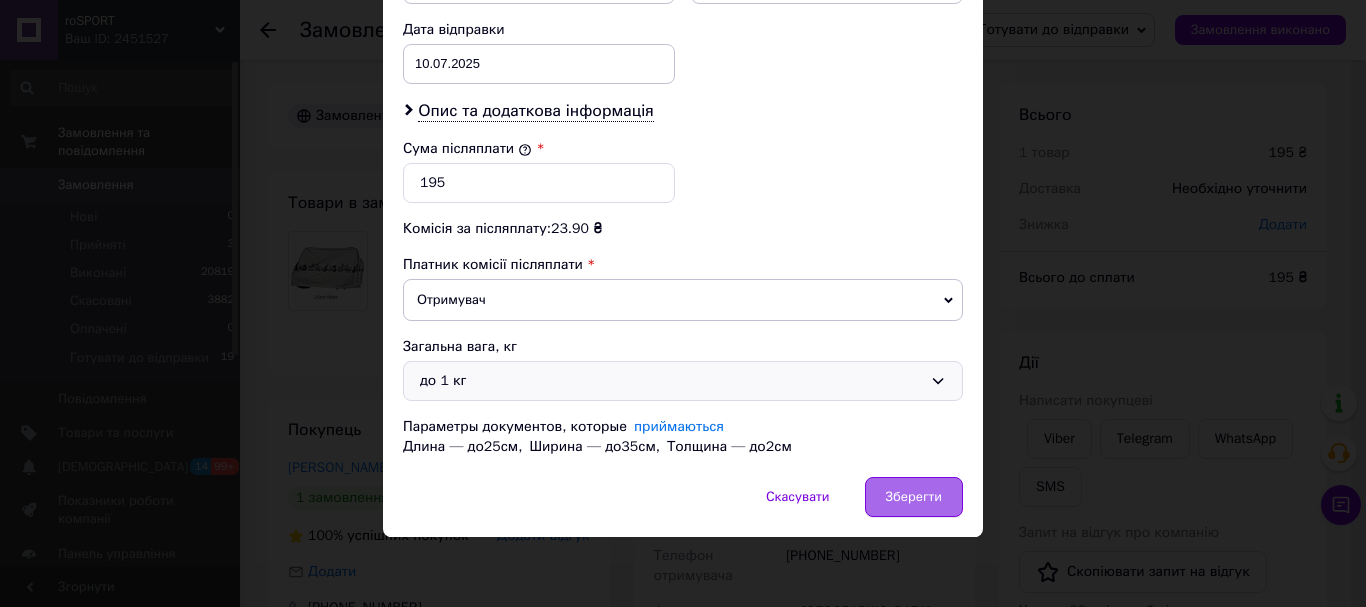 click on "Зберегти" at bounding box center (914, 497) 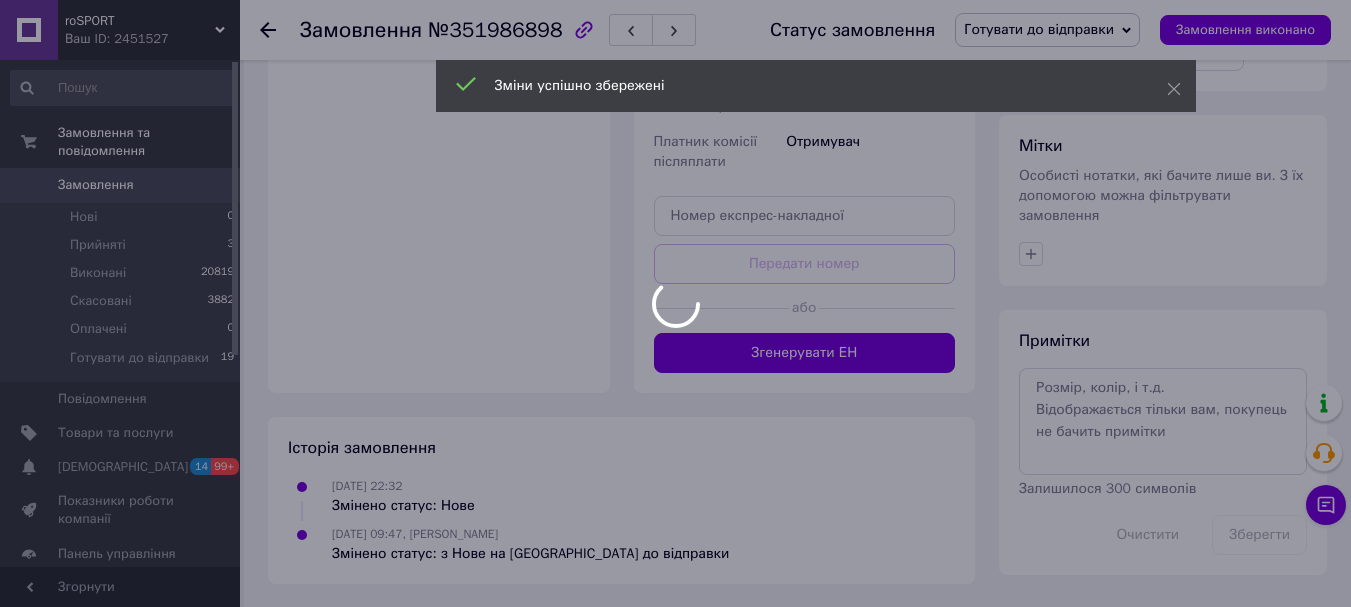 scroll, scrollTop: 787, scrollLeft: 0, axis: vertical 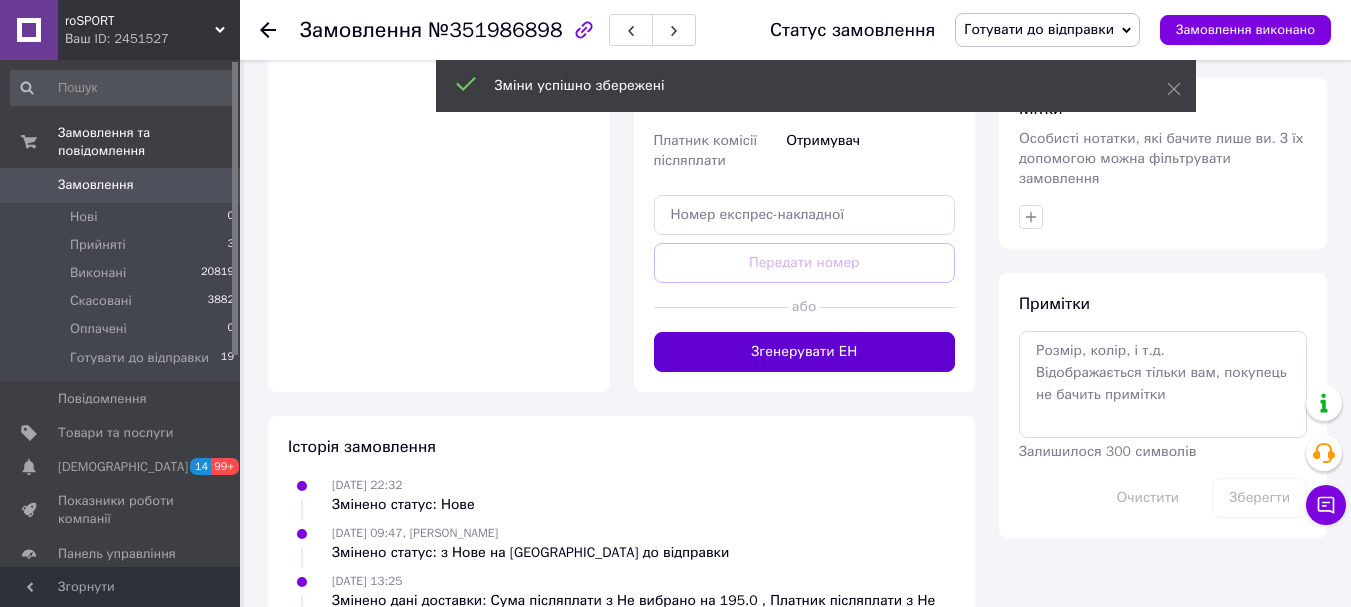 click on "Згенерувати ЕН" at bounding box center [805, 352] 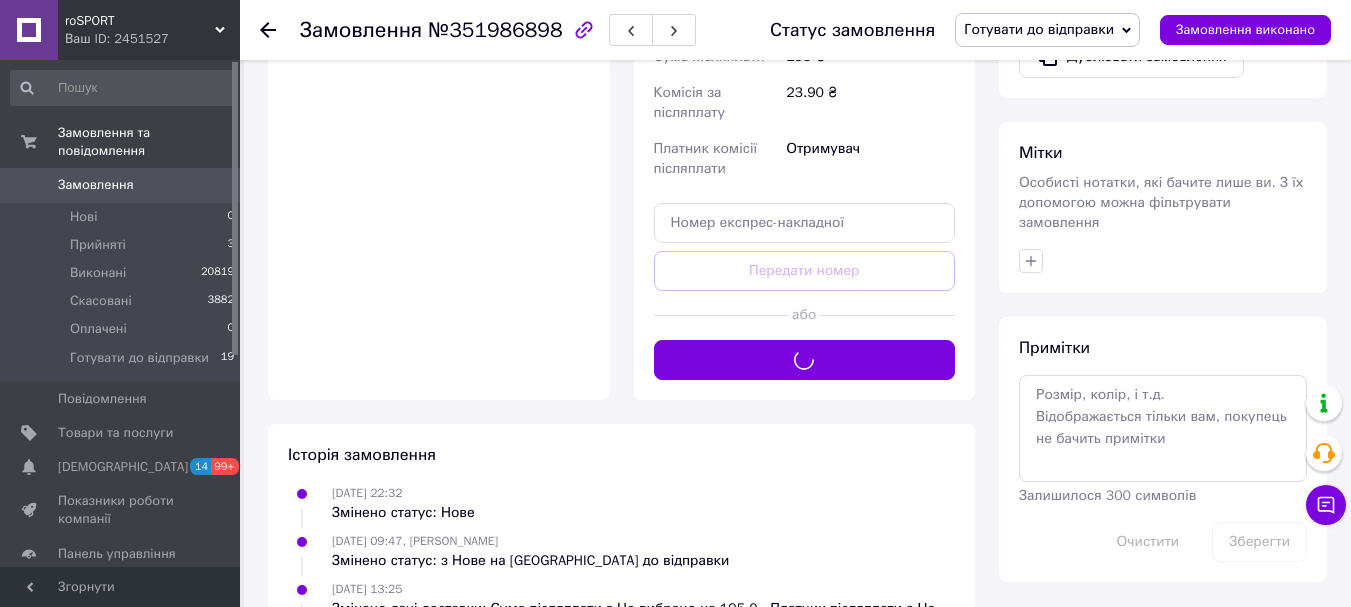 scroll, scrollTop: 787, scrollLeft: 0, axis: vertical 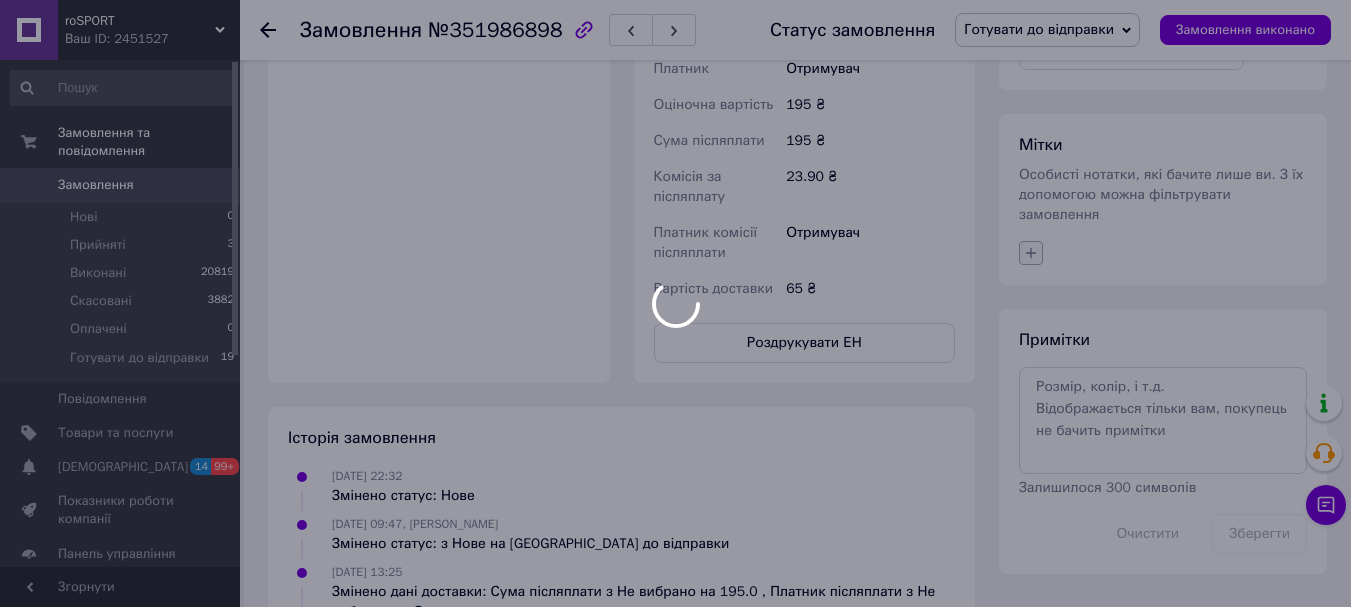 click at bounding box center [675, 303] 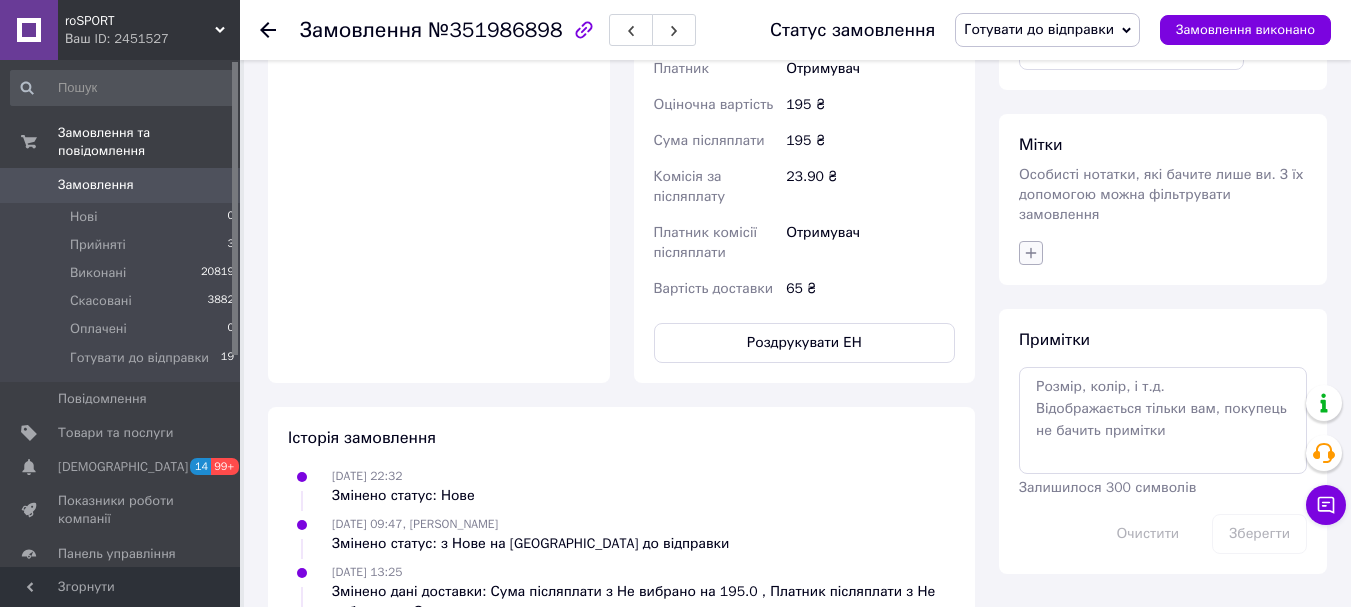 click 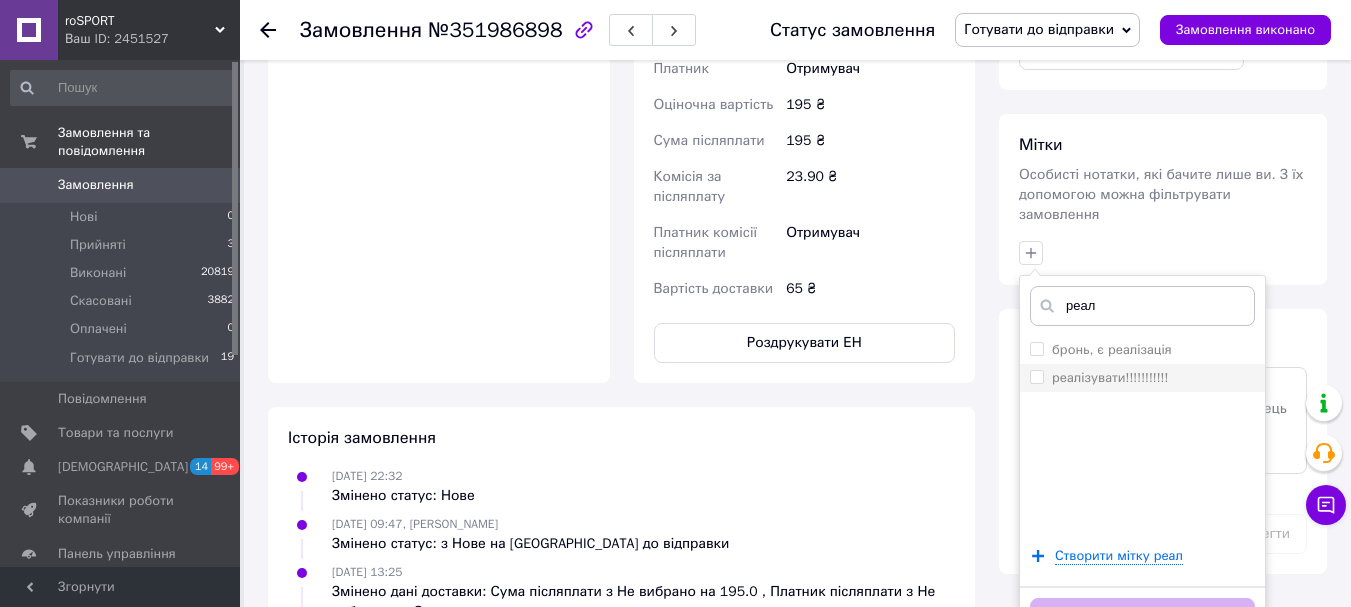 type on "реал" 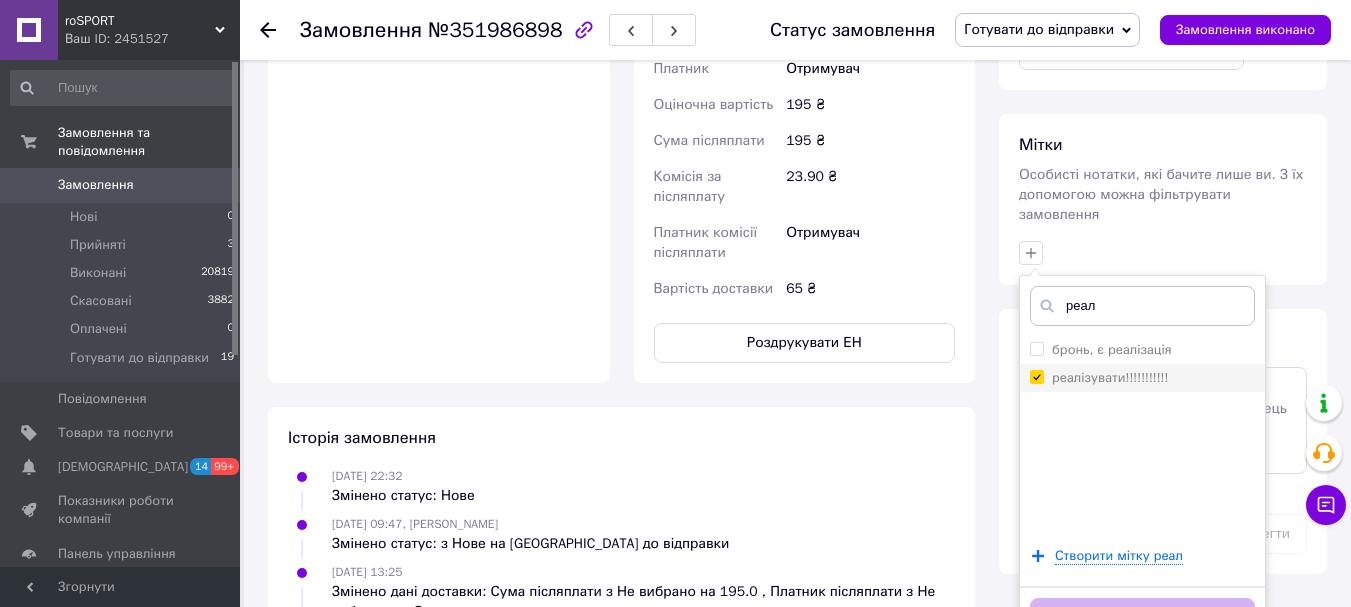 checkbox on "true" 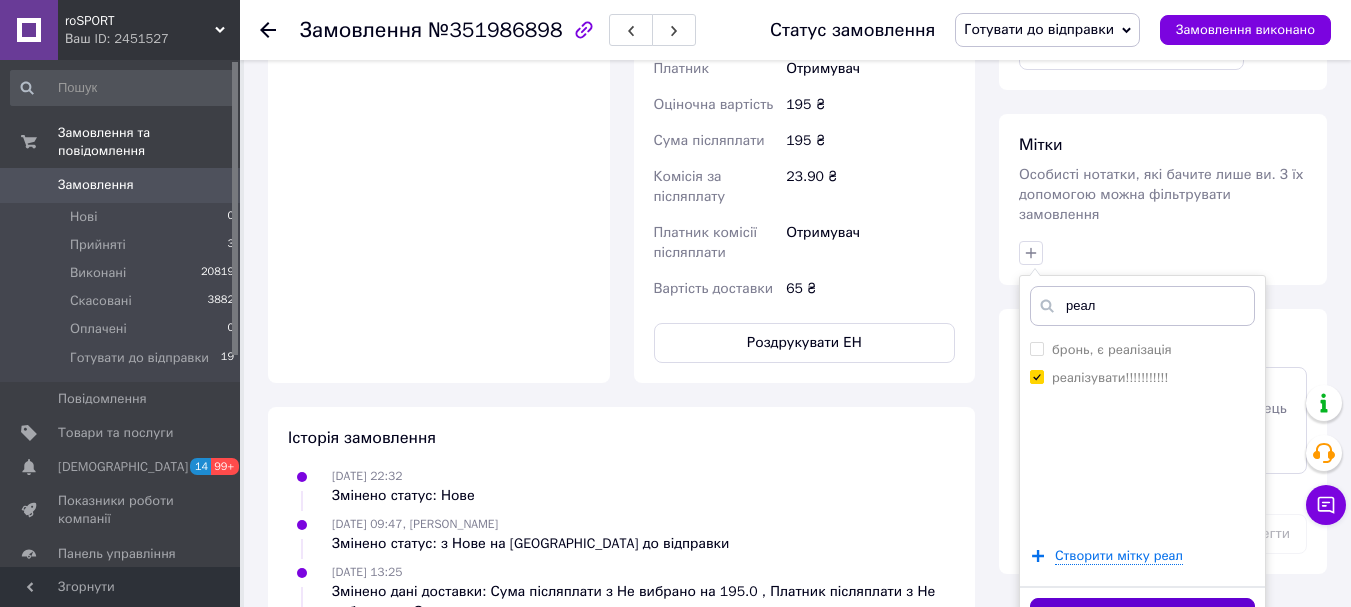 click on "Додати мітку" at bounding box center [1142, 617] 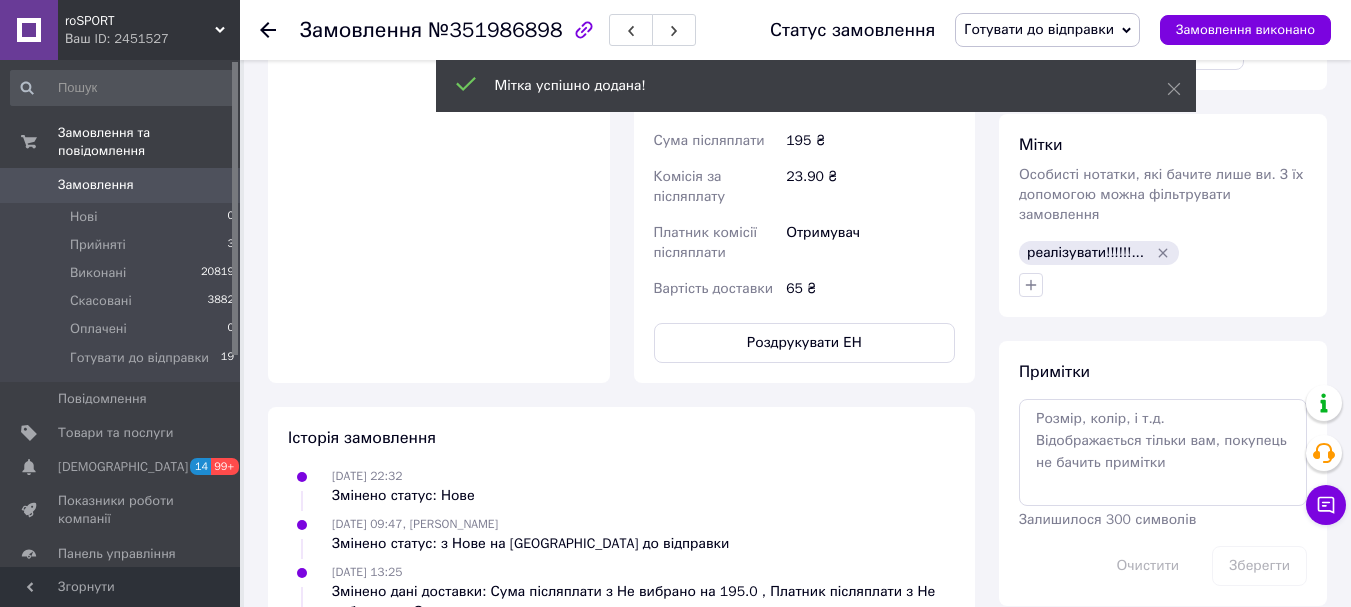 click 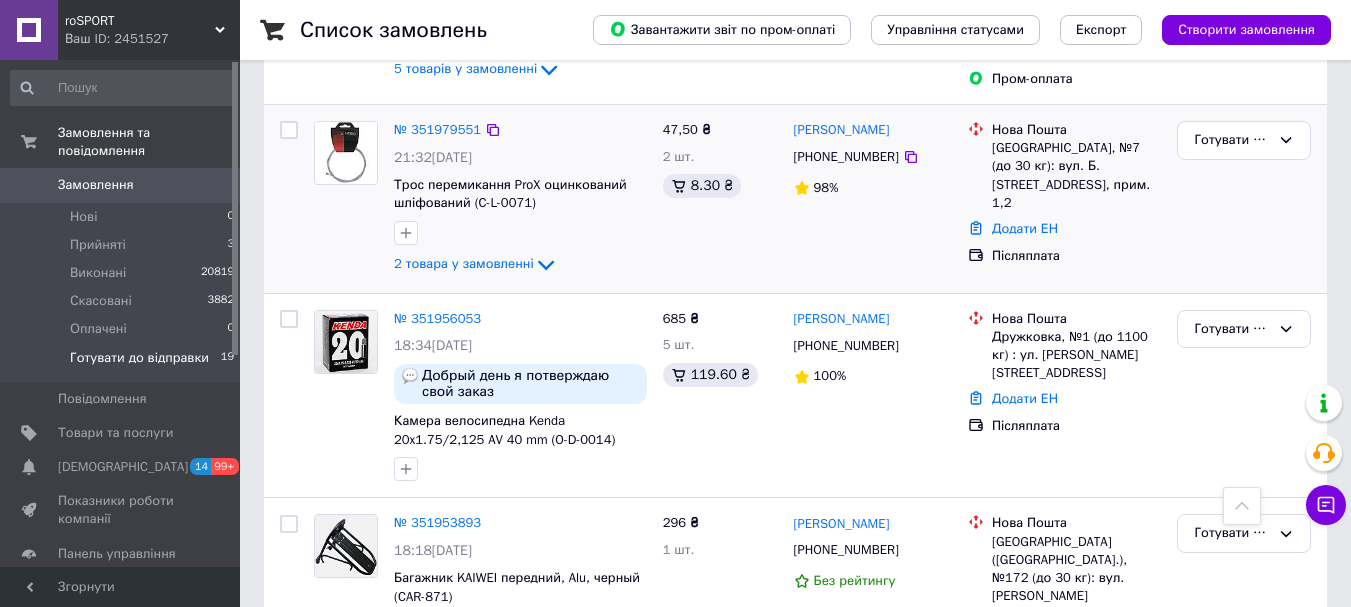 scroll, scrollTop: 2800, scrollLeft: 0, axis: vertical 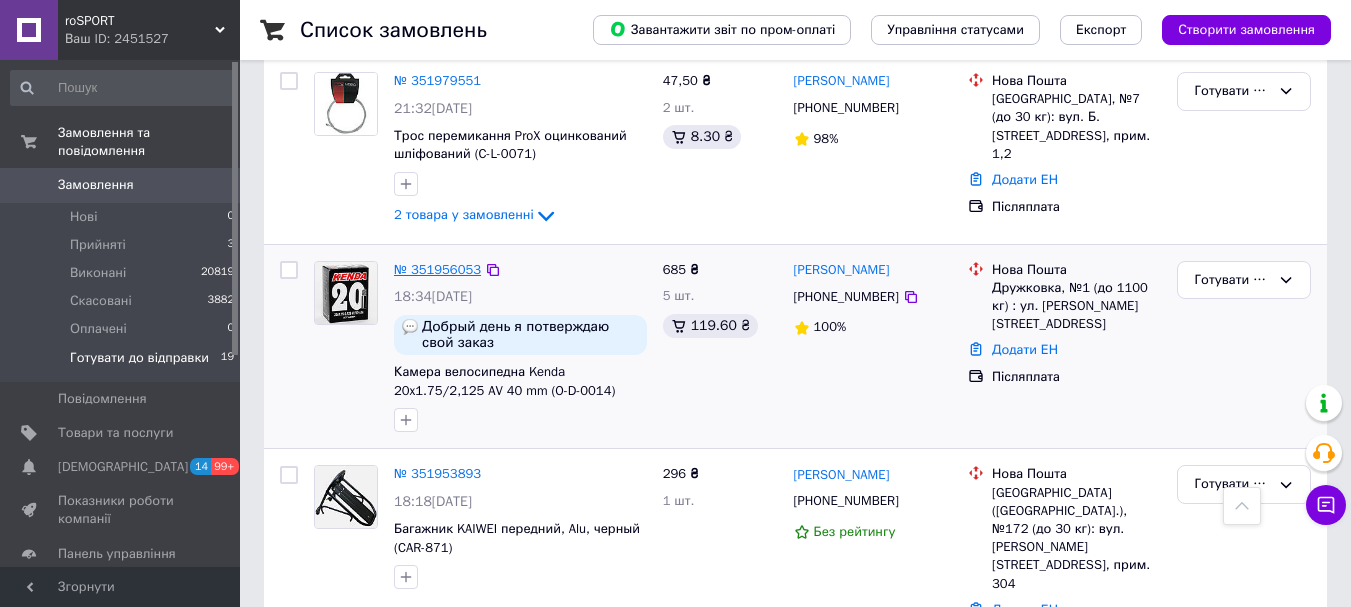 click on "№ 351956053" at bounding box center [437, 269] 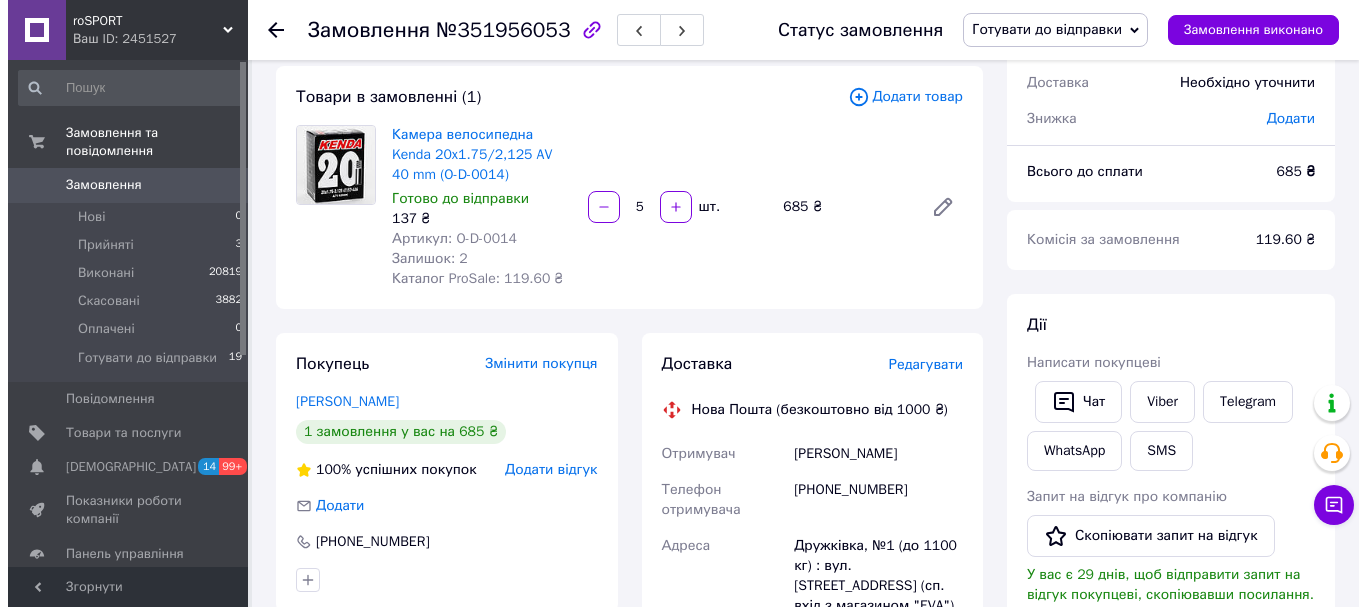 scroll, scrollTop: 6, scrollLeft: 0, axis: vertical 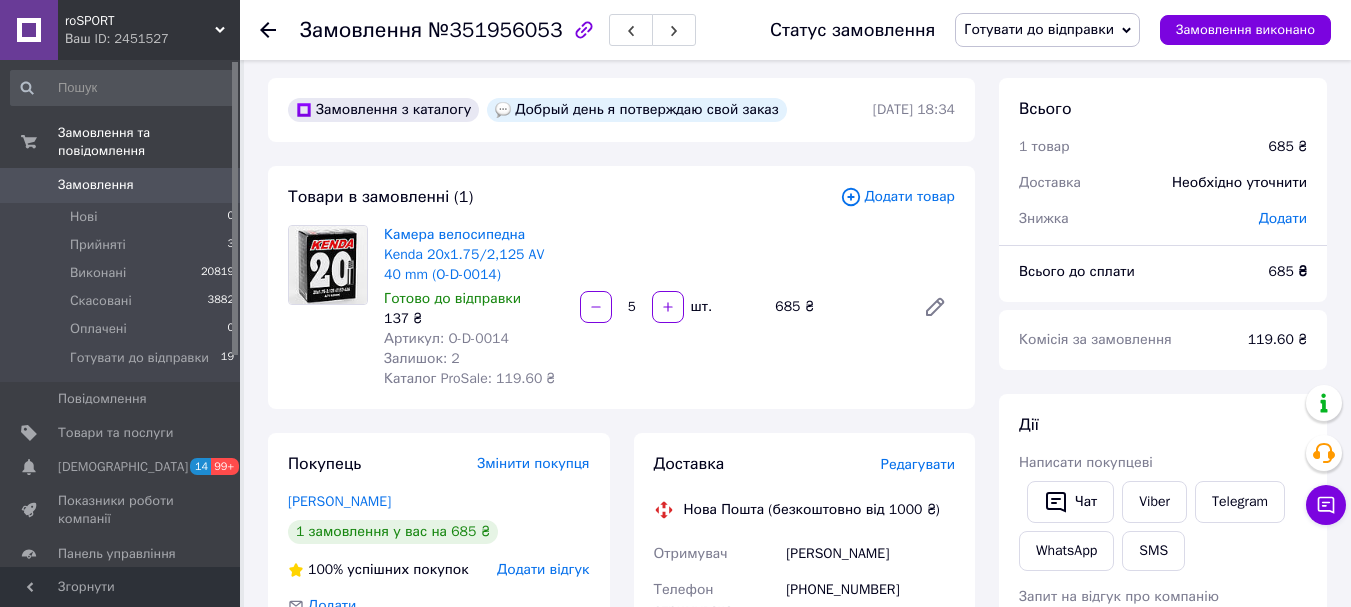 click on "Редагувати" at bounding box center [918, 464] 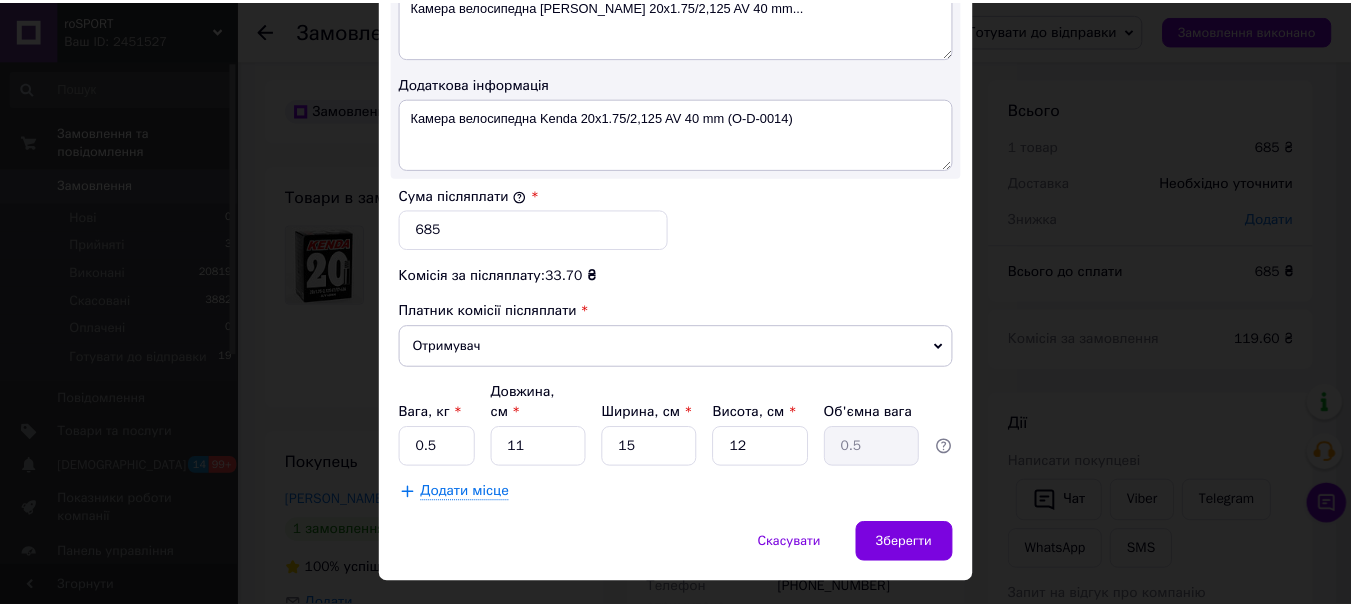 scroll, scrollTop: 1143, scrollLeft: 0, axis: vertical 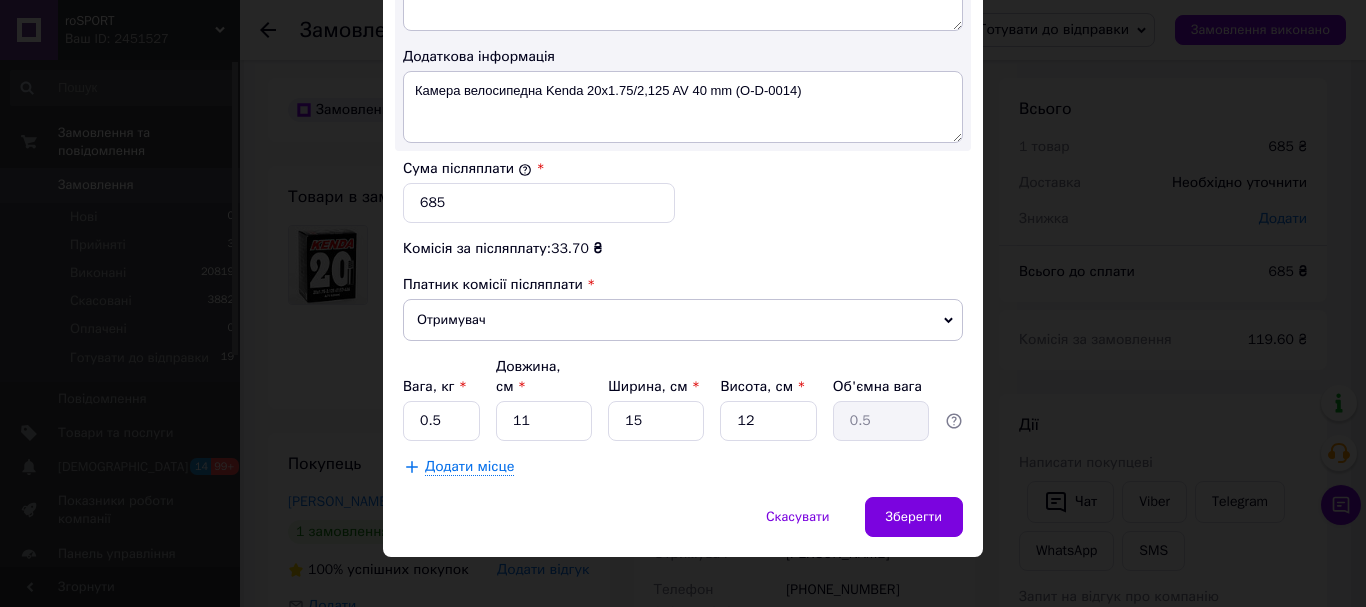 click on "Додаткова інформація" at bounding box center [683, 57] 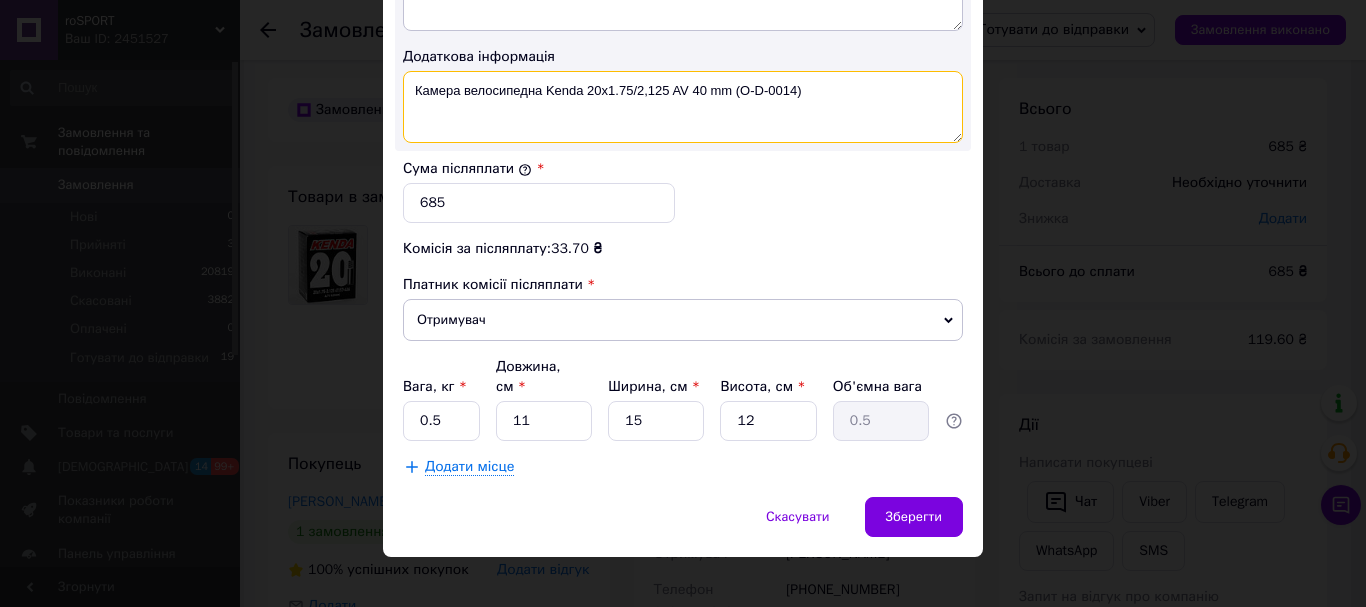click on "Камера велосипедна Kenda 20x1.75/2,125 AV 40 mm (O-D-0014)" at bounding box center [683, 107] 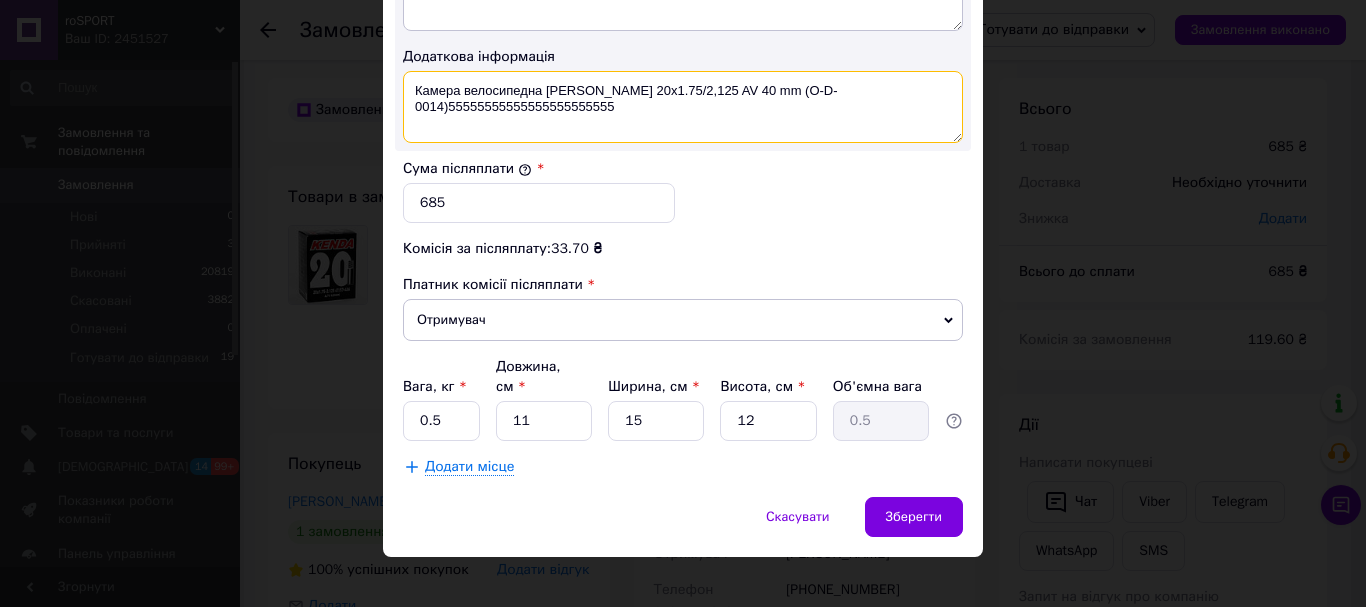 type on "Камера велосипедна Kenda 20x1.75/2,125 AV 40 mm (O-D-0014)55555555555555555555555" 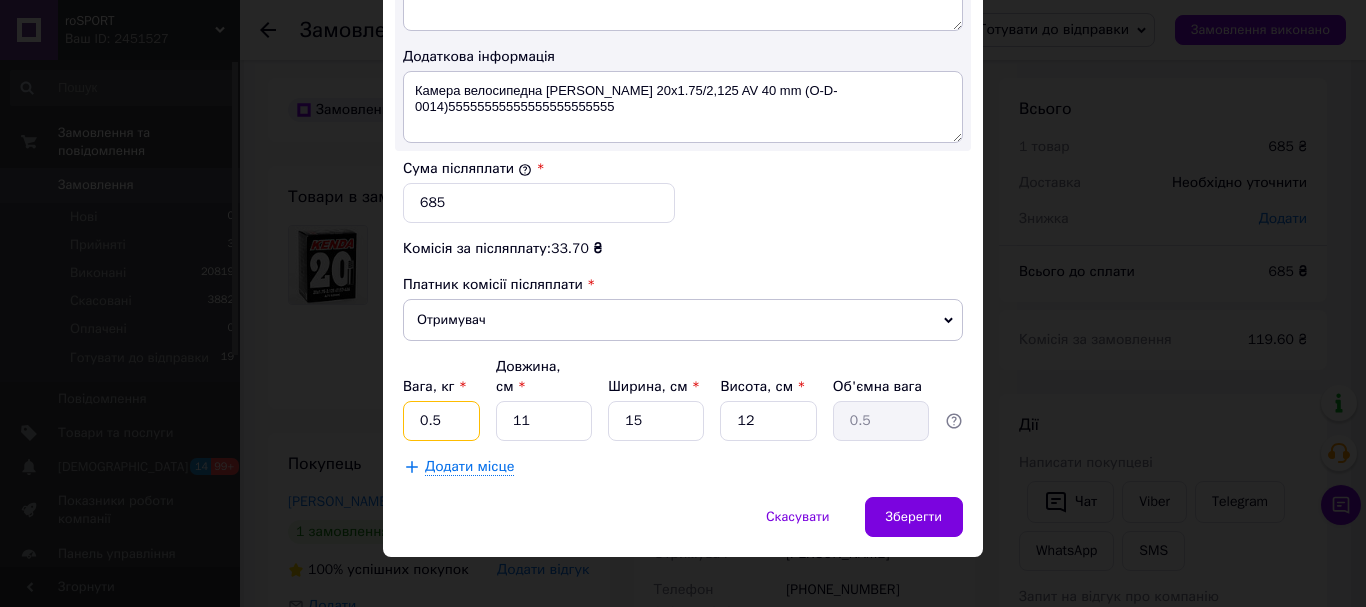 click on "0.5" at bounding box center (441, 421) 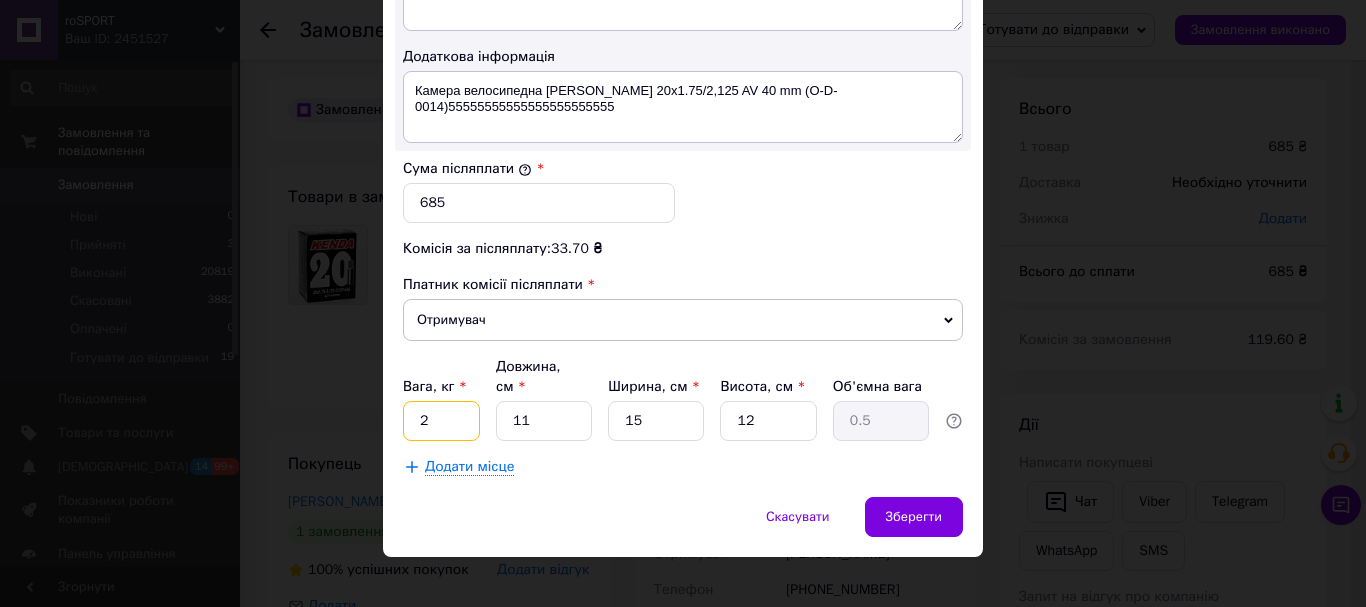 type on "2" 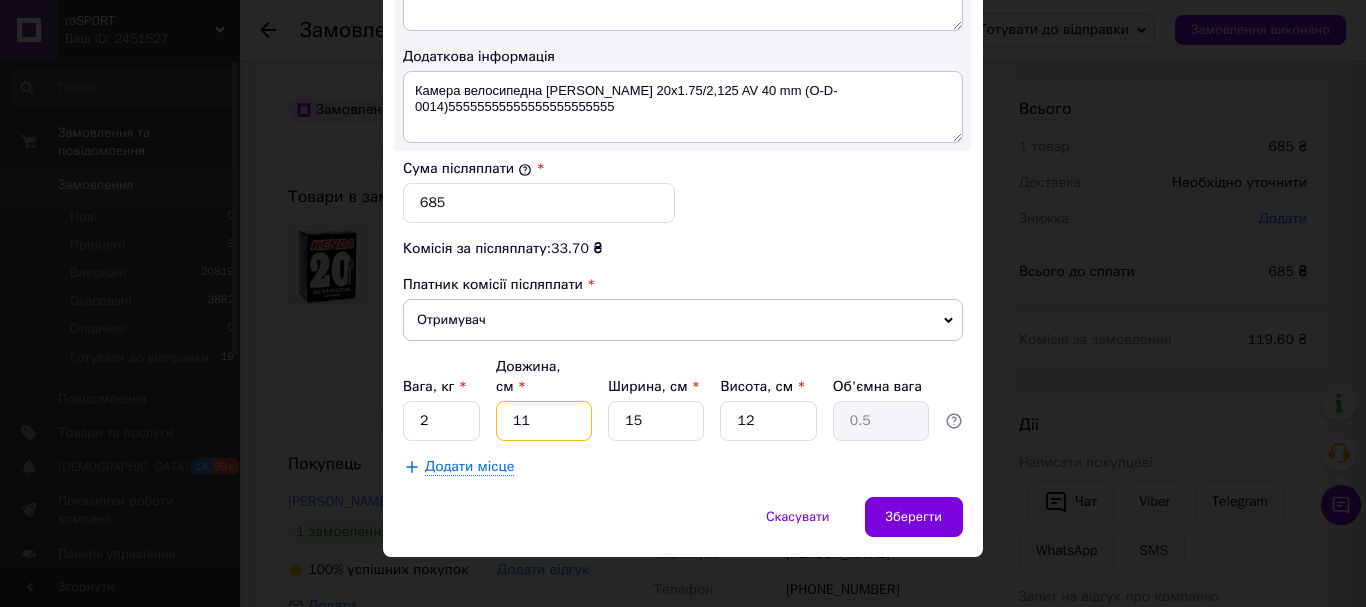 click on "11" at bounding box center [544, 421] 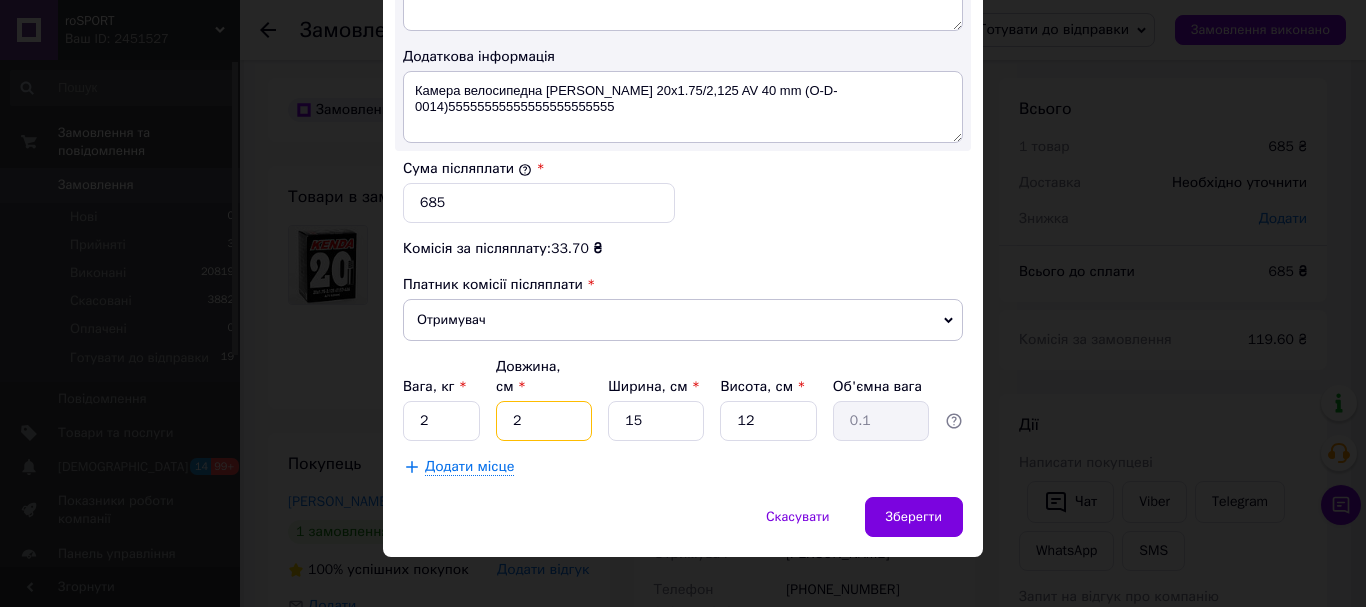 type on "20" 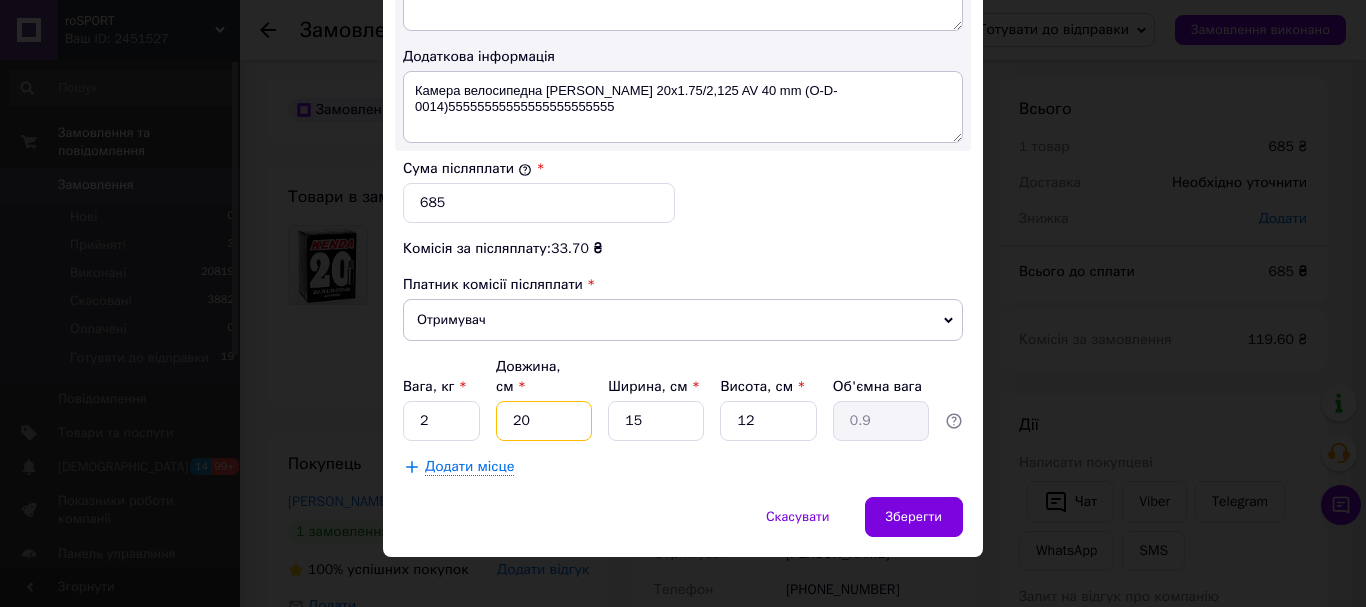 type on "20" 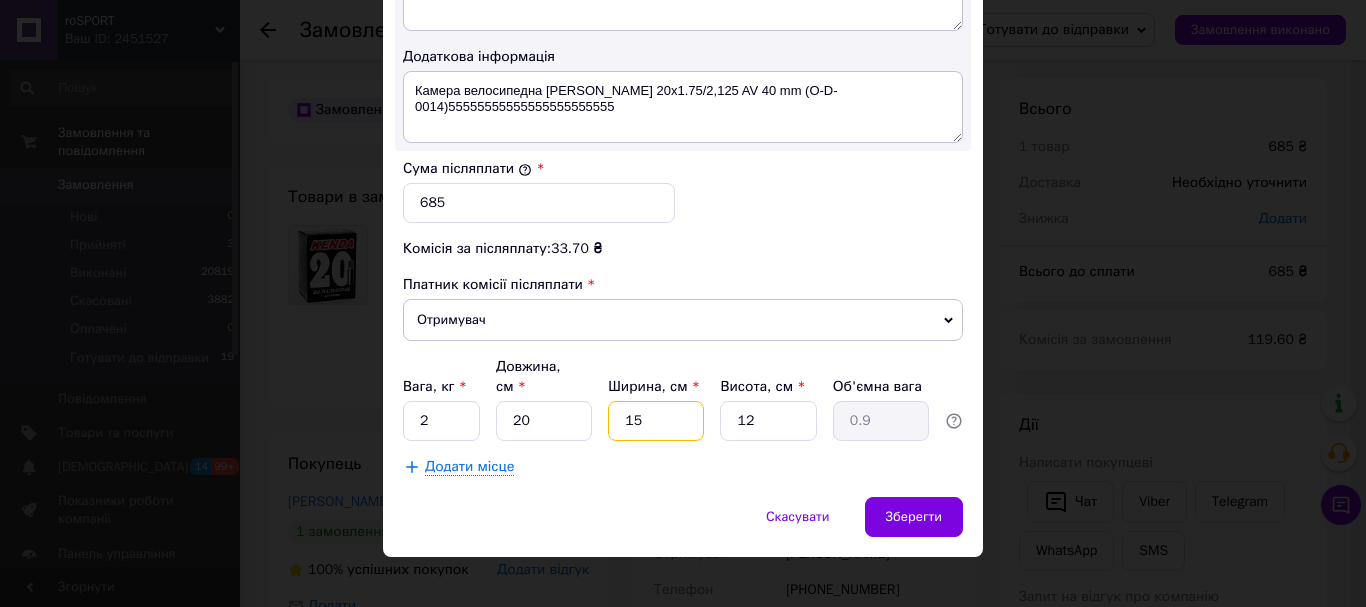 click on "15" at bounding box center (656, 421) 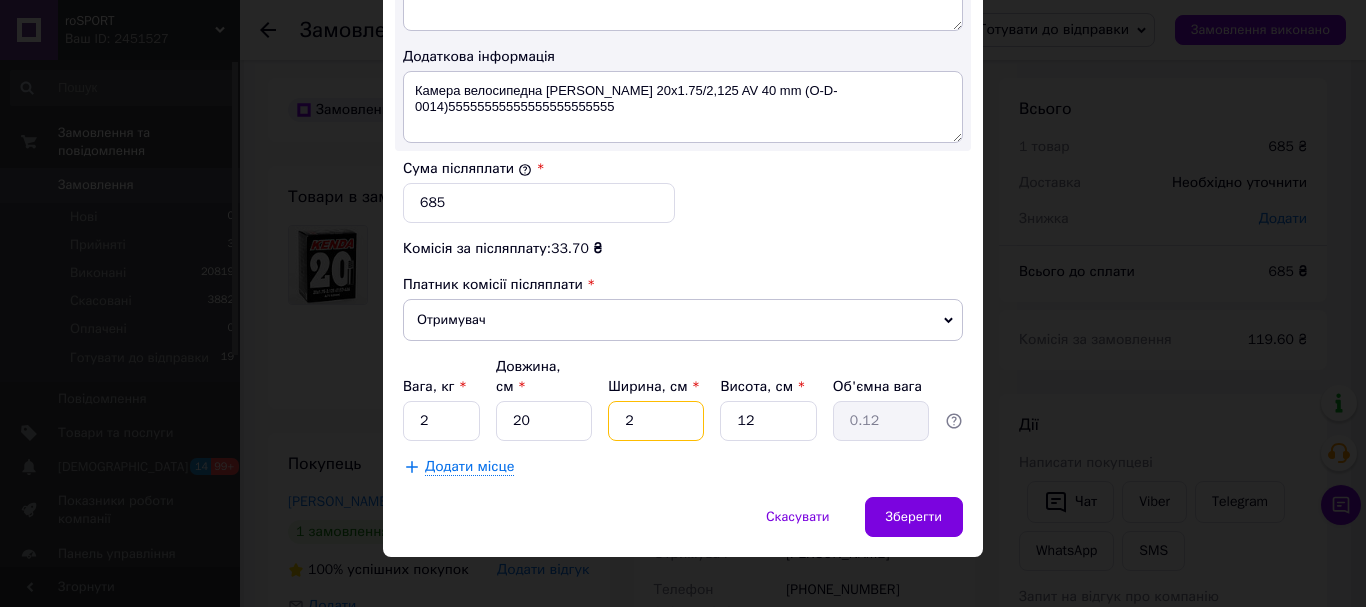 type on "20" 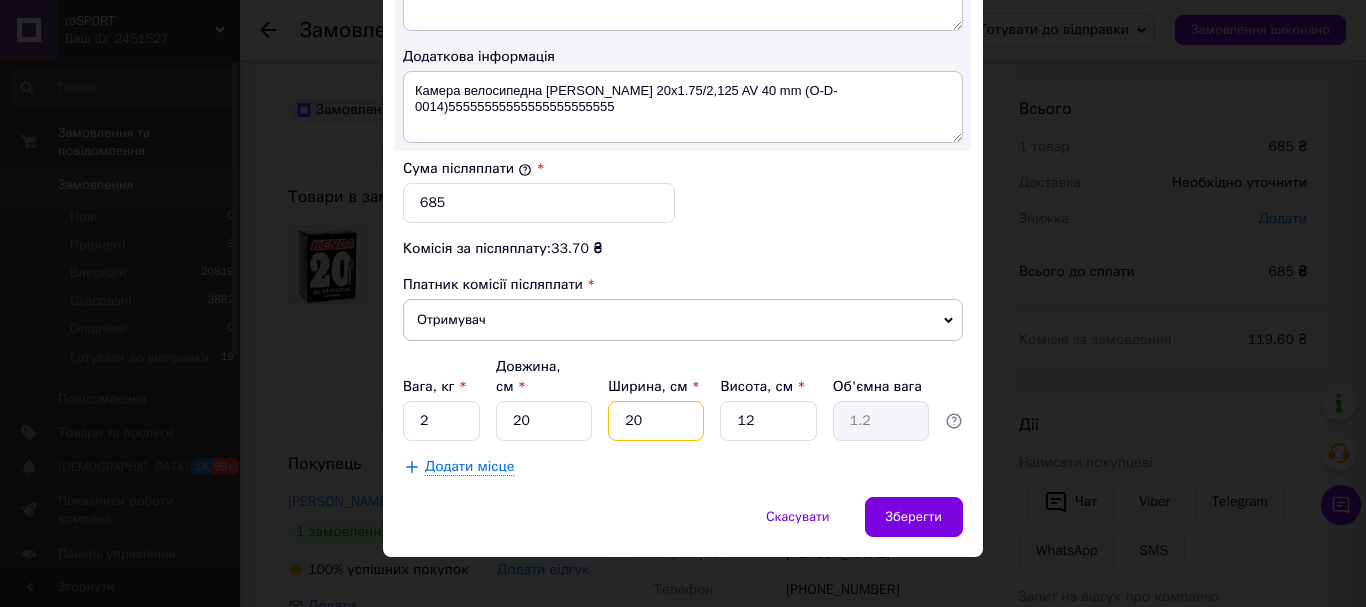 type on "20" 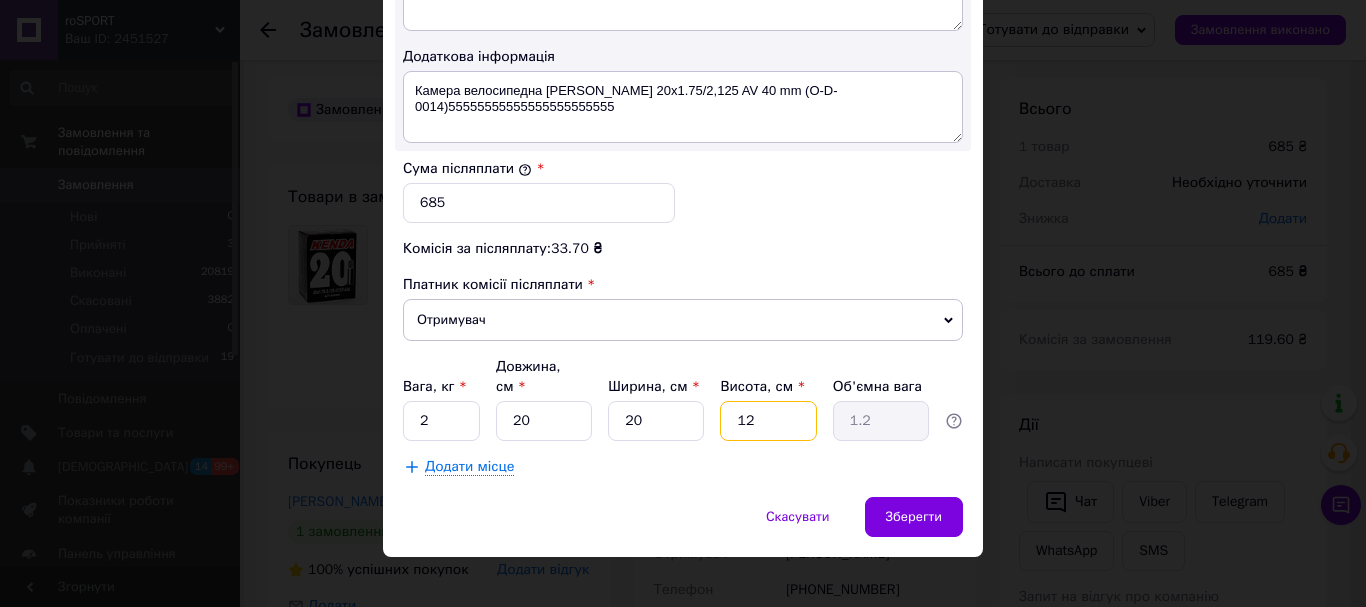 click on "12" at bounding box center [768, 421] 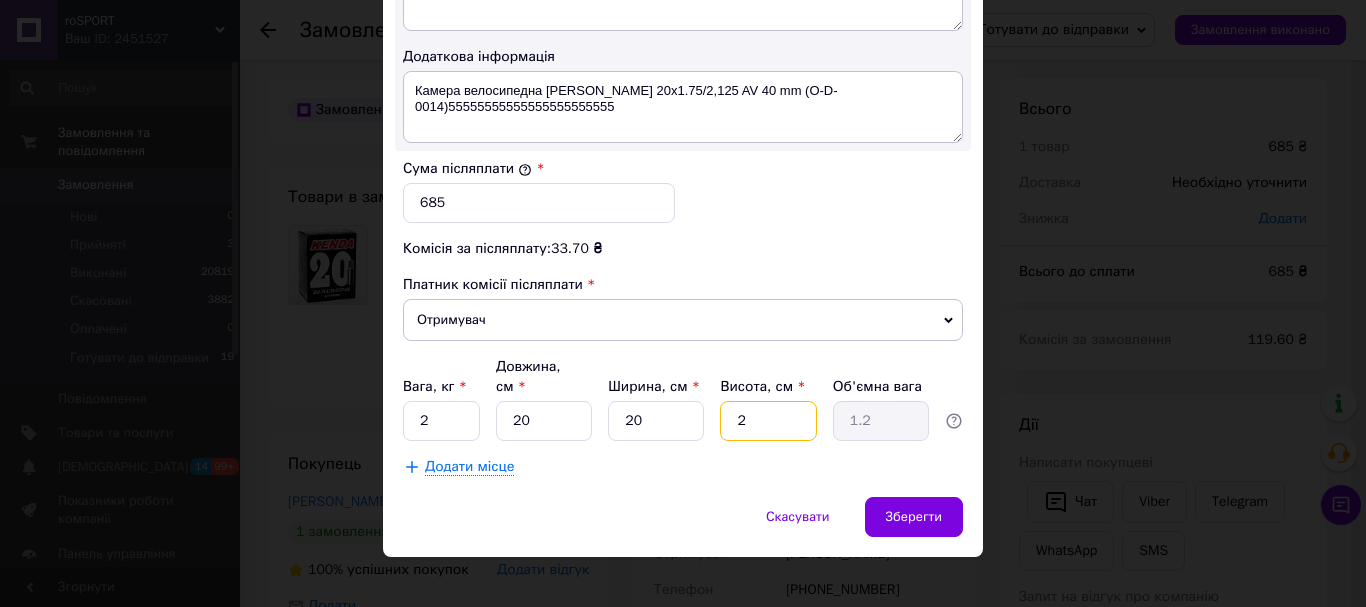 type on "0.2" 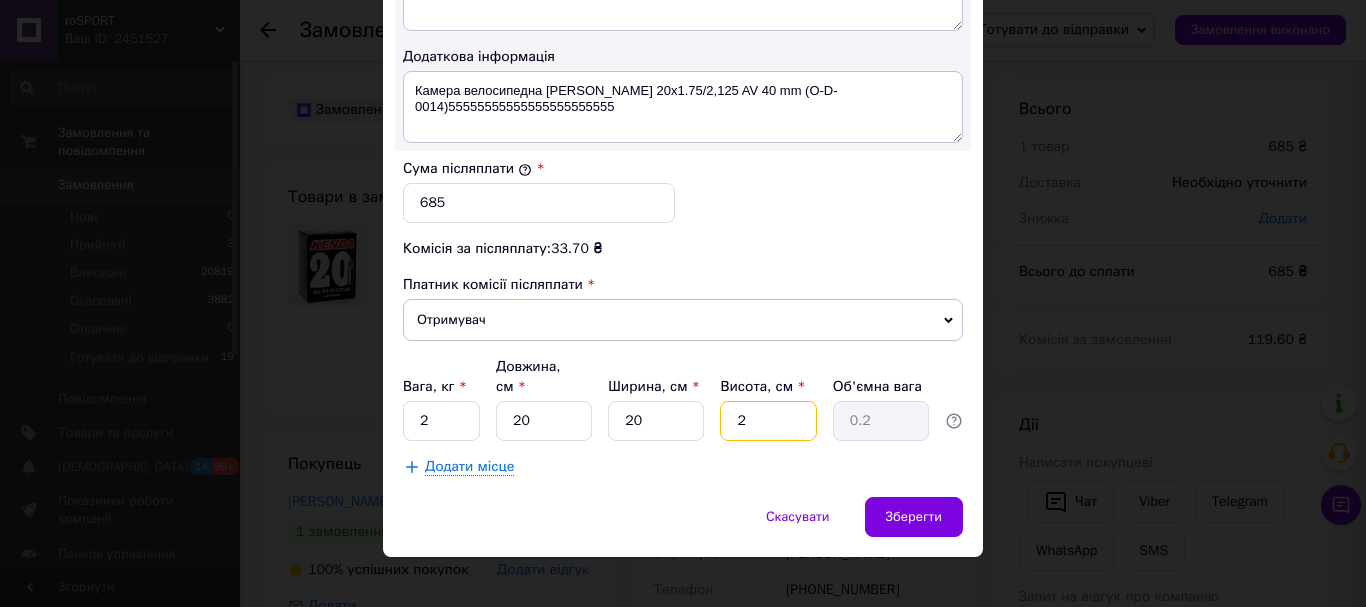 type on "20" 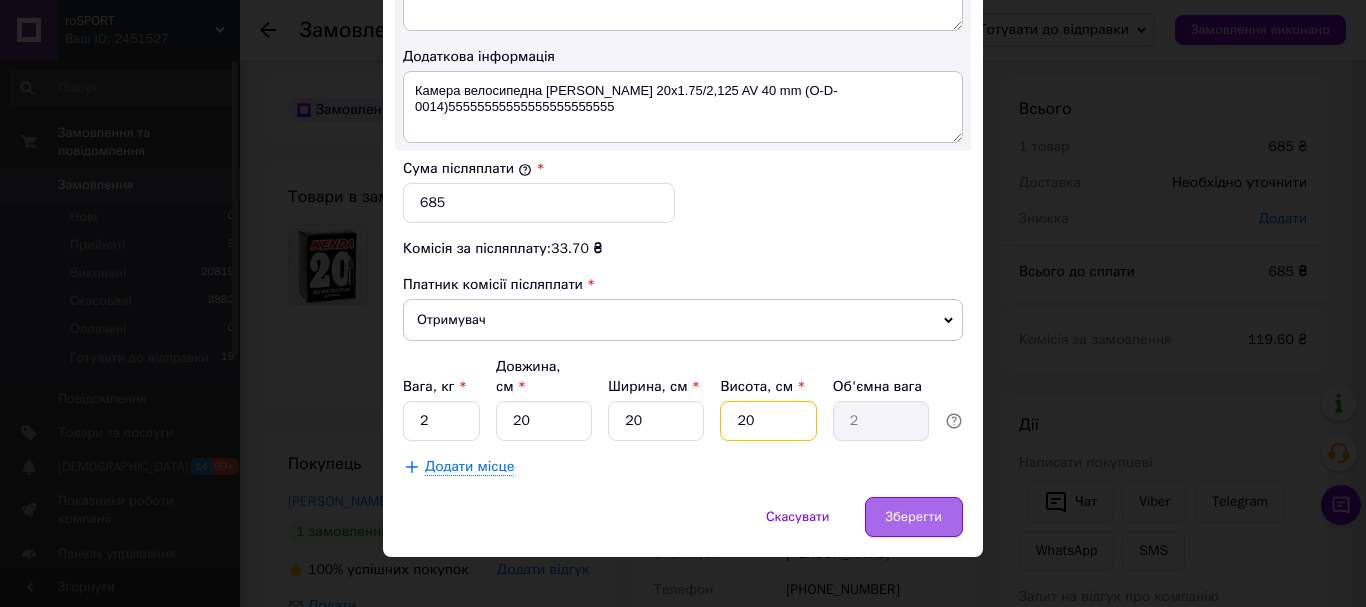 type on "20" 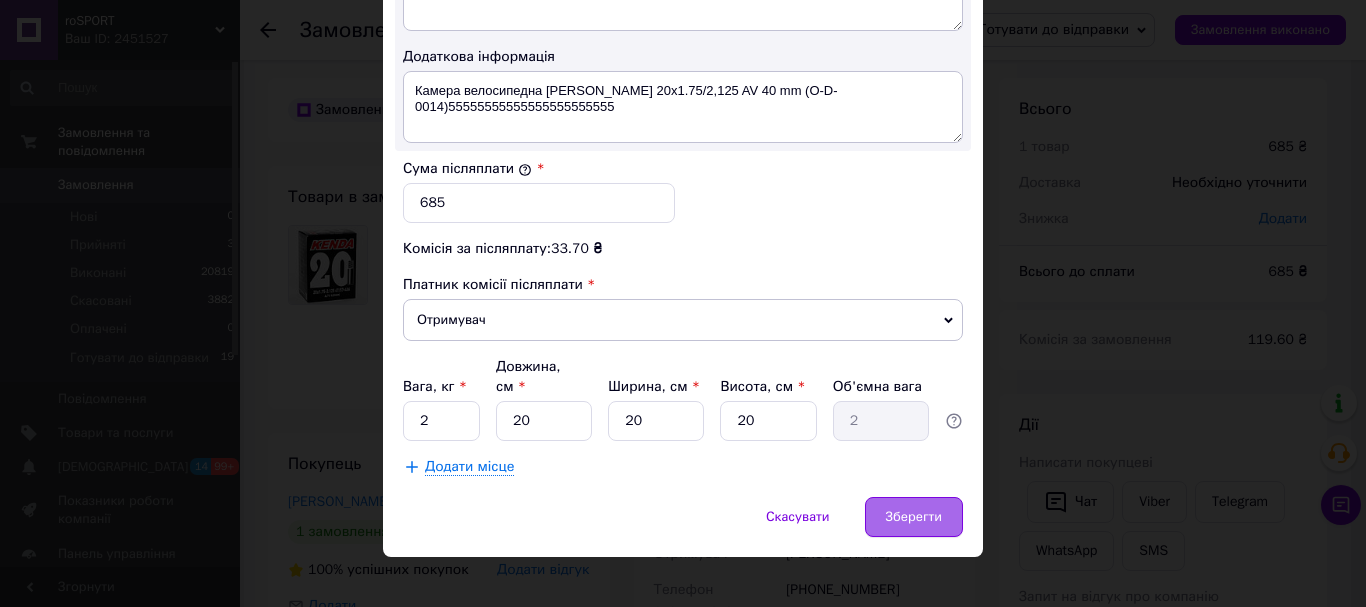 click on "Зберегти" at bounding box center (914, 517) 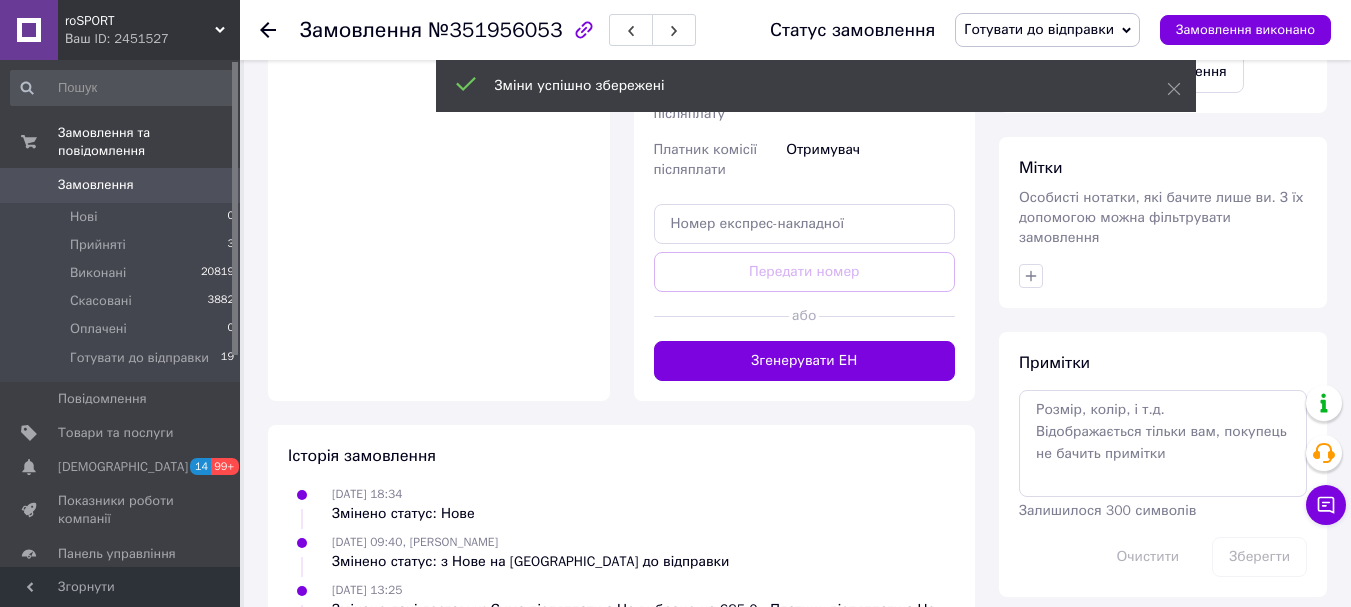 scroll, scrollTop: 806, scrollLeft: 0, axis: vertical 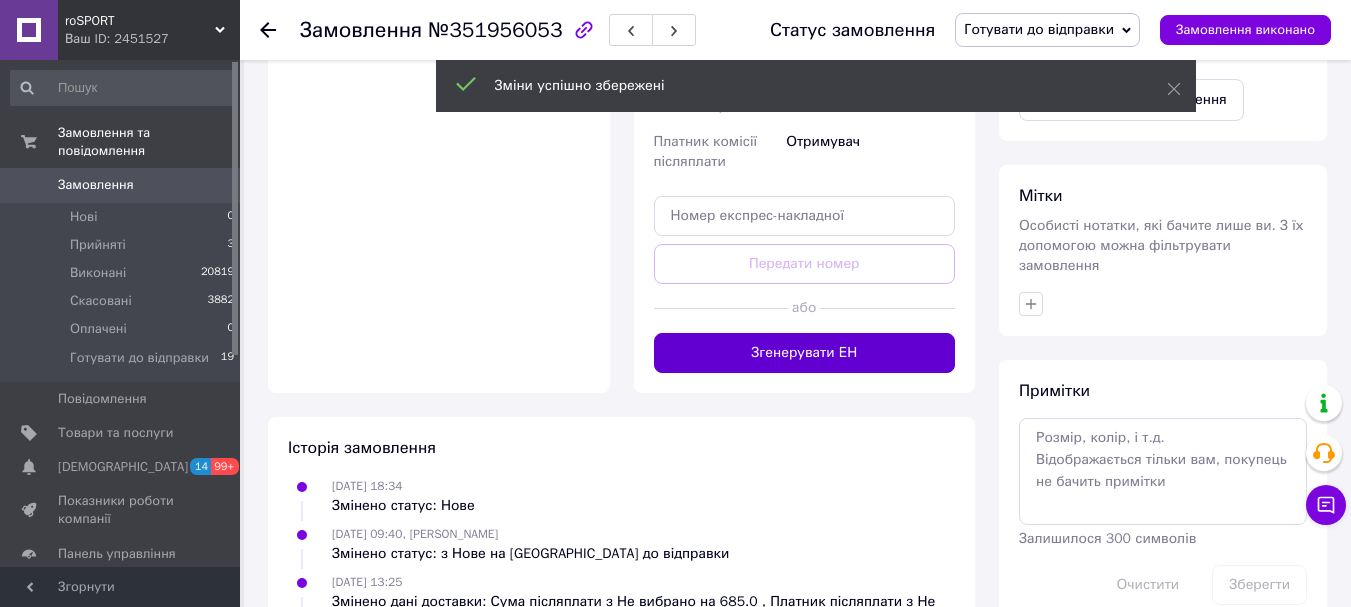 click on "Згенерувати ЕН" at bounding box center [805, 353] 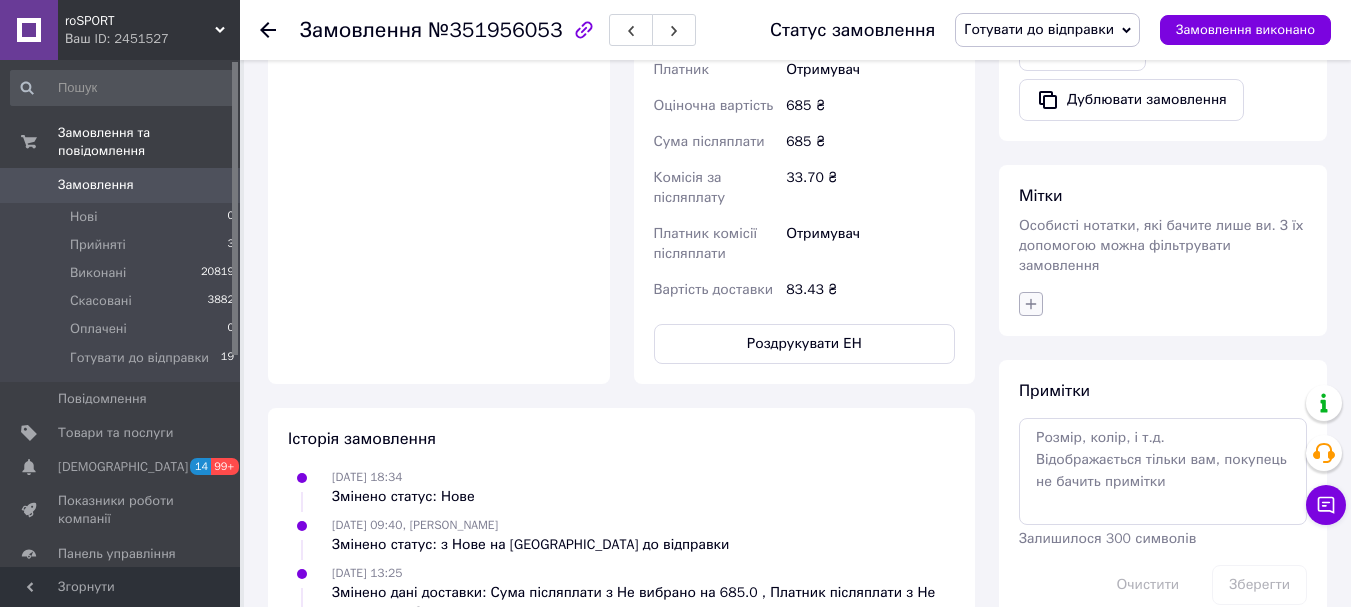 click 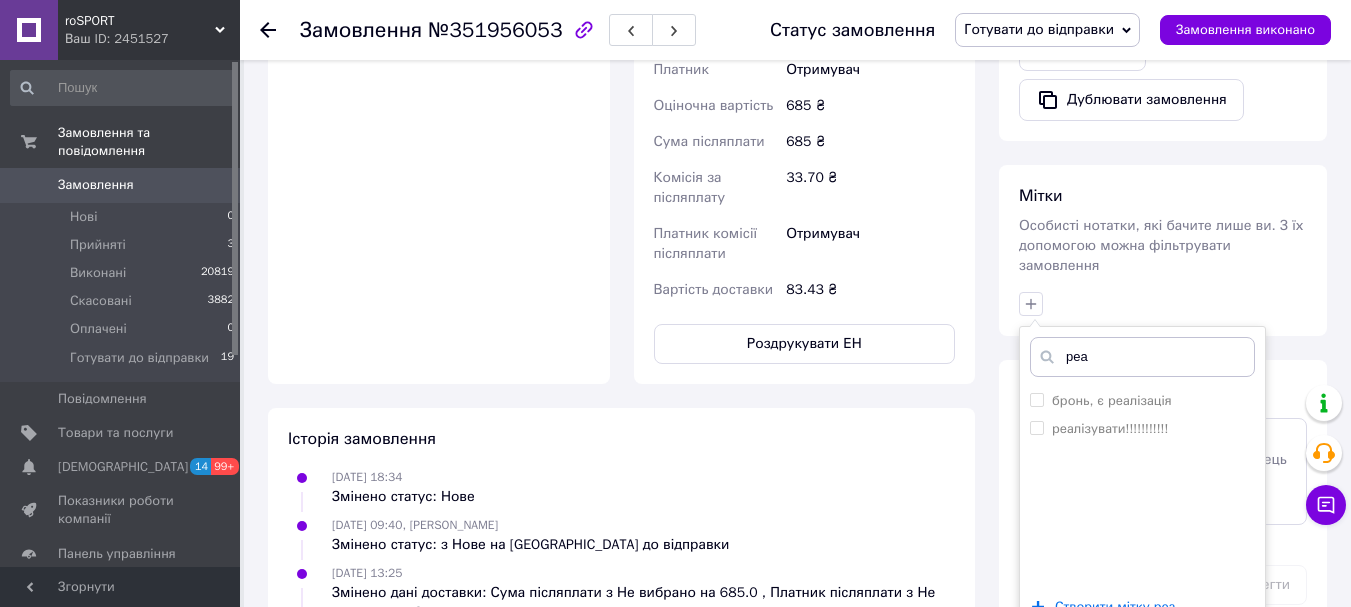 type on "реа" 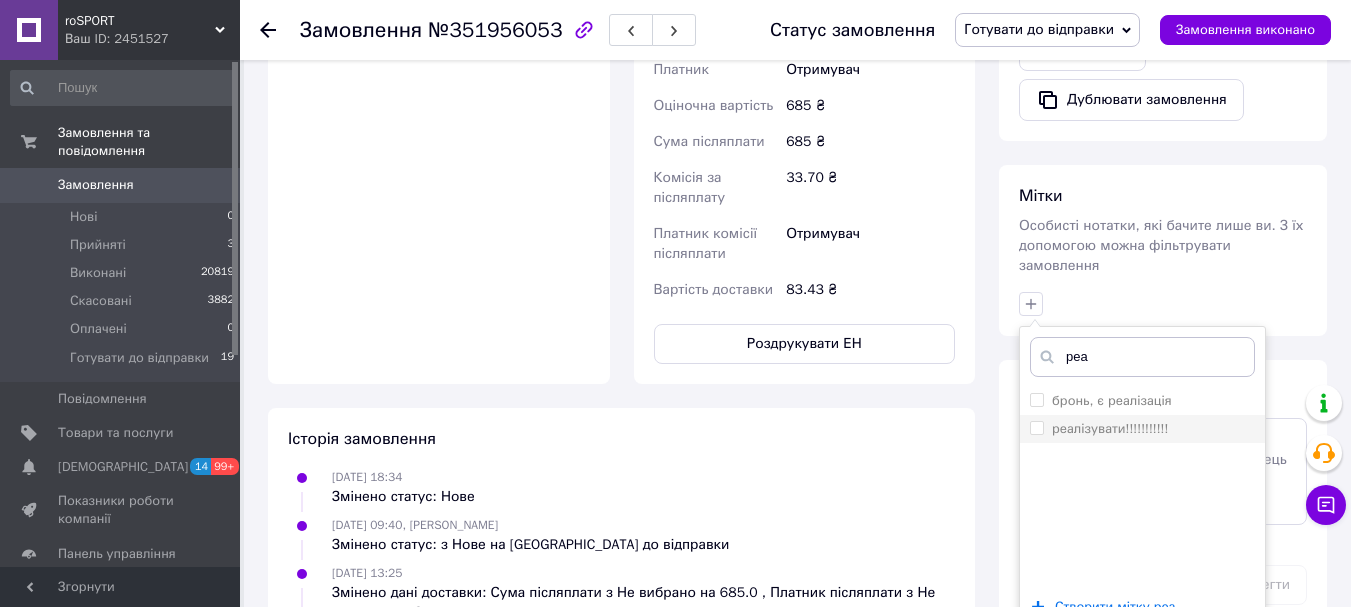 click on "реалізувати!!!!!!!!!!!" at bounding box center (1110, 428) 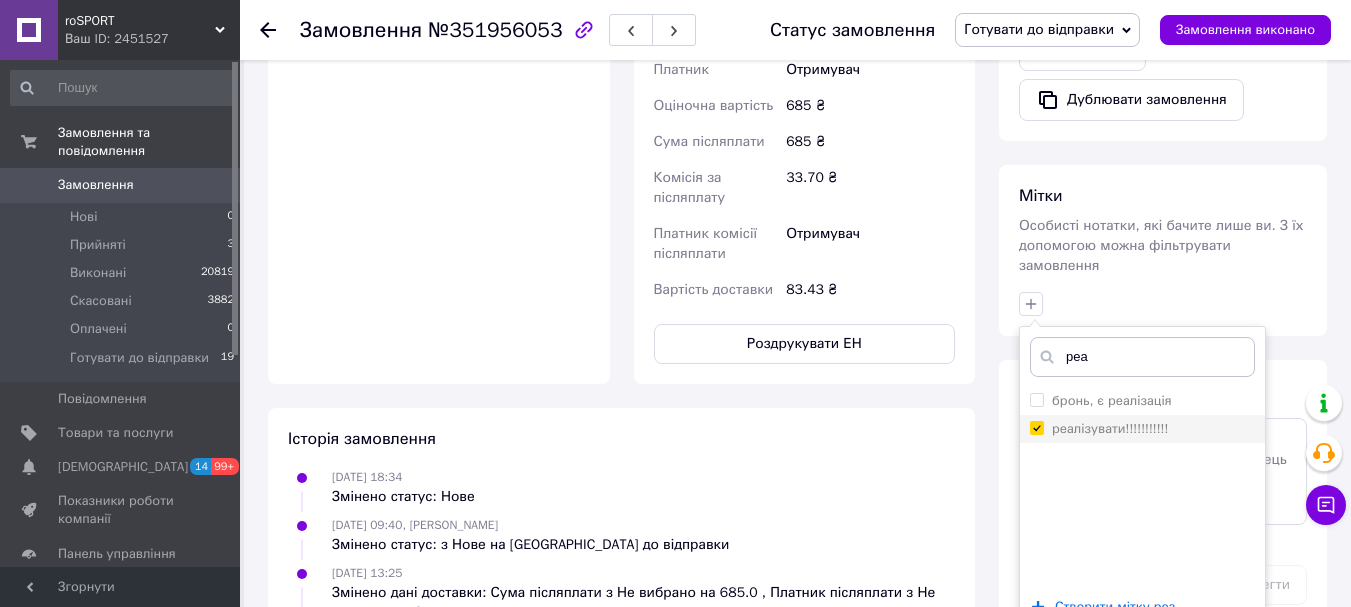 checkbox on "true" 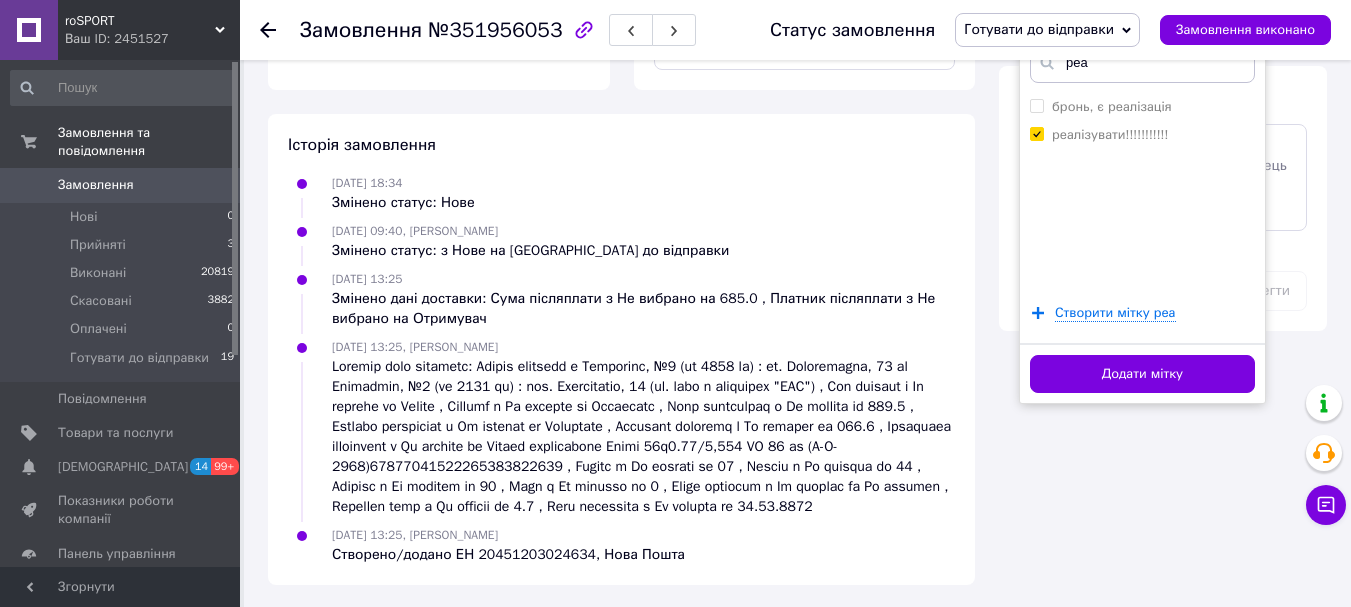 scroll, scrollTop: 1102, scrollLeft: 0, axis: vertical 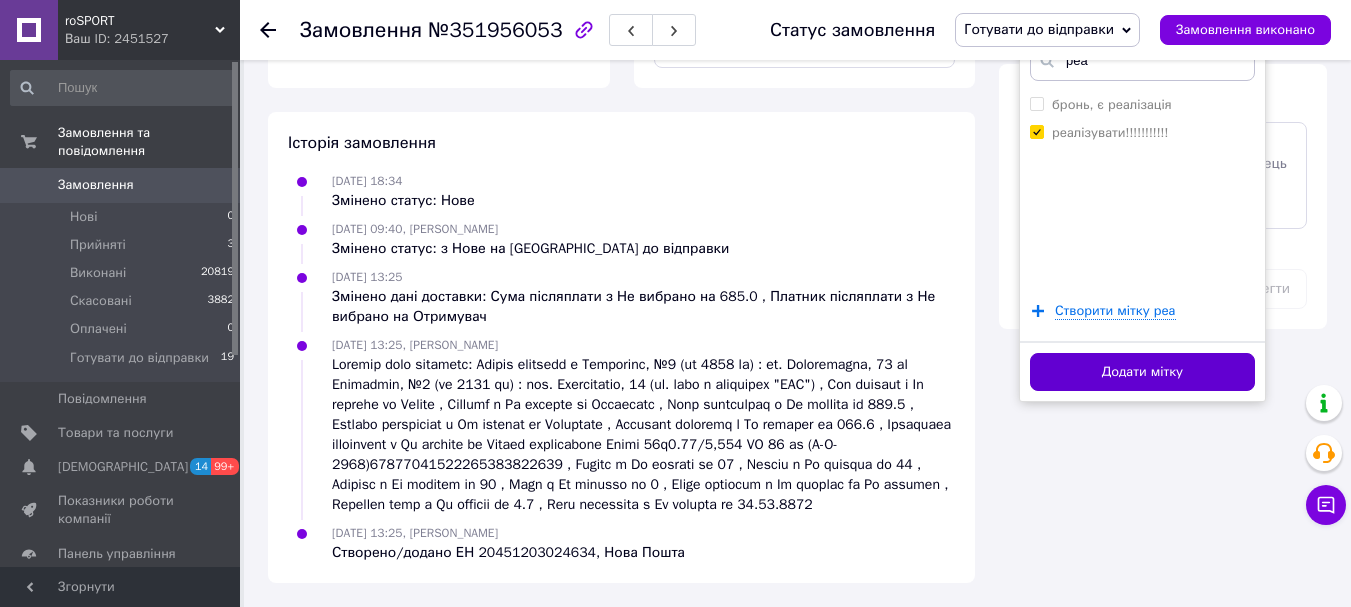 click on "Додати мітку" at bounding box center [1142, 372] 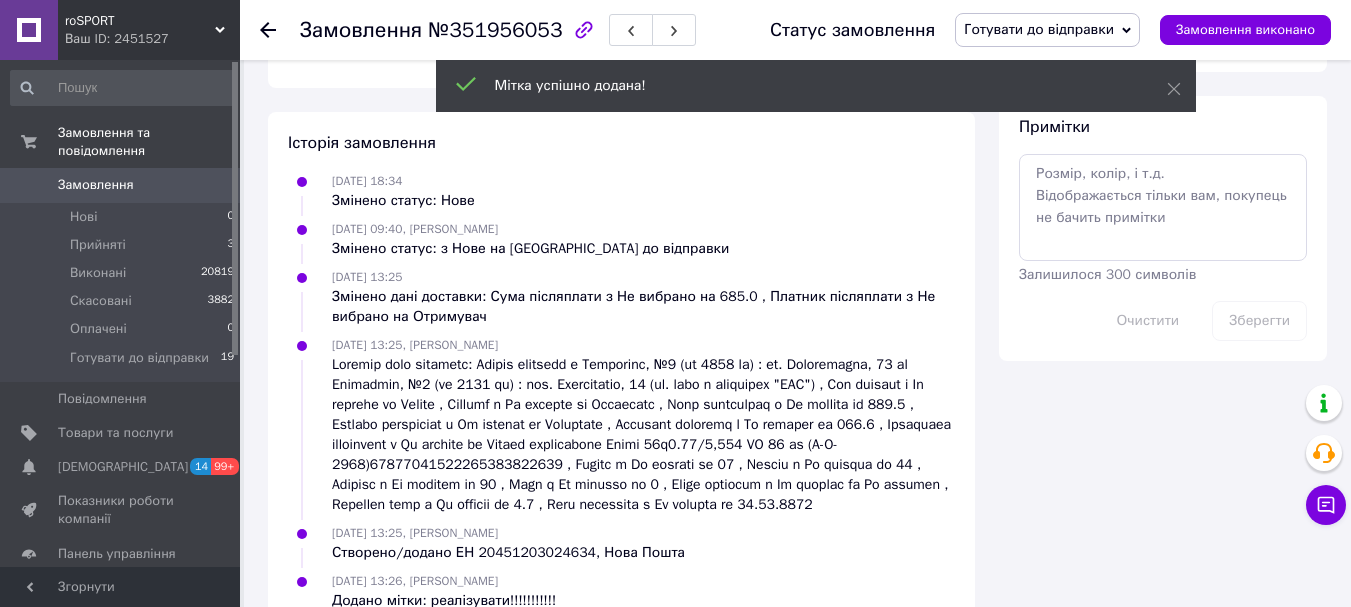 click 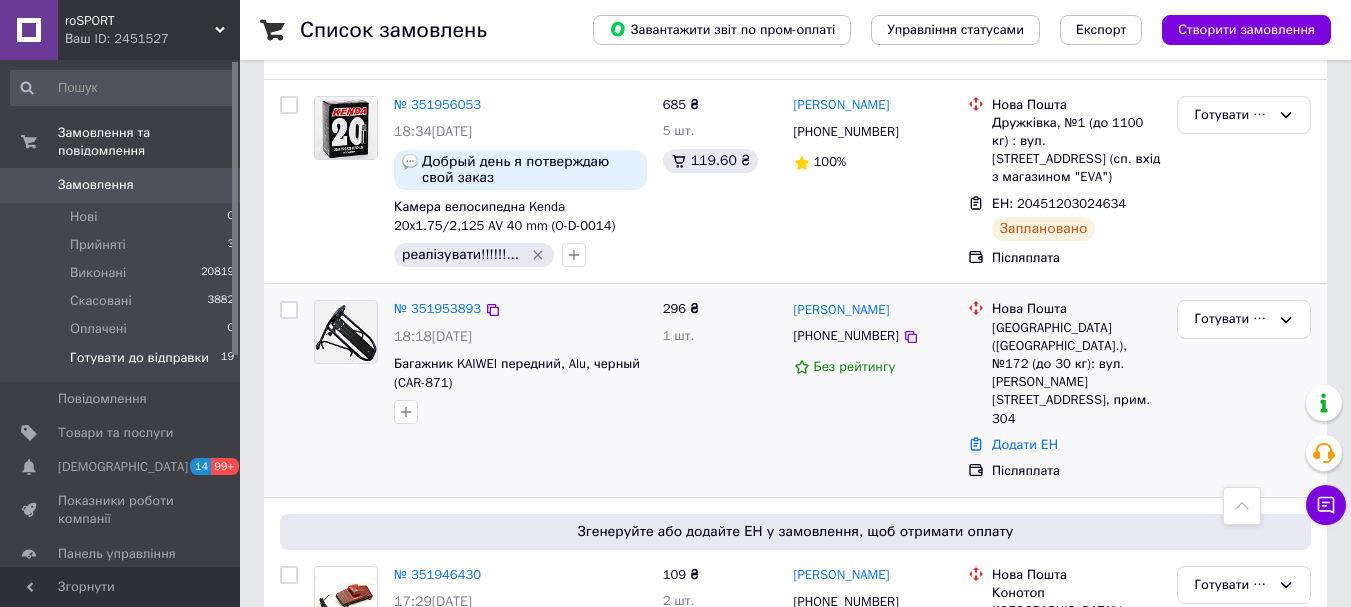 scroll, scrollTop: 3000, scrollLeft: 0, axis: vertical 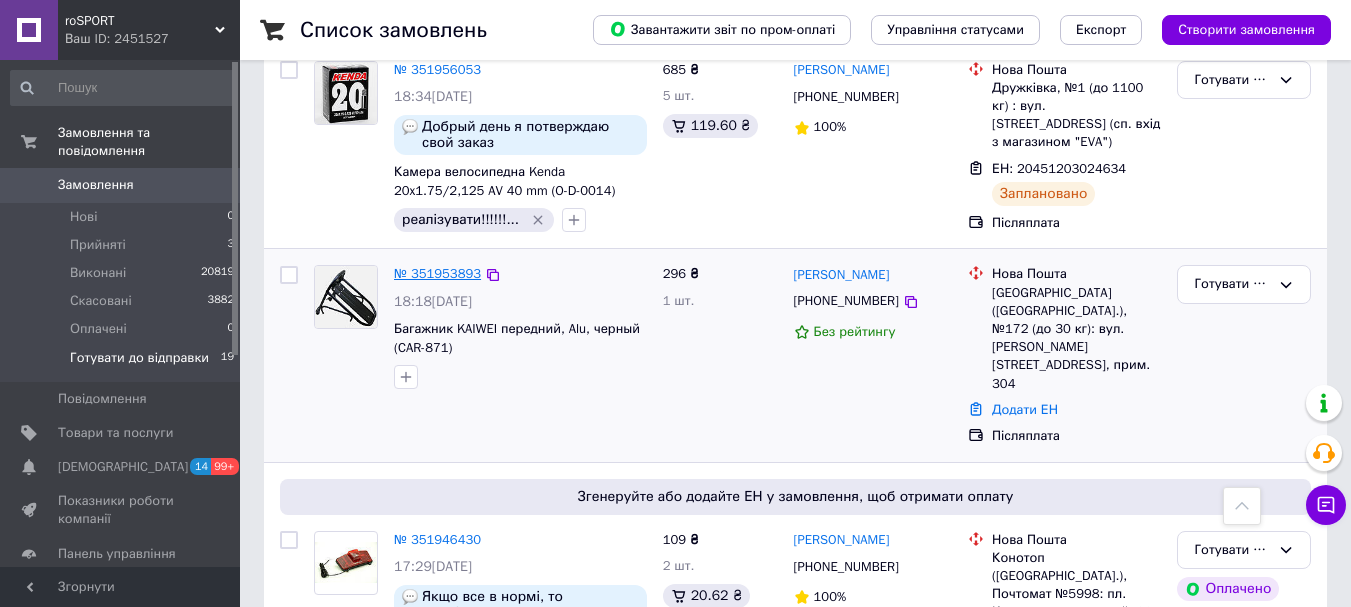 click on "№ 351953893" at bounding box center (437, 273) 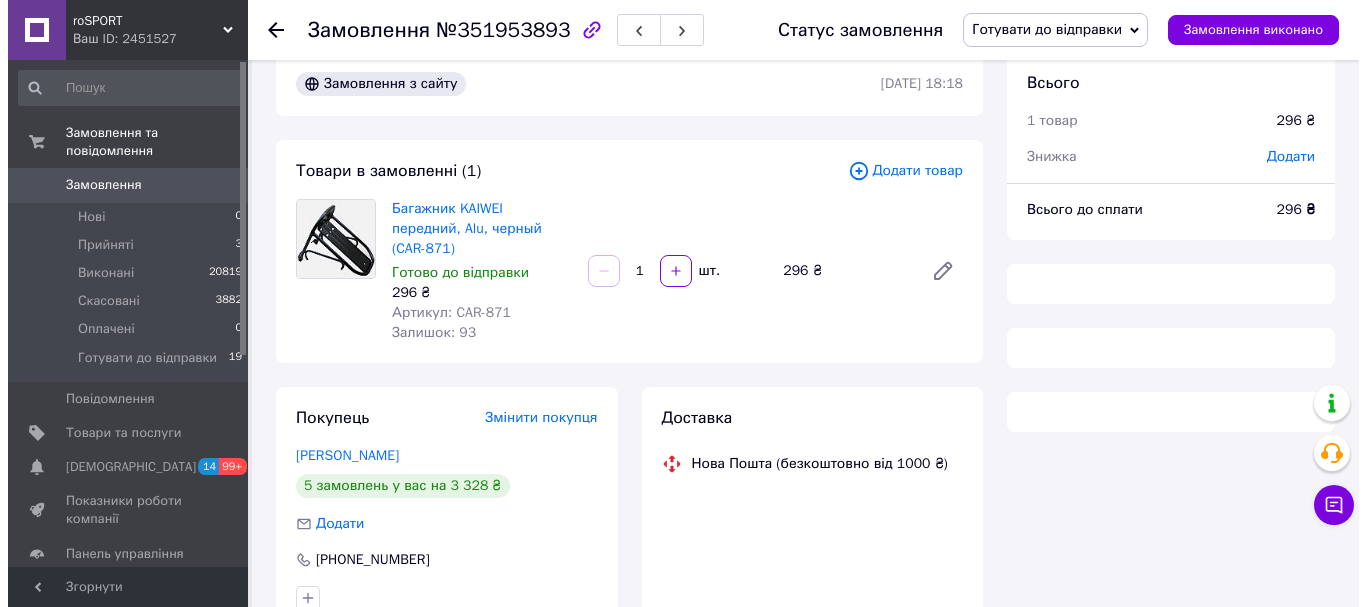 scroll, scrollTop: 0, scrollLeft: 0, axis: both 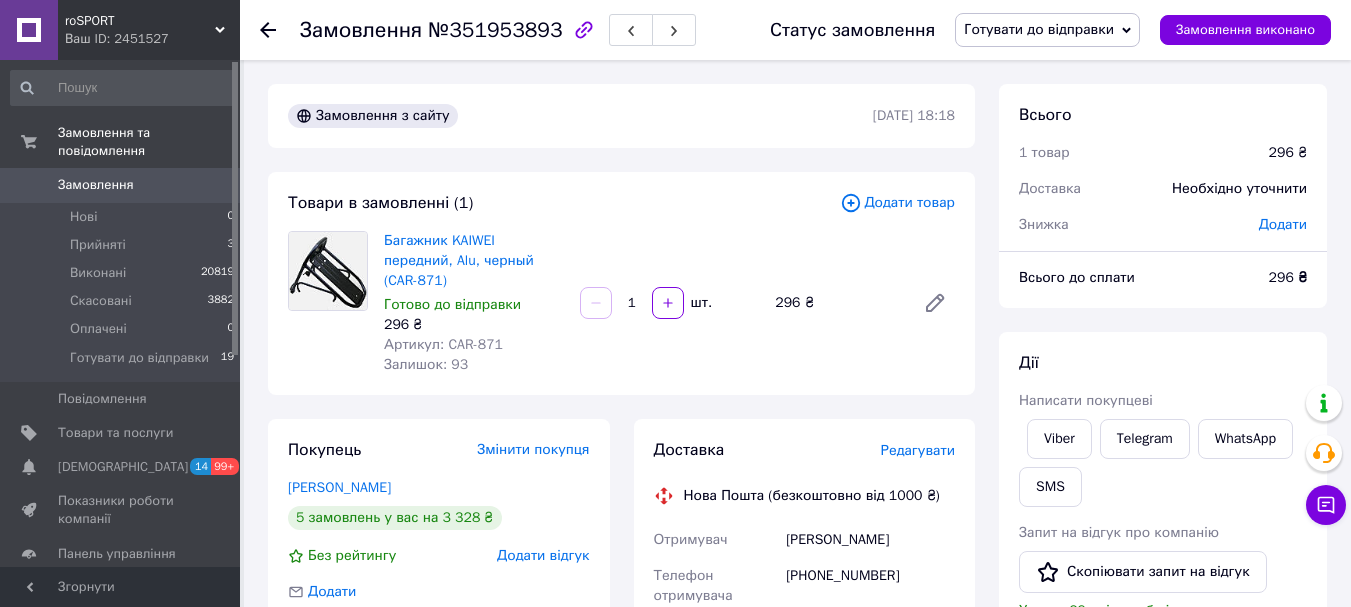 click on "Редагувати" at bounding box center (918, 450) 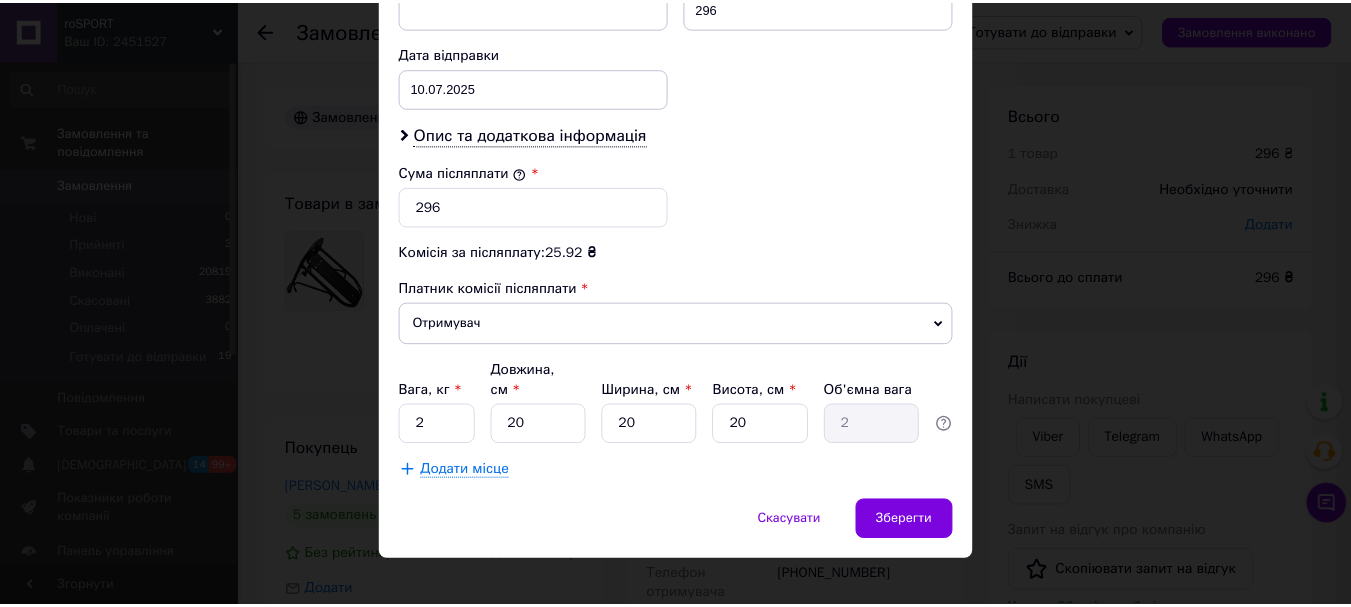 scroll, scrollTop: 919, scrollLeft: 0, axis: vertical 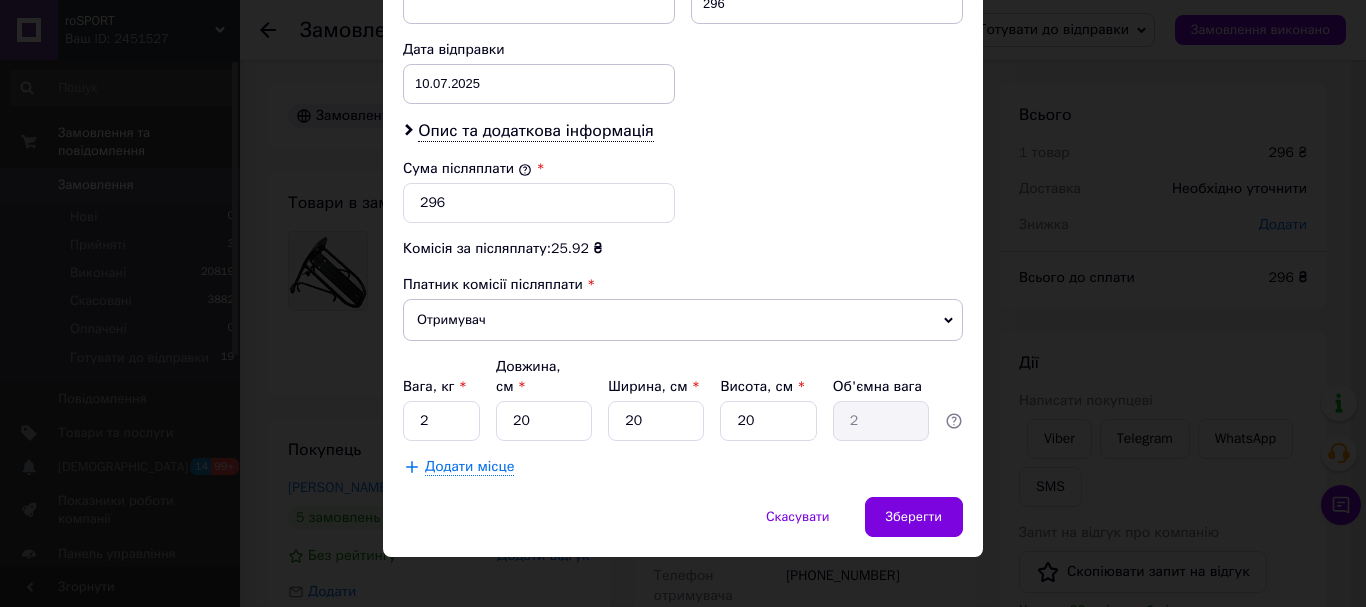 click on "× Редагування доставки Спосіб доставки Нова Пошта (безкоштовно від 1000 ₴) Платник Отримувач Відправник Прізвище отримувача Стариченко Ім'я отримувача Олександр По батькові отримувача Телефон отримувача +380938194145 Тип доставки У відділенні Кур'єром В поштоматі Місто м. Київ (Київська обл.) Відділення №172 (до 30 кг): вул. Олевська, 9, прим. 304 Місце відправки Почаїв: №1: вул. Промислова, 5 Немає збігів. Спробуйте змінити умови пошуку Додати ще місце відправки Тип посилки Вантаж Документи Номер упаковки (не обов'язково) Оціночна вартість 296 Дата відправки 10.07.2025 < 2025 > <" at bounding box center [683, 303] 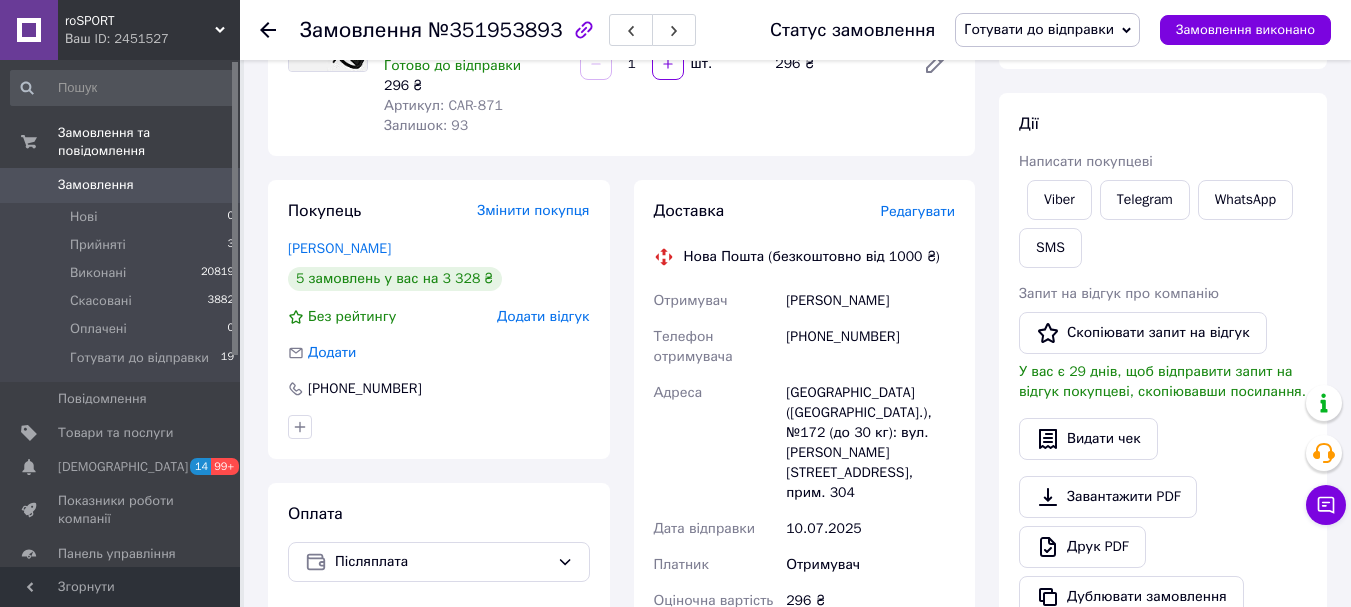 scroll, scrollTop: 500, scrollLeft: 0, axis: vertical 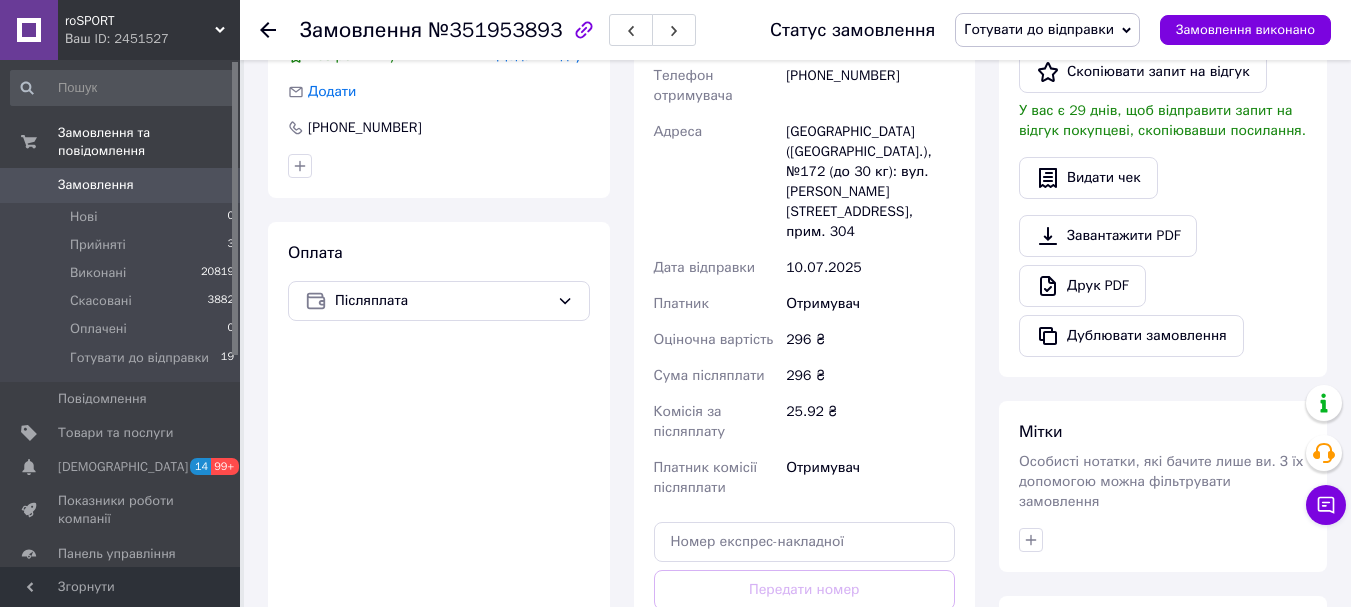 click on "Згенерувати ЕН" at bounding box center (805, 679) 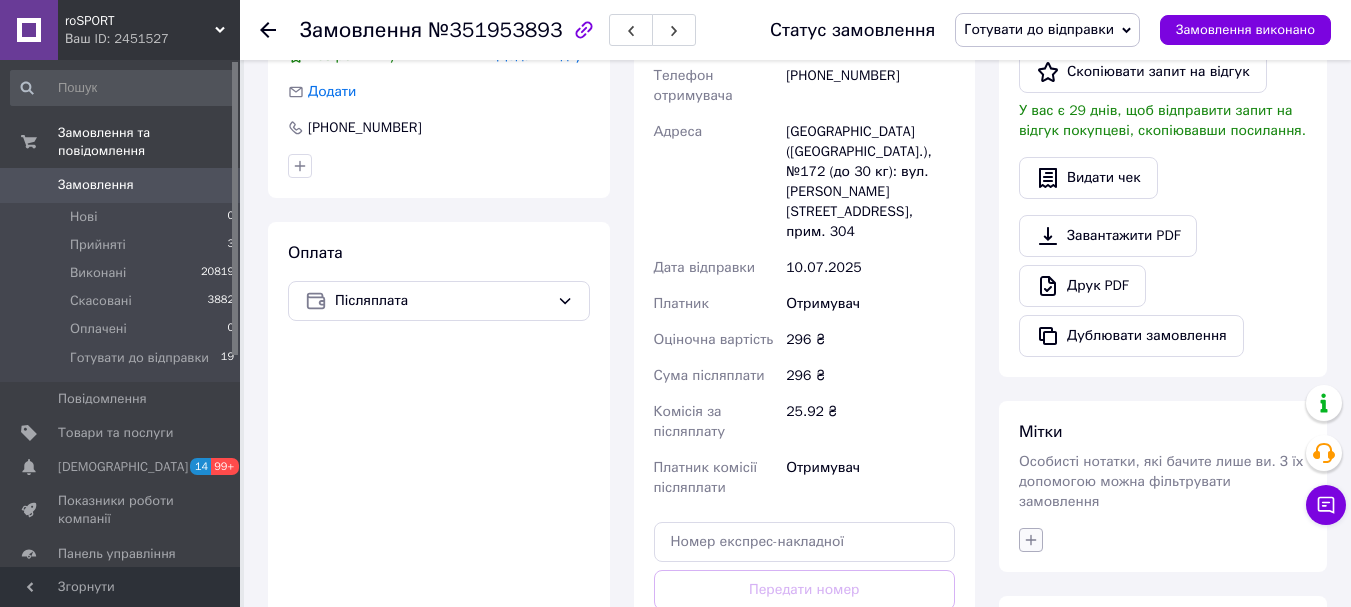 click 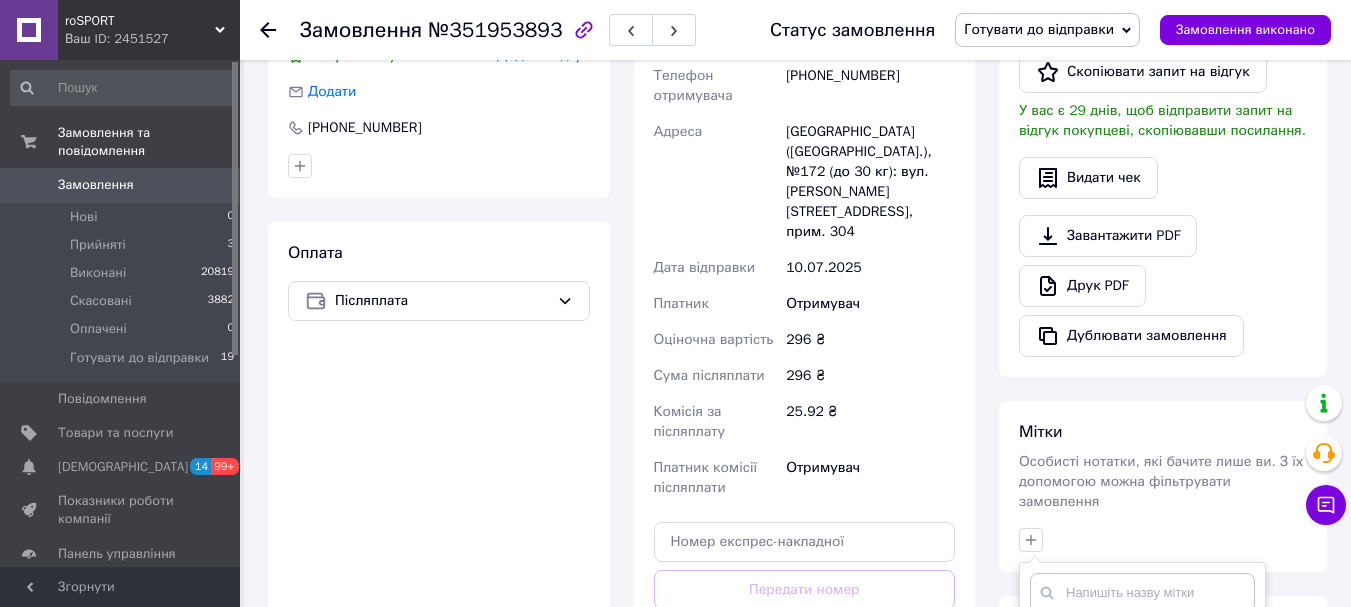 scroll, scrollTop: 700, scrollLeft: 0, axis: vertical 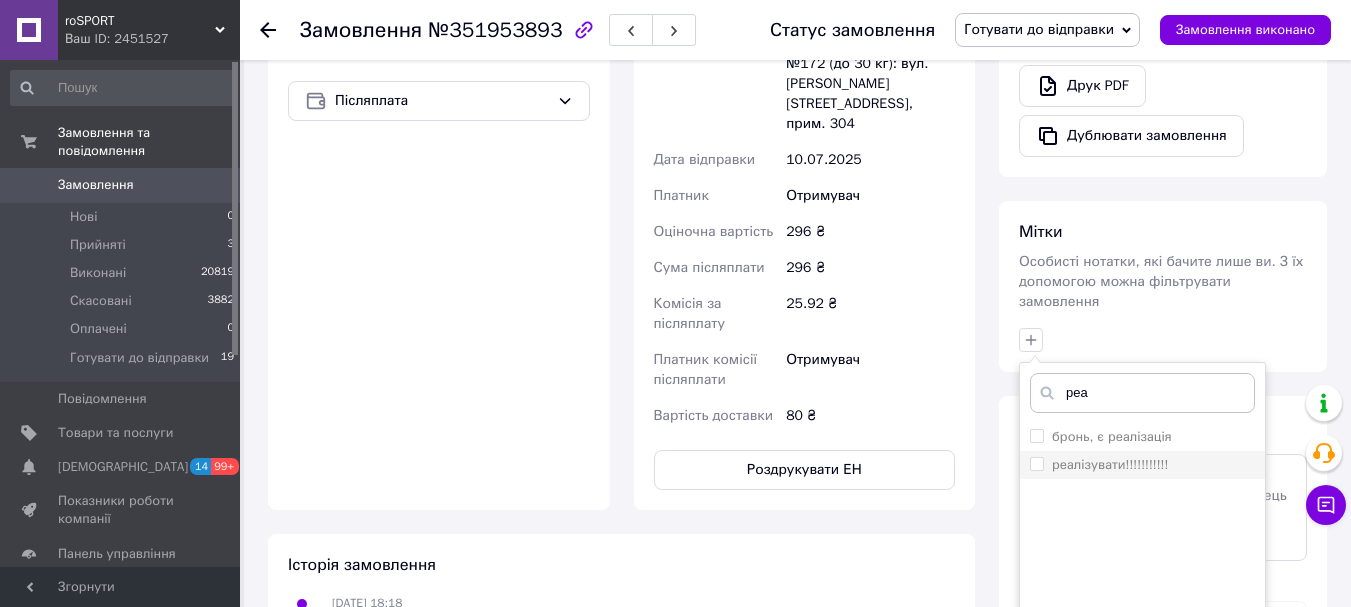 type on "реа" 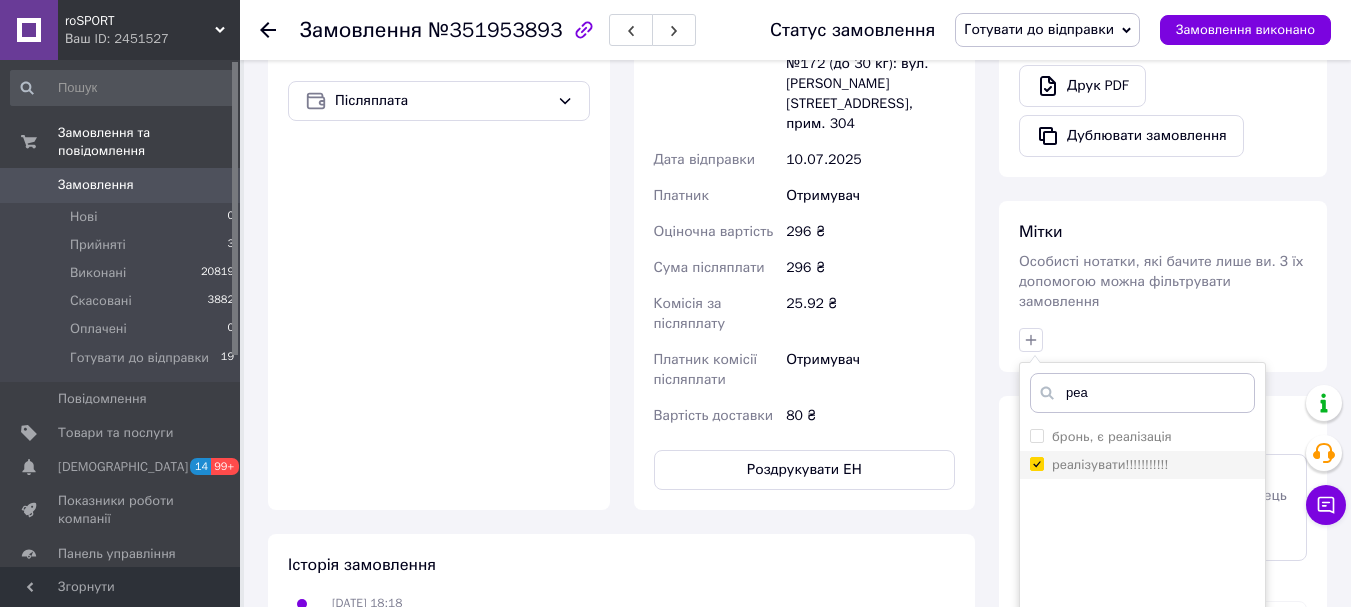 checkbox on "true" 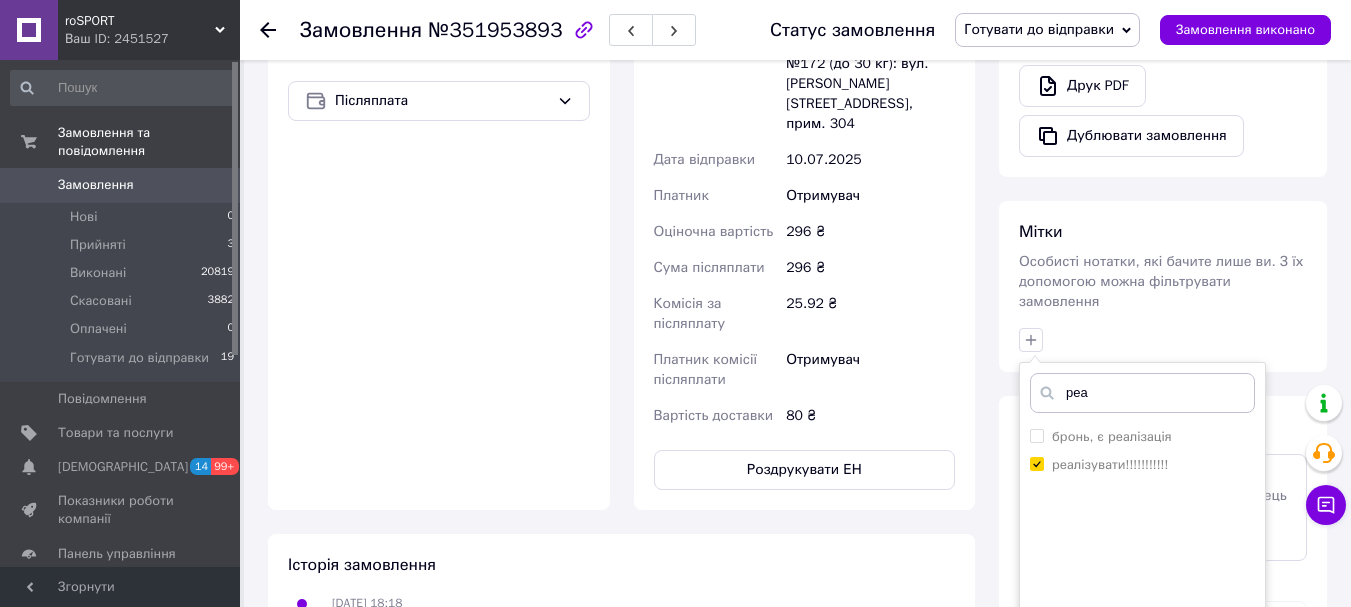 scroll, scrollTop: 854, scrollLeft: 0, axis: vertical 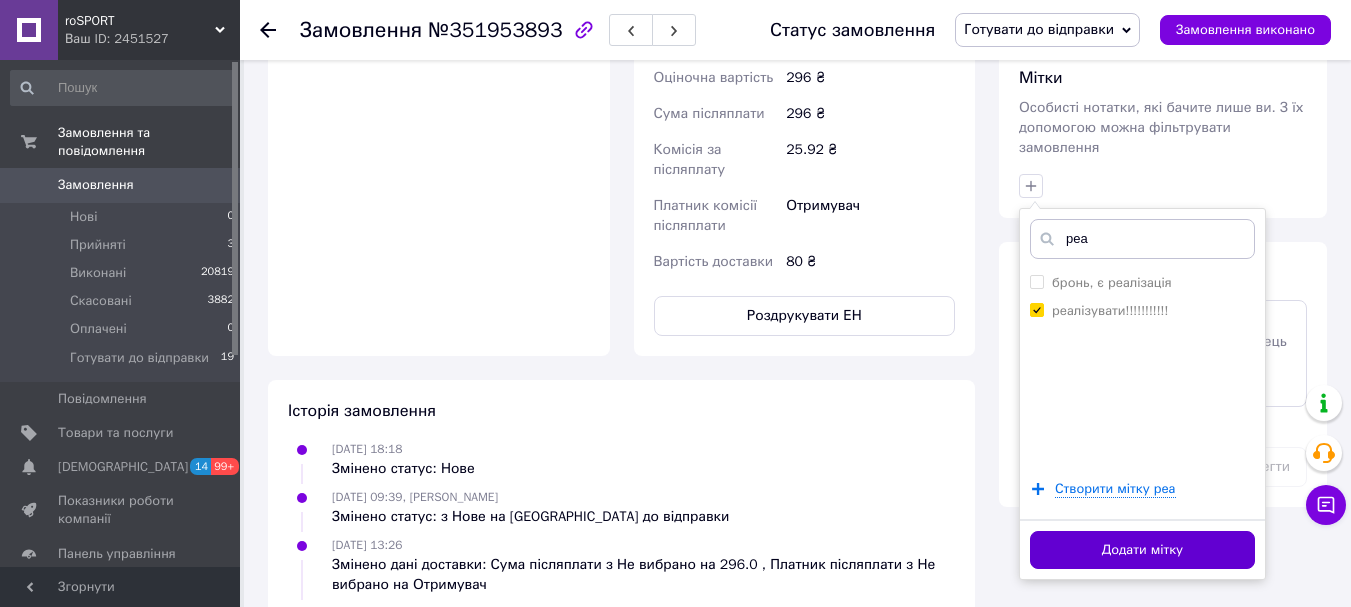 click on "Додати мітку" at bounding box center (1142, 550) 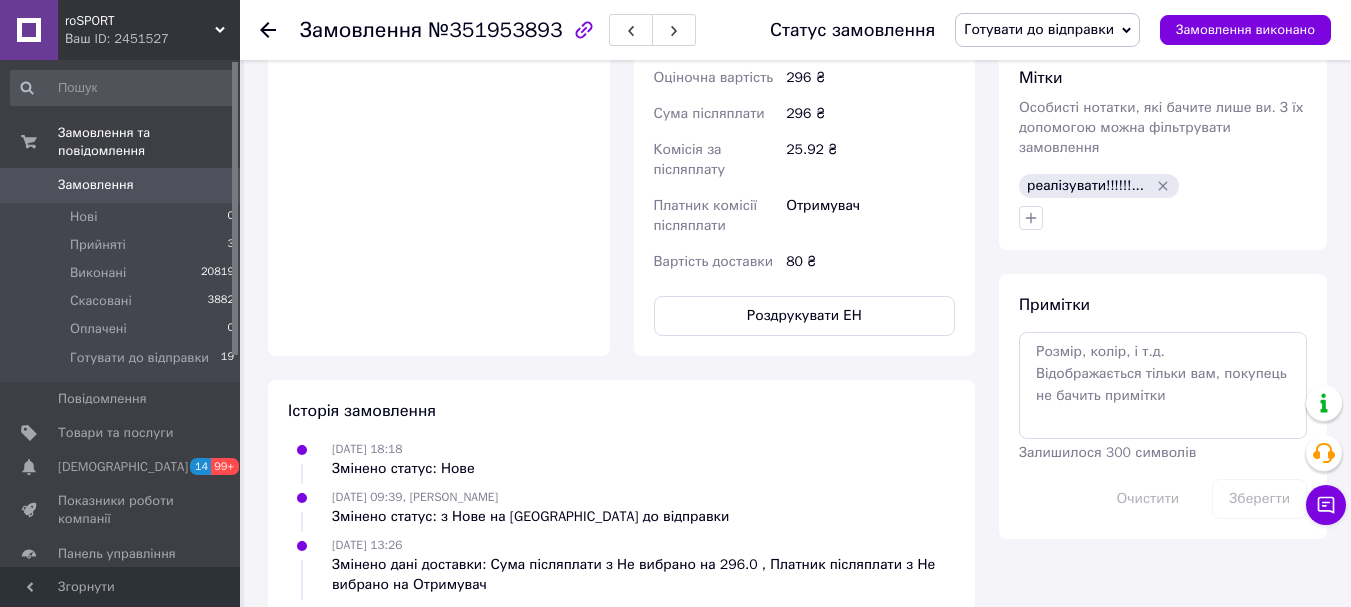 click 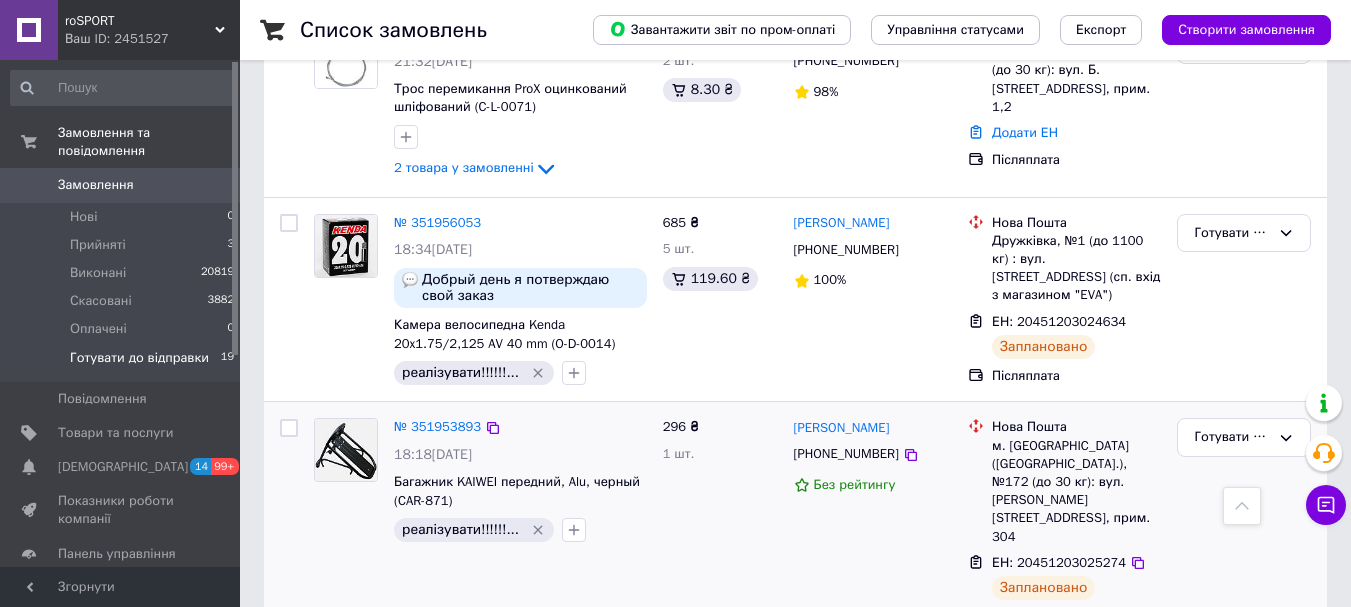 scroll, scrollTop: 2845, scrollLeft: 0, axis: vertical 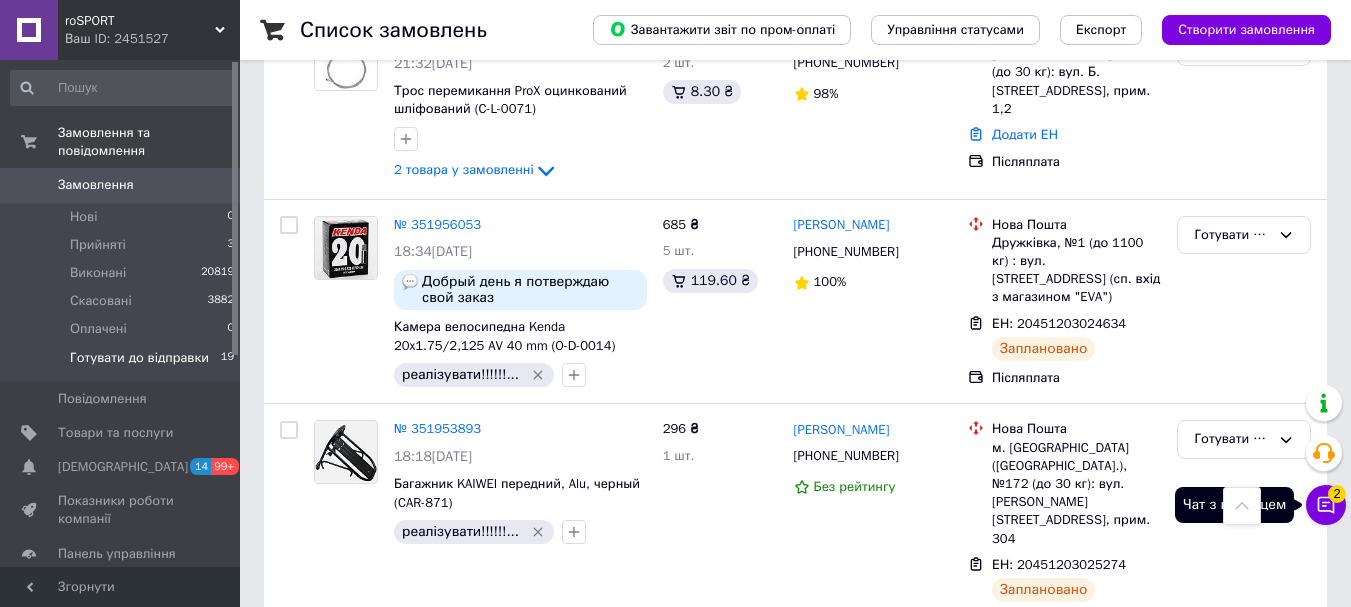 click on "2" at bounding box center (1337, 494) 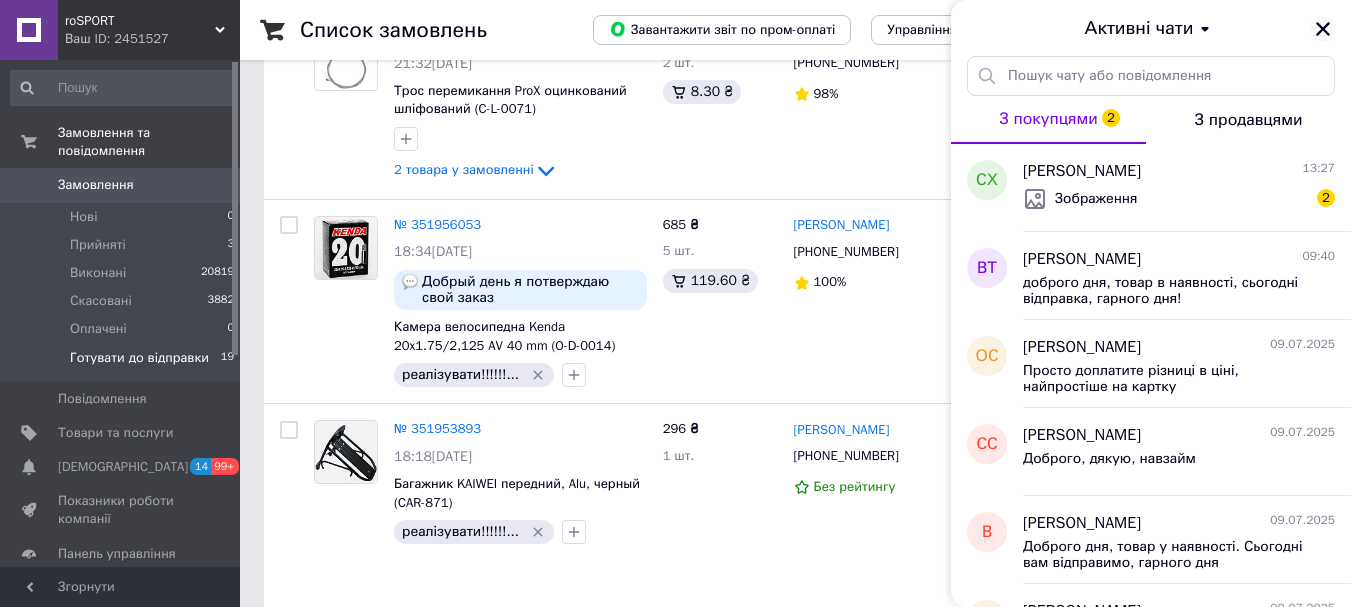 click 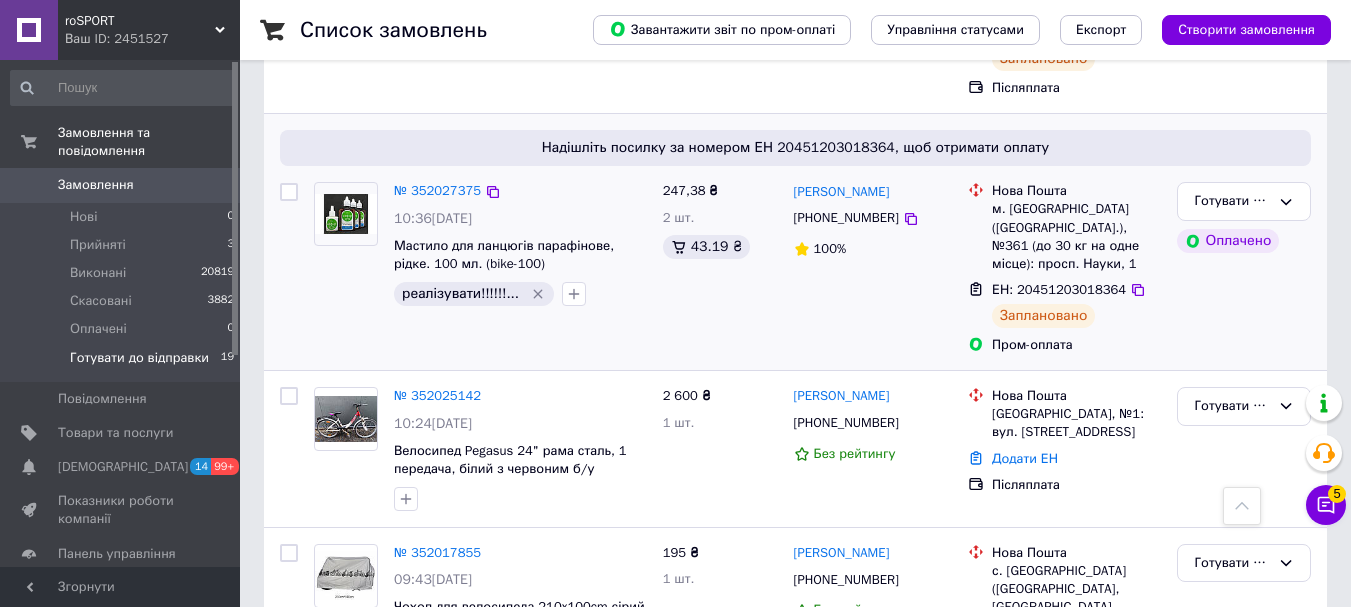 scroll, scrollTop: 1100, scrollLeft: 0, axis: vertical 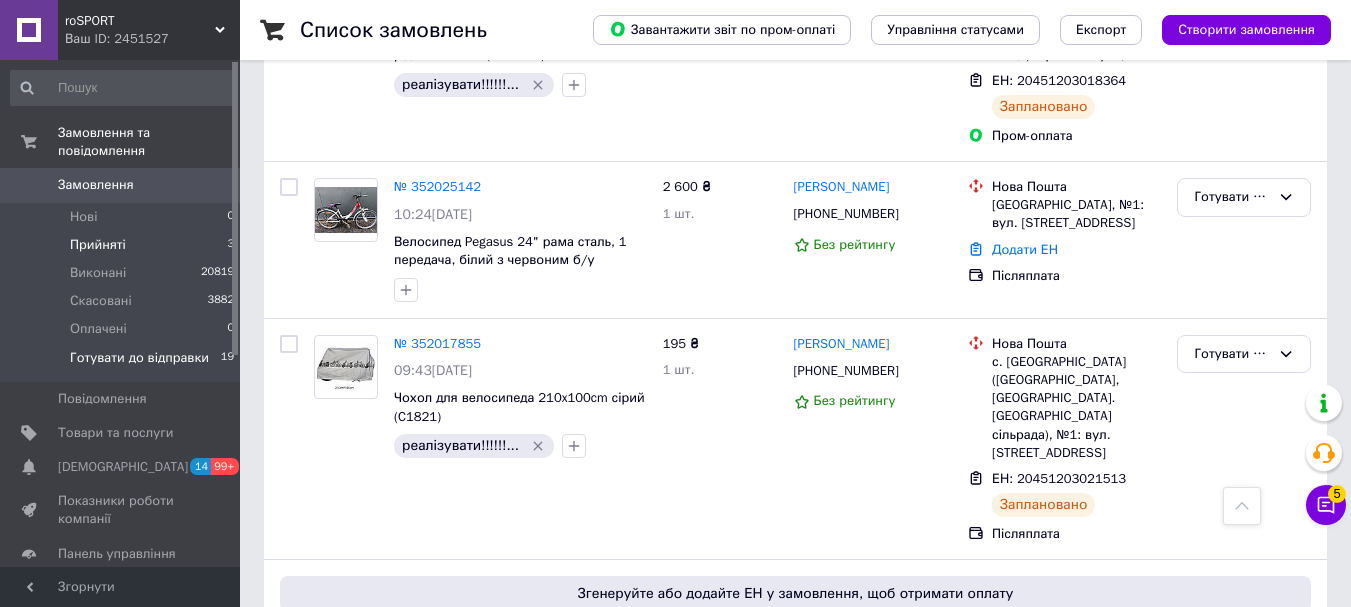 click on "Прийняті 3" at bounding box center (123, 245) 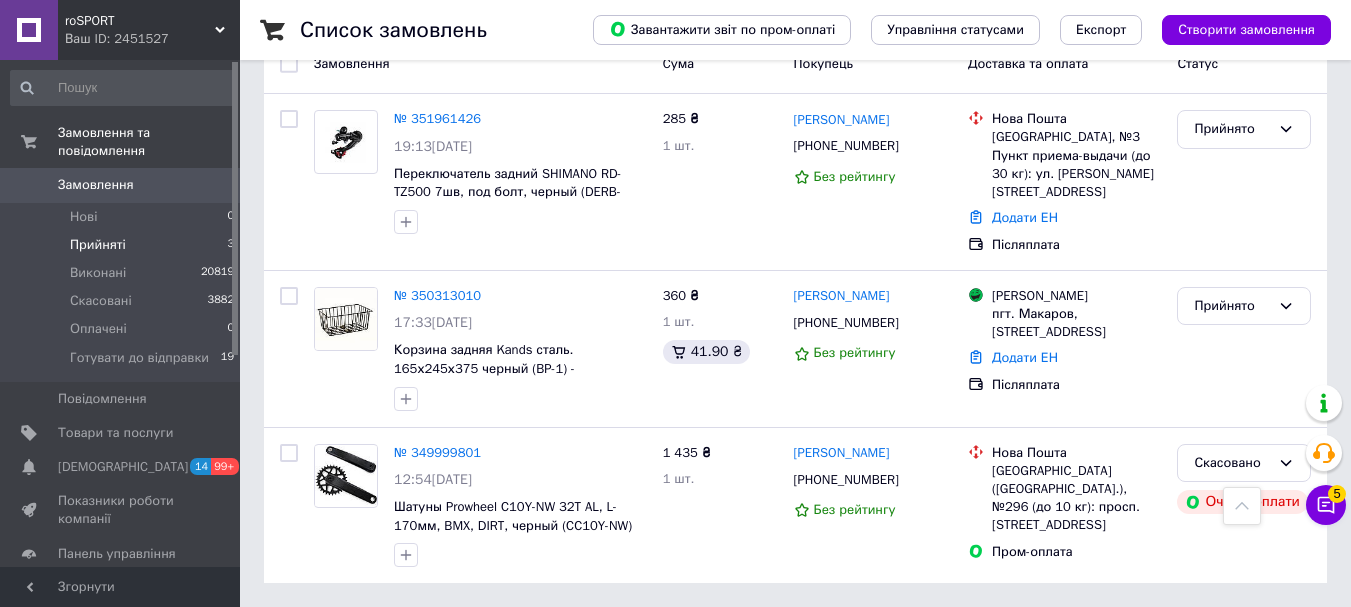 scroll, scrollTop: 0, scrollLeft: 0, axis: both 